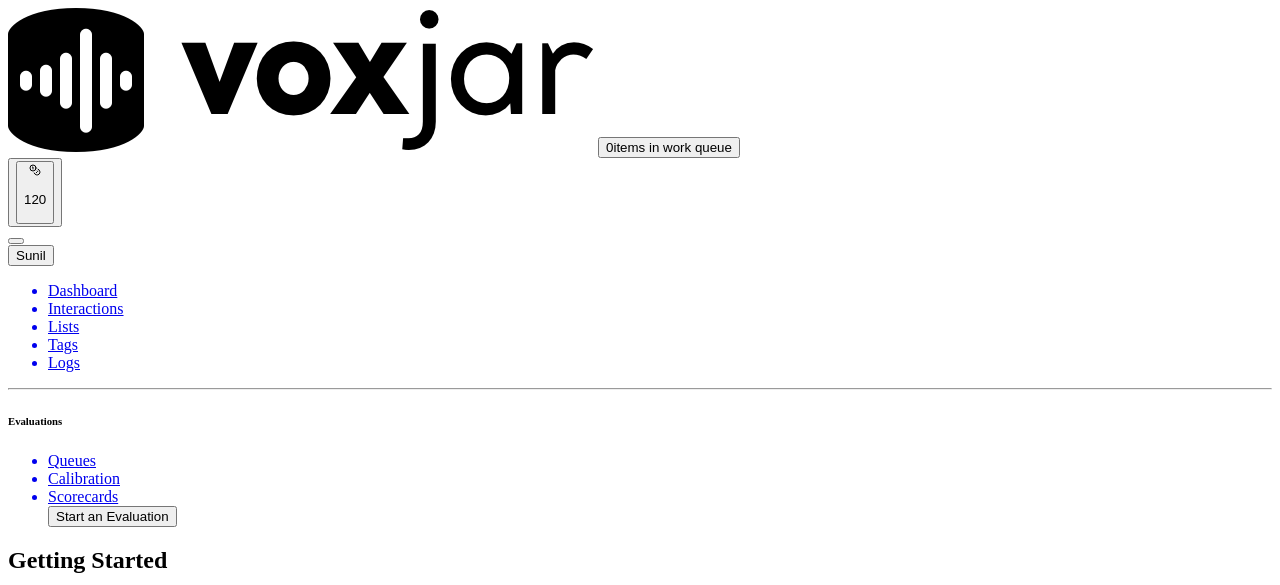 scroll, scrollTop: 0, scrollLeft: 0, axis: both 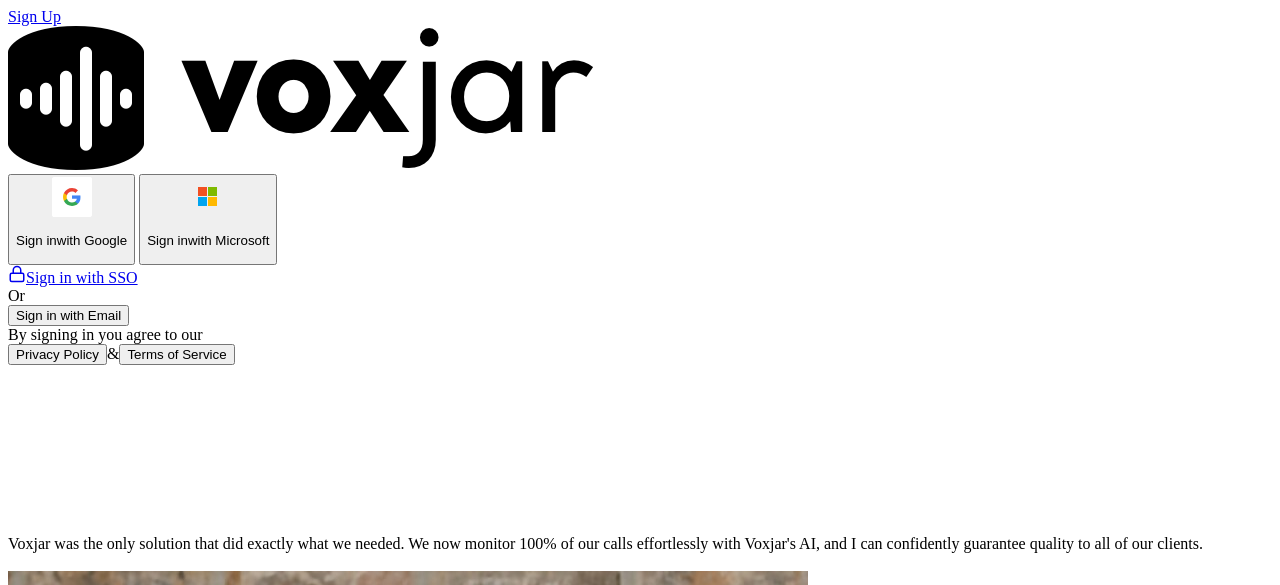 click on "Sign in with Email" at bounding box center [68, 315] 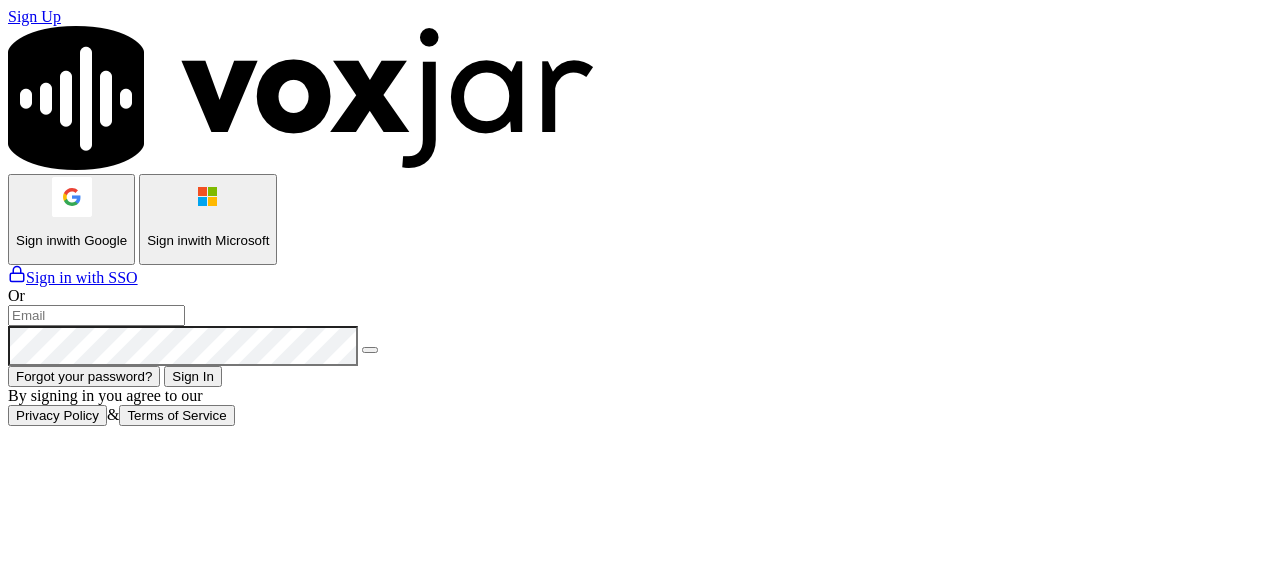 click on "Sign in  with Google" at bounding box center [71, 219] 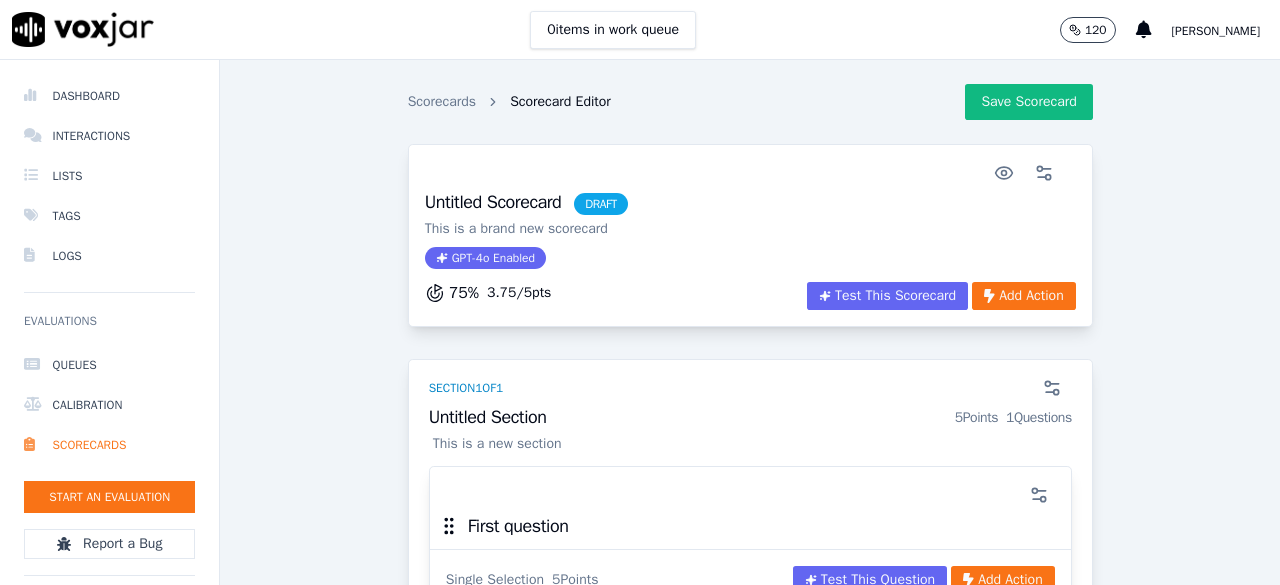 scroll, scrollTop: 0, scrollLeft: 0, axis: both 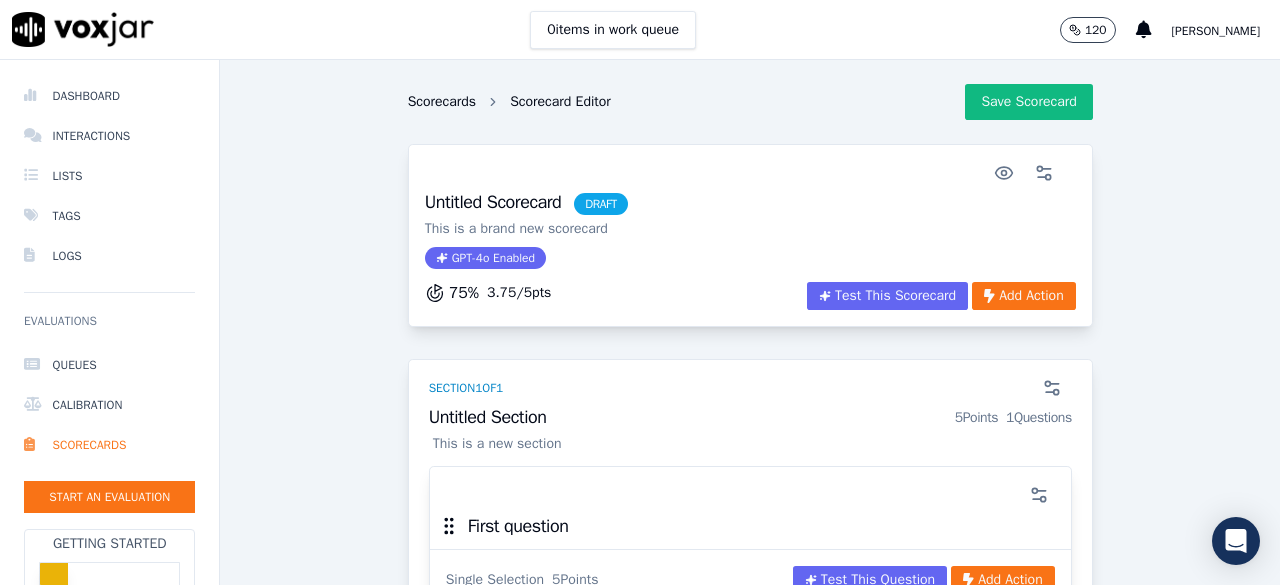 click on "Scorecards" at bounding box center [442, 102] 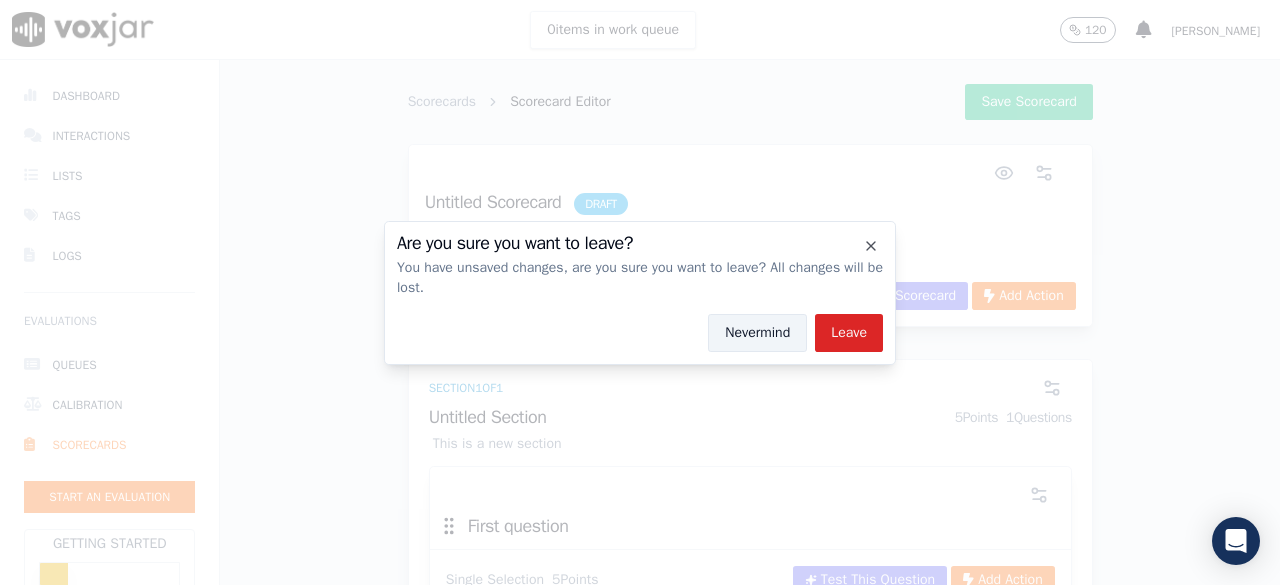 click on "Nevermind" at bounding box center [757, 333] 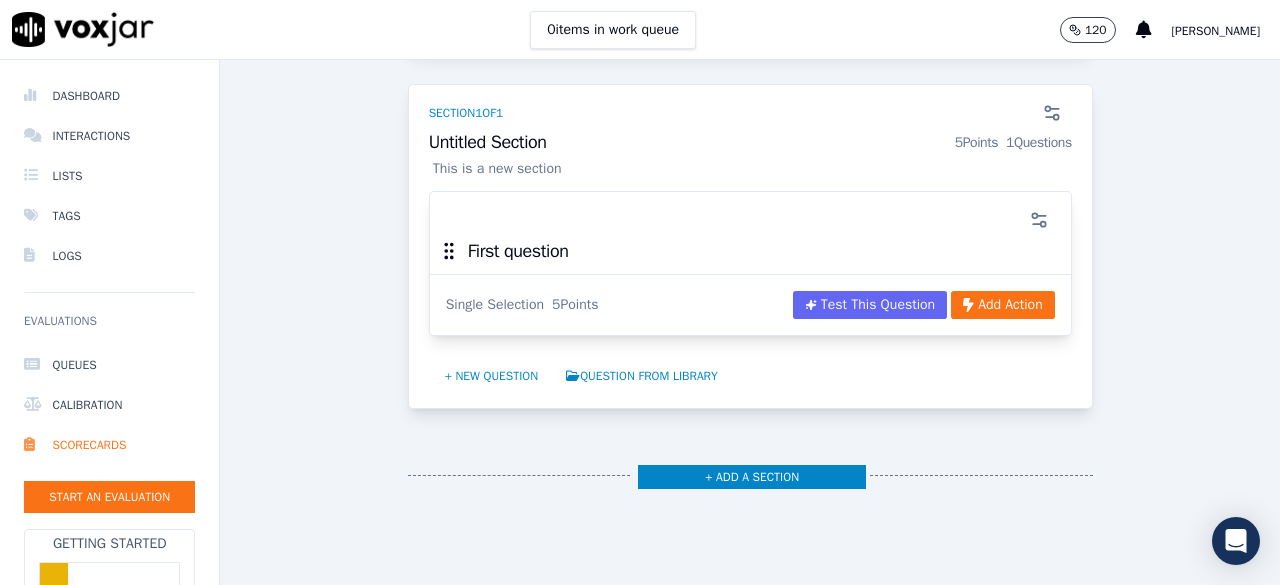 scroll, scrollTop: 0, scrollLeft: 0, axis: both 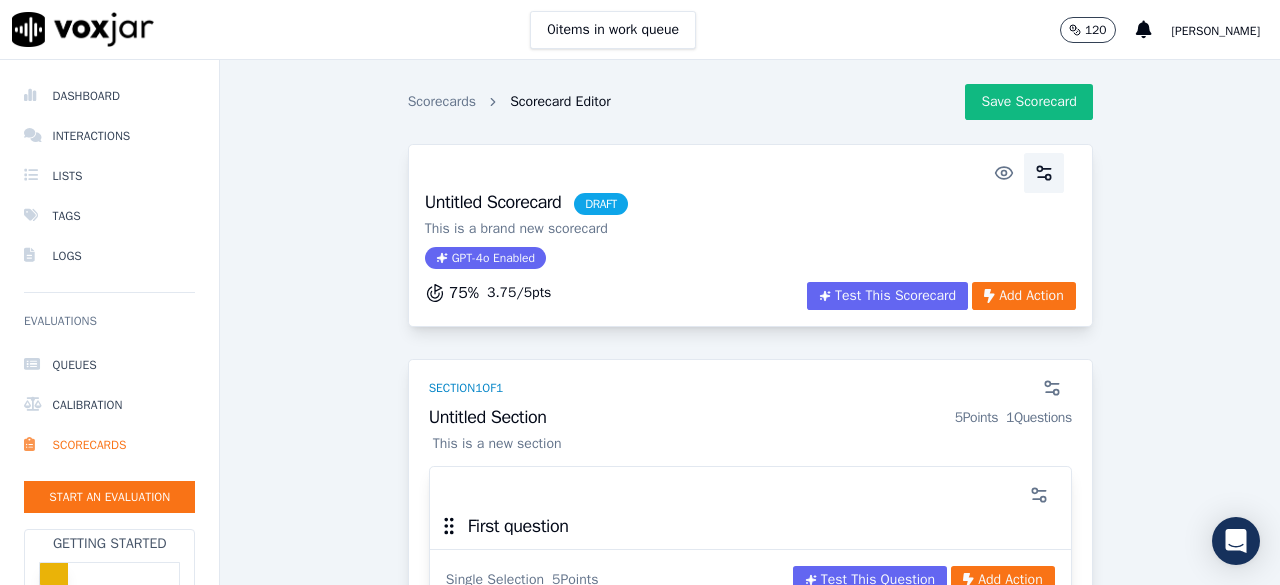 click 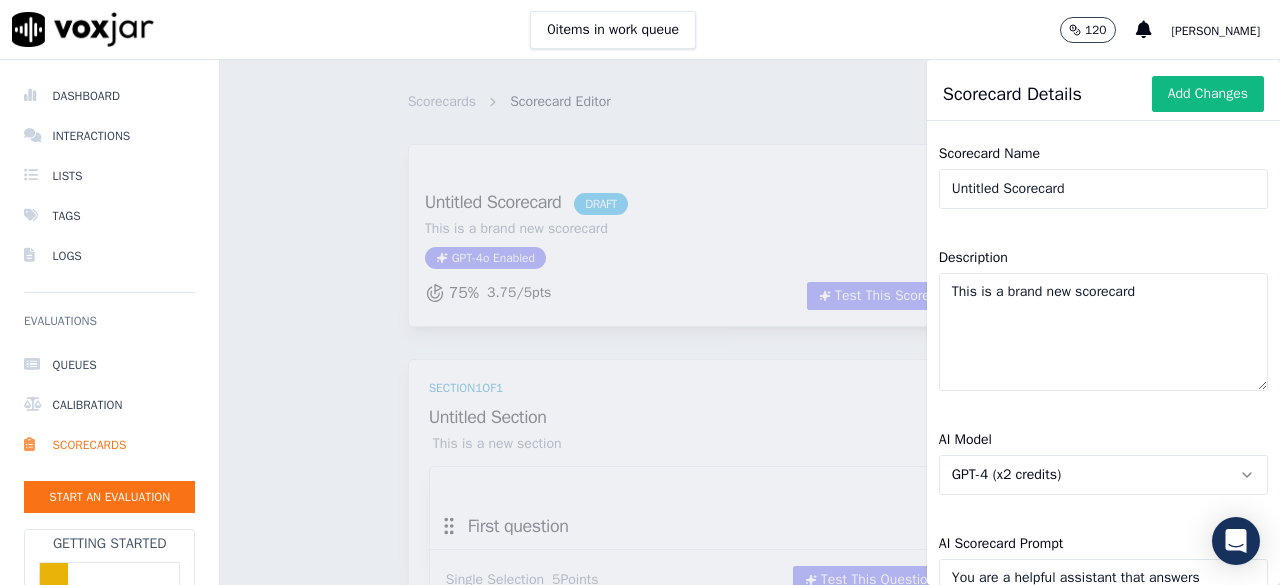 click on "Untitled Scorecard" 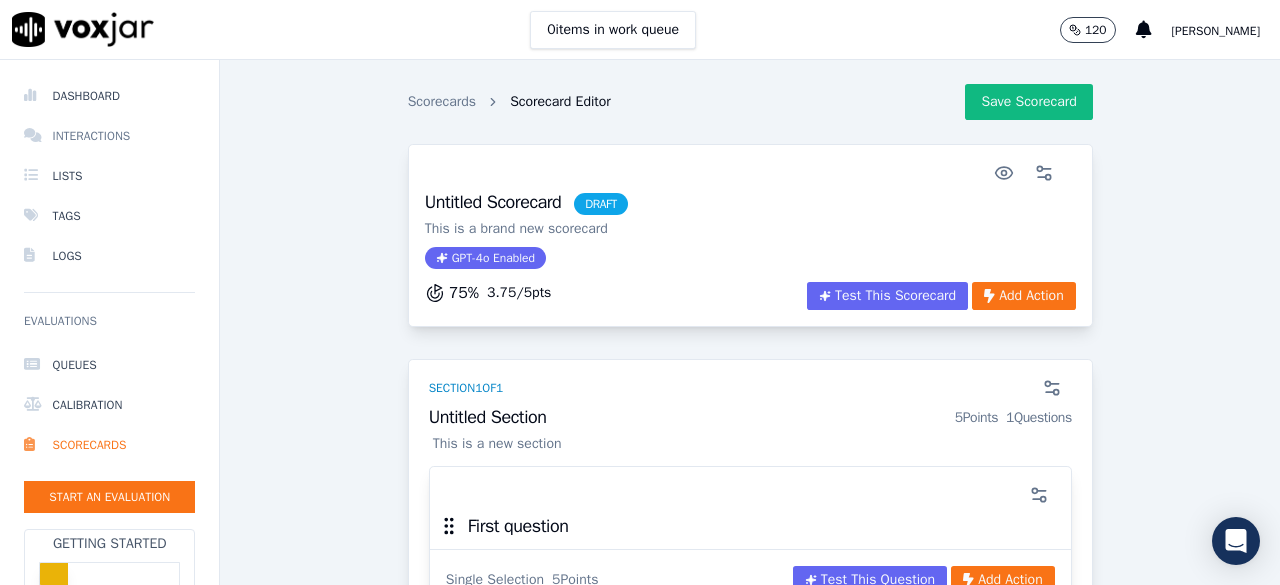 click on "Interactions" at bounding box center [109, 136] 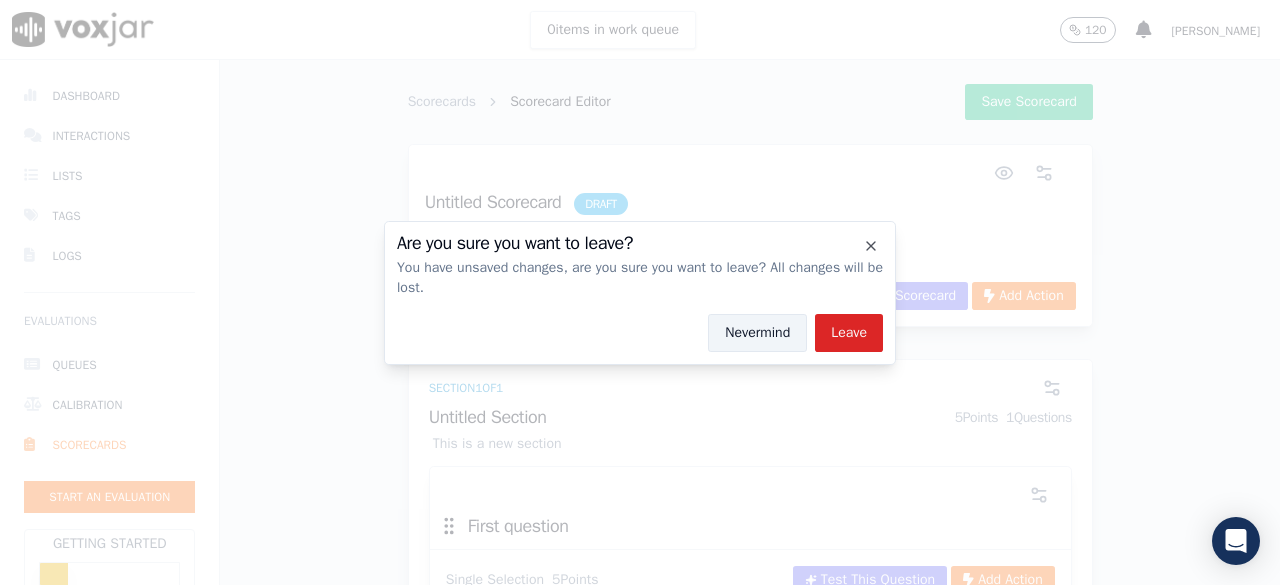 click on "Nevermind" at bounding box center (757, 333) 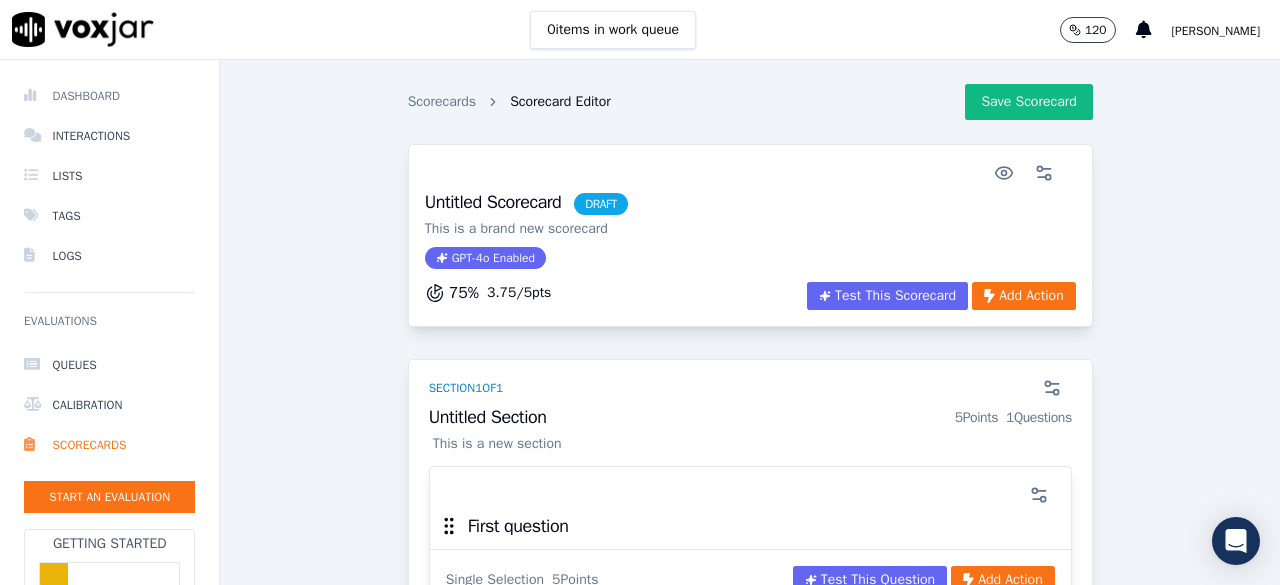 click on "Dashboard" at bounding box center (109, 96) 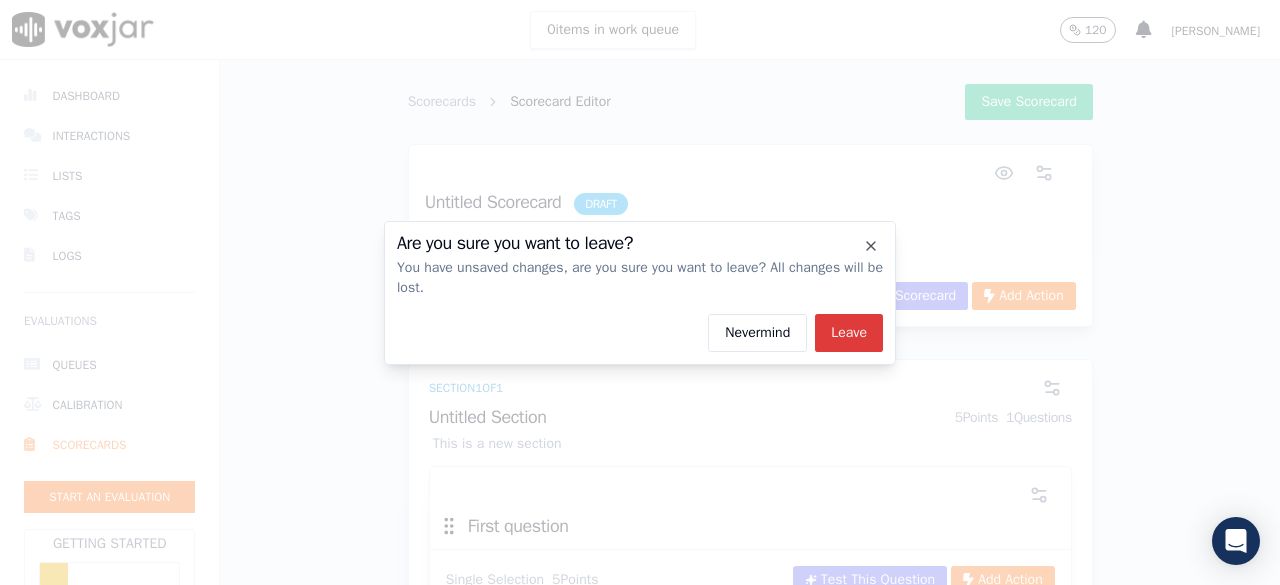 click on "Leave" 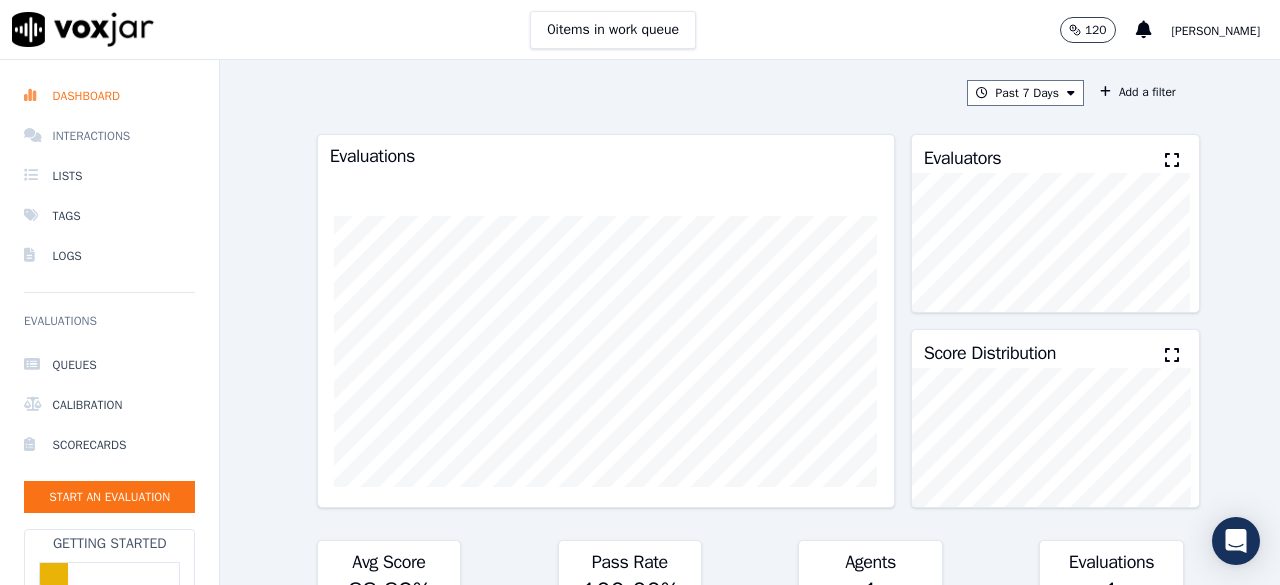 click on "Interactions" at bounding box center [109, 136] 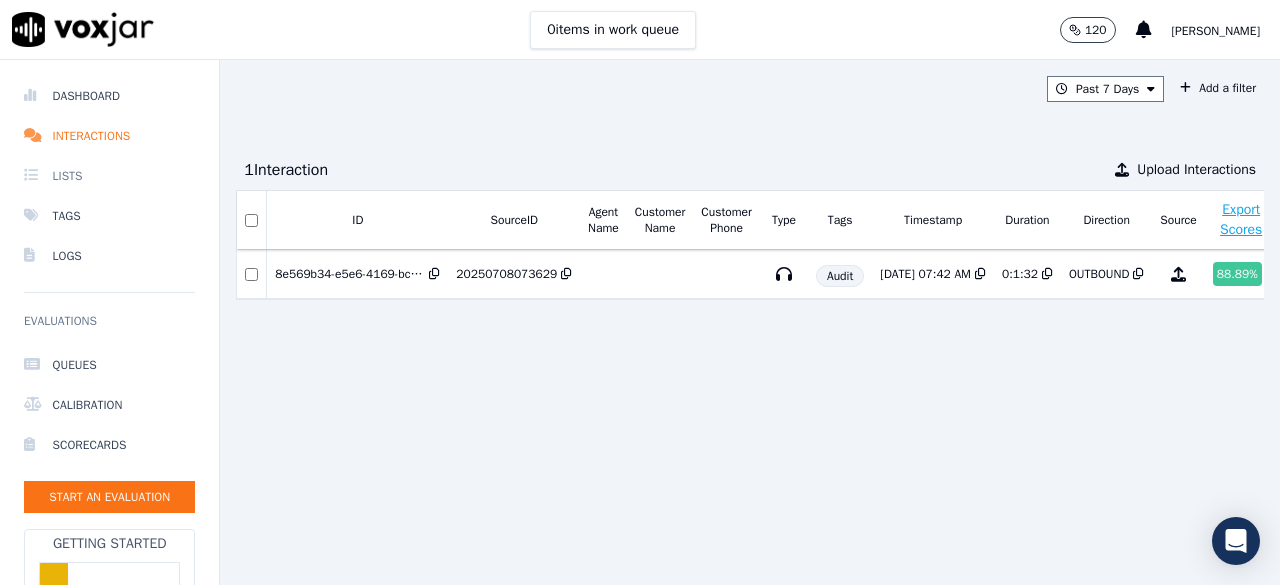 click on "Lists" at bounding box center (109, 176) 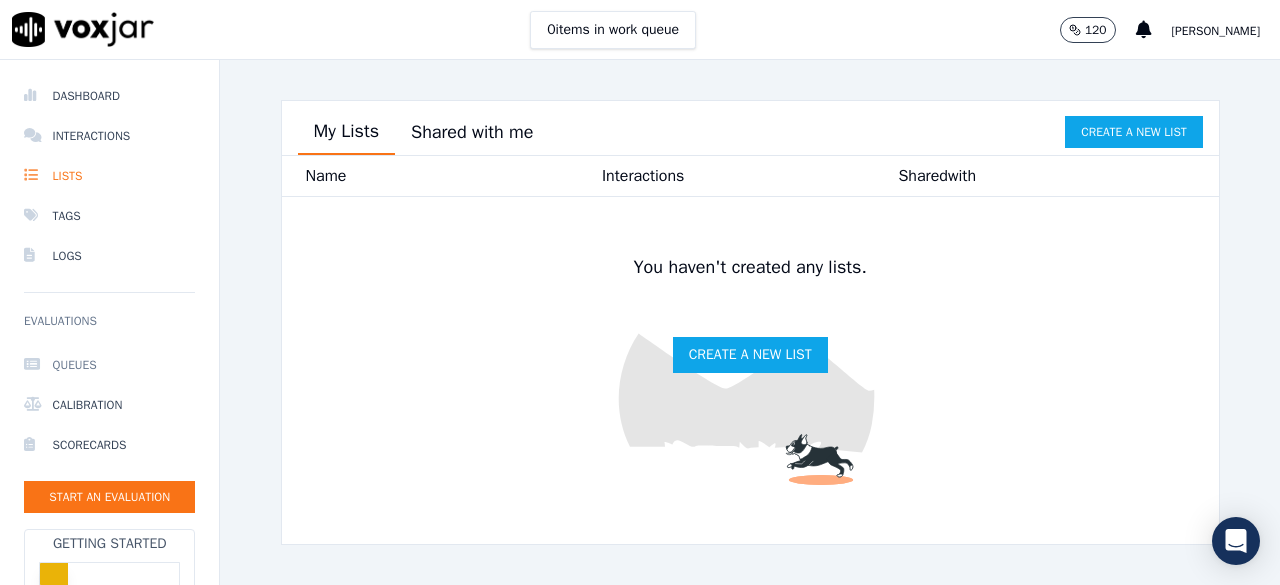 click on "Queues" at bounding box center (109, 365) 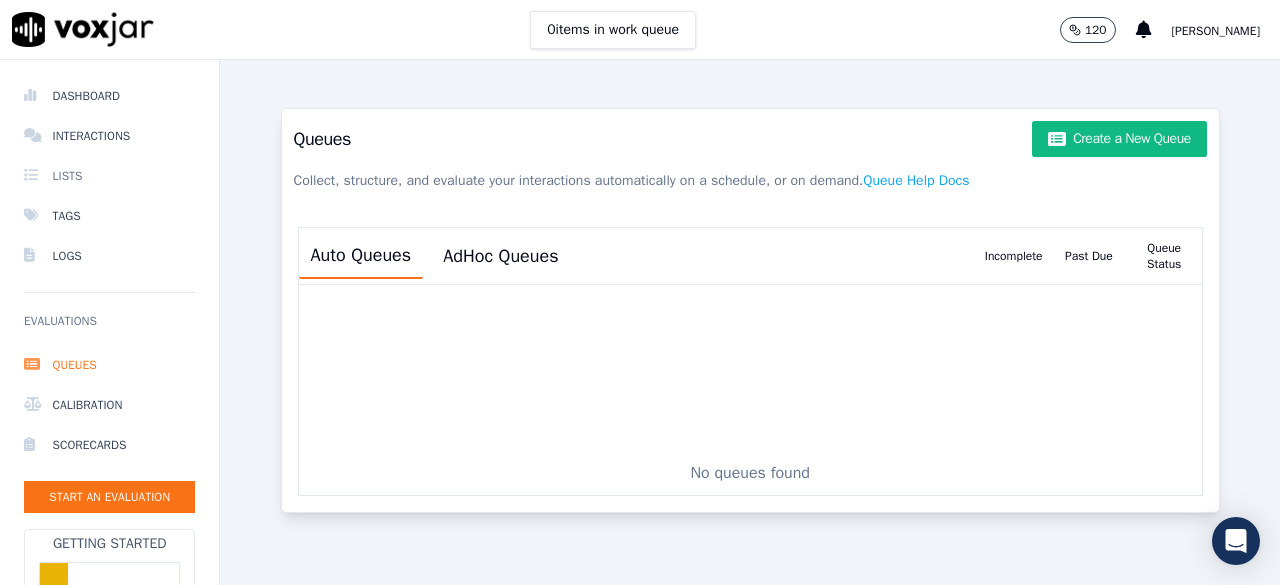 click on "Lists" at bounding box center (109, 176) 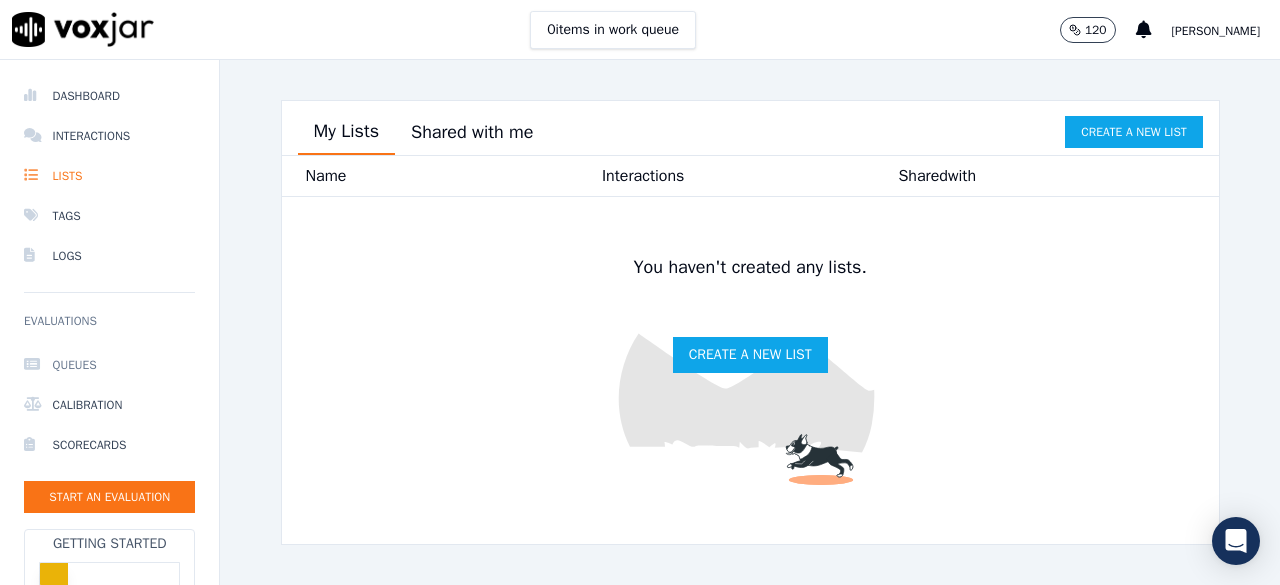 click on "Queues" at bounding box center (109, 365) 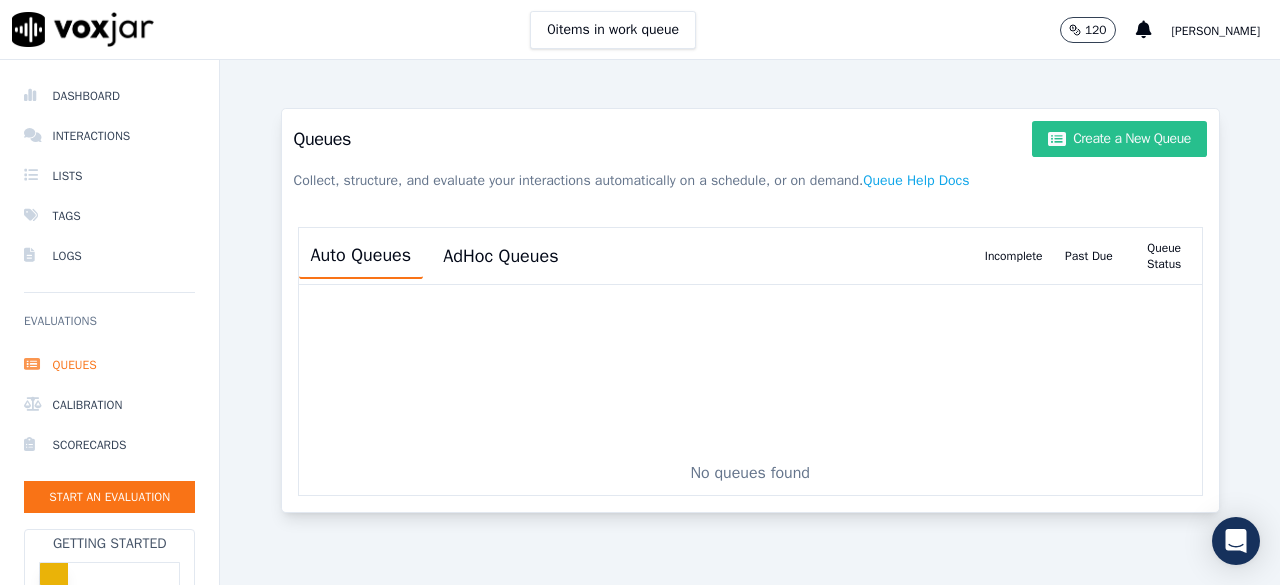 click on "Create a New Queue" at bounding box center [1119, 139] 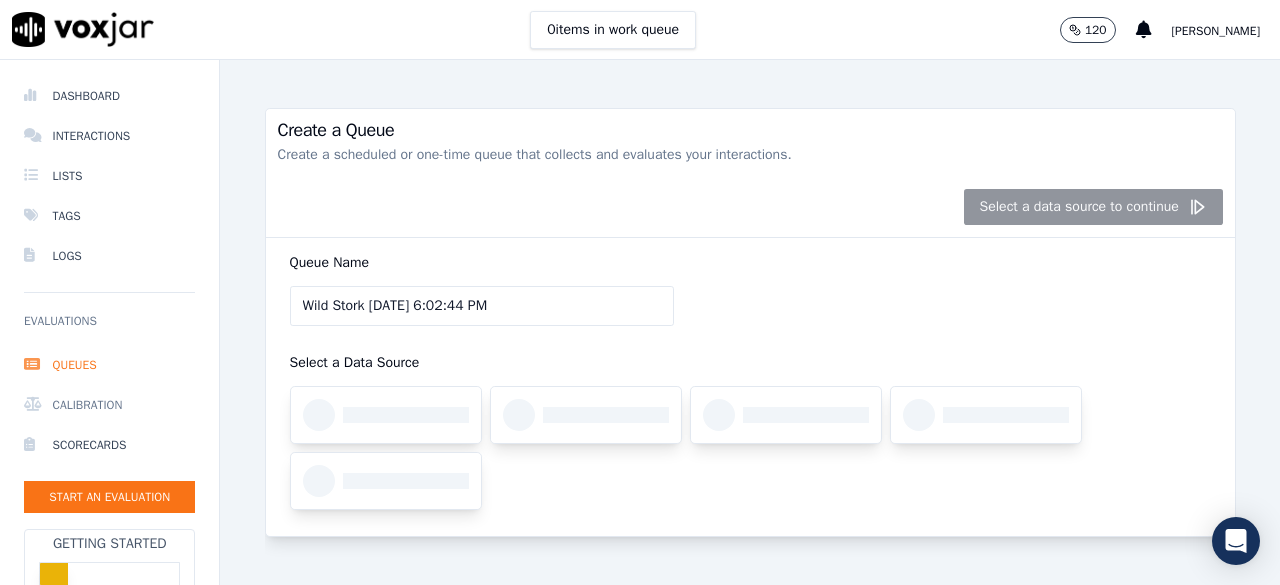 click on "Calibration" at bounding box center (109, 405) 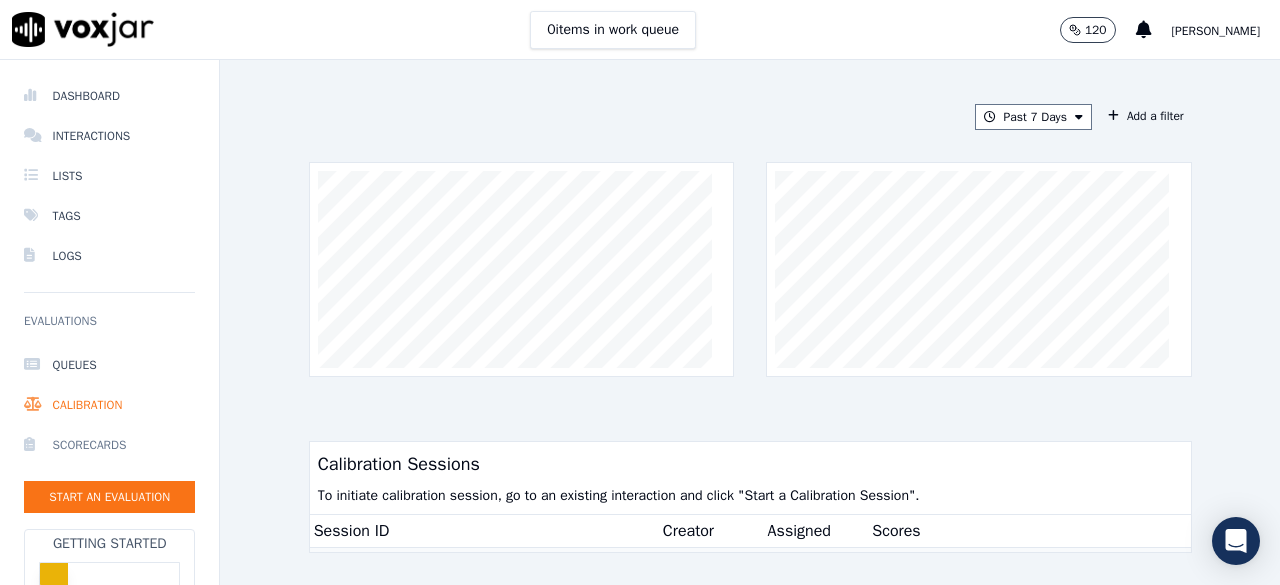 click on "Scorecards" at bounding box center [109, 445] 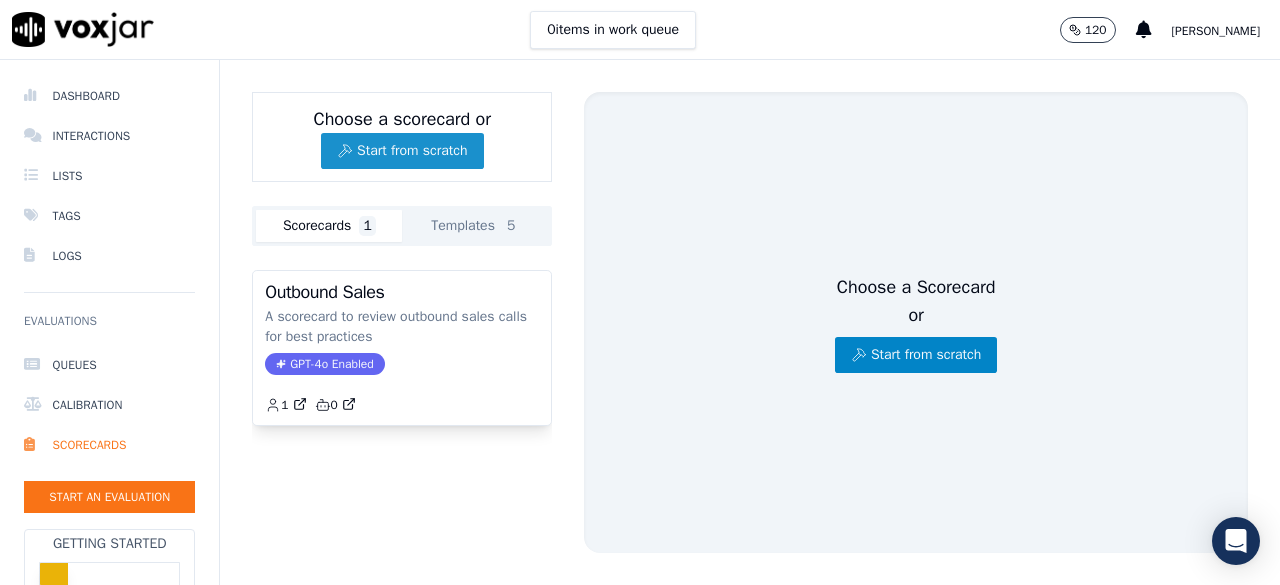 click on "Start from scratch" at bounding box center (402, 151) 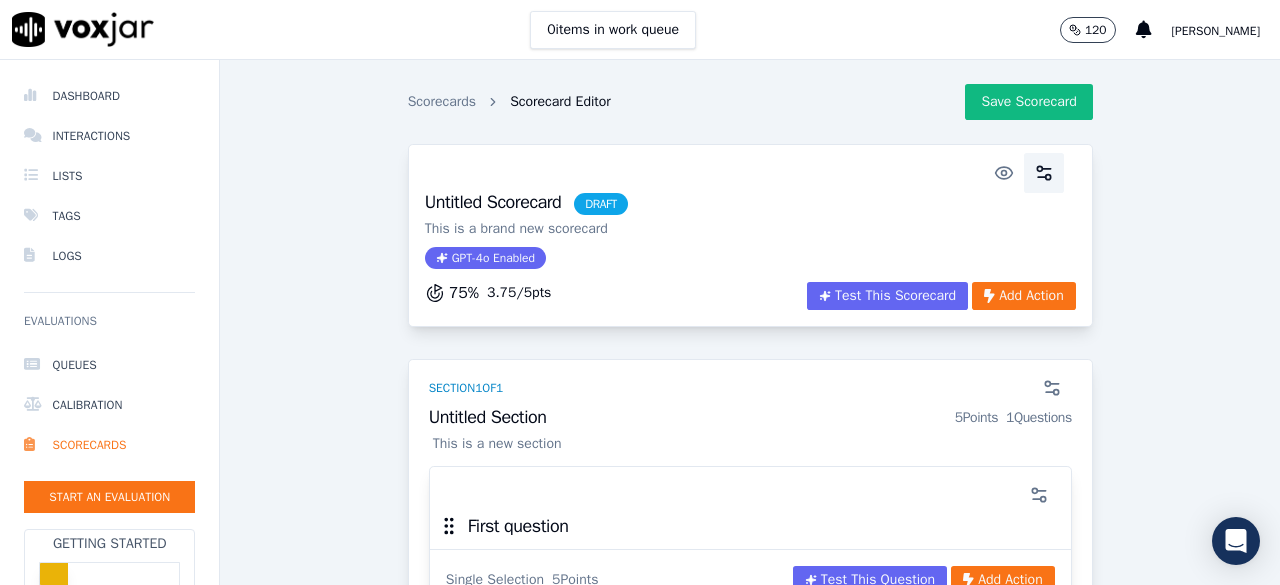 click 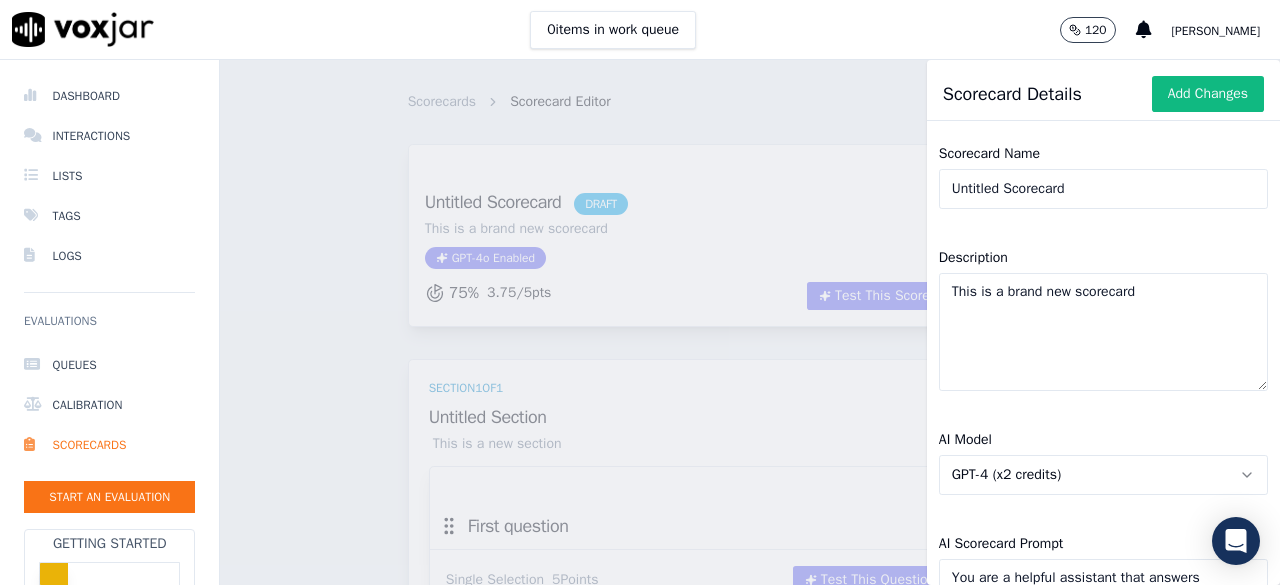 click on "Untitled Scorecard" 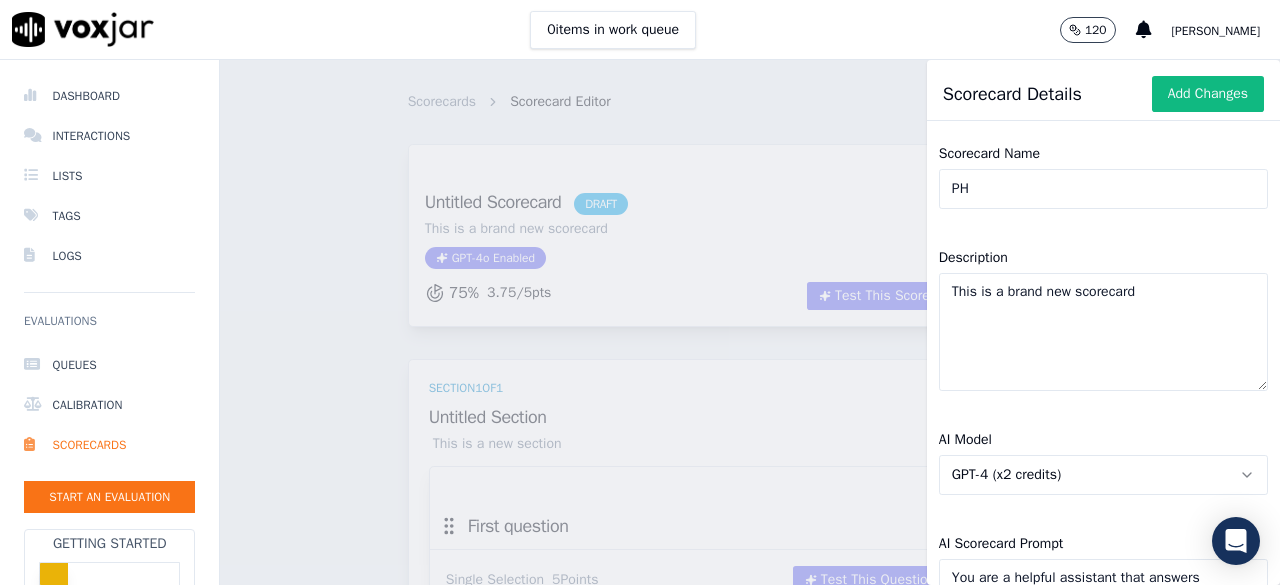 type on "PH Sales Audit Sheet" 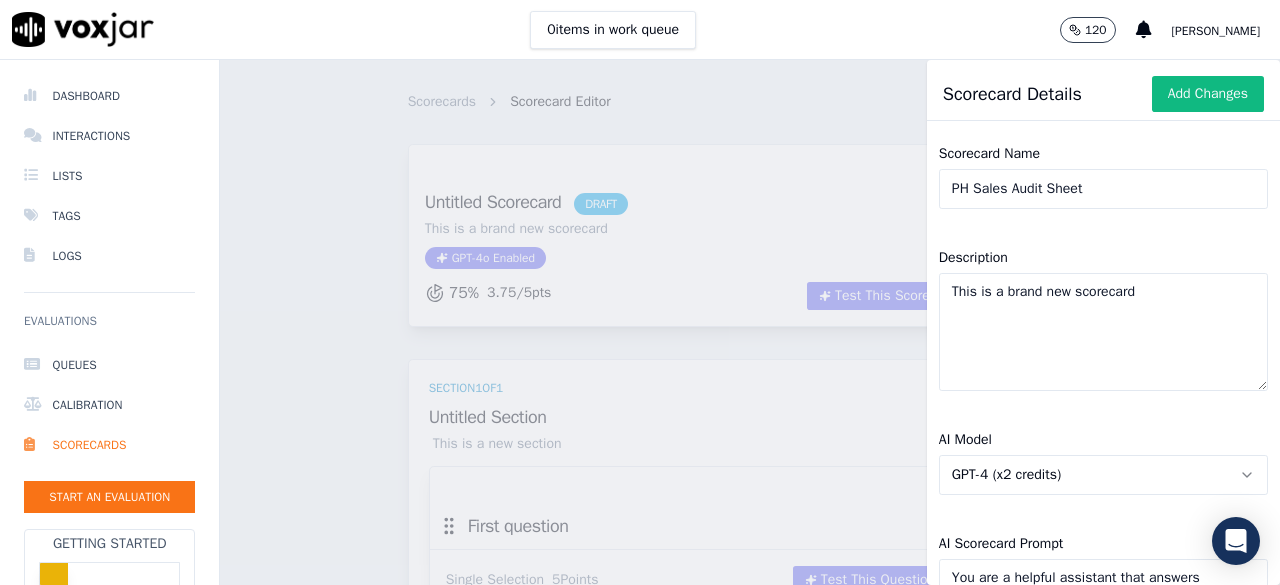 click on "This is a brand new scorecard" 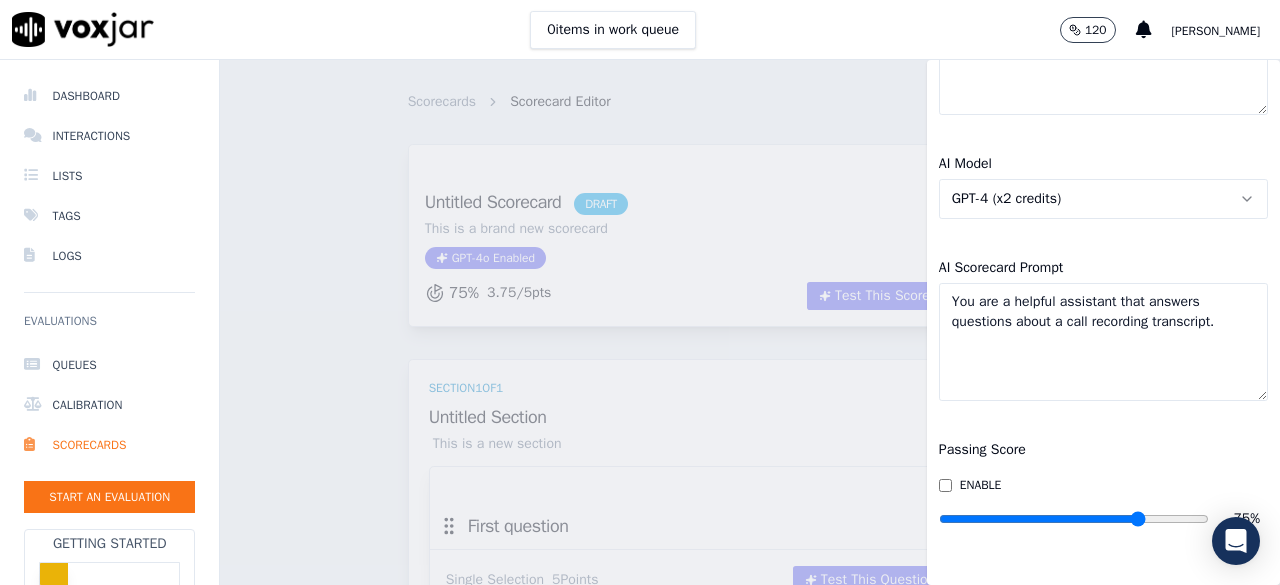 scroll, scrollTop: 308, scrollLeft: 0, axis: vertical 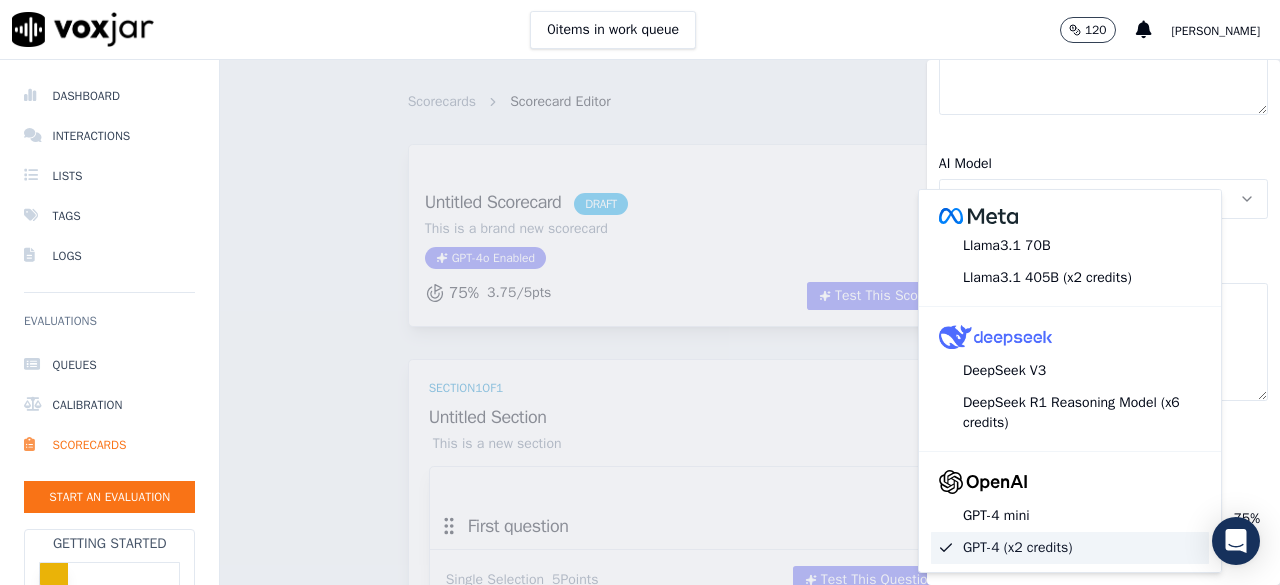 click on "AI Model   GPT-4 (x2 credits)" at bounding box center [1103, 185] 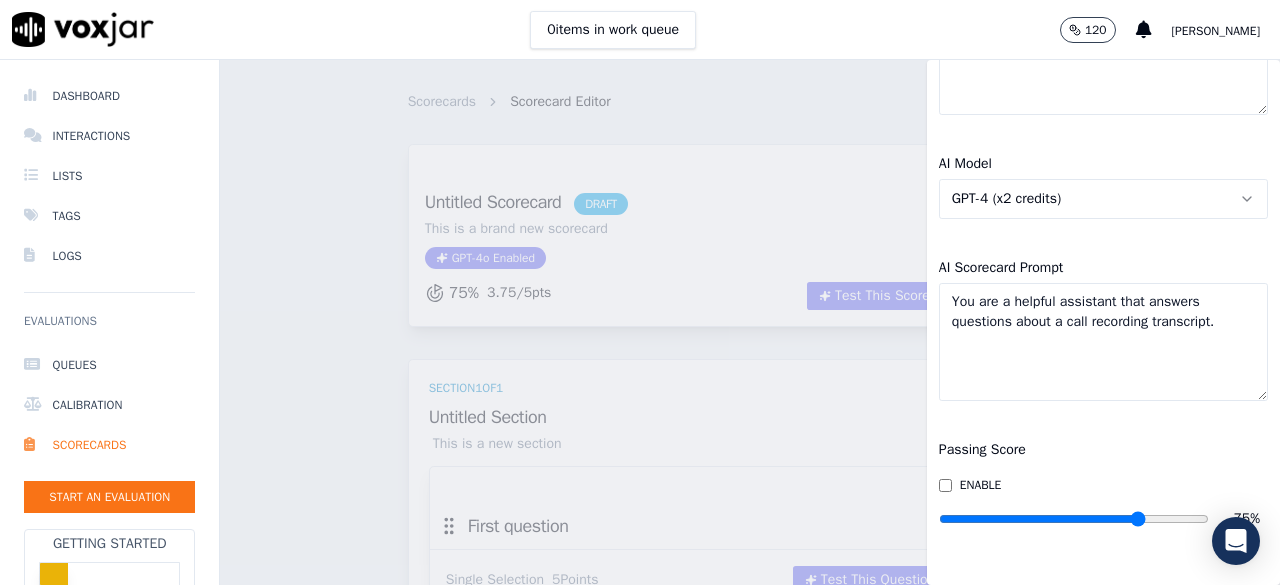 scroll, scrollTop: 319, scrollLeft: 0, axis: vertical 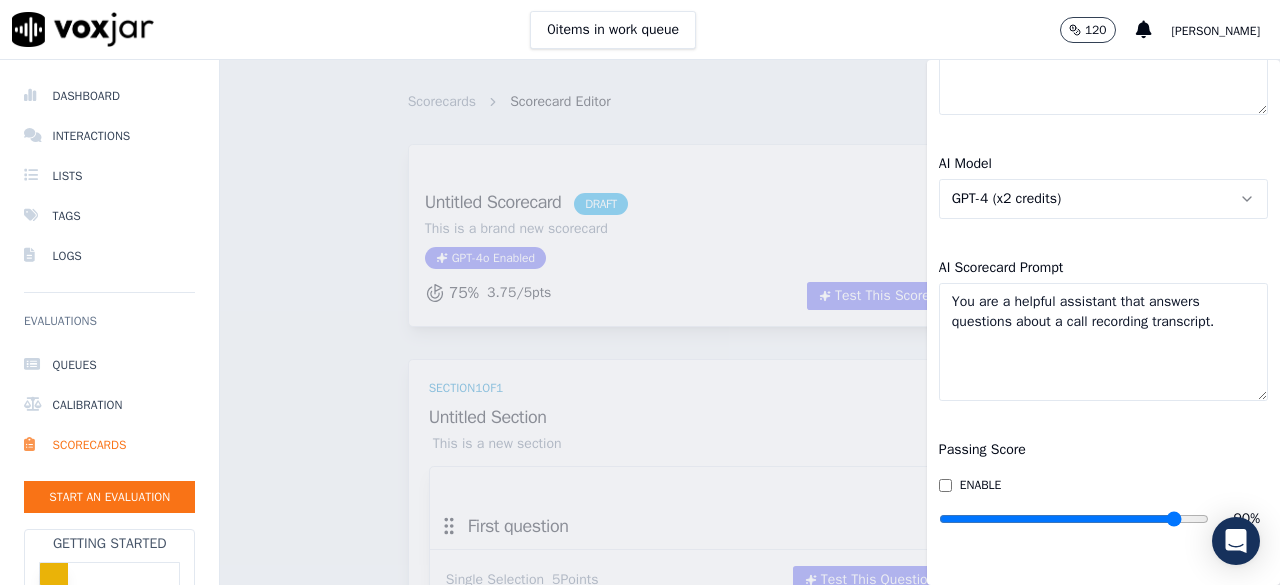 drag, startPoint x: 1100, startPoint y: 470, endPoint x: 1130, endPoint y: 482, distance: 32.31099 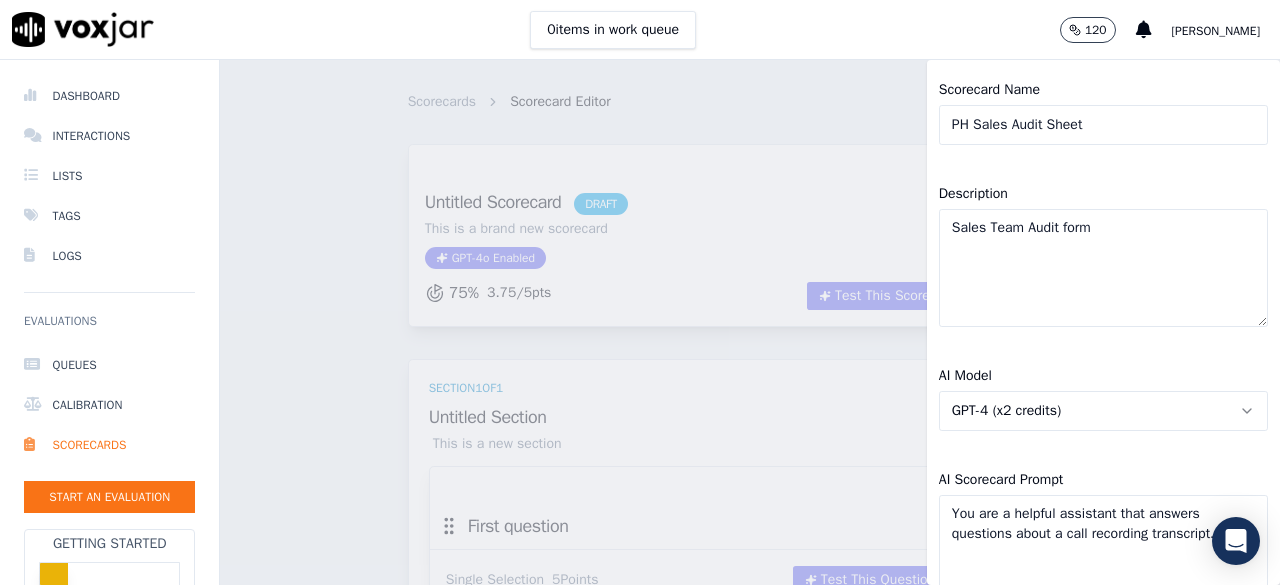 scroll, scrollTop: 0, scrollLeft: 0, axis: both 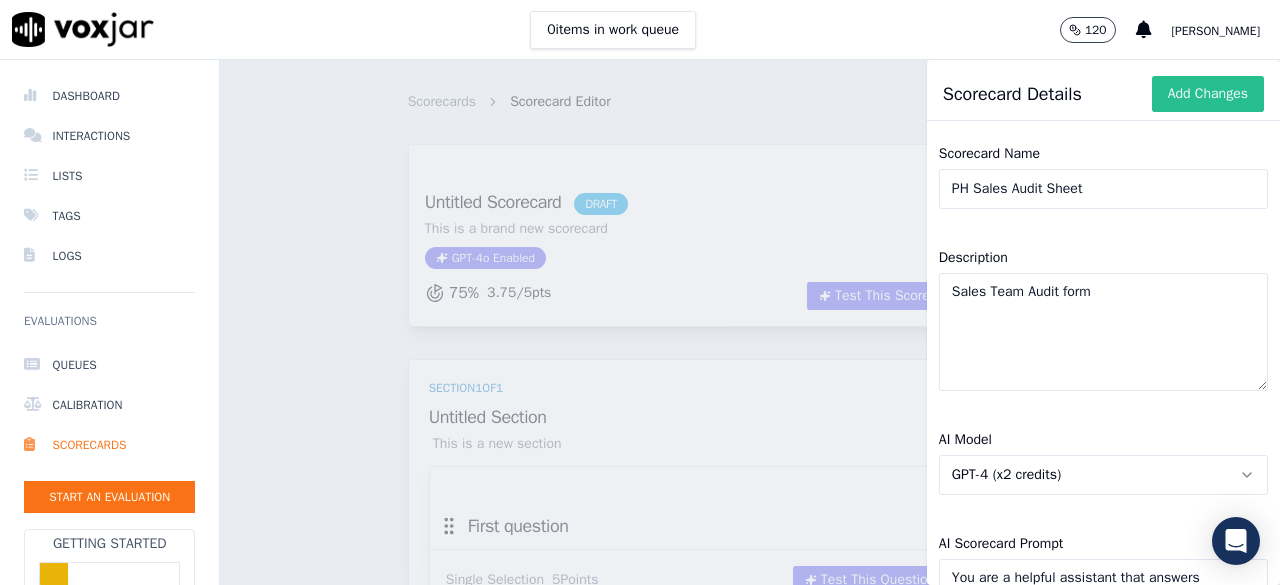 click on "Add Changes" at bounding box center [1208, 94] 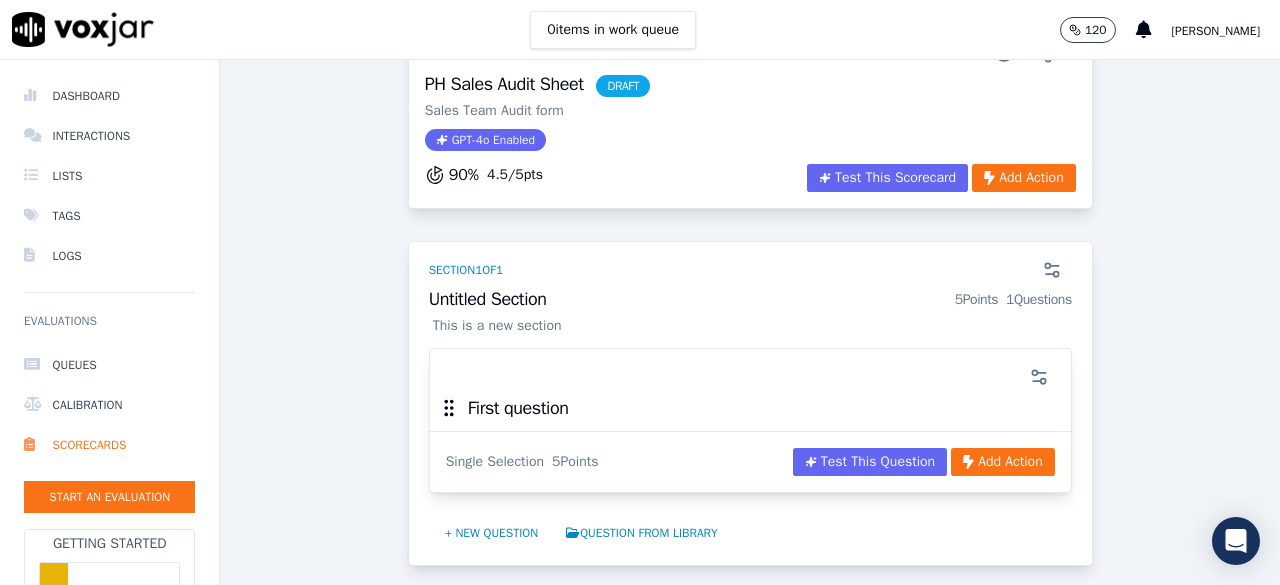 scroll, scrollTop: 115, scrollLeft: 0, axis: vertical 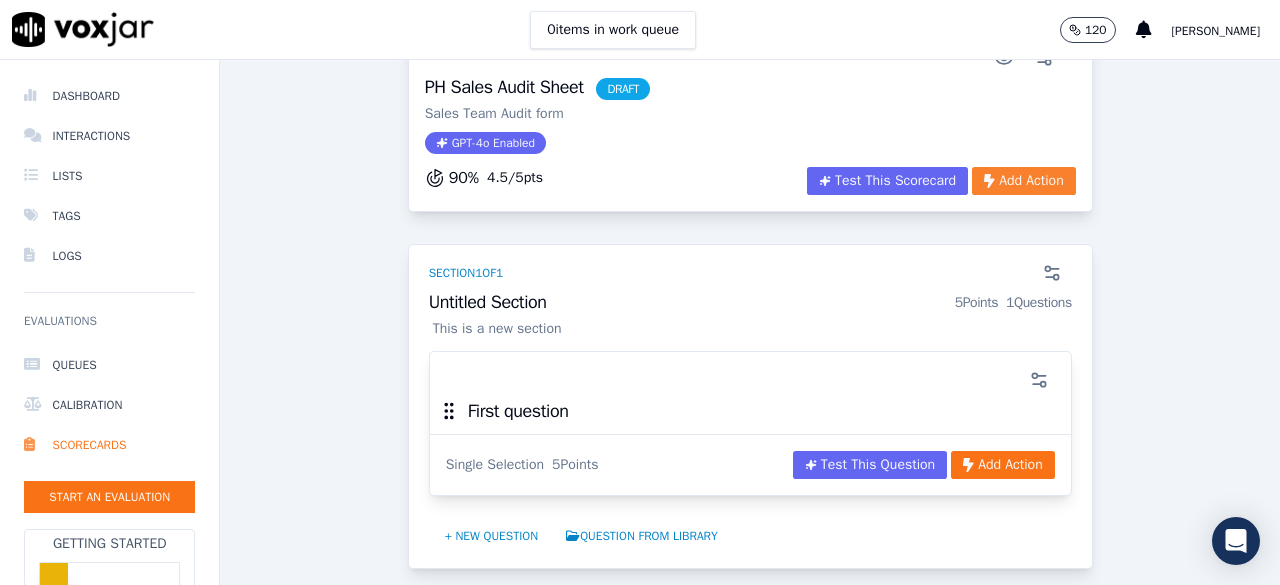 click on "Add Action" 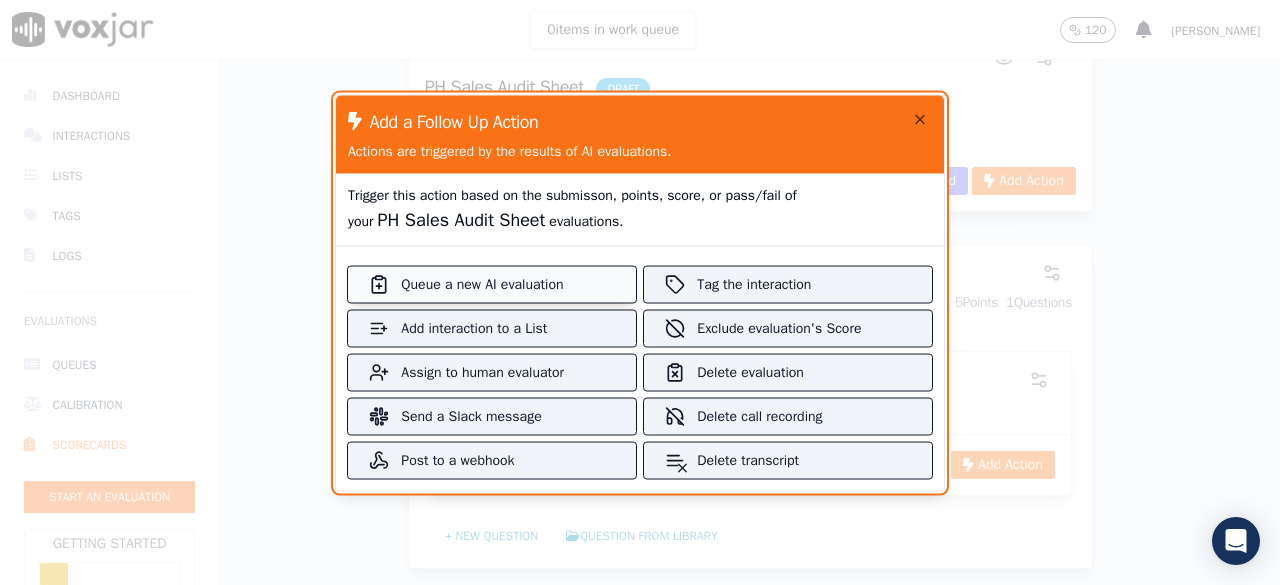 click on "Queue a new AI evaluation" at bounding box center [492, 284] 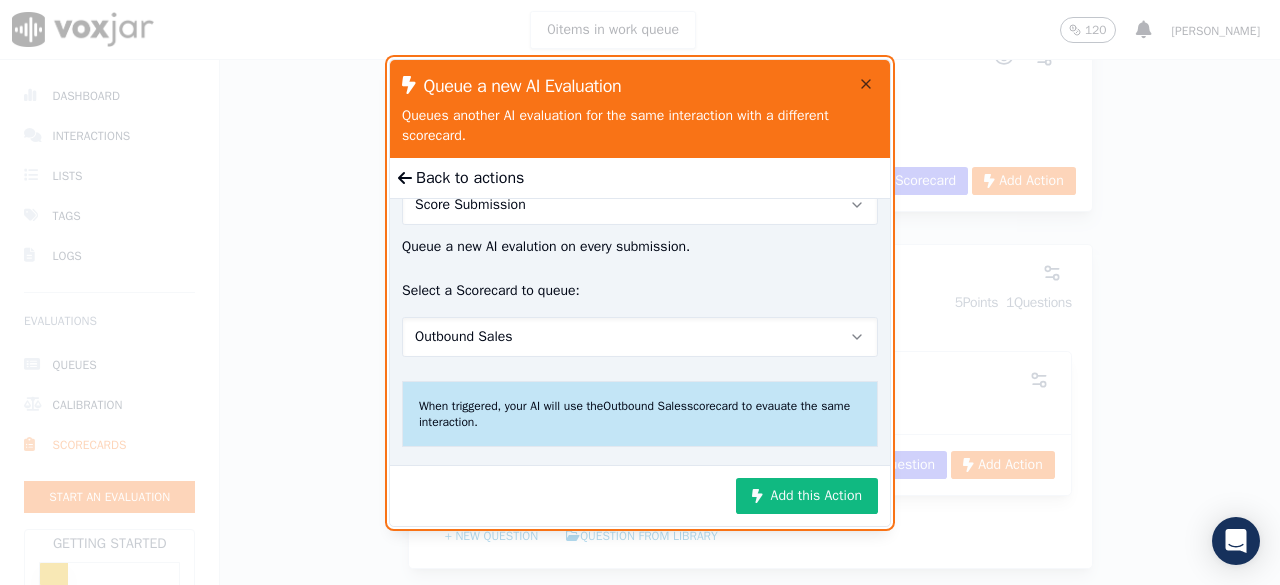 scroll, scrollTop: 0, scrollLeft: 0, axis: both 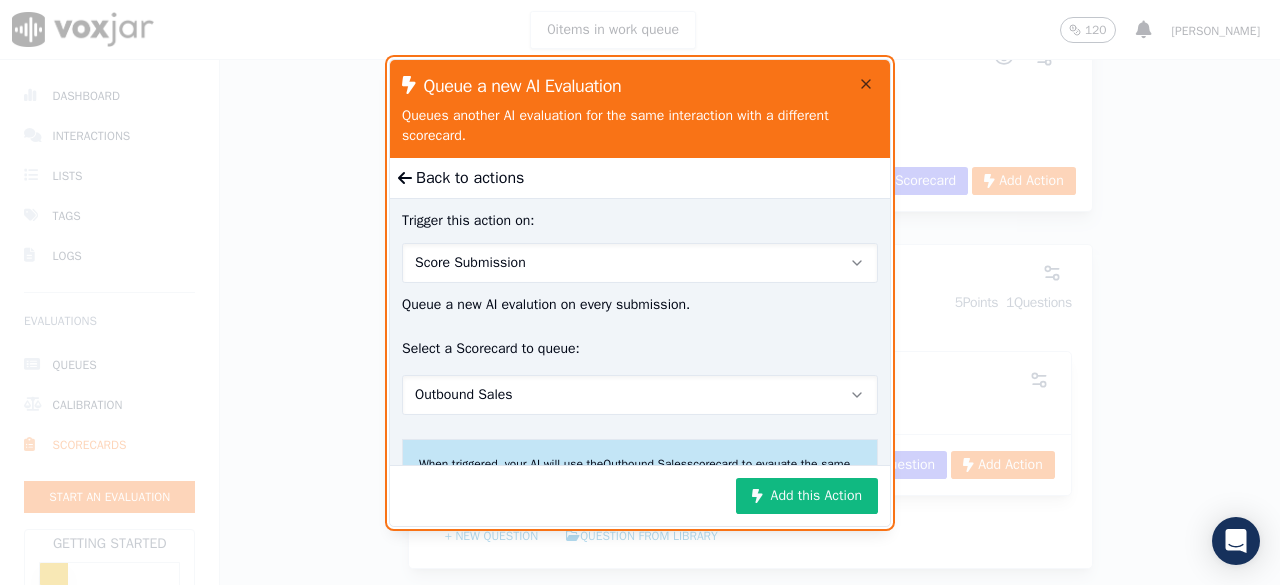 click on "Queue a new AI Evaluation" at bounding box center (640, 86) 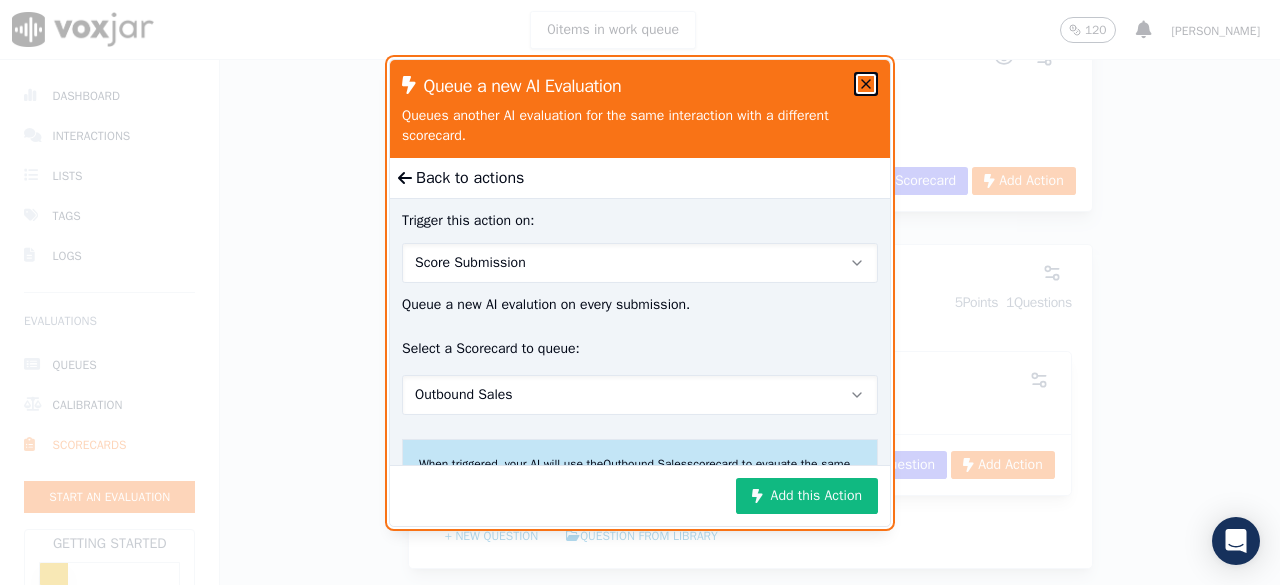 click 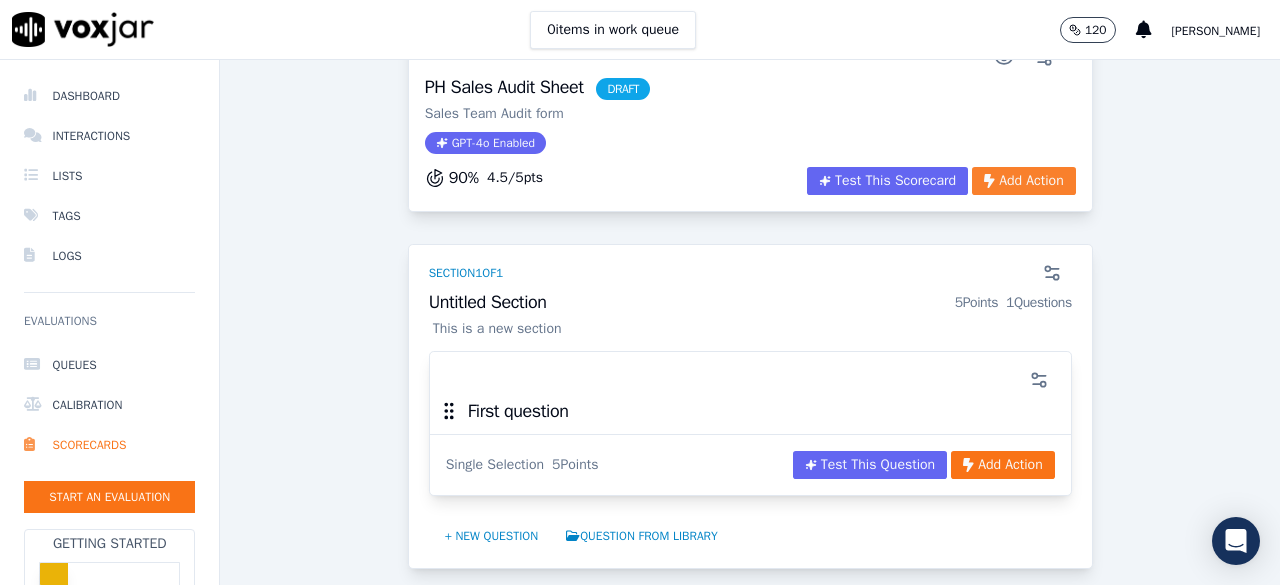 click on "Add Action" 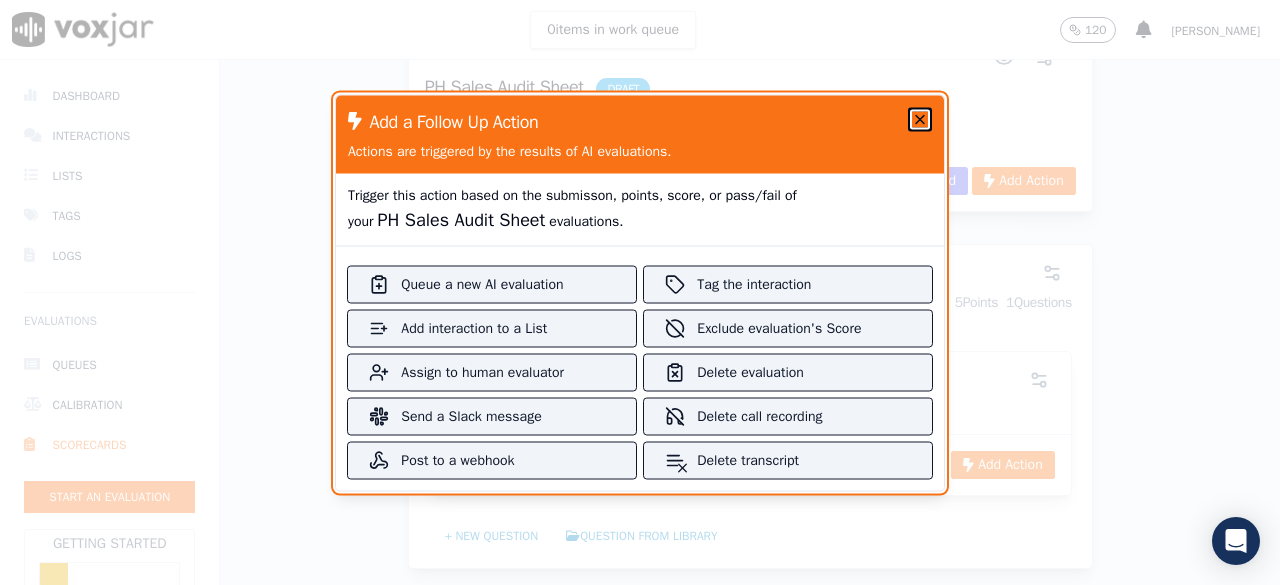 click 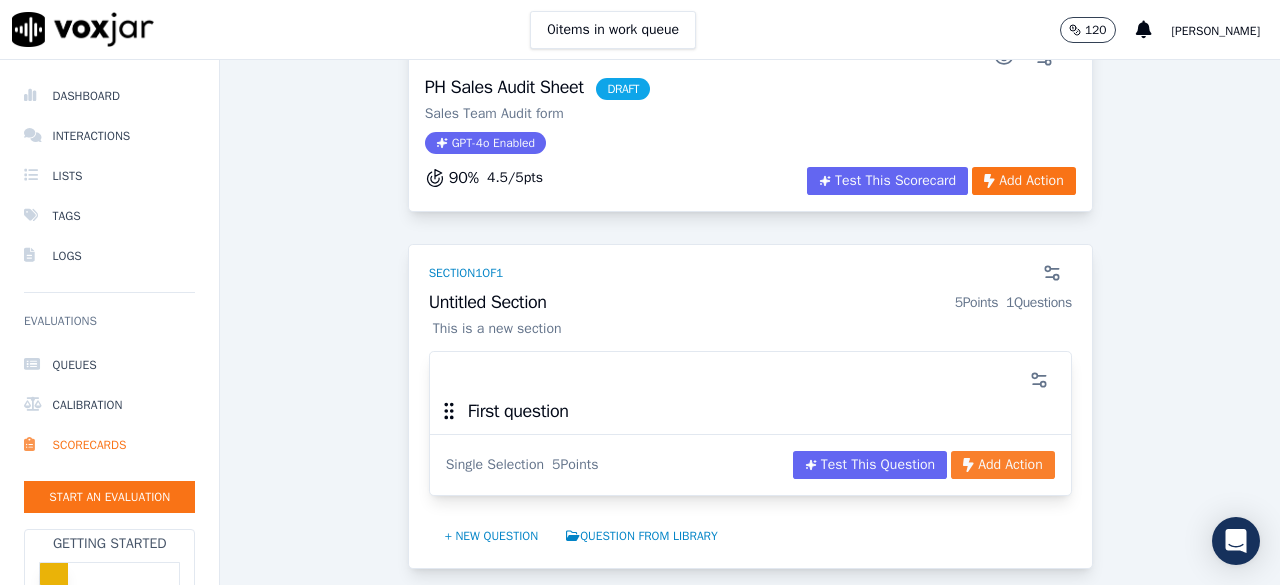 click on "Add Action" 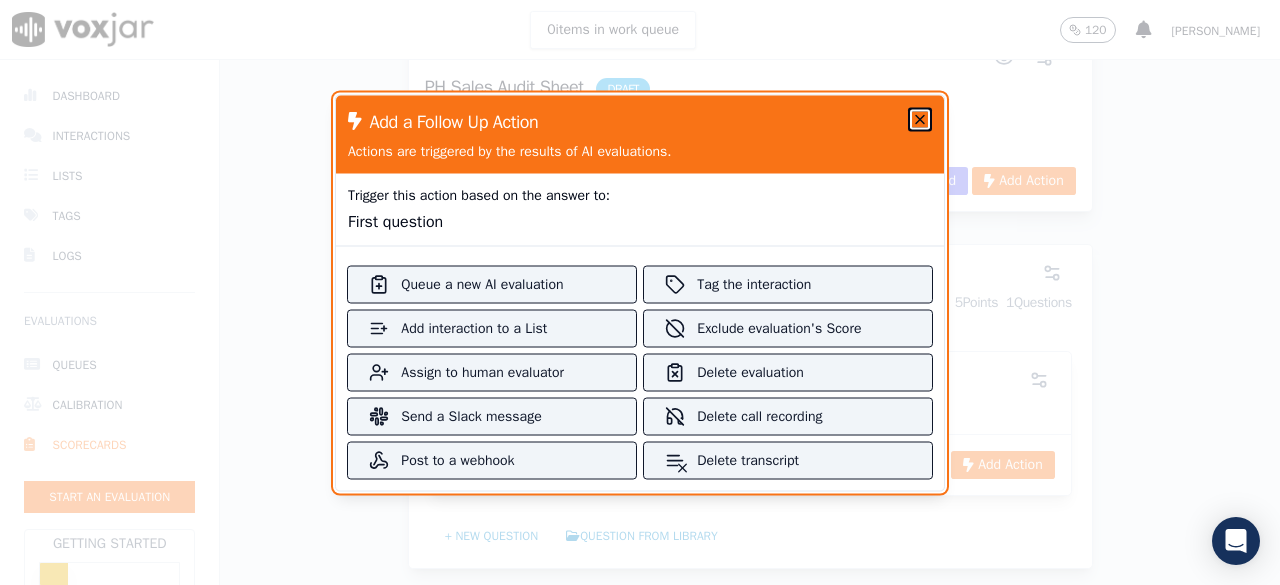 click 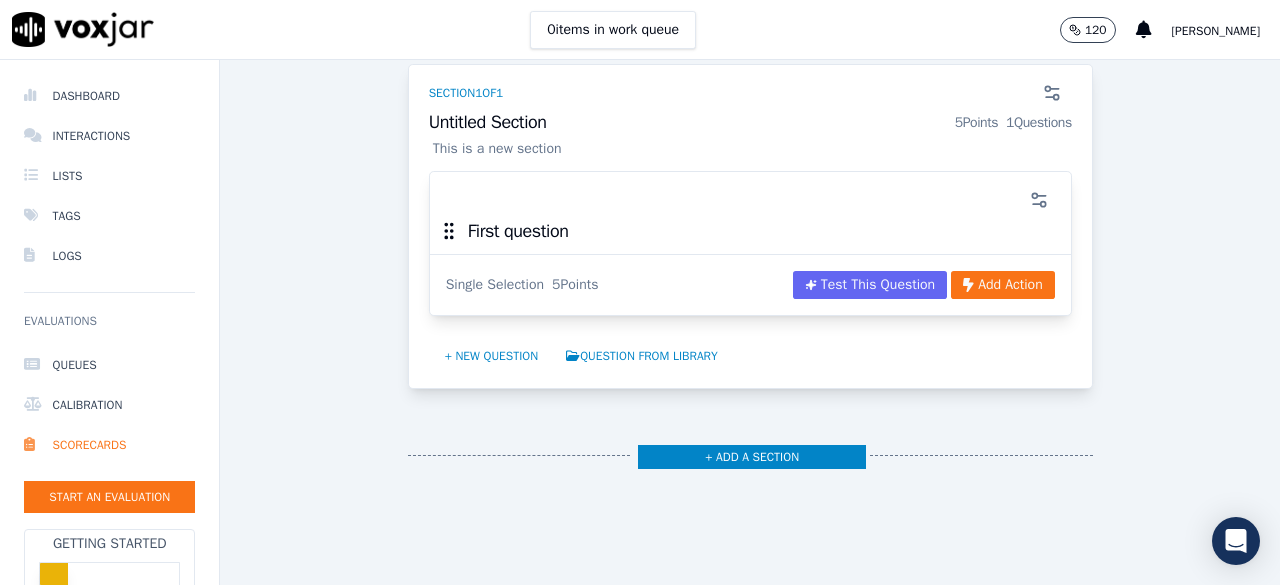 scroll, scrollTop: 302, scrollLeft: 0, axis: vertical 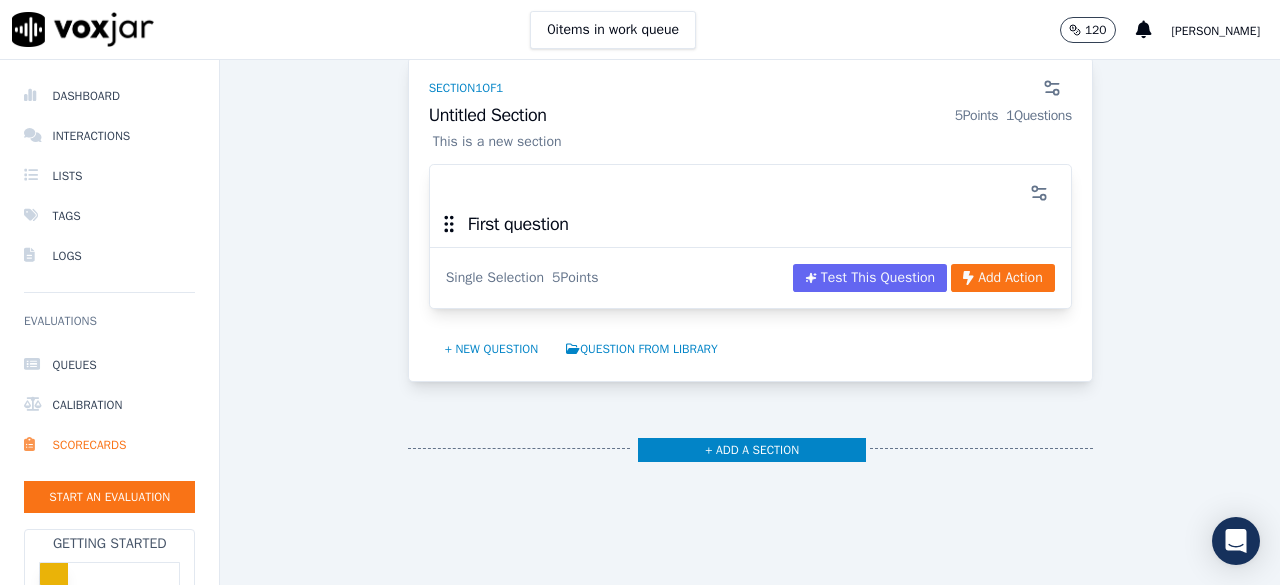 click at bounding box center [750, 193] 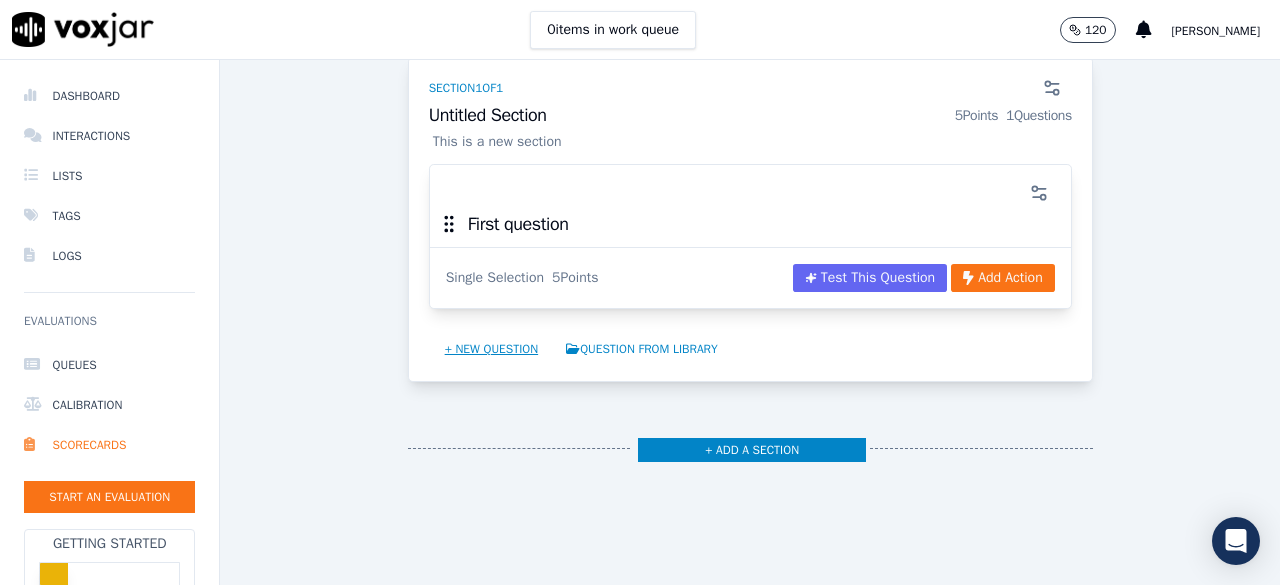 click on "+ New question" at bounding box center [492, 349] 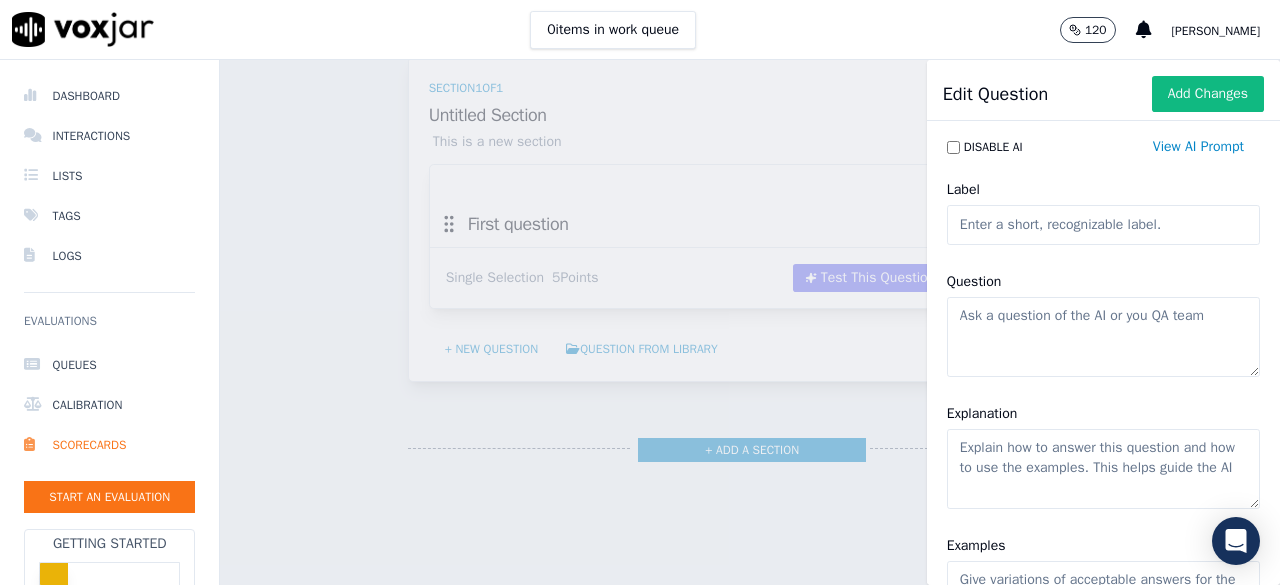 click on "Label" 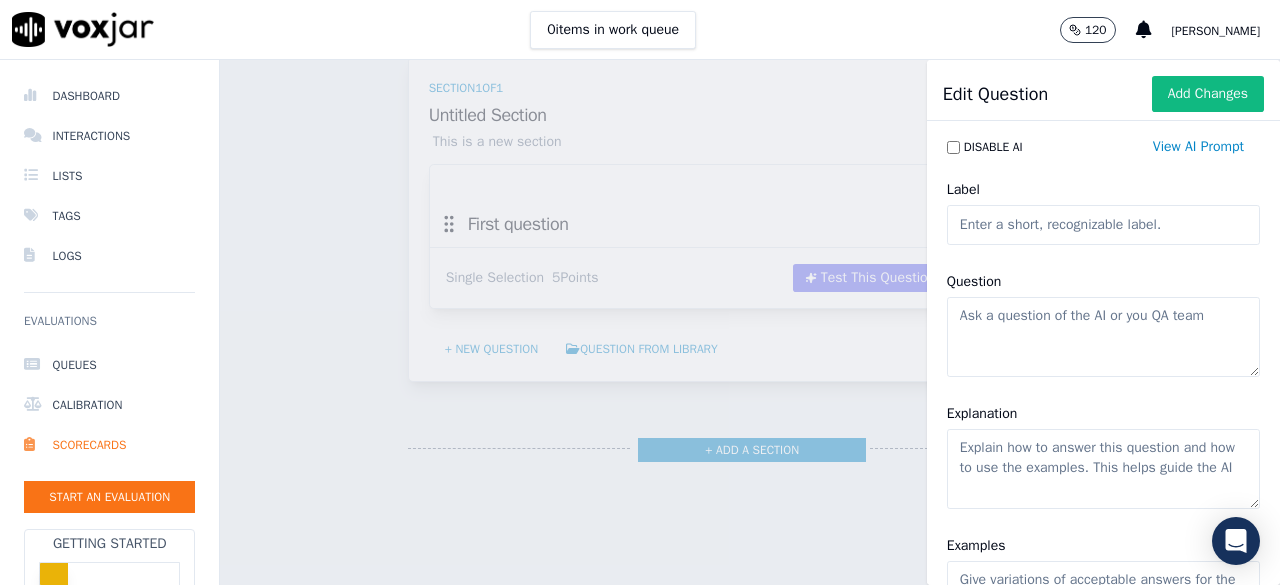 click on "Label" 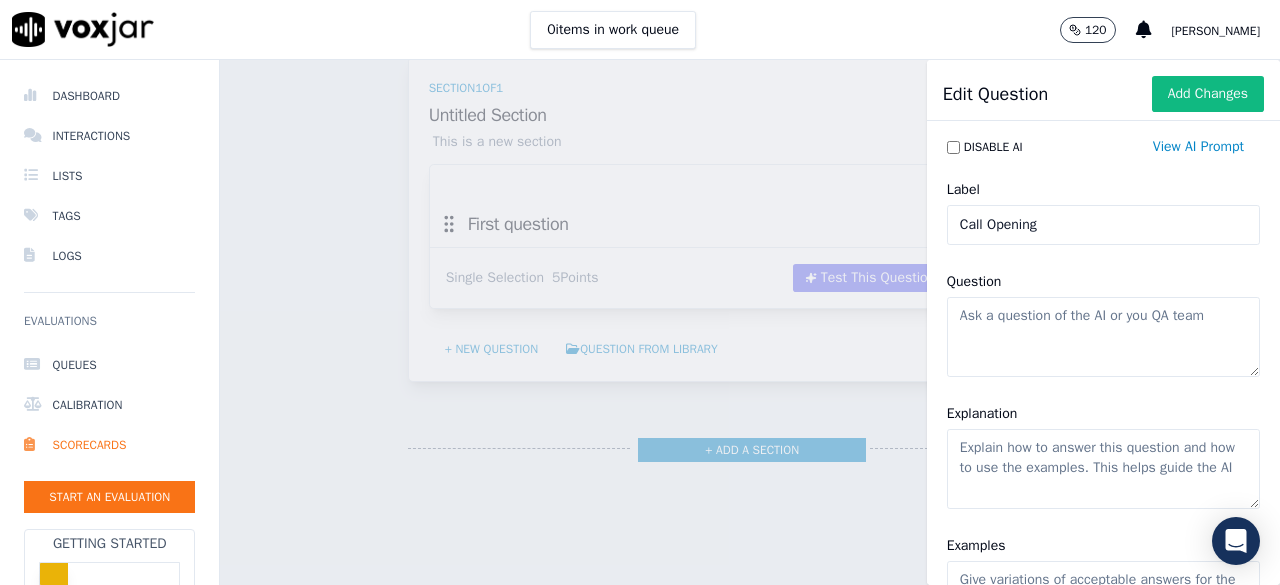 type on "Call Opening" 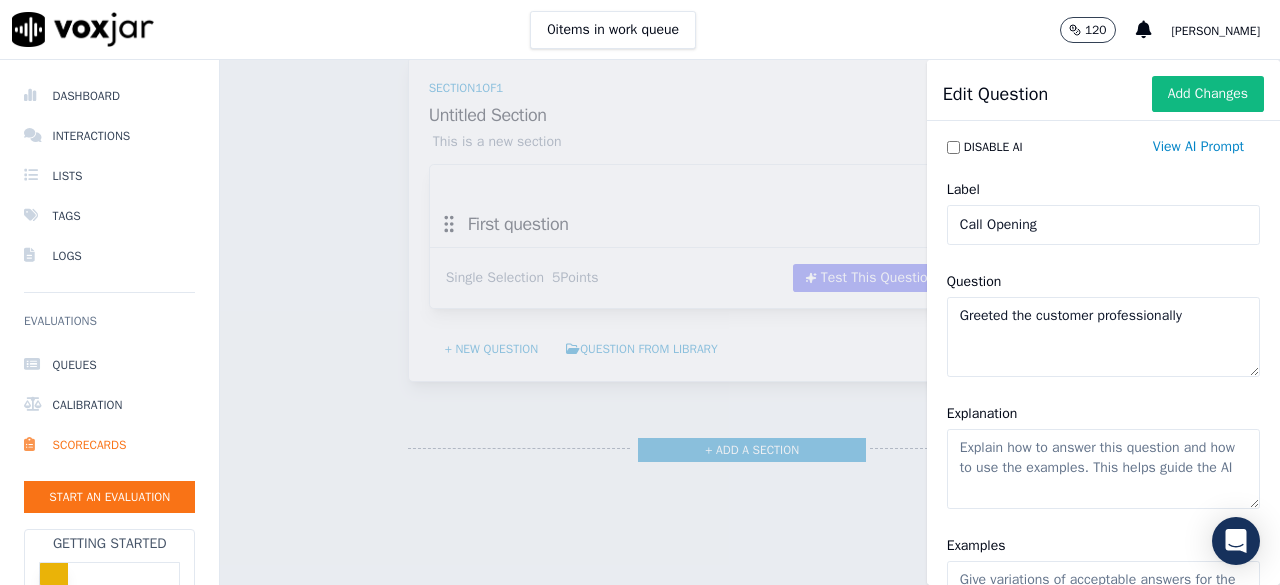type on "Greeted the customer professionally" 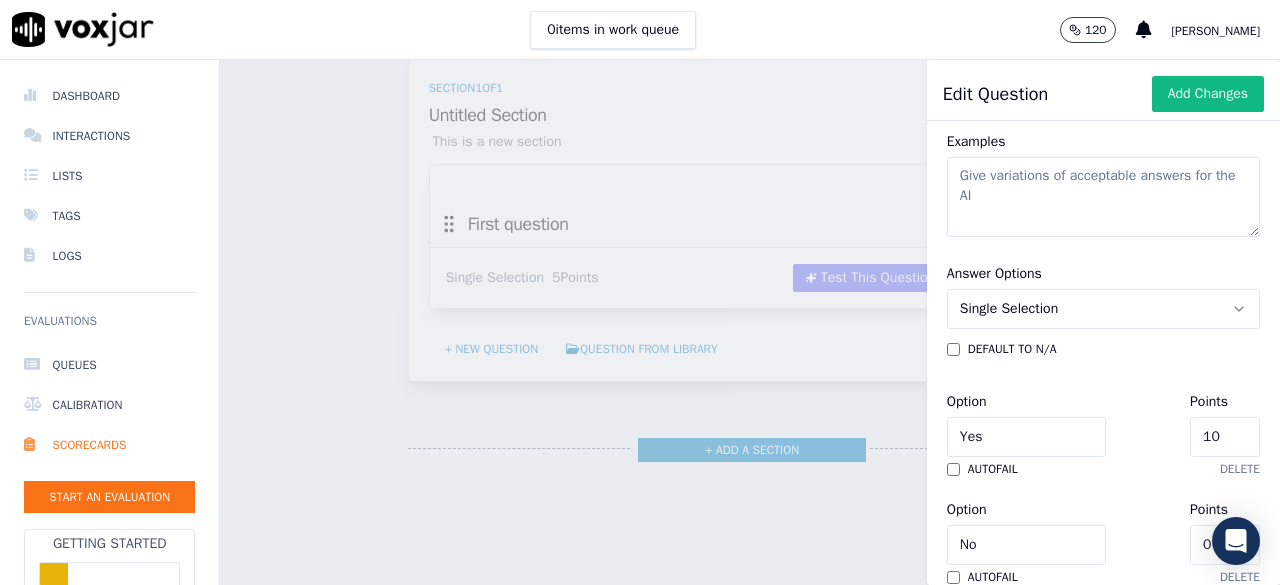 scroll, scrollTop: 406, scrollLeft: 0, axis: vertical 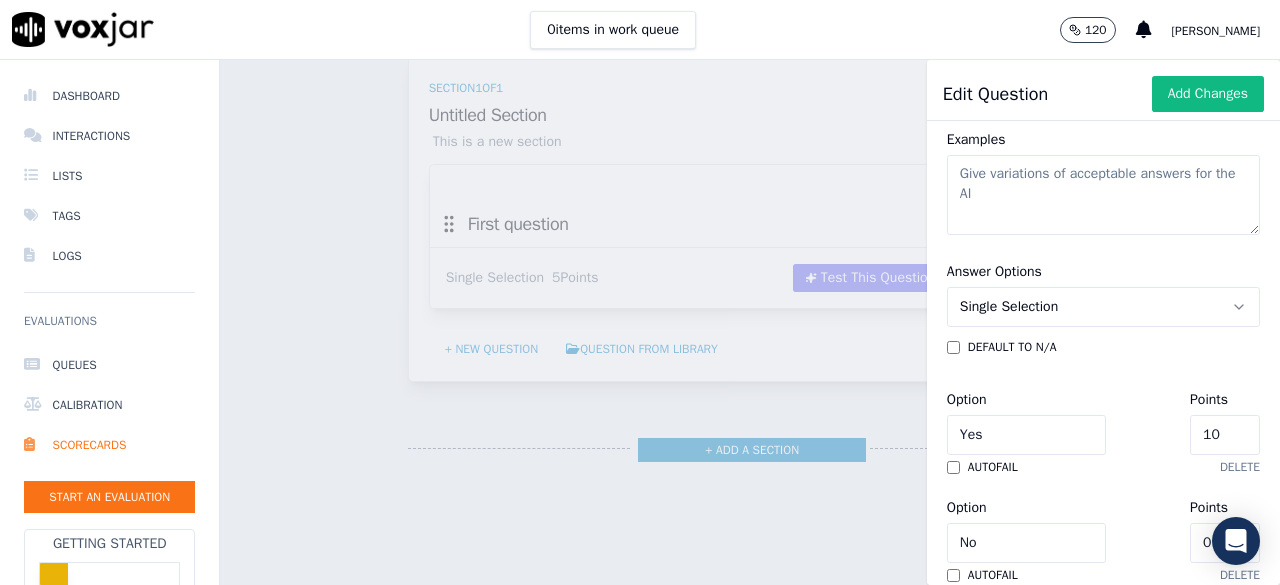 type on "Did the agent greet the customer properly" 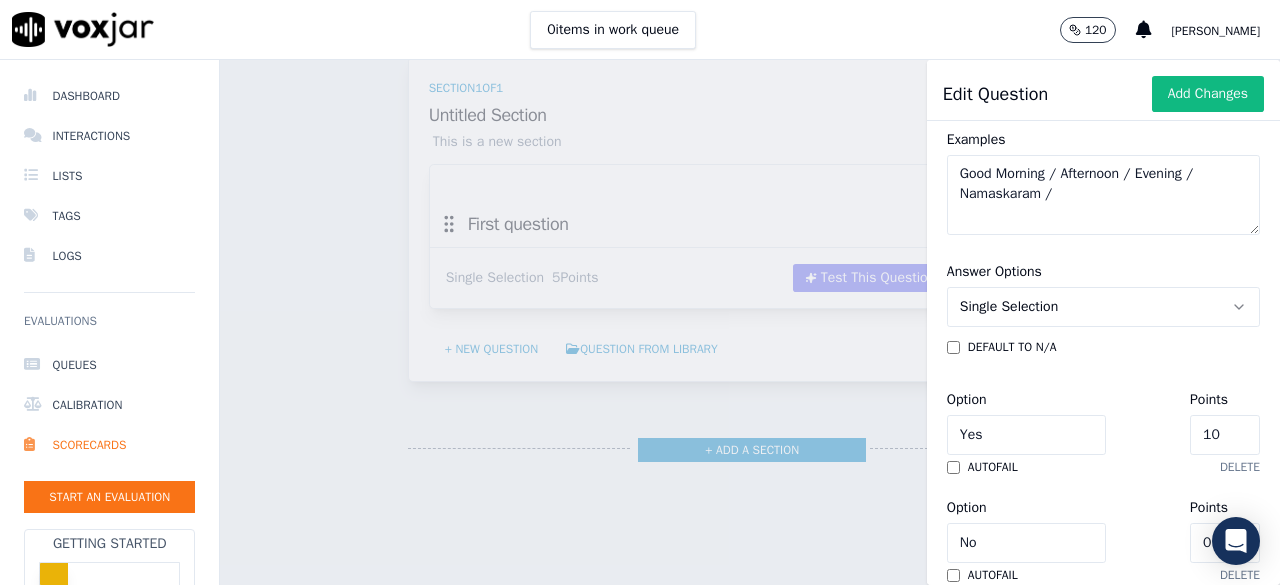click on "Good Morning / Afternoon / Evening / Namaskaram /" 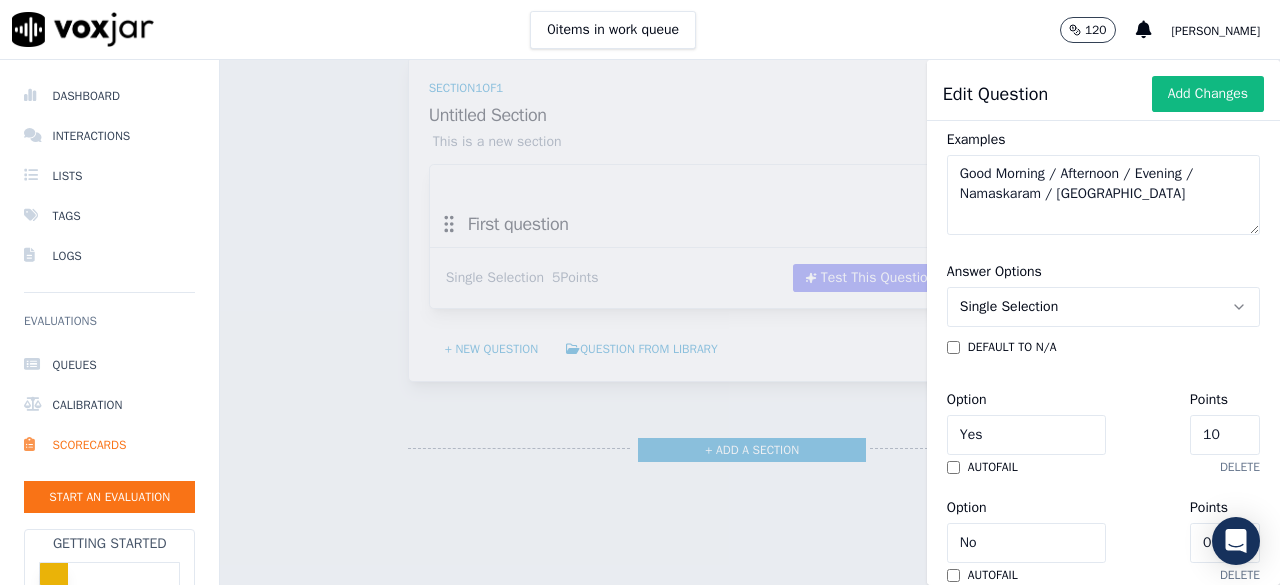 type on "Good Morning / Afternoon / Evening / Namaskaram / [GEOGRAPHIC_DATA]" 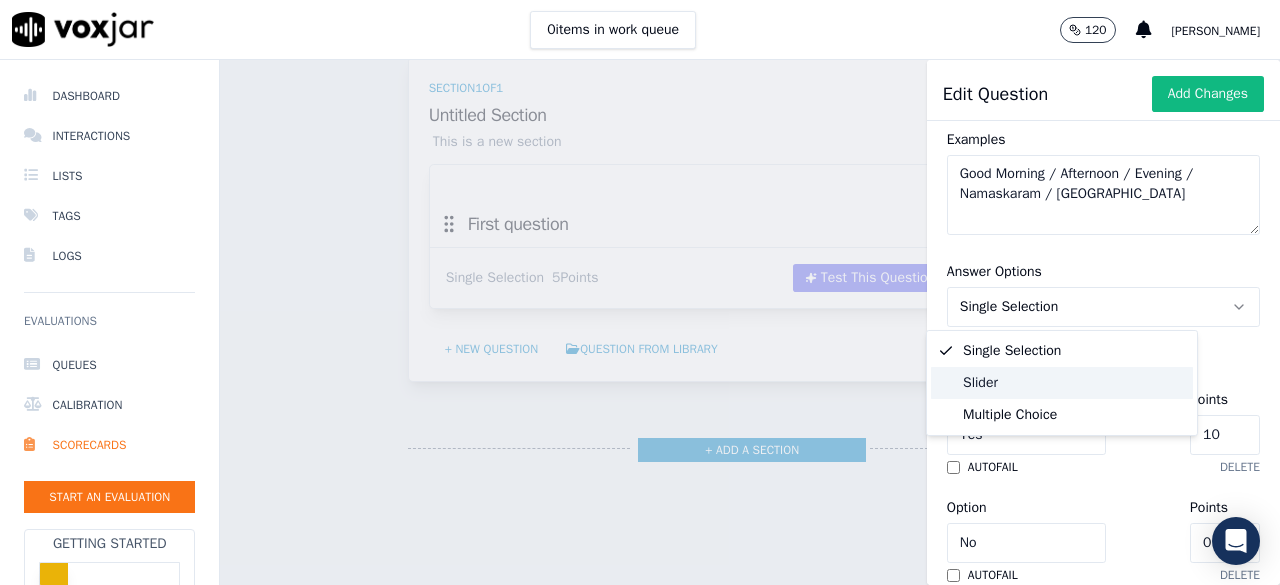 click on "Slider" 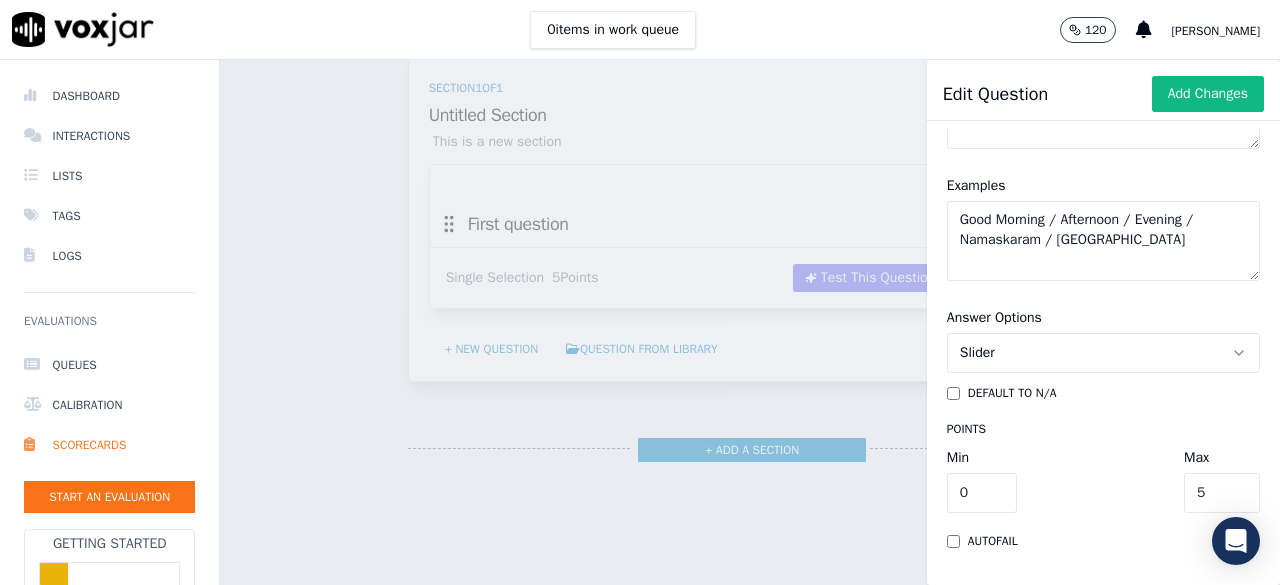scroll, scrollTop: 390, scrollLeft: 0, axis: vertical 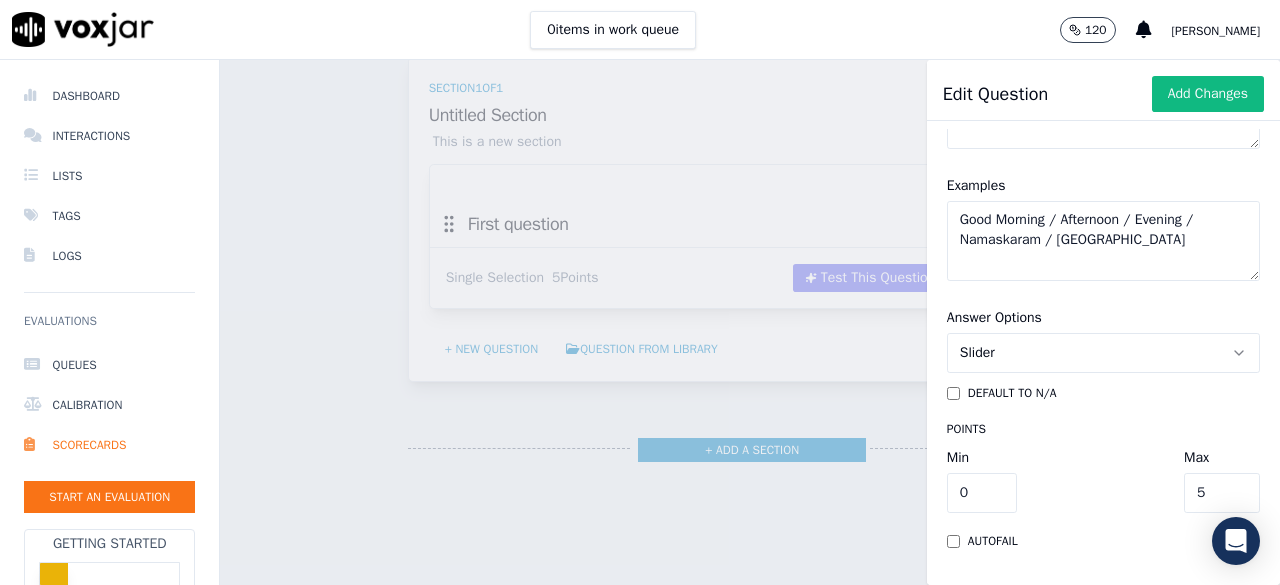 click on "Slider" 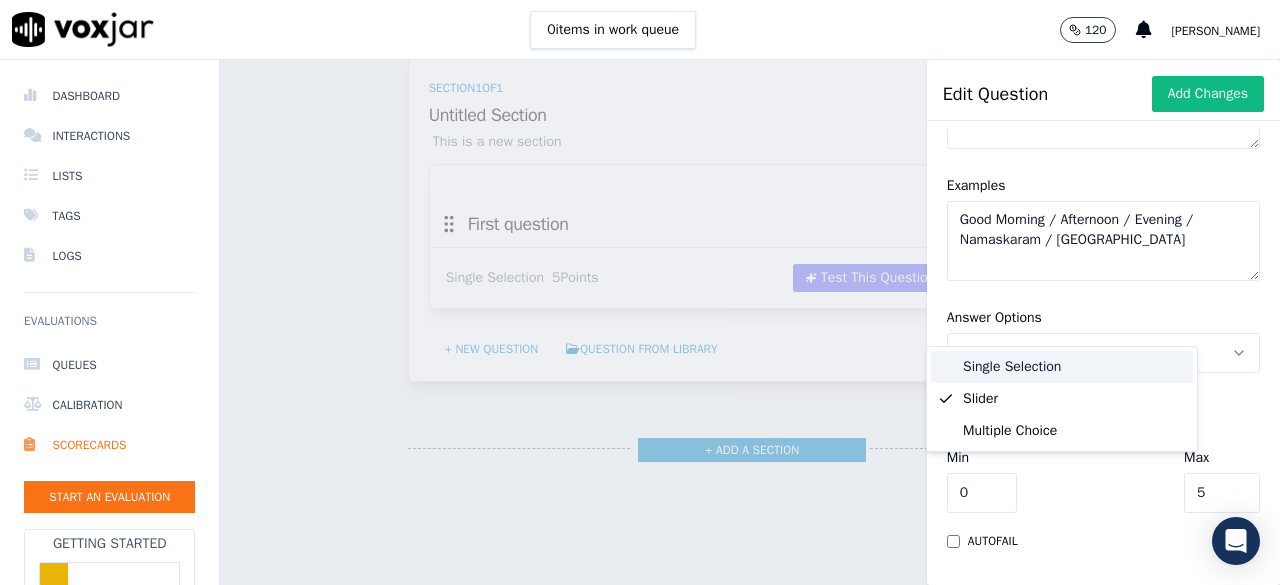 click on "Single Selection" at bounding box center [1062, 367] 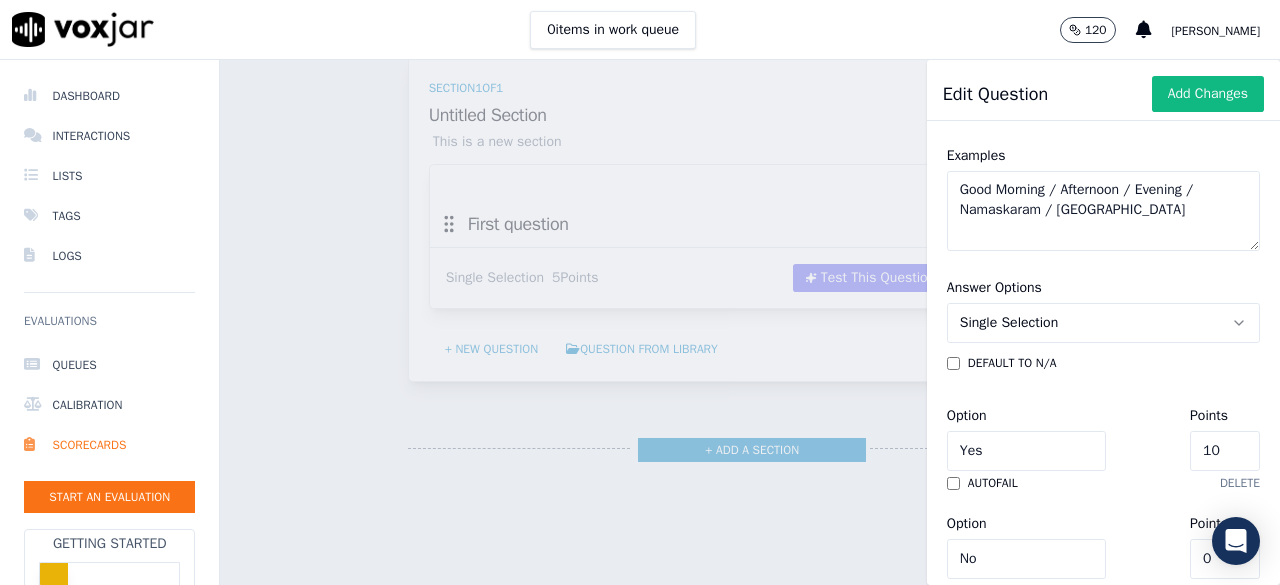 click on "Single Selection" 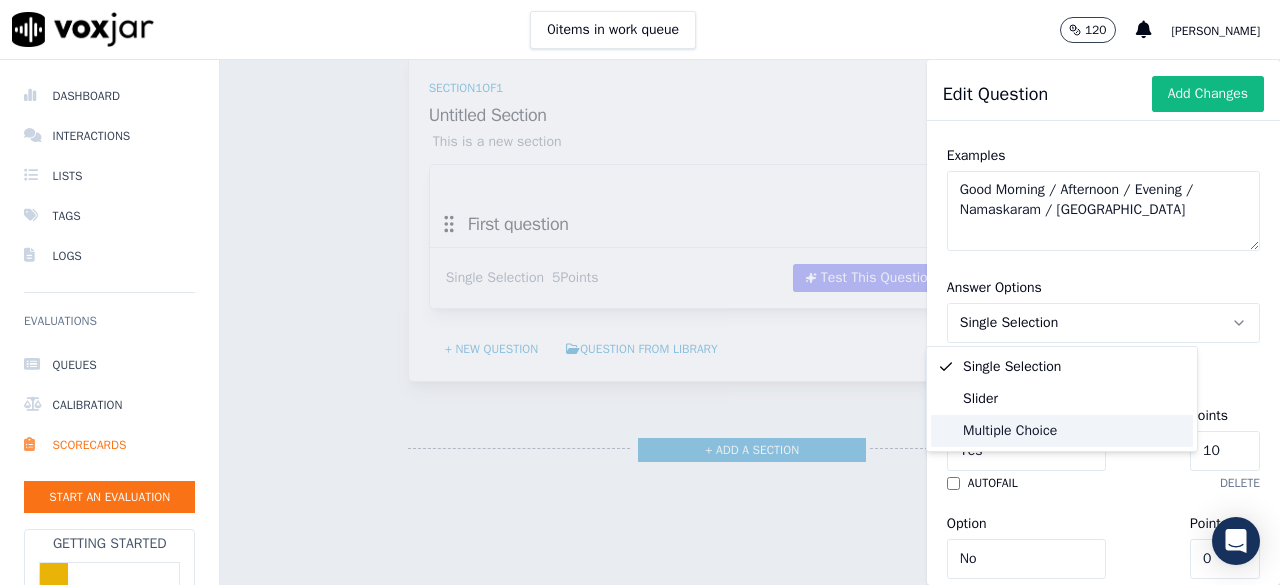 click on "Multiple Choice" 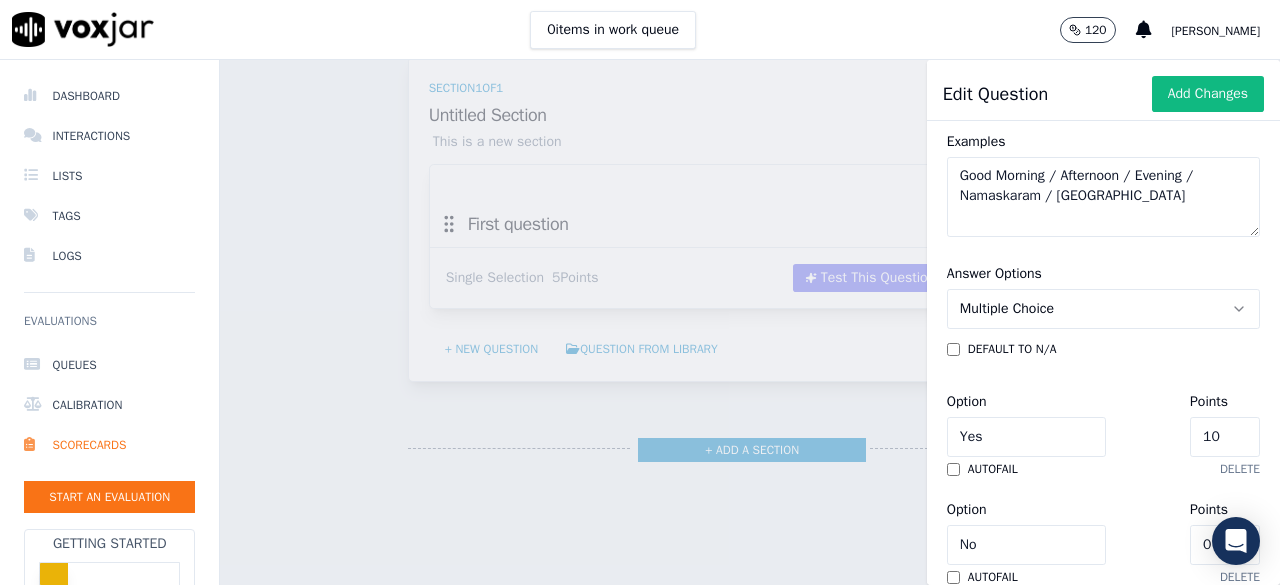 scroll, scrollTop: 400, scrollLeft: 0, axis: vertical 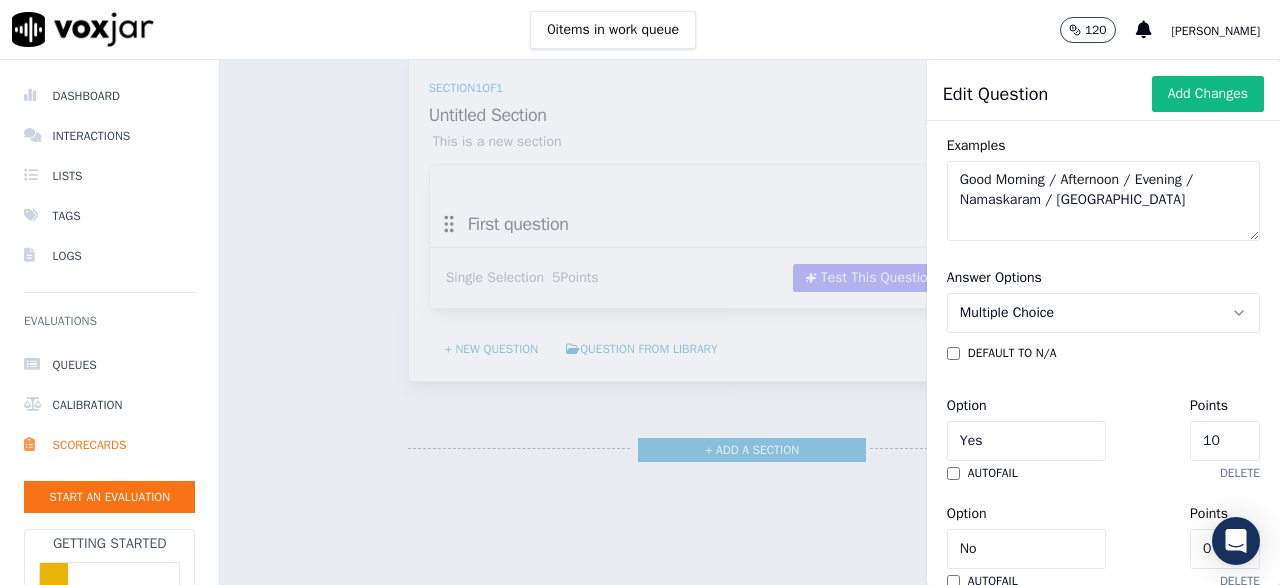 click on "default to N/A" at bounding box center (1012, 353) 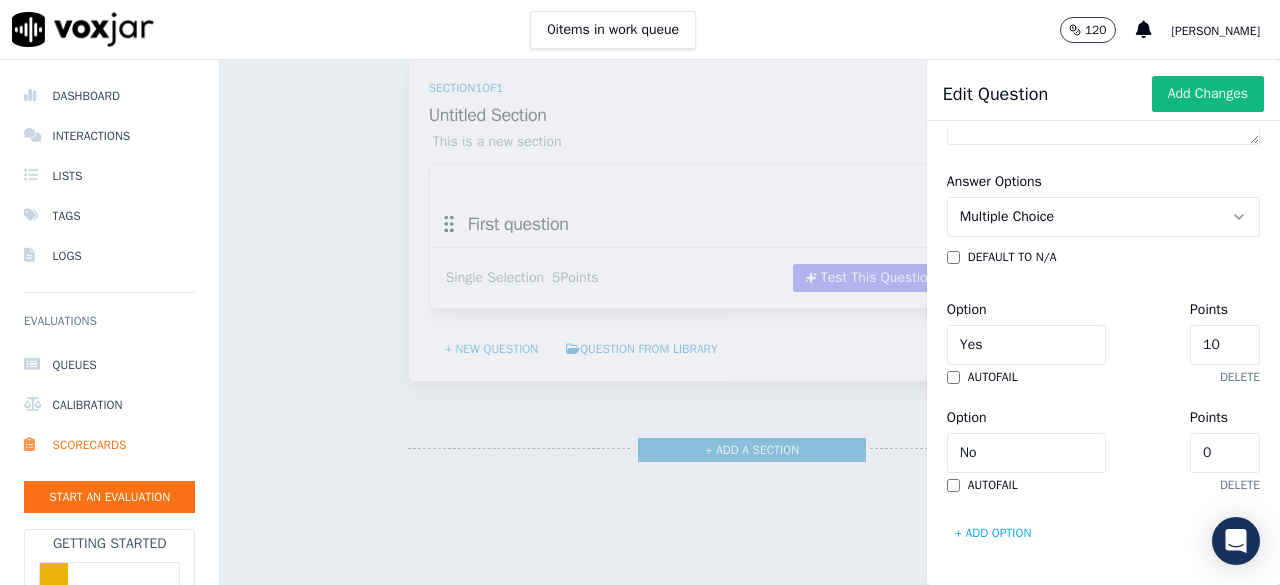 scroll, scrollTop: 659, scrollLeft: 0, axis: vertical 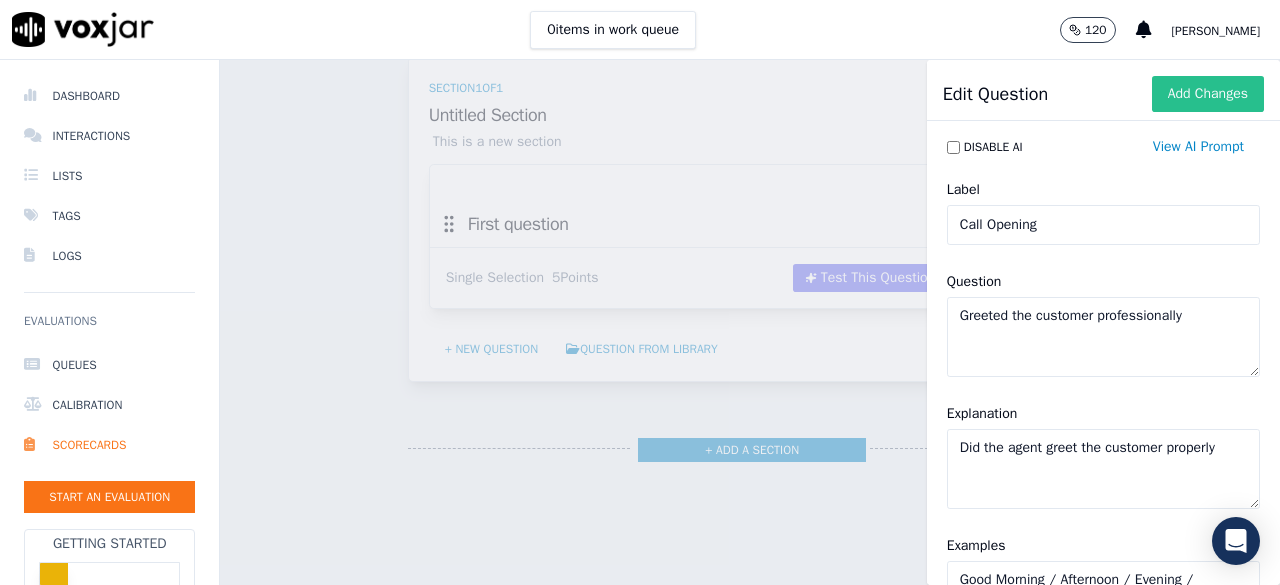 click on "Add Changes" at bounding box center [1208, 94] 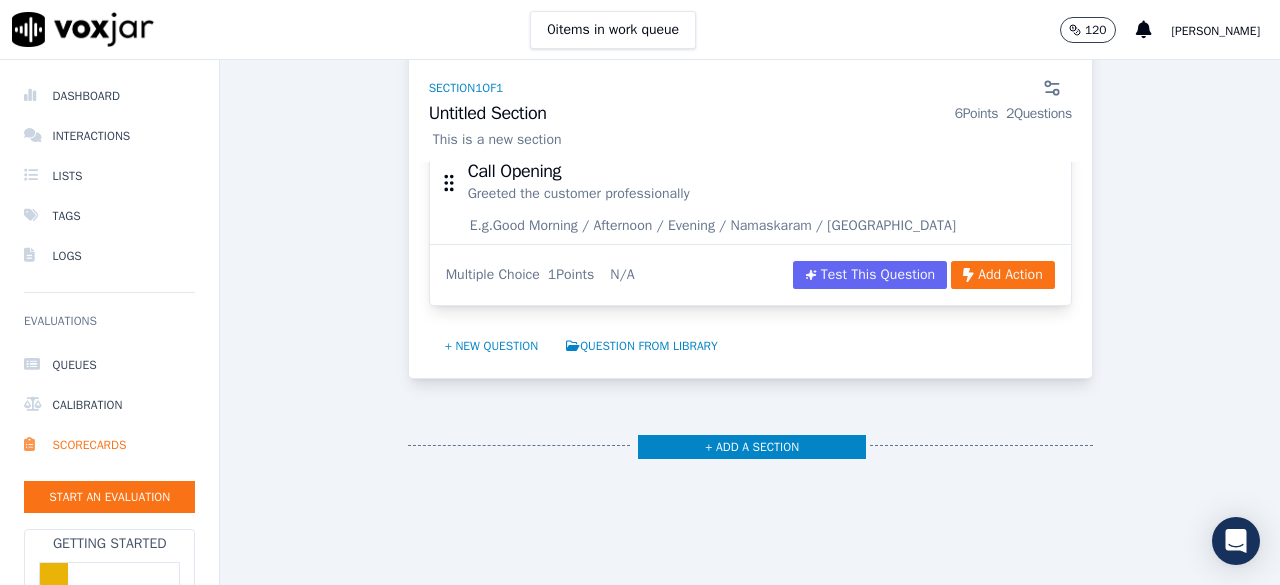 scroll, scrollTop: 526, scrollLeft: 0, axis: vertical 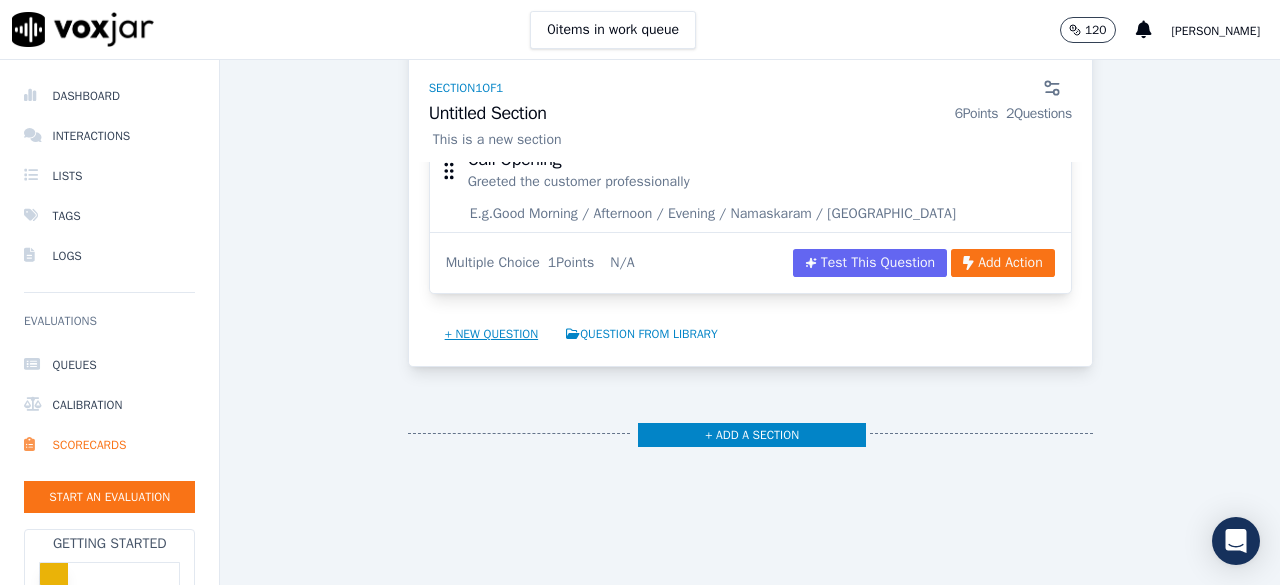 click on "+ New question" at bounding box center (492, 334) 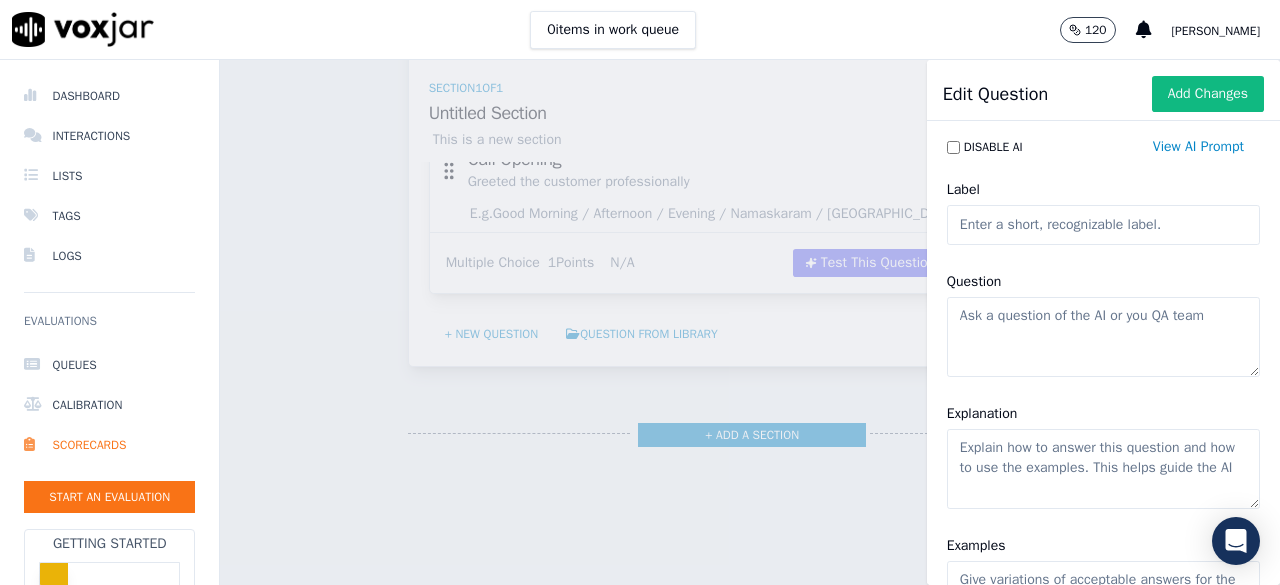 type 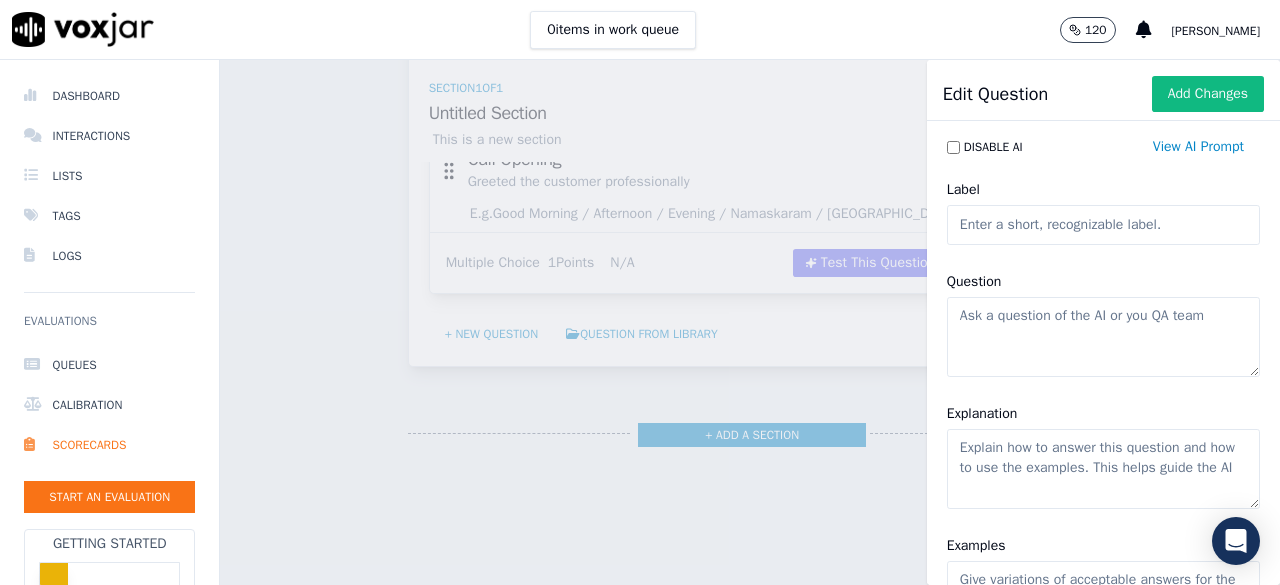 paste on "Verified customer's identity (With Salutation / Sir / [PERSON_NAME])" 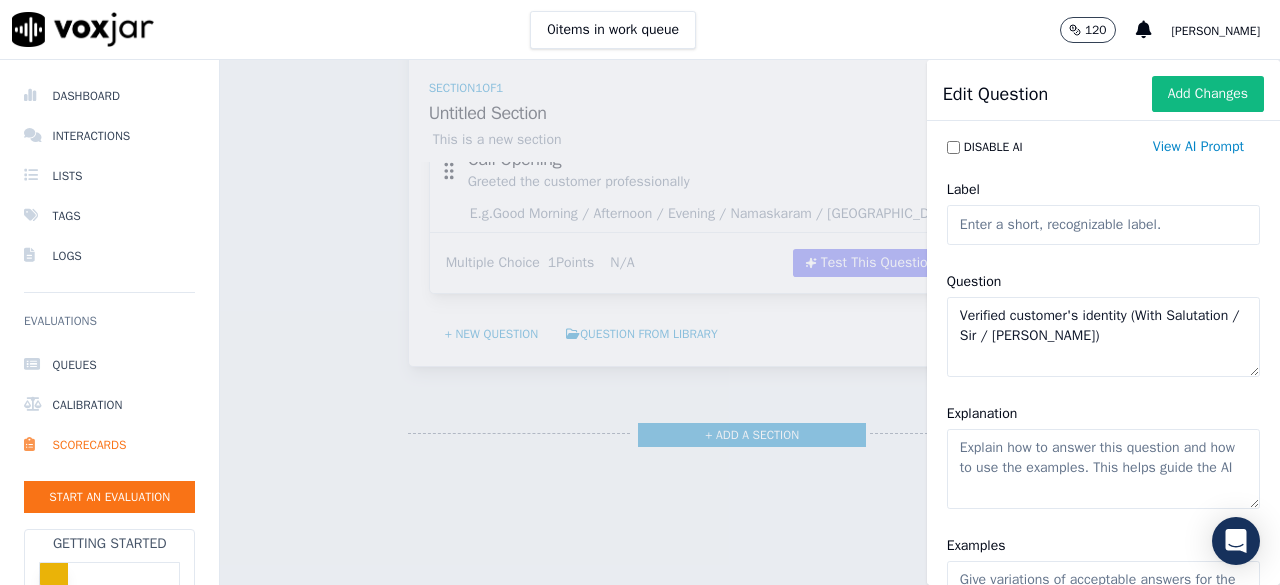 type on "Verified customer's identity (With Salutation / Sir / [PERSON_NAME])" 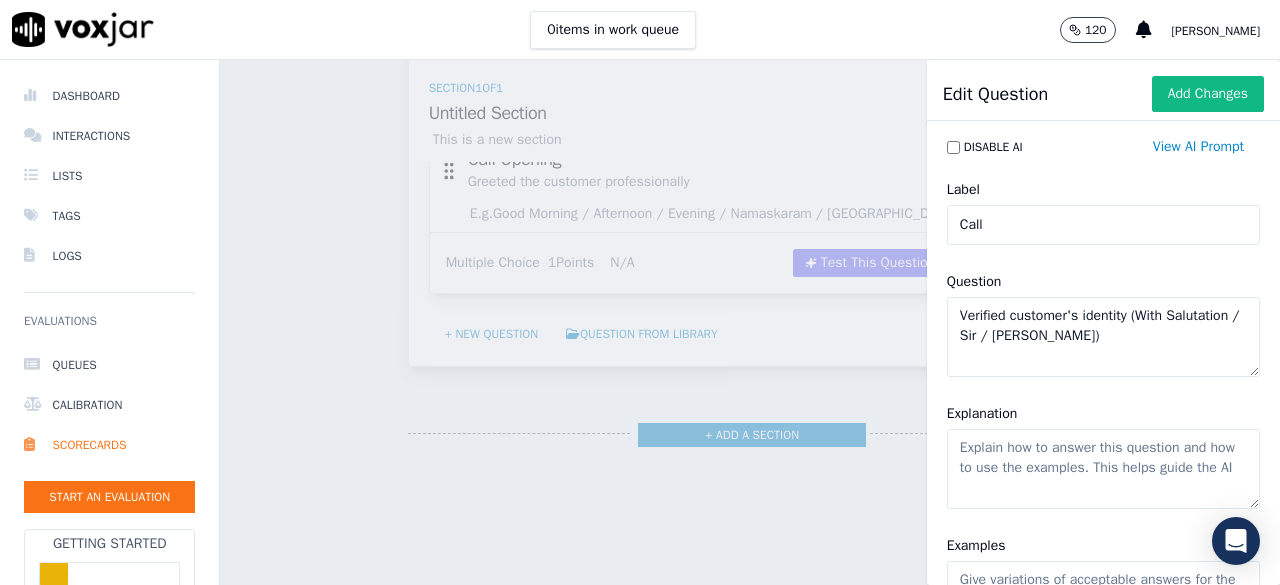 type on "Call Opening" 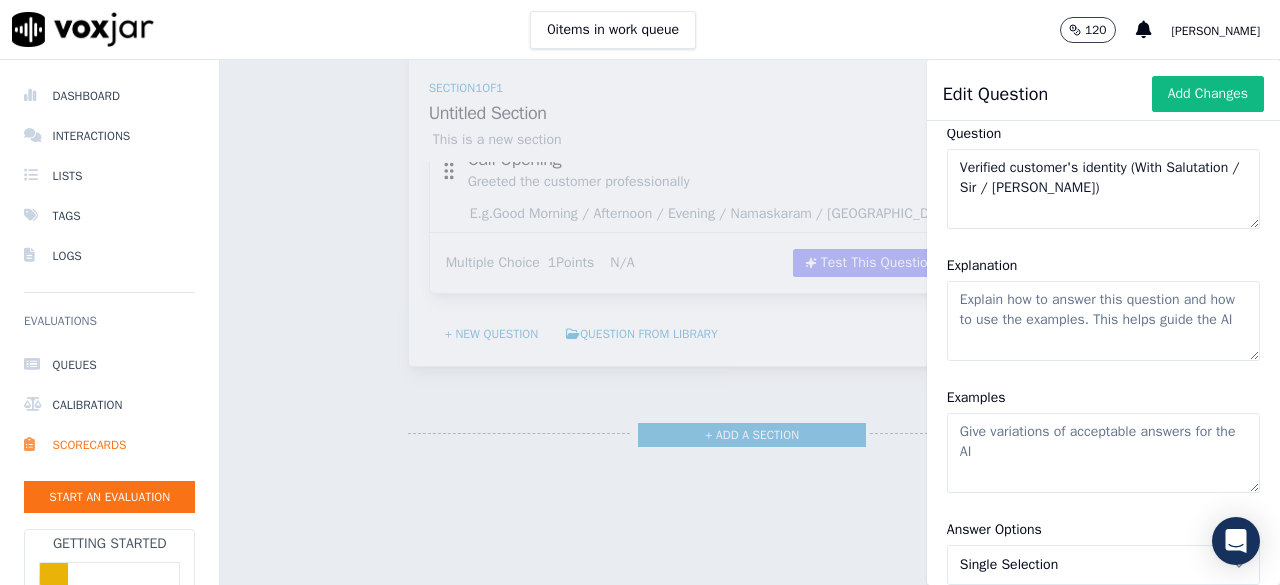 scroll, scrollTop: 152, scrollLeft: 0, axis: vertical 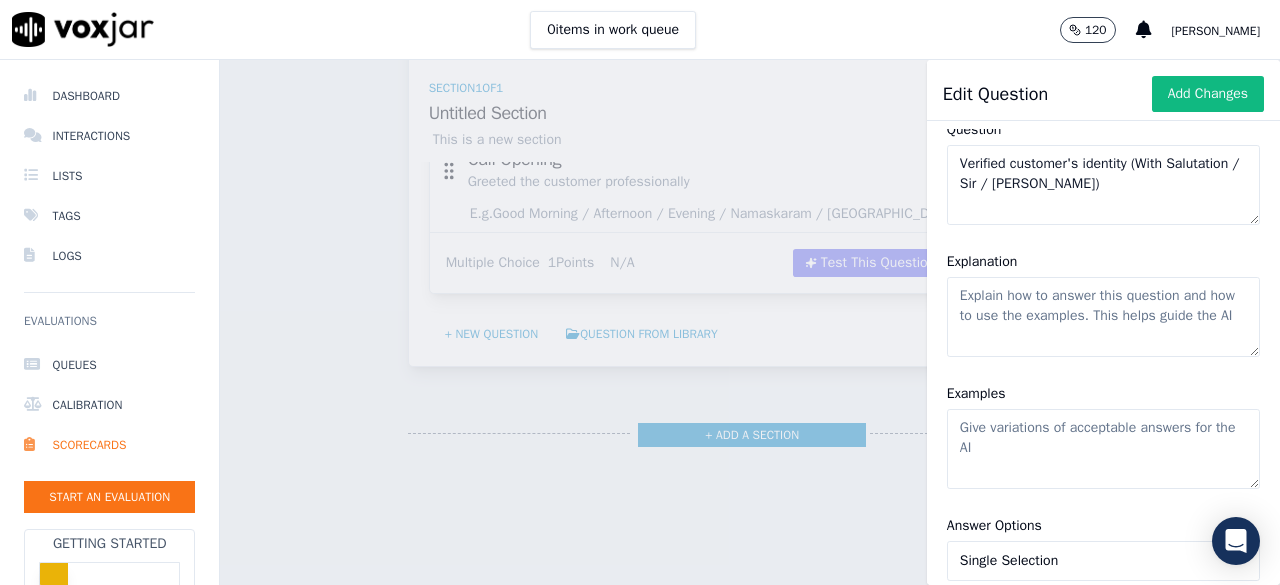 click on "Explanation" 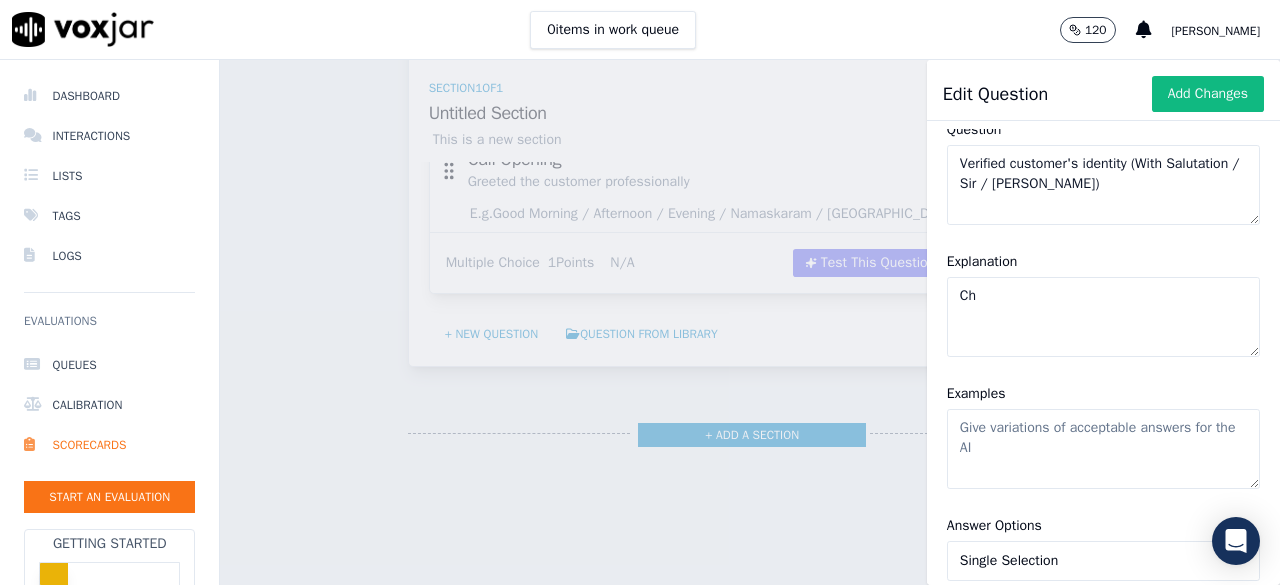 type on "C" 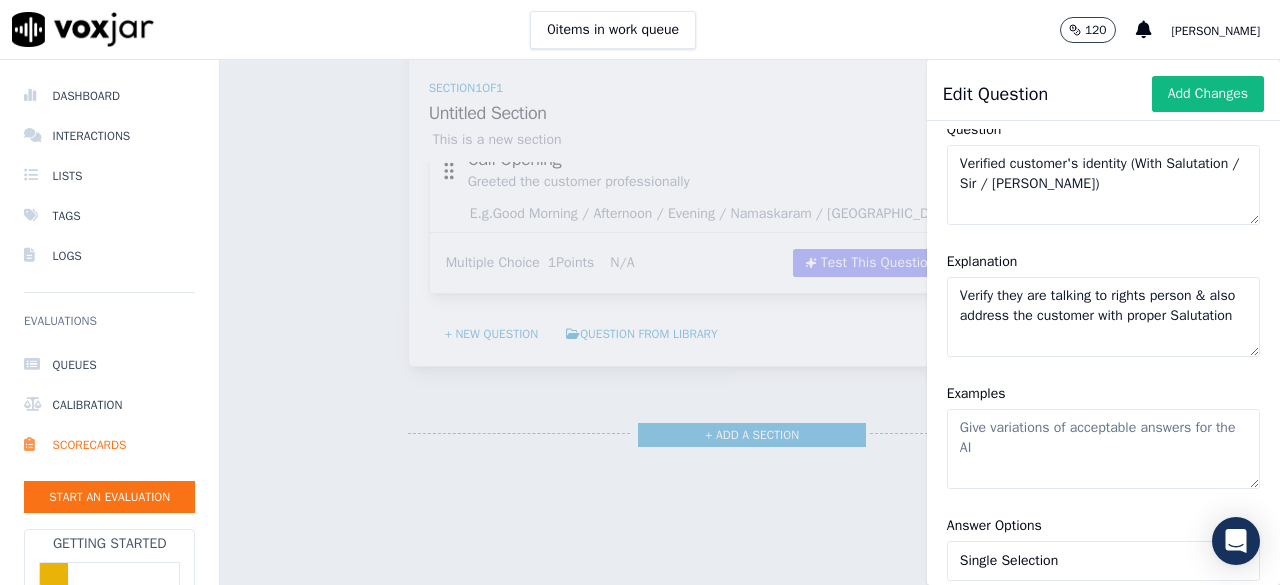 type on "Verify they are talking to rights person & also address the customer with proper Salutation" 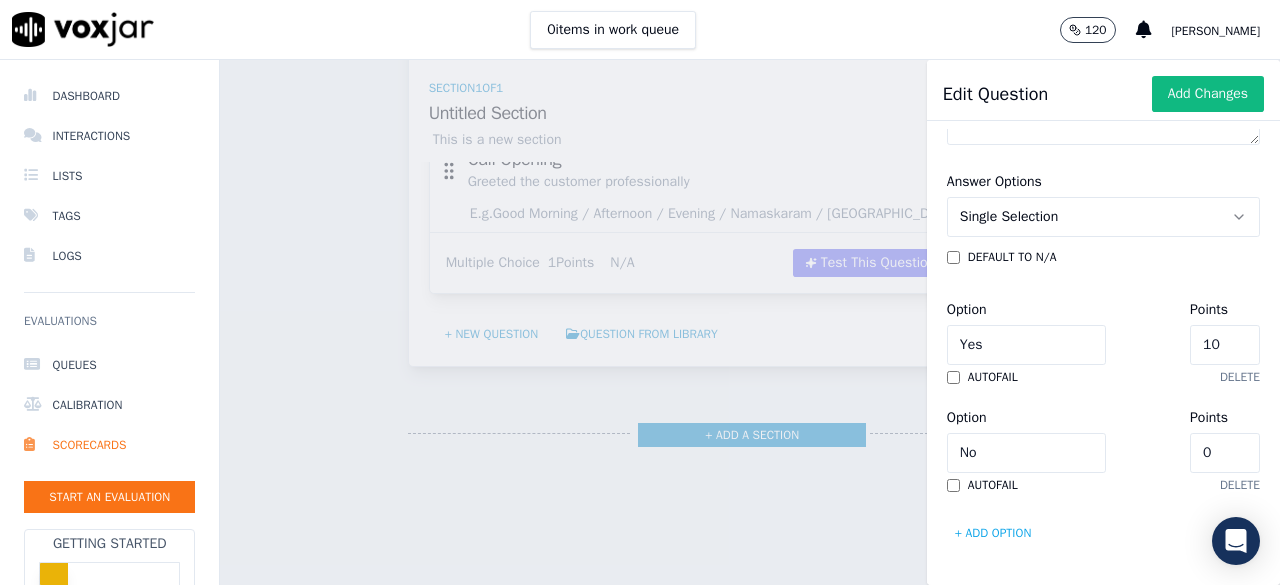 scroll, scrollTop: 521, scrollLeft: 0, axis: vertical 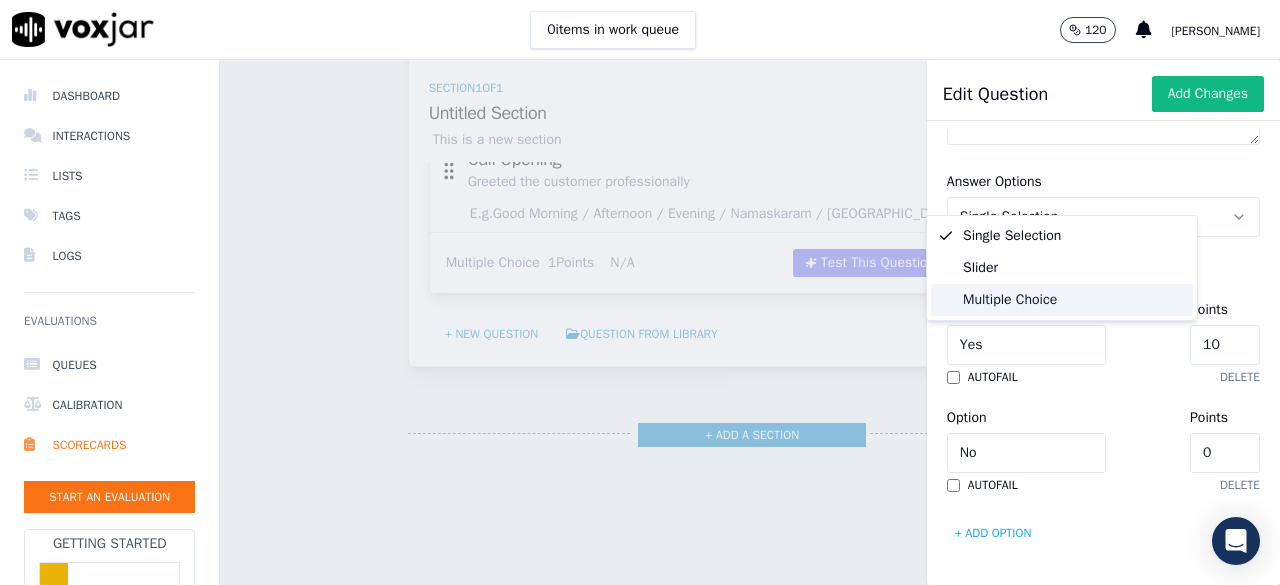 click on "Multiple Choice" 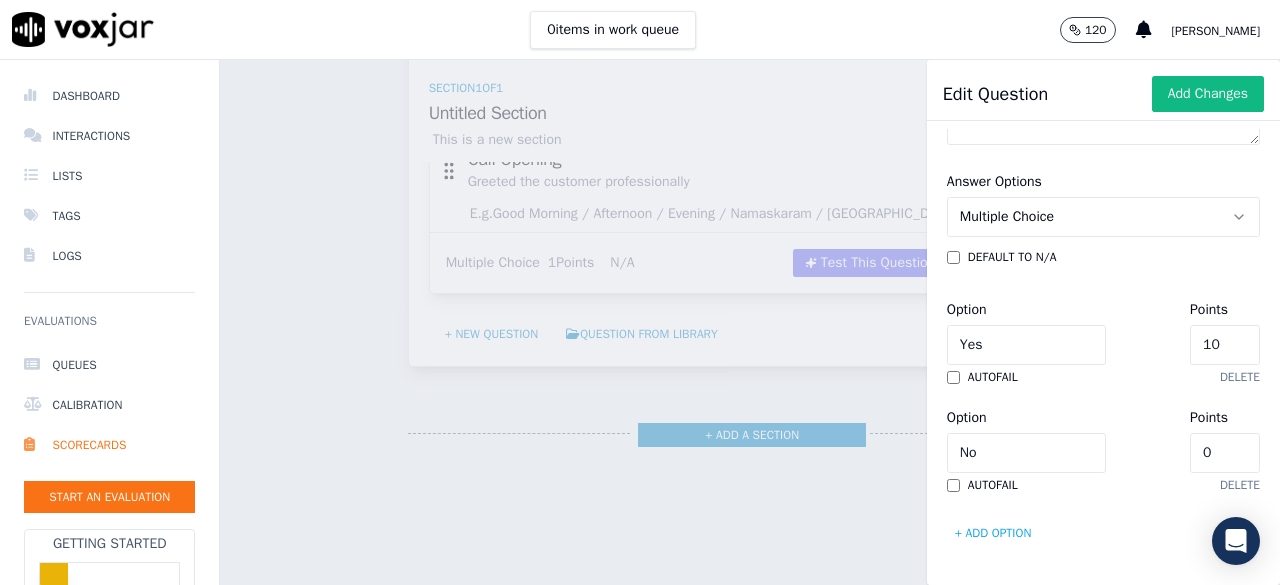 click on "10" 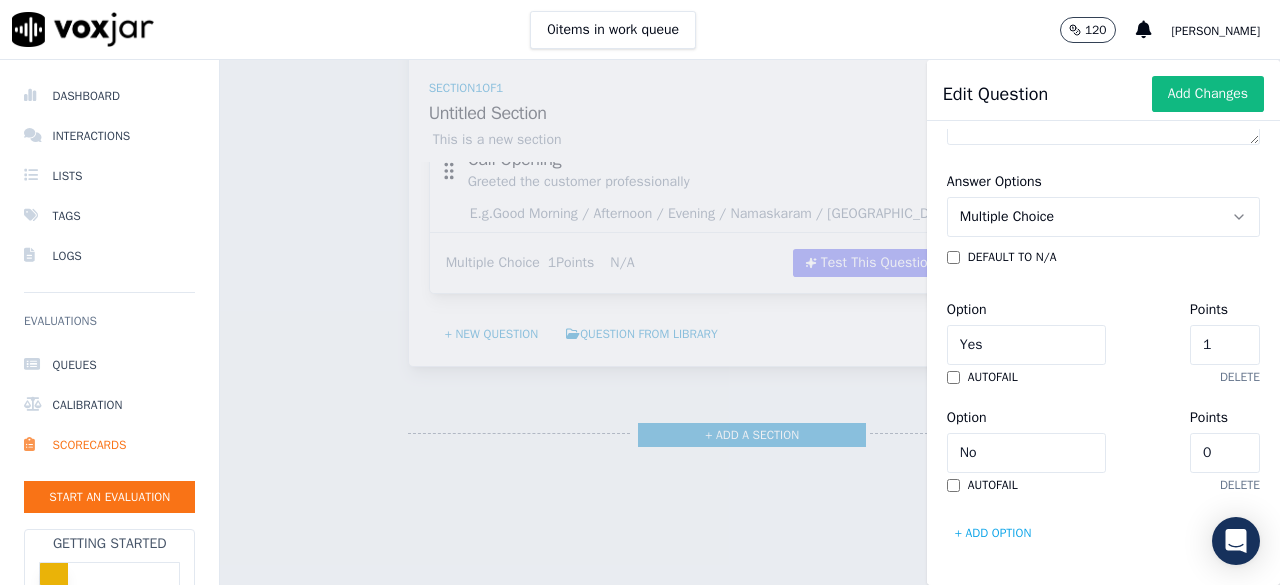scroll, scrollTop: 692, scrollLeft: 0, axis: vertical 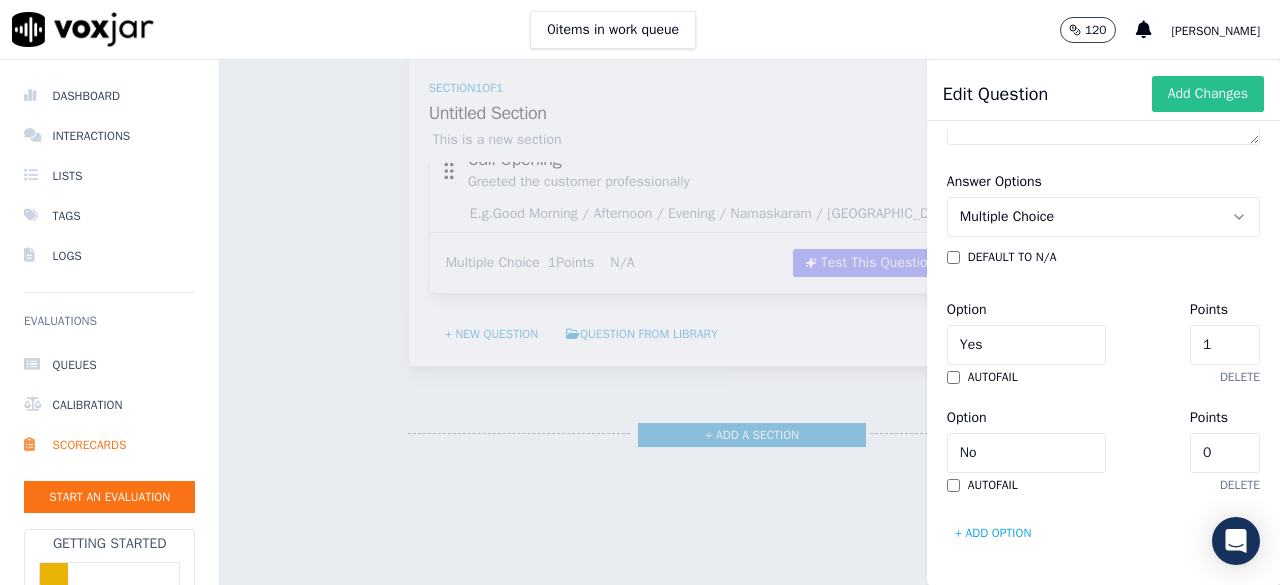 click on "Add Changes" at bounding box center [1208, 94] 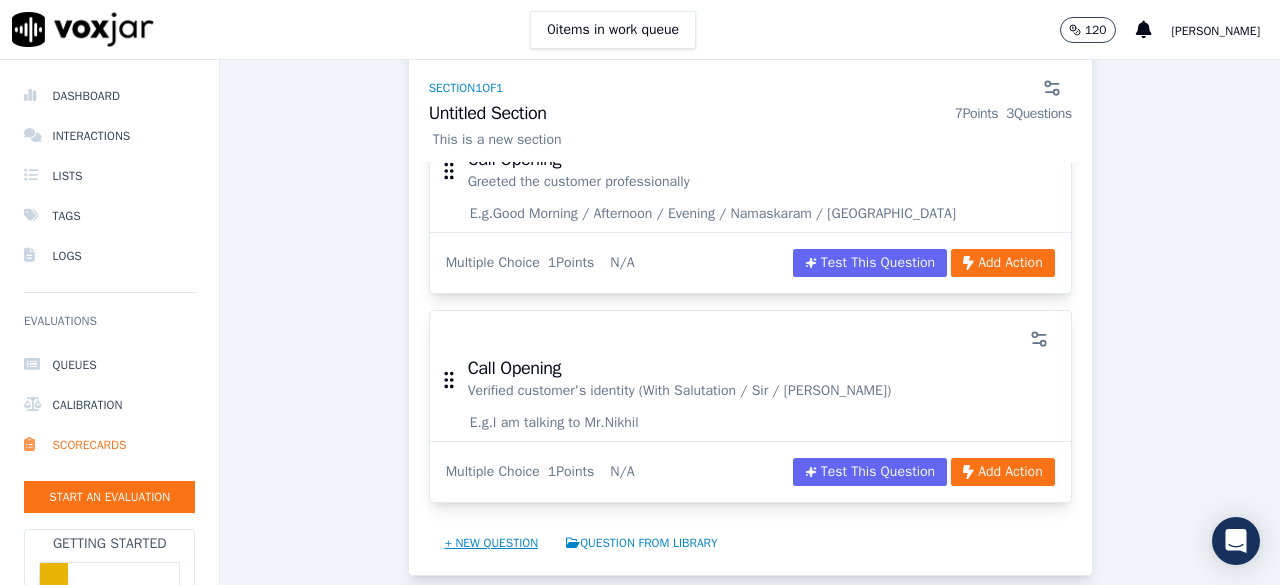 click on "+ New question" at bounding box center (492, 543) 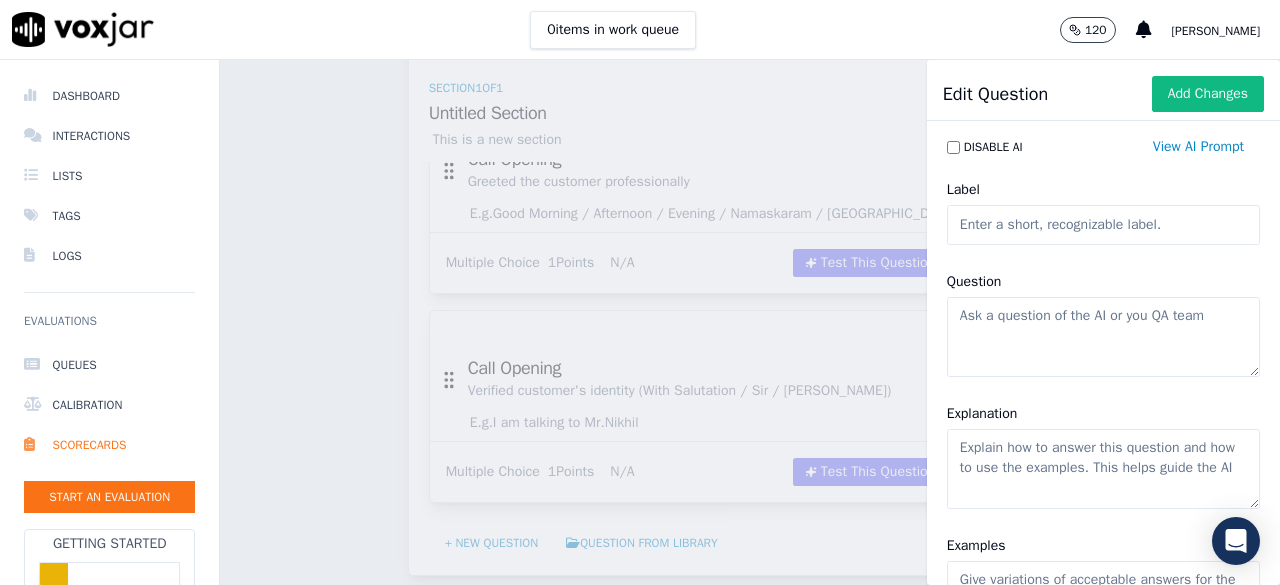 click on "Label" 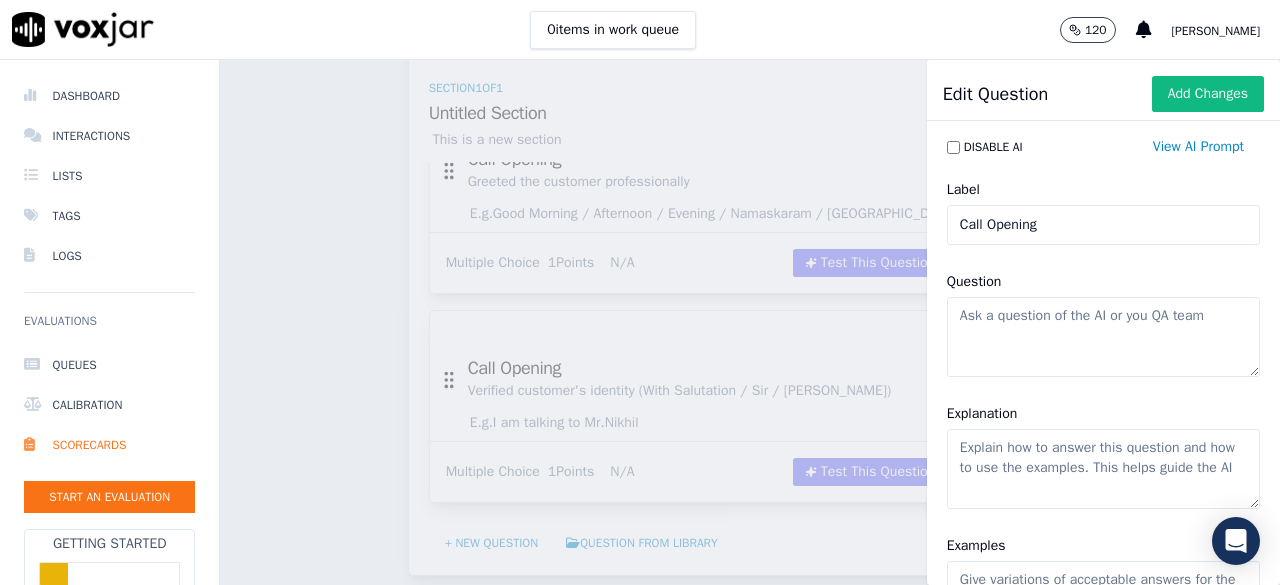 paste on "Stated company & purpose of the call clearly" 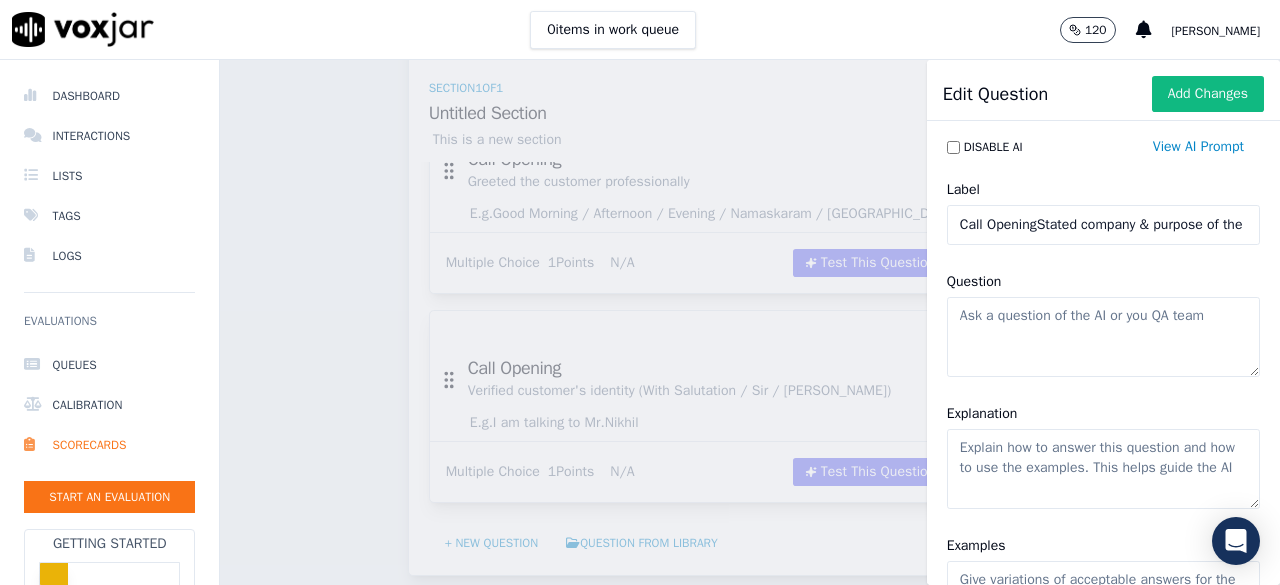 scroll, scrollTop: 0, scrollLeft: 109, axis: horizontal 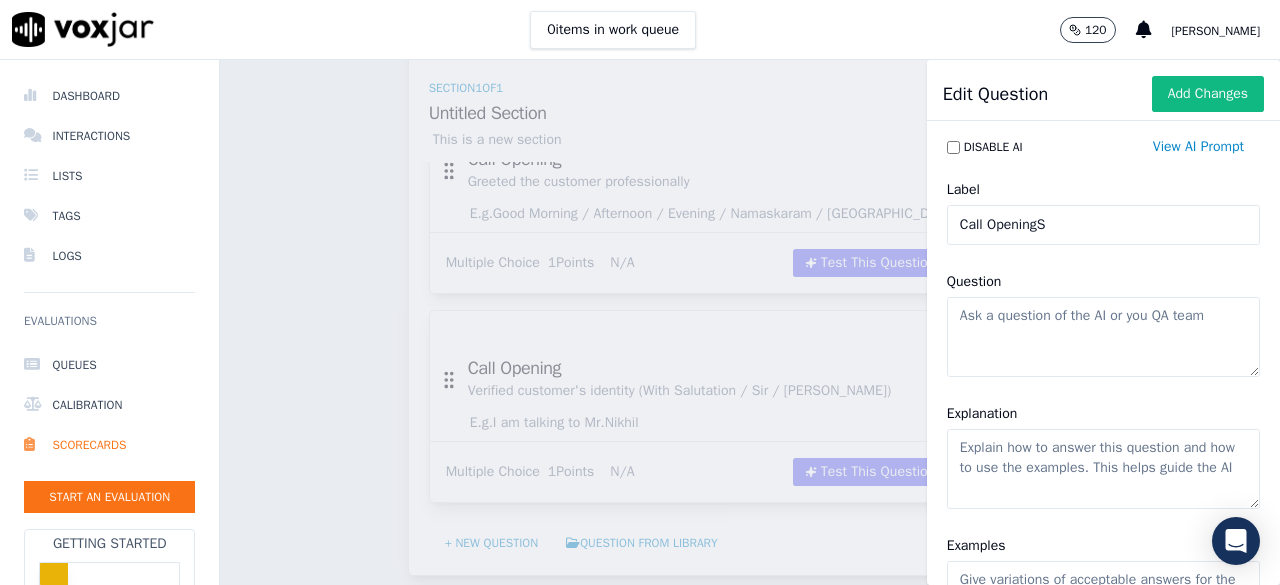 type on "Call Opening" 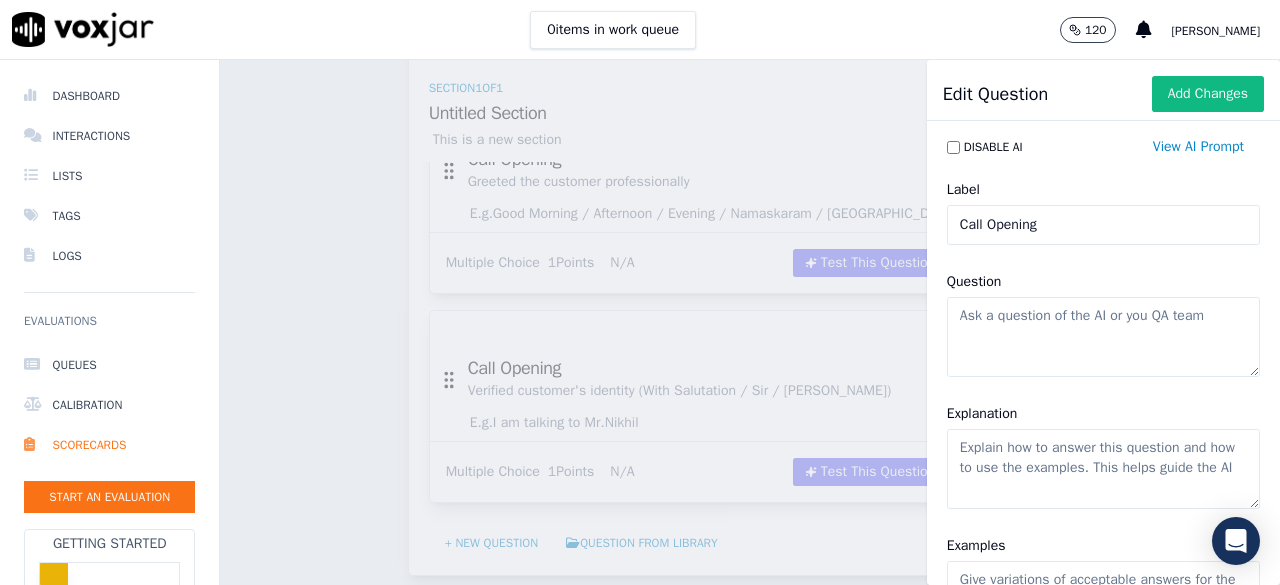 paste on "Stated company & purpose of the call clearly" 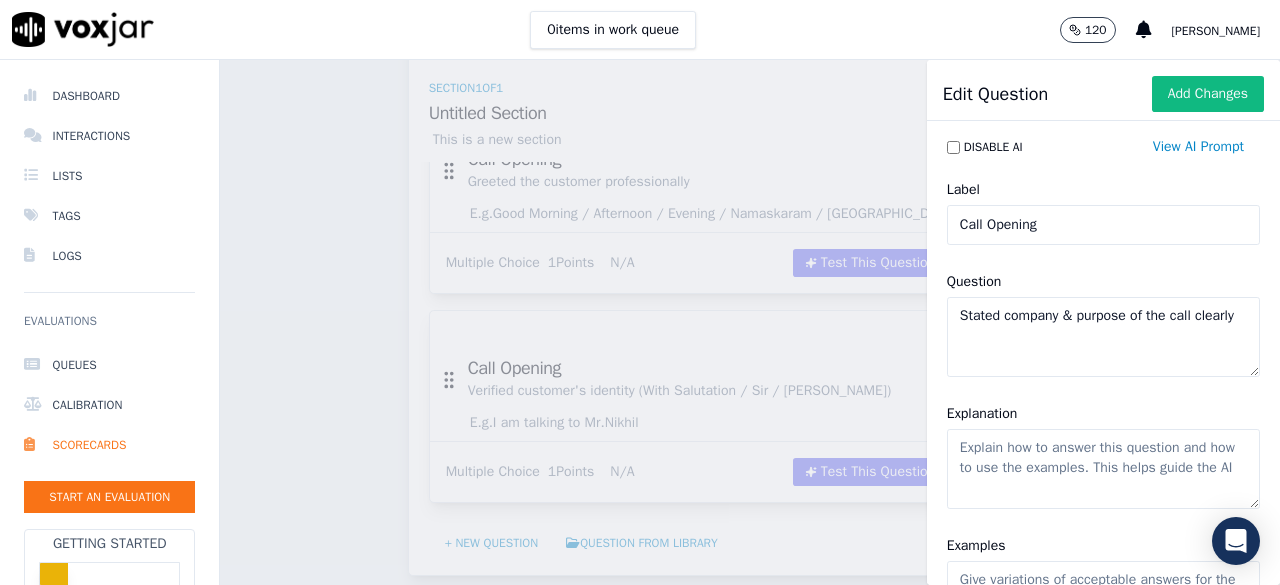 type on "Stated company & purpose of the call clearly" 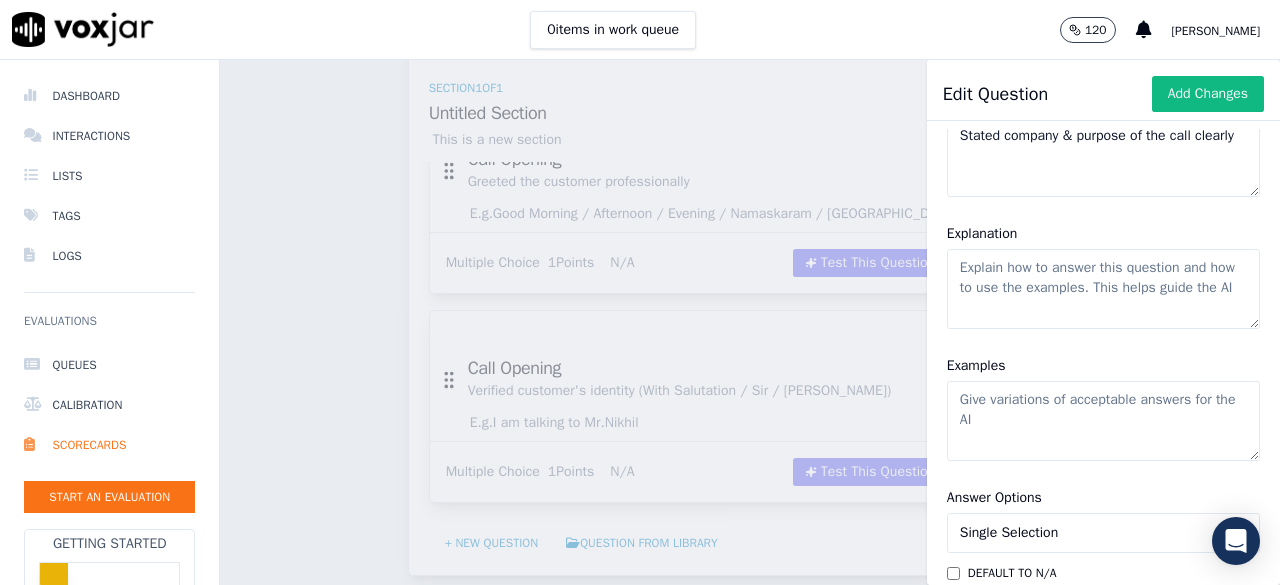 scroll, scrollTop: 186, scrollLeft: 0, axis: vertical 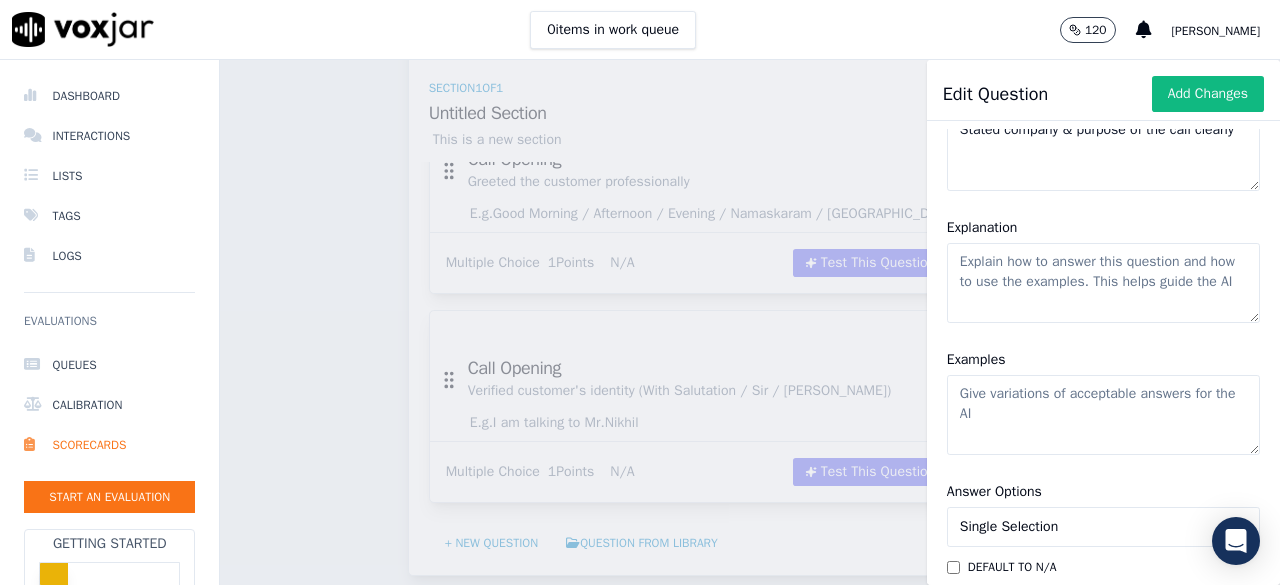 click on "Explanation" 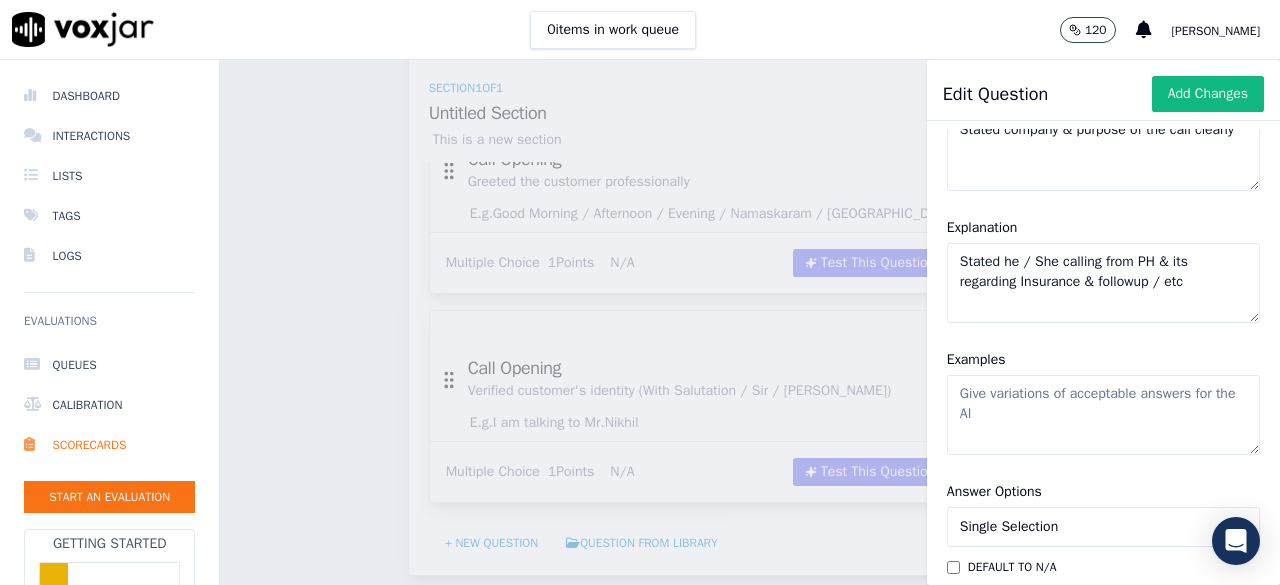 type on "Stated he / She calling from PH & its regarding Insurance & followup / etc" 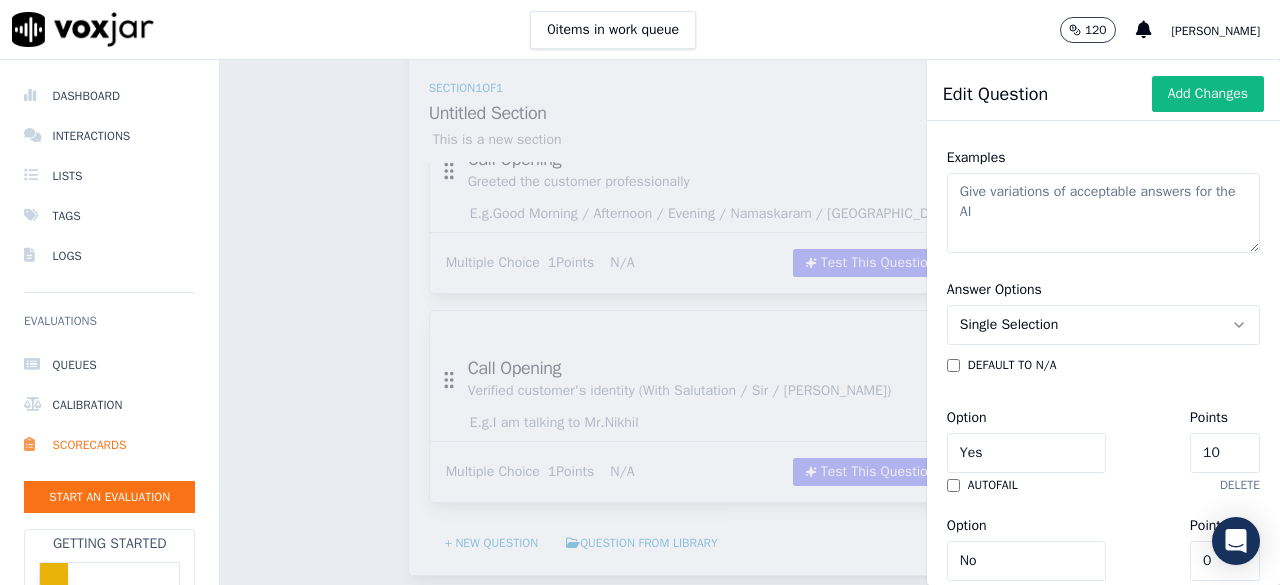 scroll, scrollTop: 394, scrollLeft: 0, axis: vertical 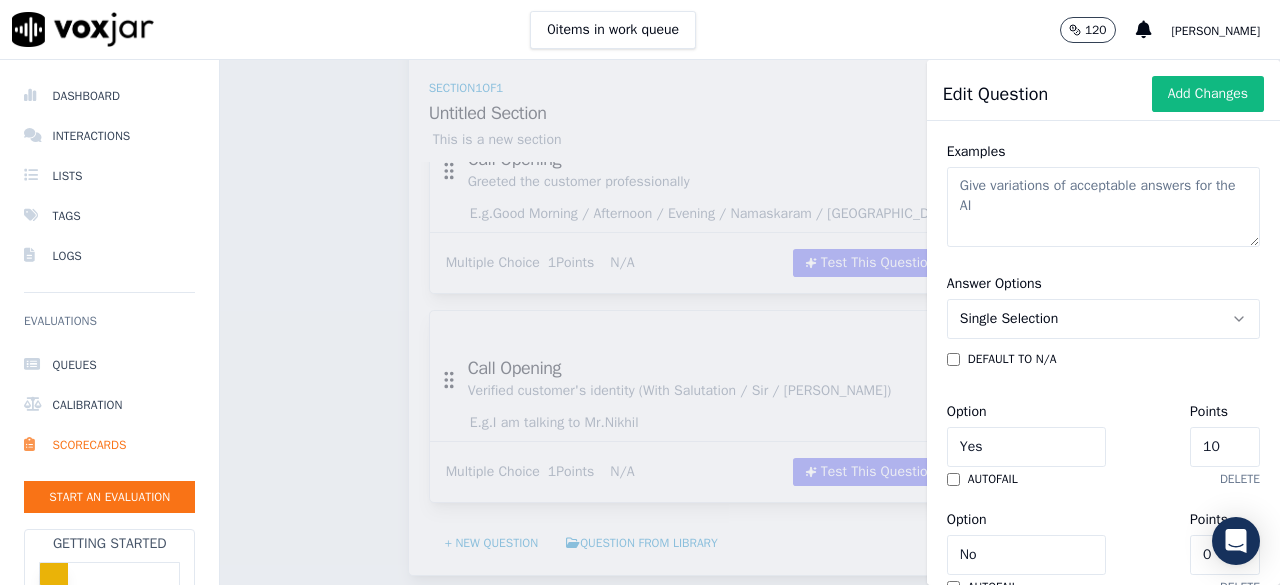 click on "Single Selection" 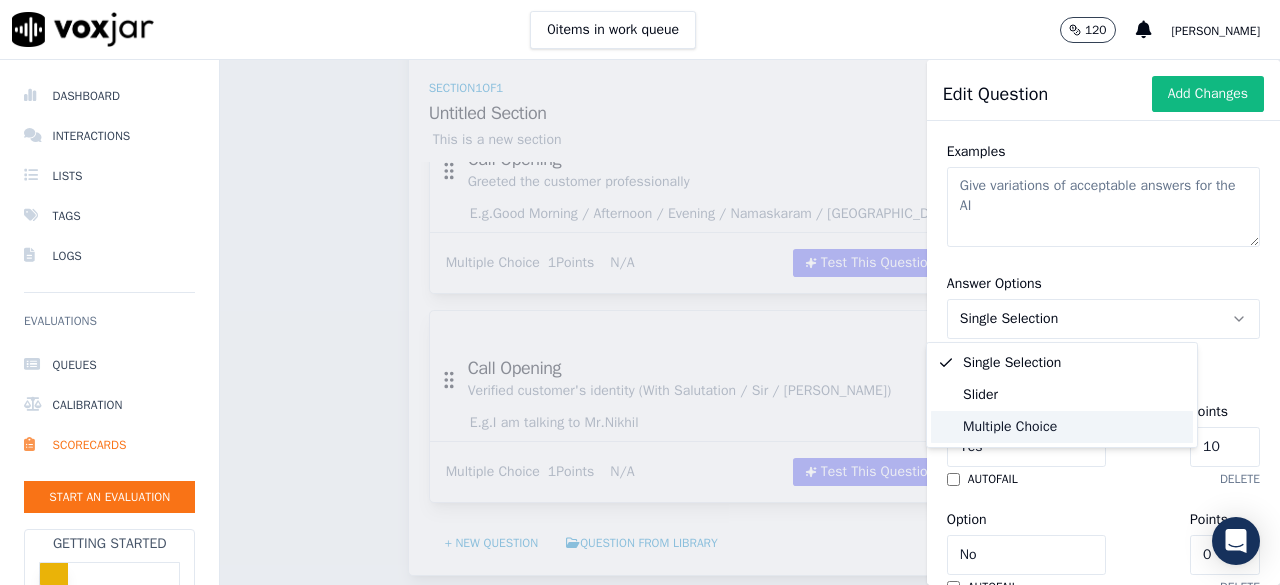 click on "Multiple Choice" 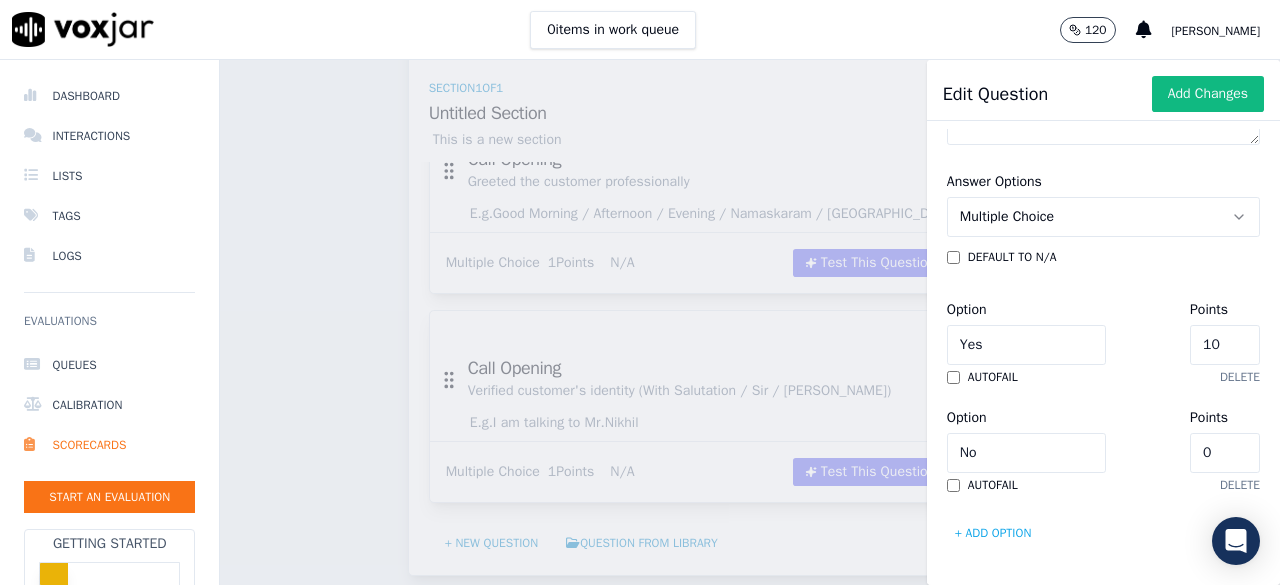 scroll, scrollTop: 584, scrollLeft: 0, axis: vertical 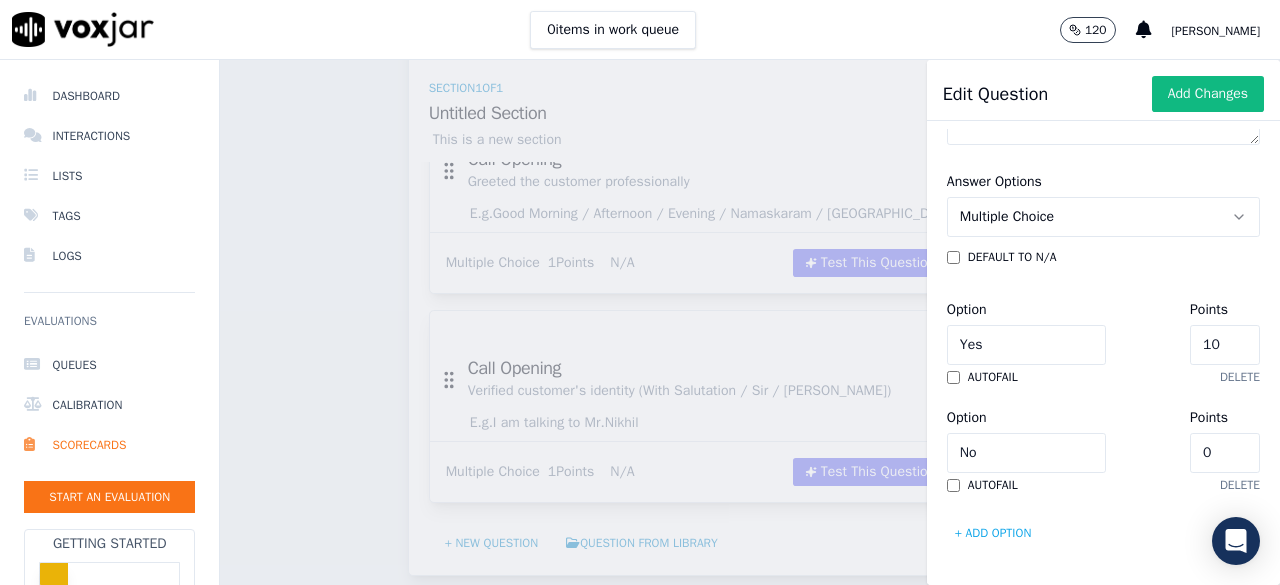 click on "10" 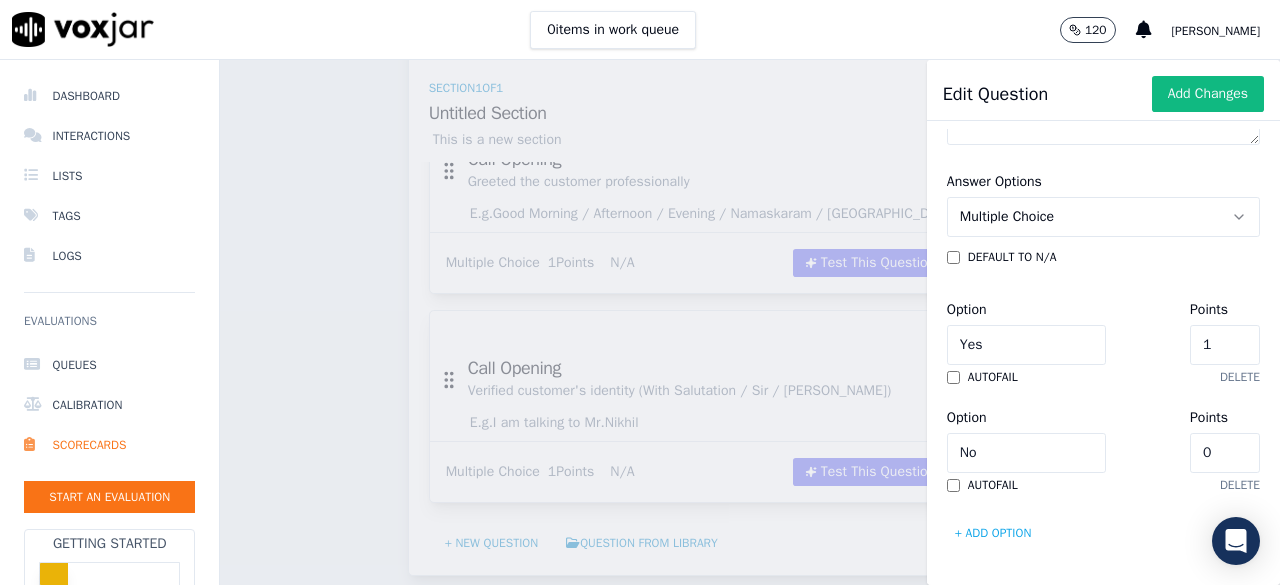 scroll, scrollTop: 692, scrollLeft: 0, axis: vertical 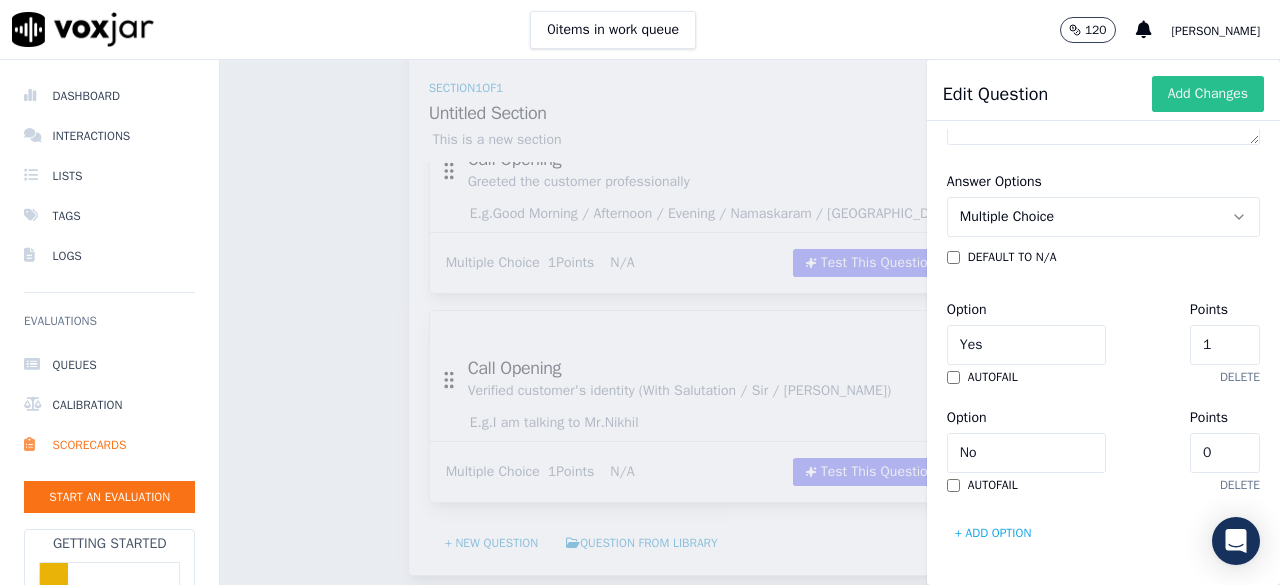 click on "Add Changes" at bounding box center (1208, 94) 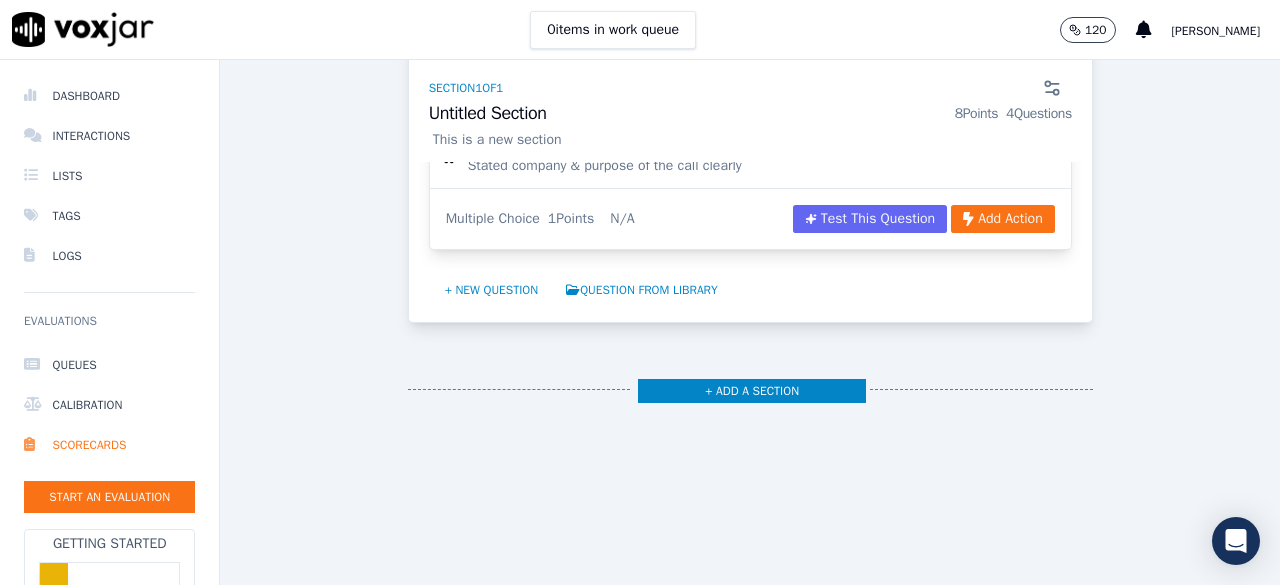 scroll, scrollTop: 1032, scrollLeft: 0, axis: vertical 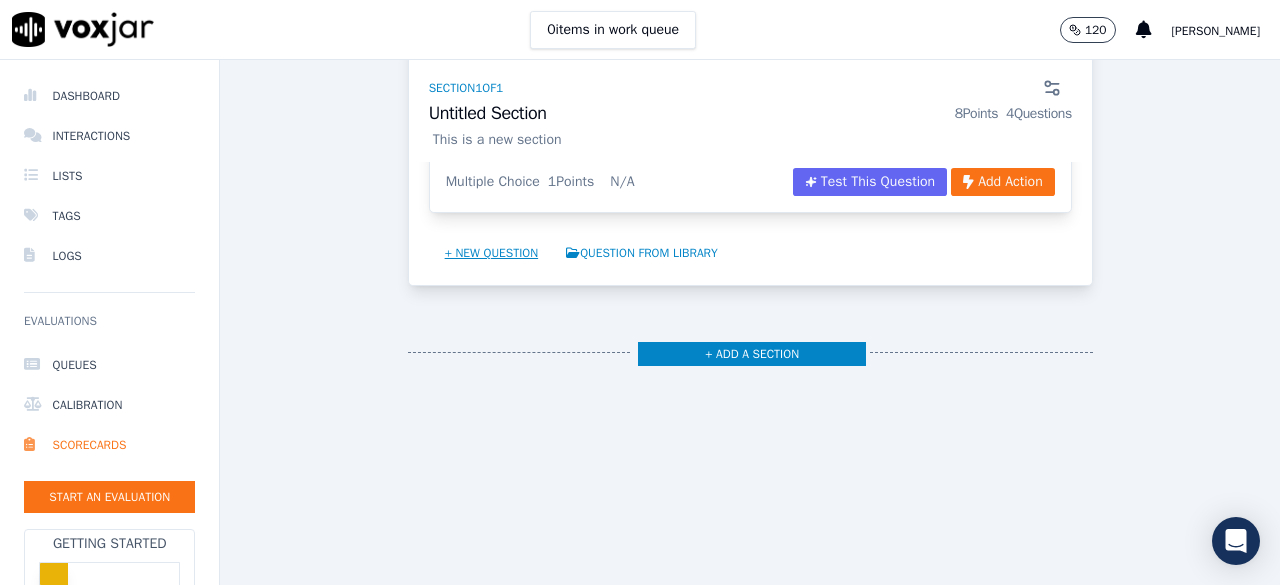 click on "+ New question" at bounding box center (492, 253) 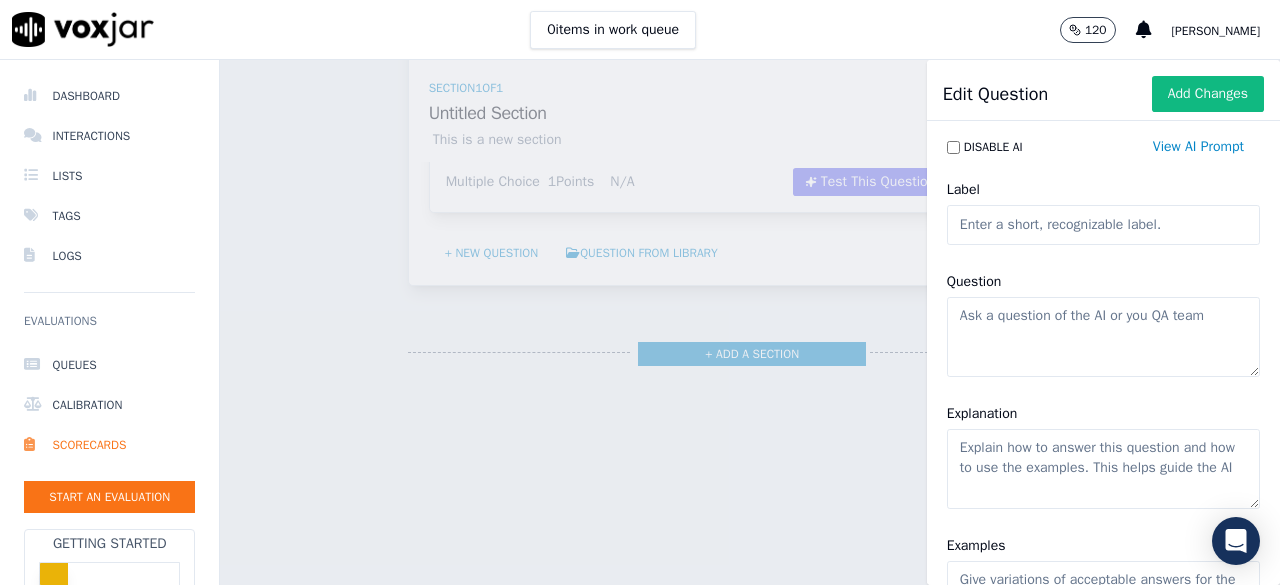 click on "Label" 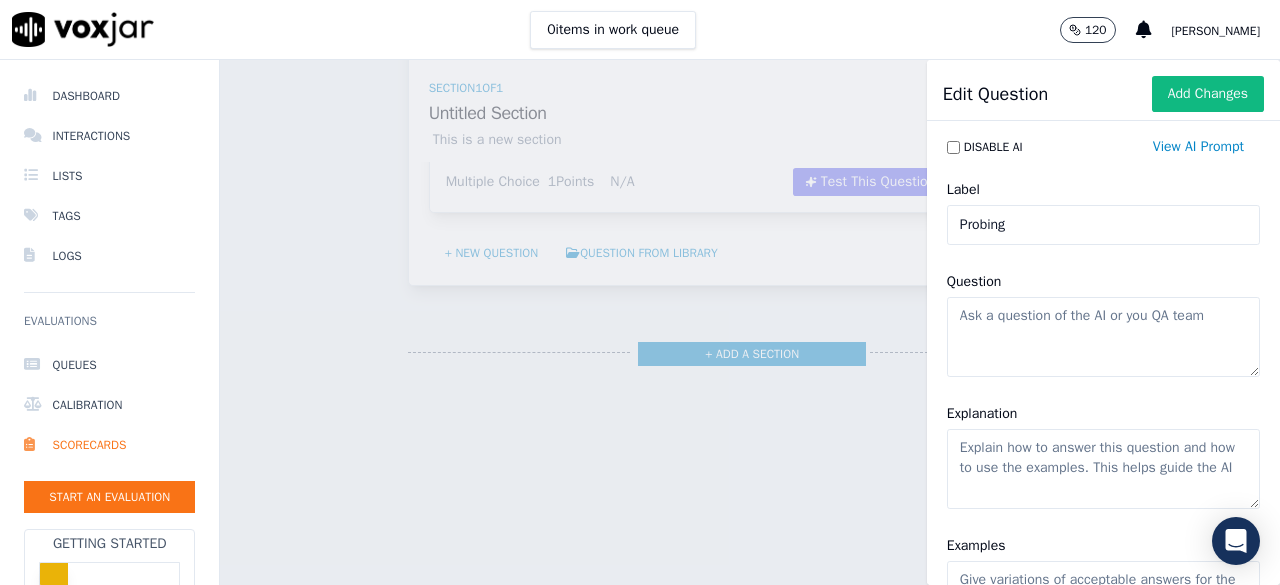 type on "Probing" 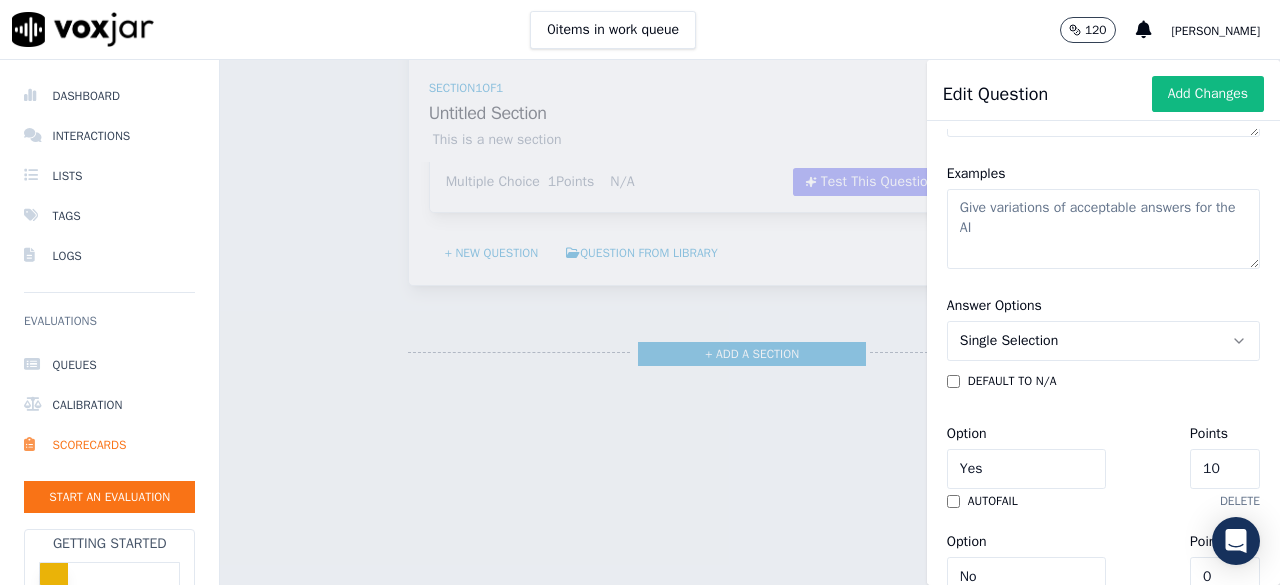 scroll, scrollTop: 384, scrollLeft: 0, axis: vertical 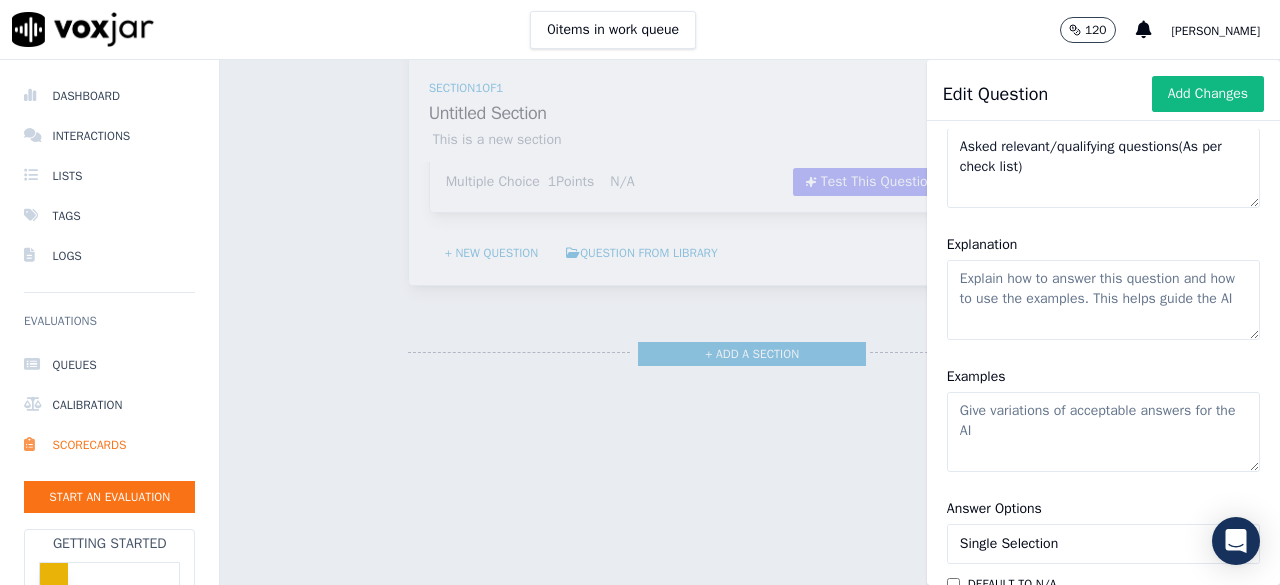 type on "Asked relevant/qualifying questions(As per check list)" 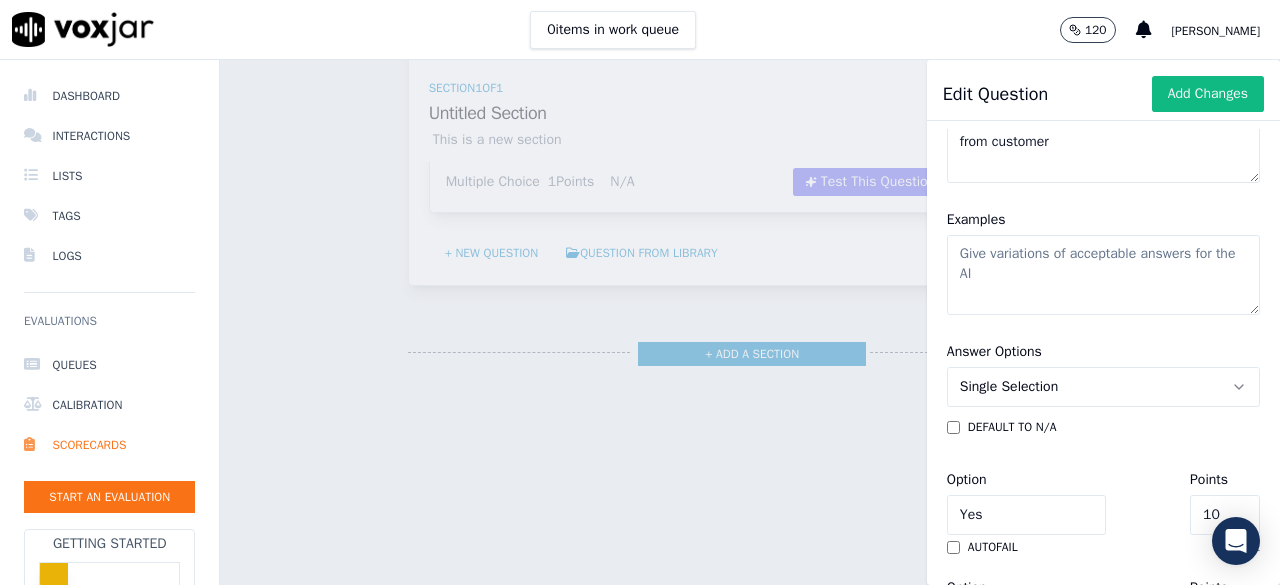 scroll, scrollTop: 332, scrollLeft: 0, axis: vertical 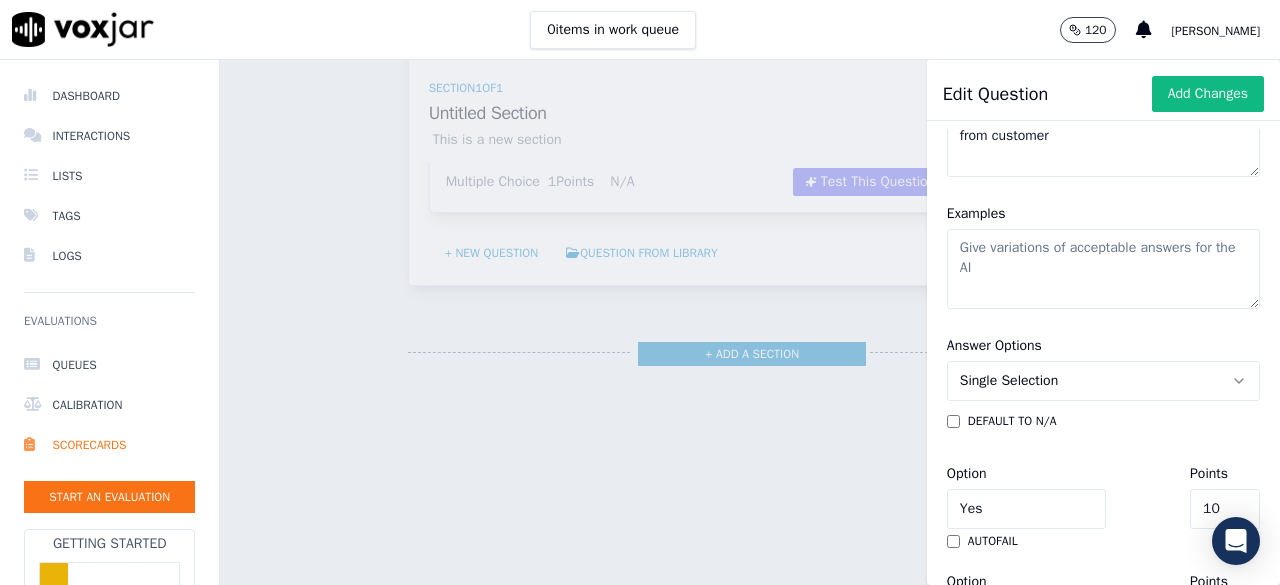 type on "Proper Probing to getting max correct details from customer" 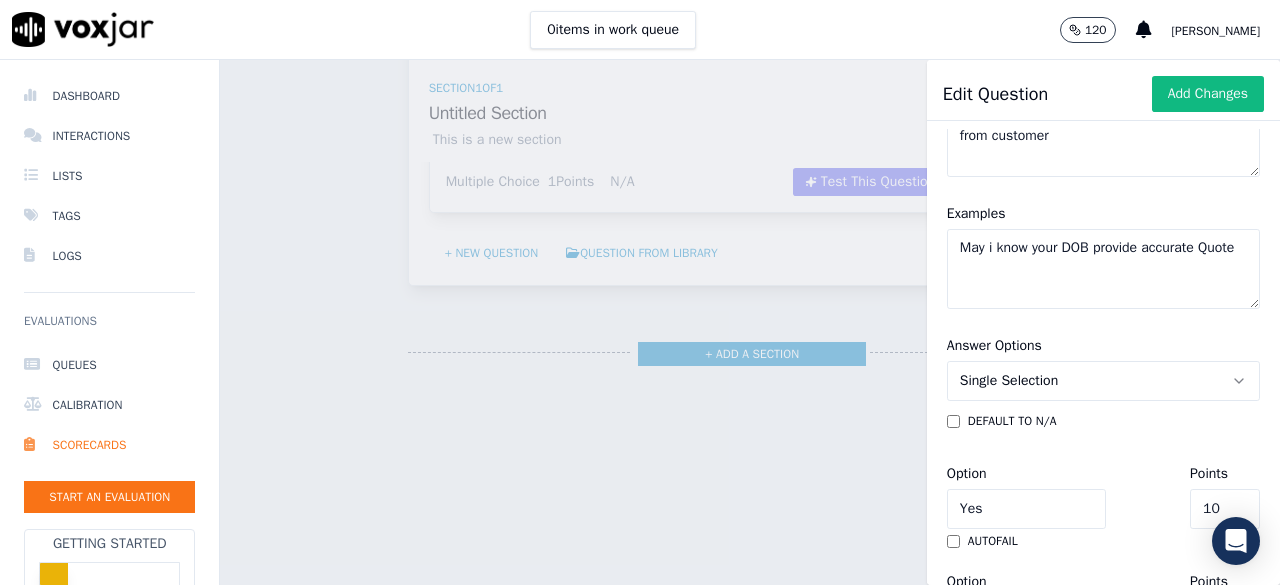 type on "May i know your DOB provide accurate Quote" 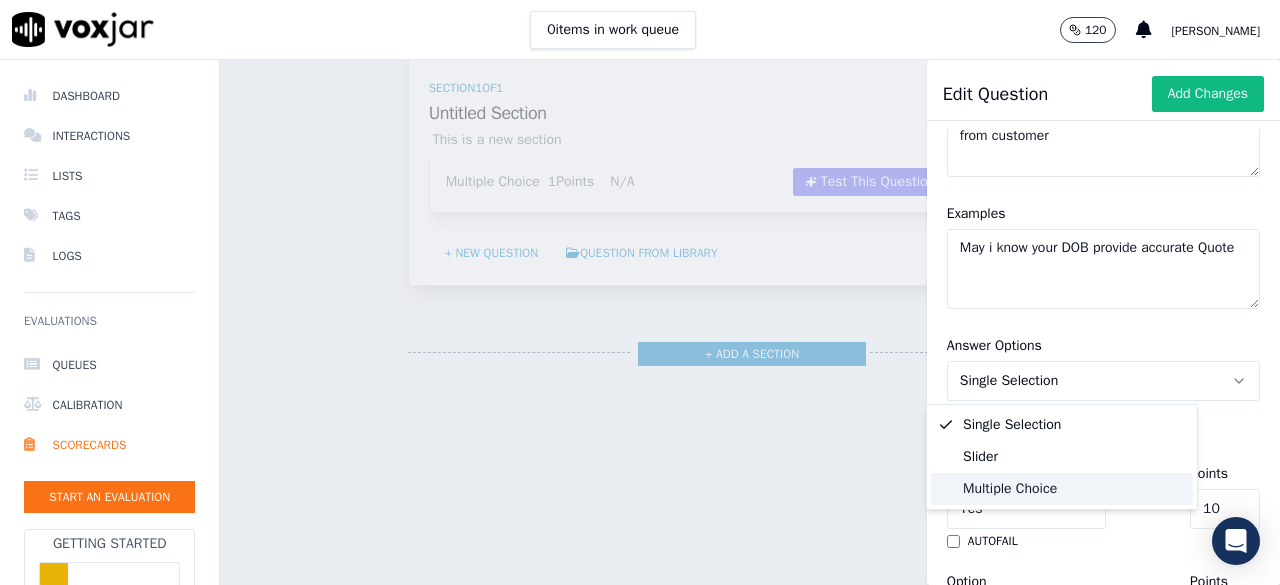 click on "Multiple Choice" 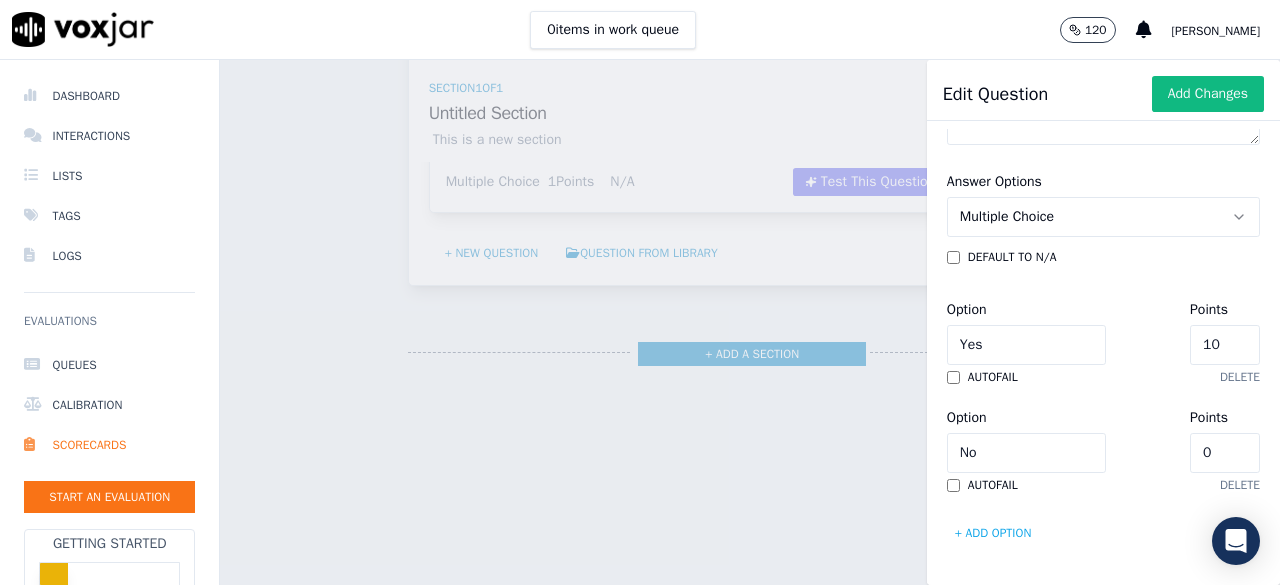 scroll, scrollTop: 563, scrollLeft: 0, axis: vertical 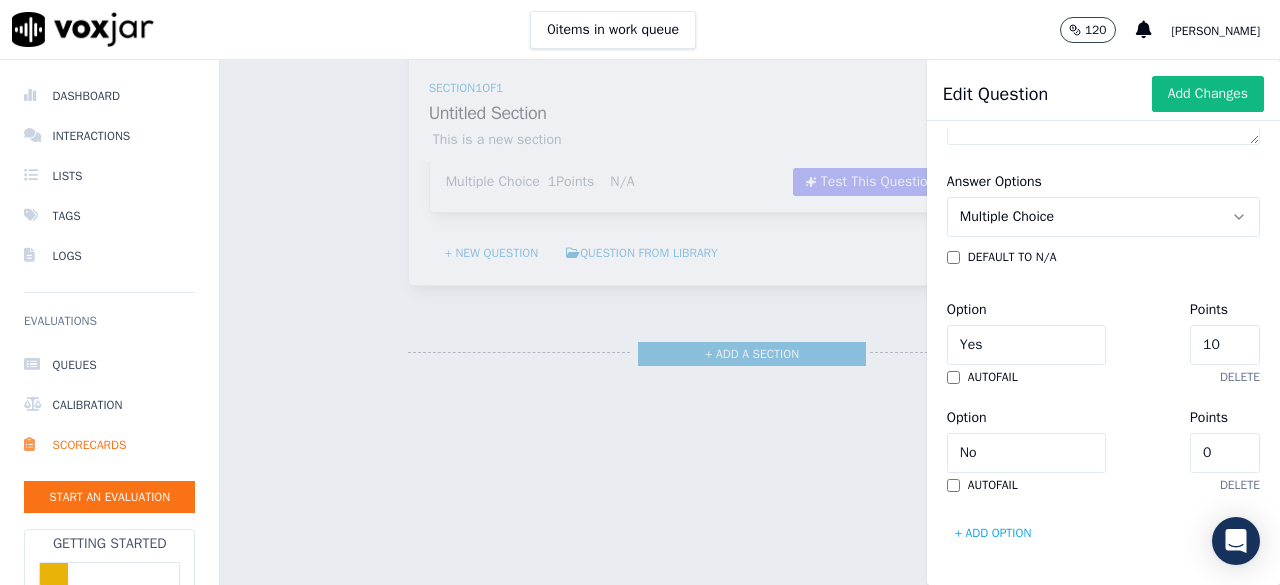 click on "Yes" 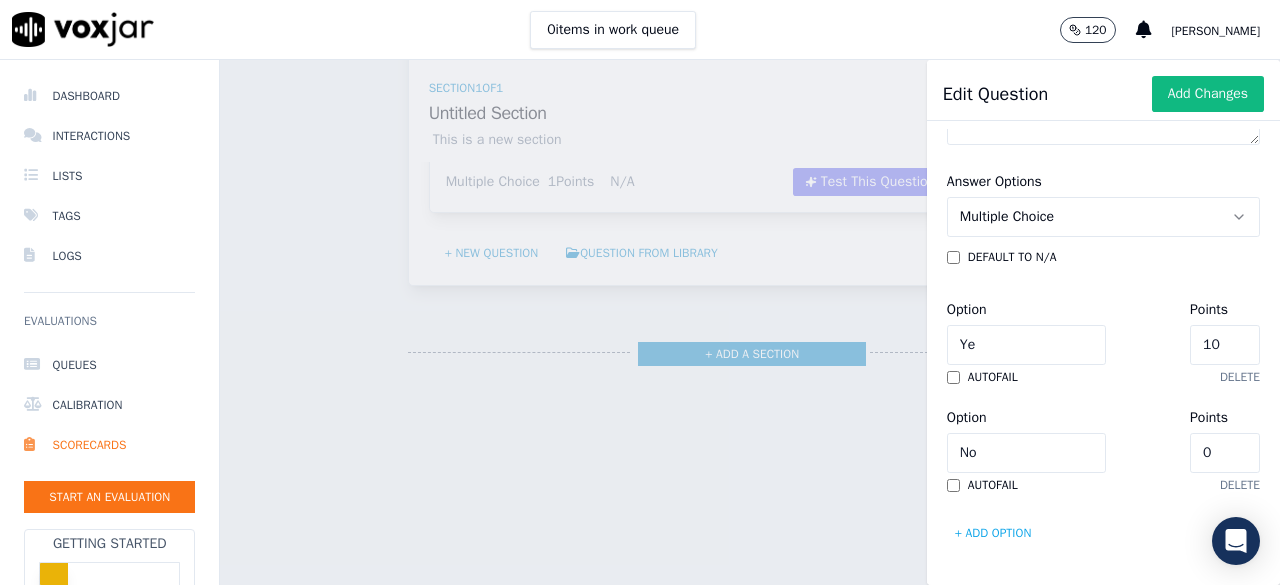 type on "Y" 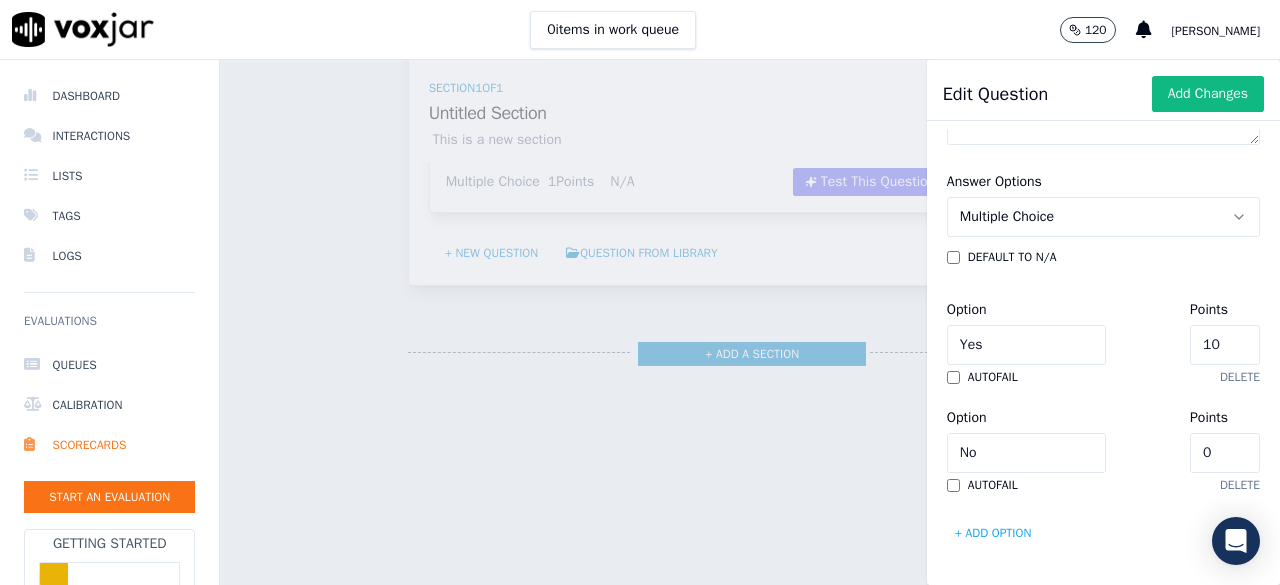 click on "10" 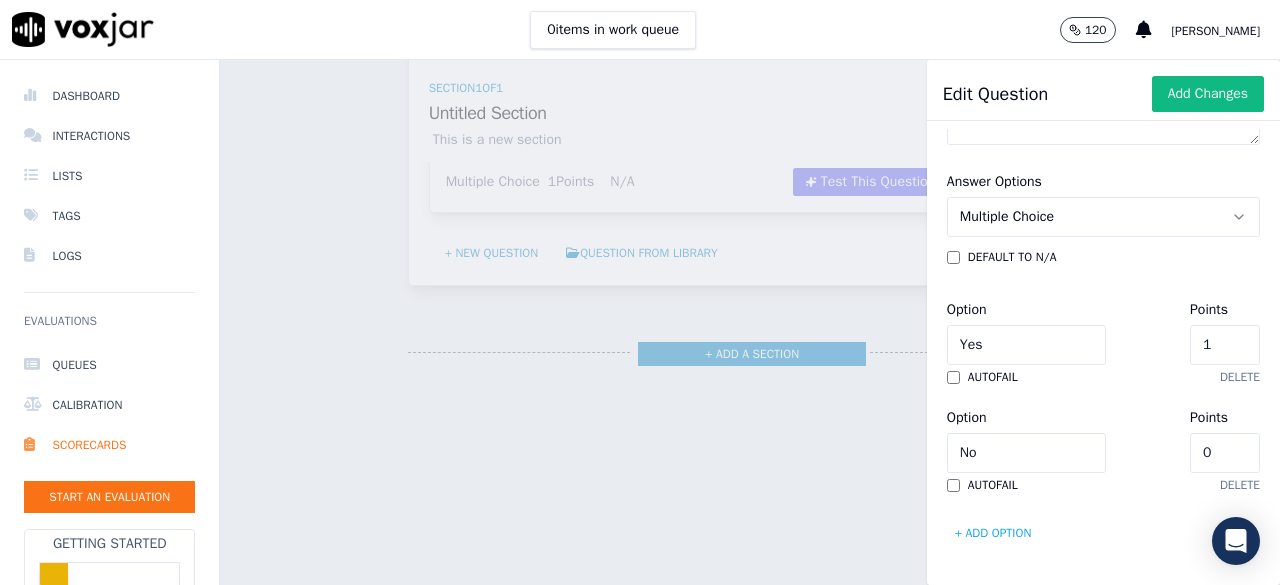 scroll, scrollTop: 692, scrollLeft: 0, axis: vertical 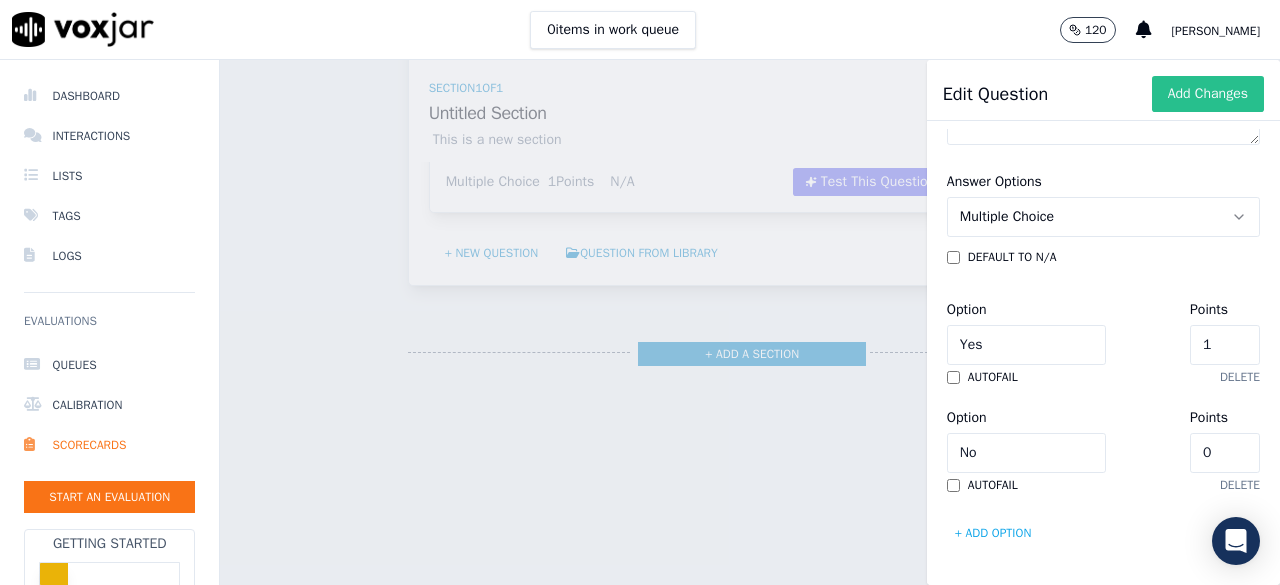 click on "Add Changes" at bounding box center [1208, 94] 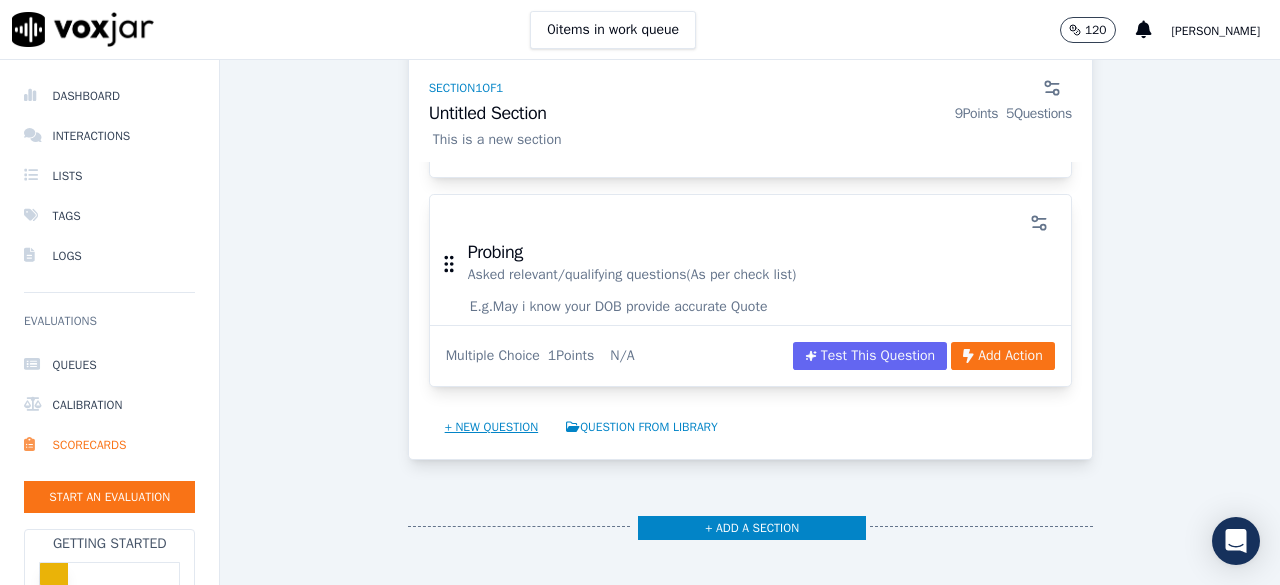 click on "+ New question" at bounding box center (492, 427) 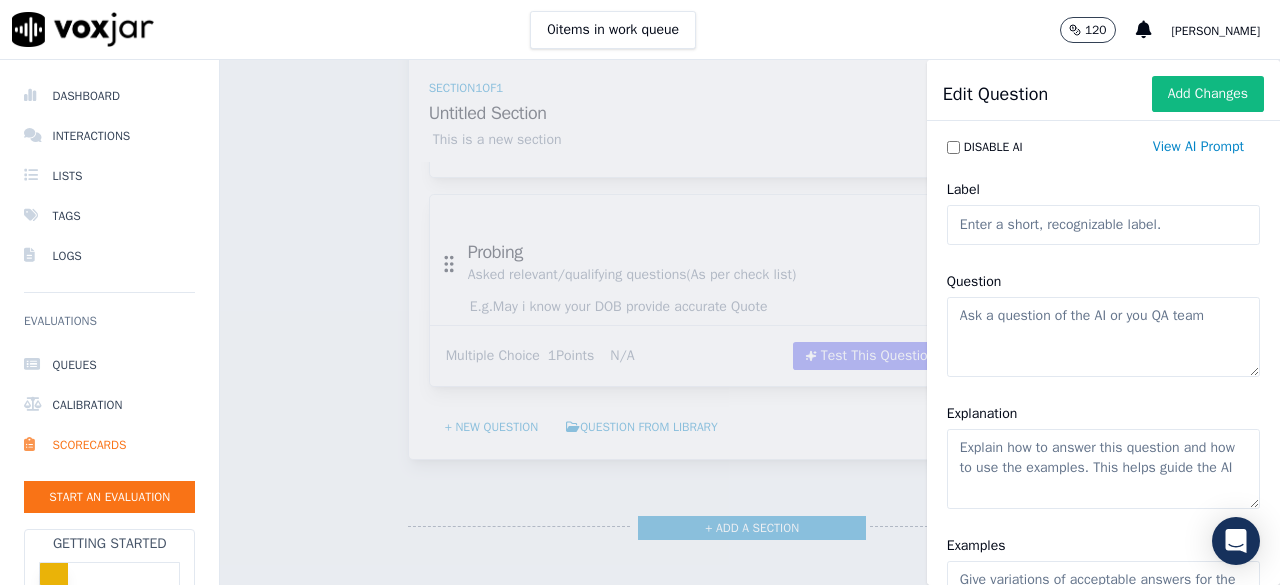 click on "Label" 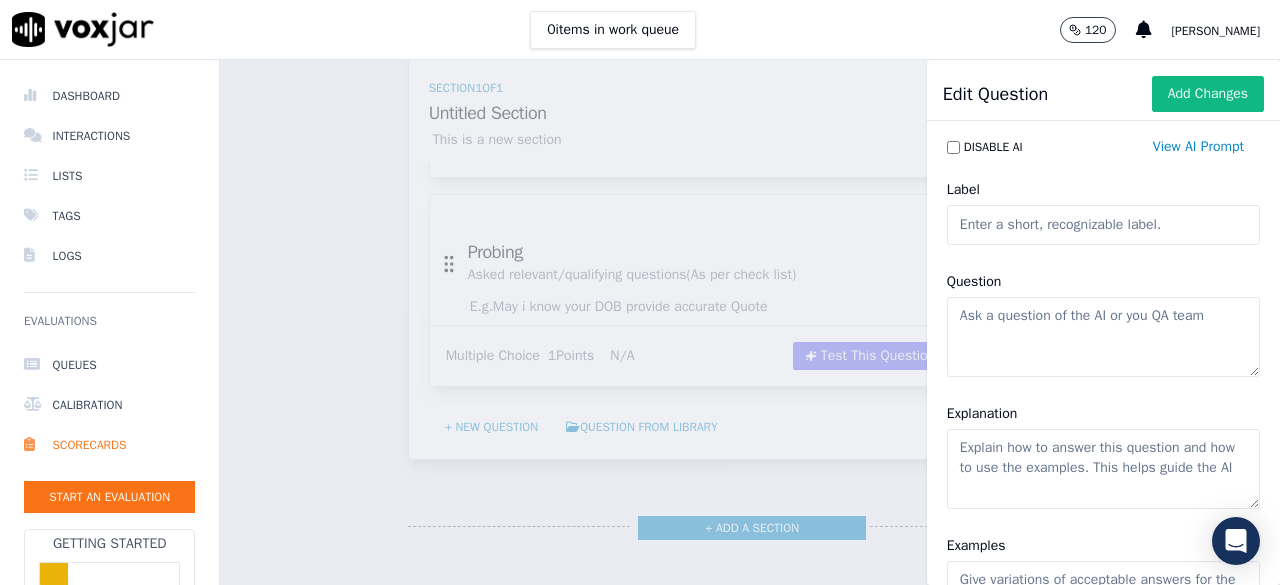 type on "Probing" 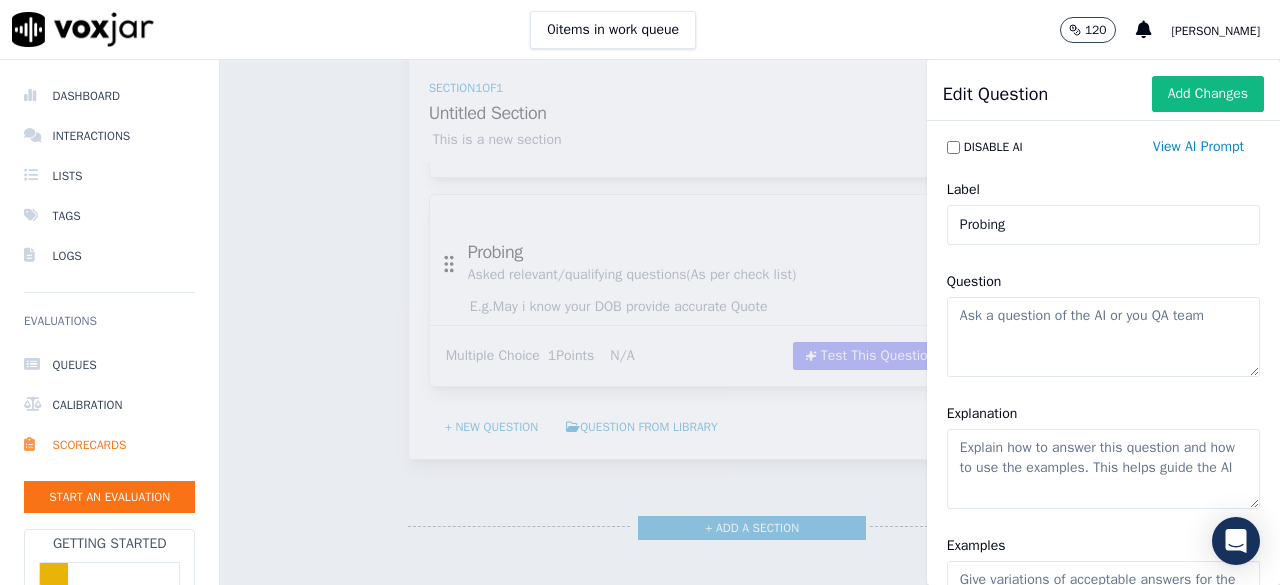 paste on "Identified customer needs(Close ended Questions)" 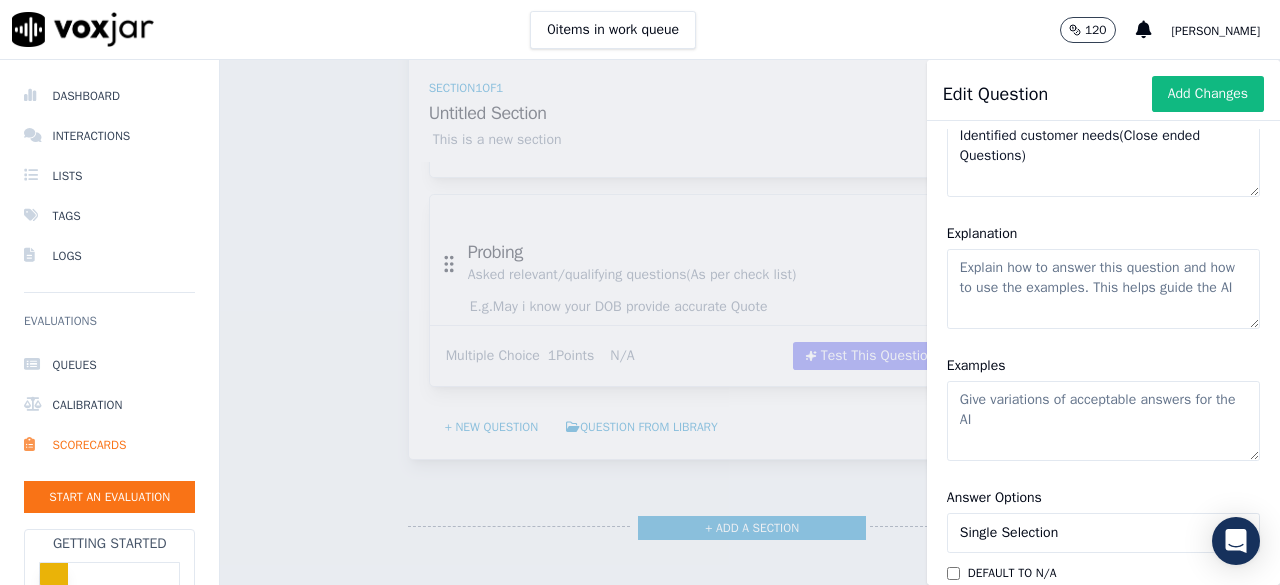 scroll, scrollTop: 190, scrollLeft: 0, axis: vertical 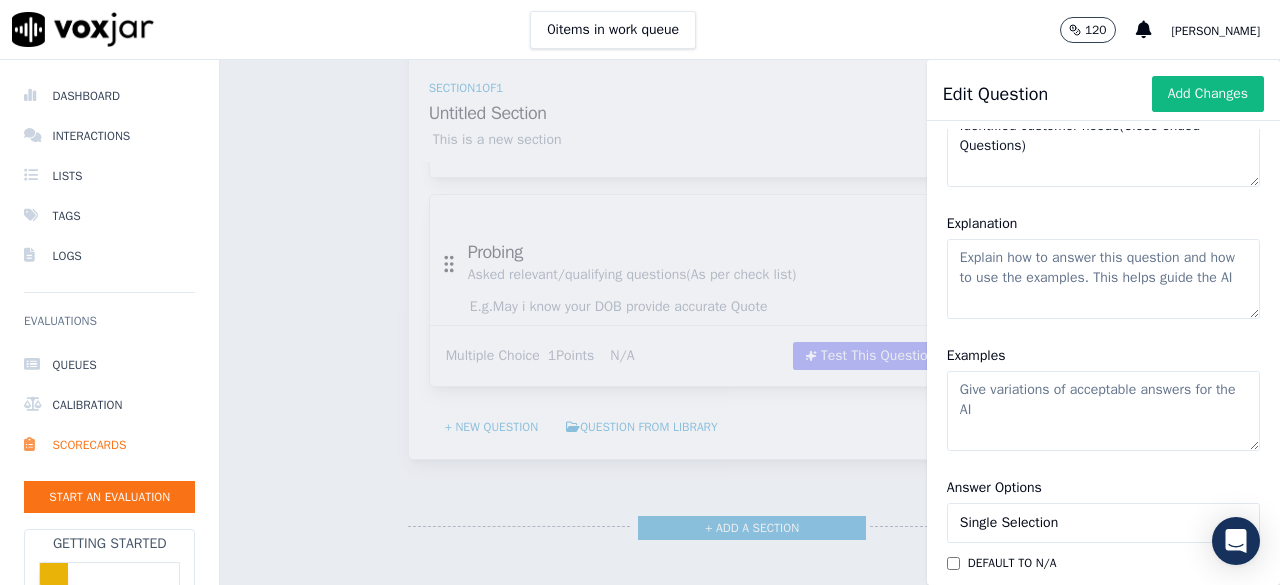 type on "Identified customer needs(Close ended Questions)" 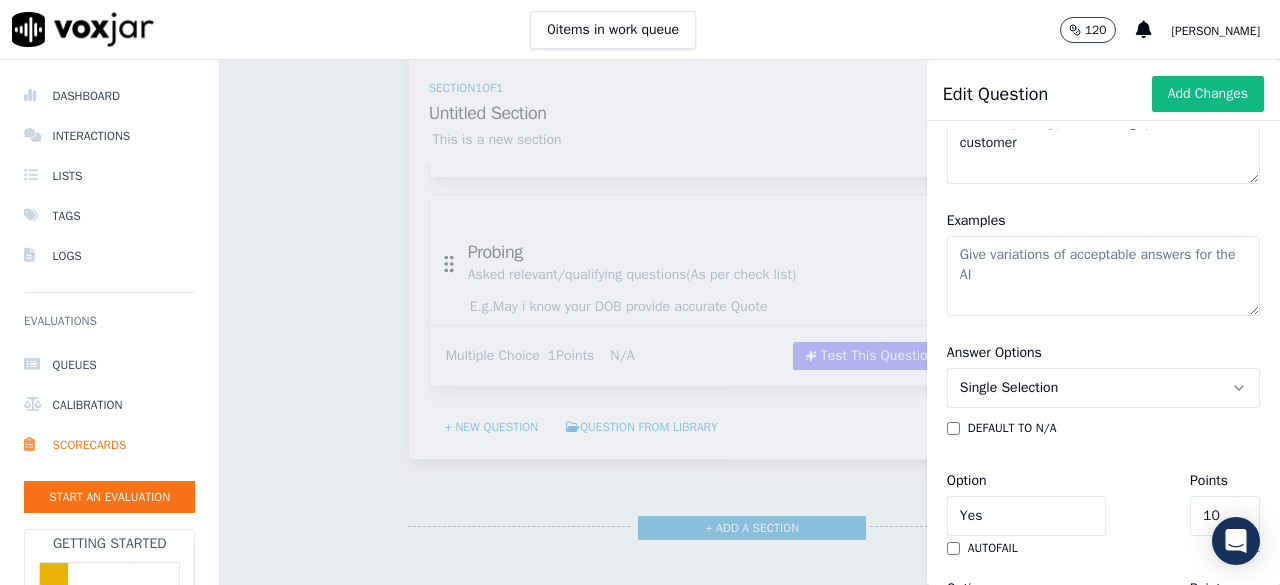 scroll, scrollTop: 355, scrollLeft: 0, axis: vertical 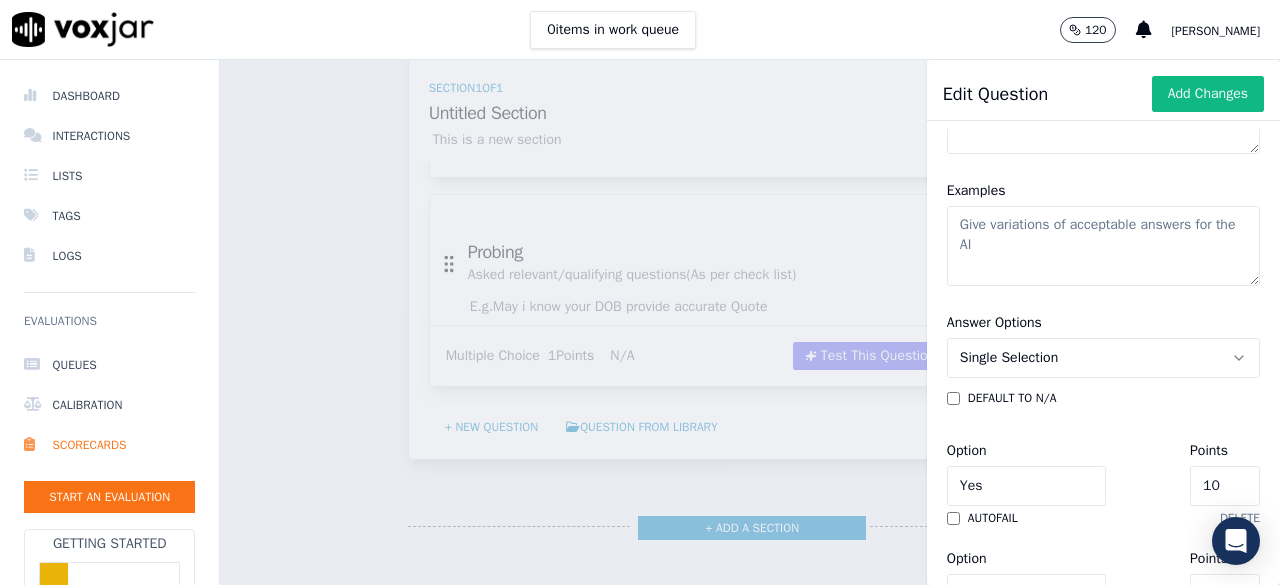 type on "Ask Yes / No type answering questions to customer" 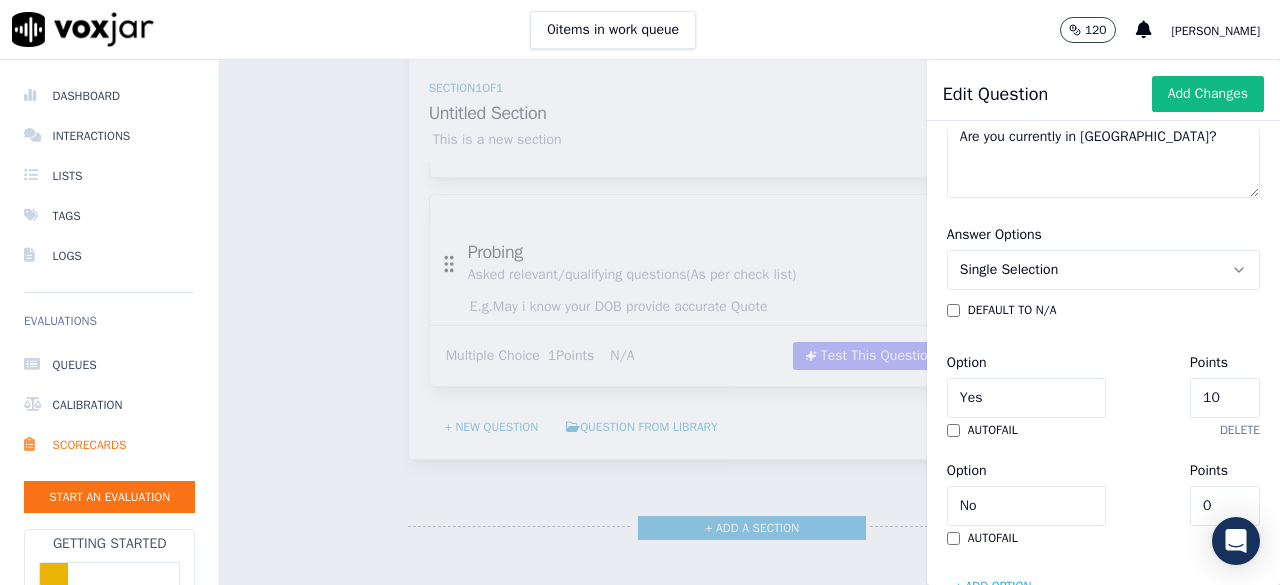 scroll, scrollTop: 455, scrollLeft: 0, axis: vertical 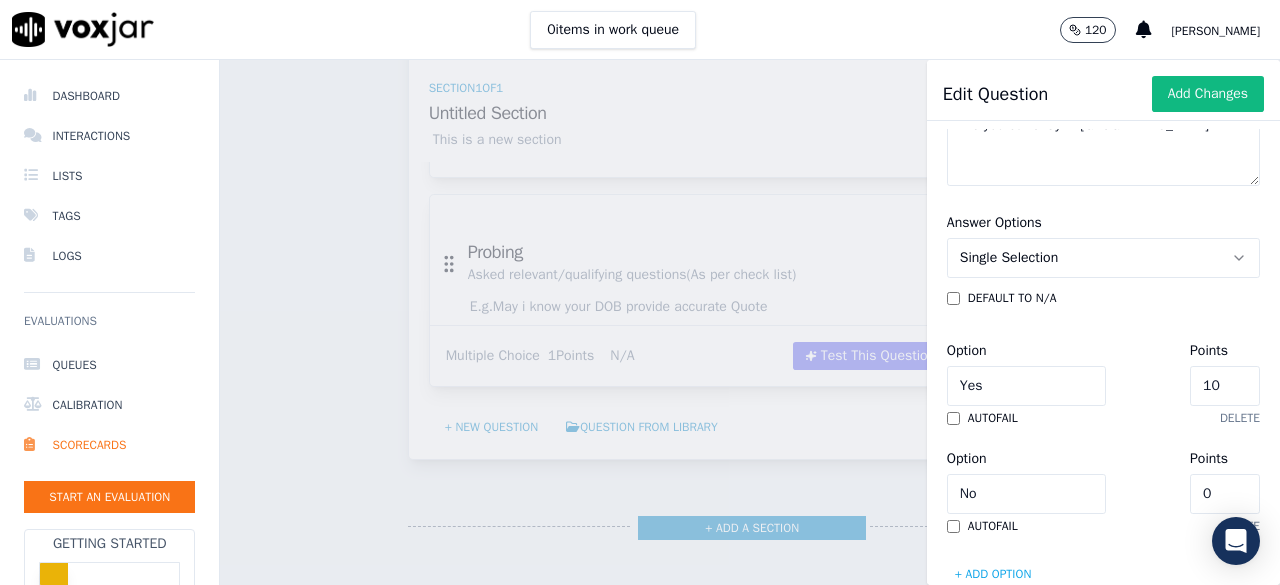 type on "Are you currently in [GEOGRAPHIC_DATA]?" 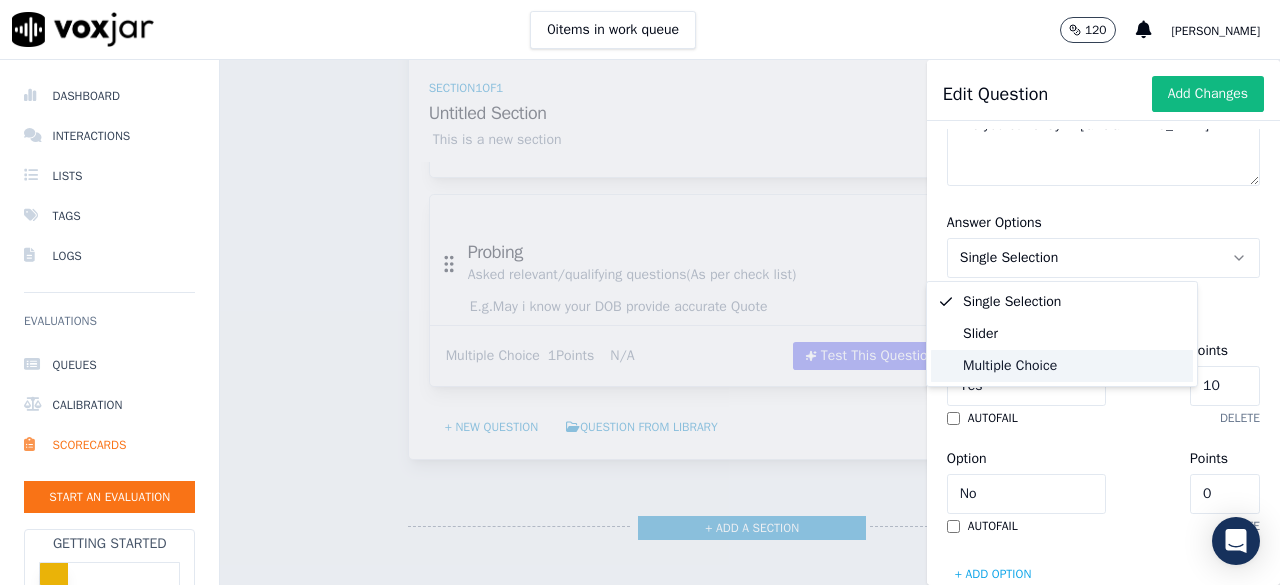 click on "Multiple Choice" 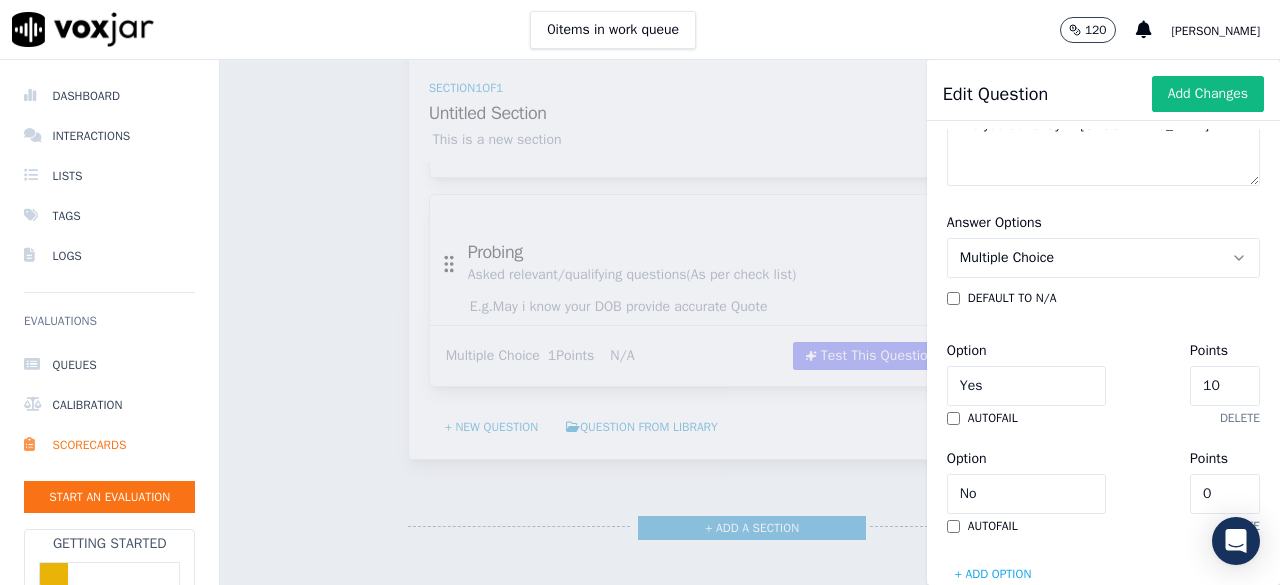 click on "10" 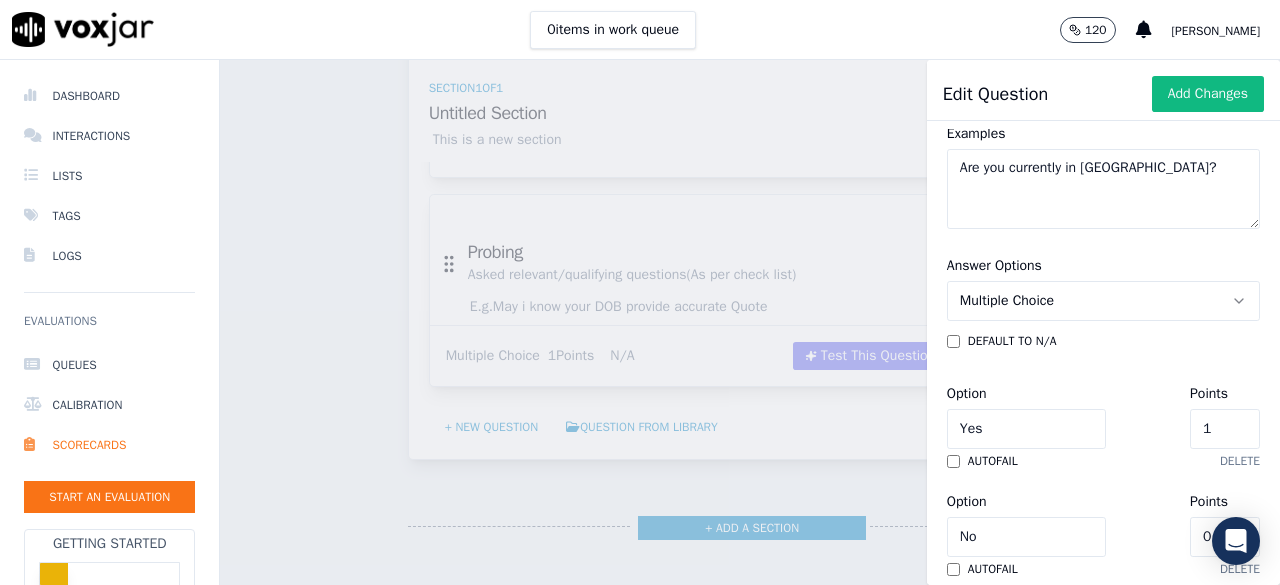 scroll, scrollTop: 0, scrollLeft: 0, axis: both 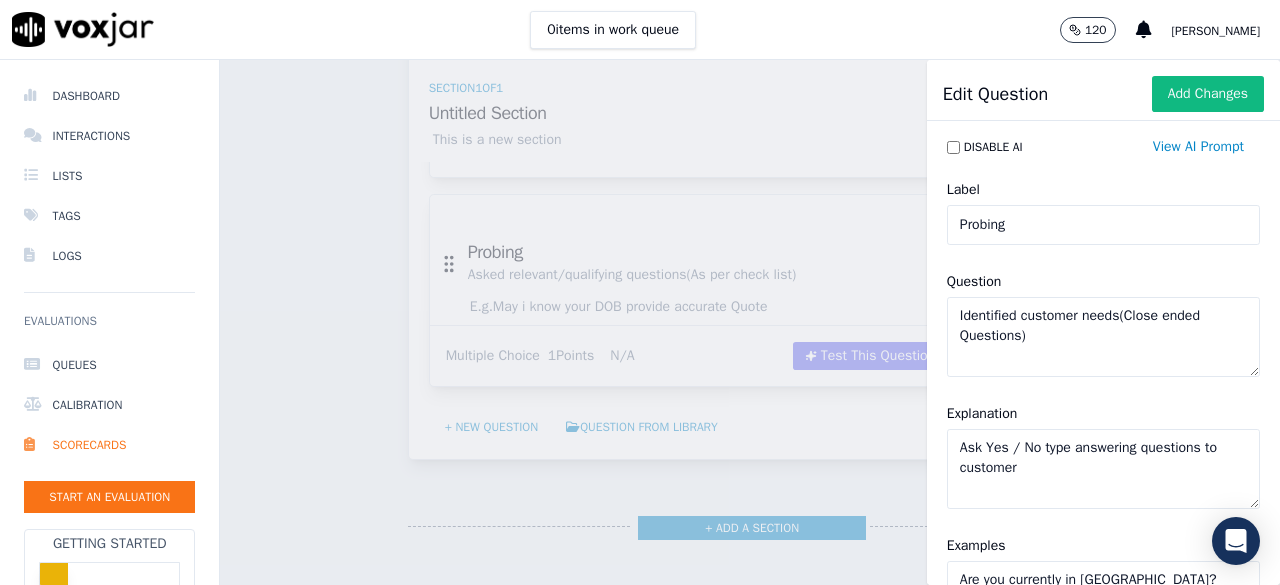 click on "Edit Question   Add Changes
Disable AI     View AI Prompt   Label   Probing   Question   Identified customer needs(Close ended Questions)   Explanation   Ask Yes / No type answering questions to customer   Examples   Are you currently in [GEOGRAPHIC_DATA]?   Answer Options   Multiple Choice         default to N/A   Option   Yes   Points   1     autofail   delete   Option   No   Points   0     autofail   delete     + Add option" at bounding box center [1103, 322] 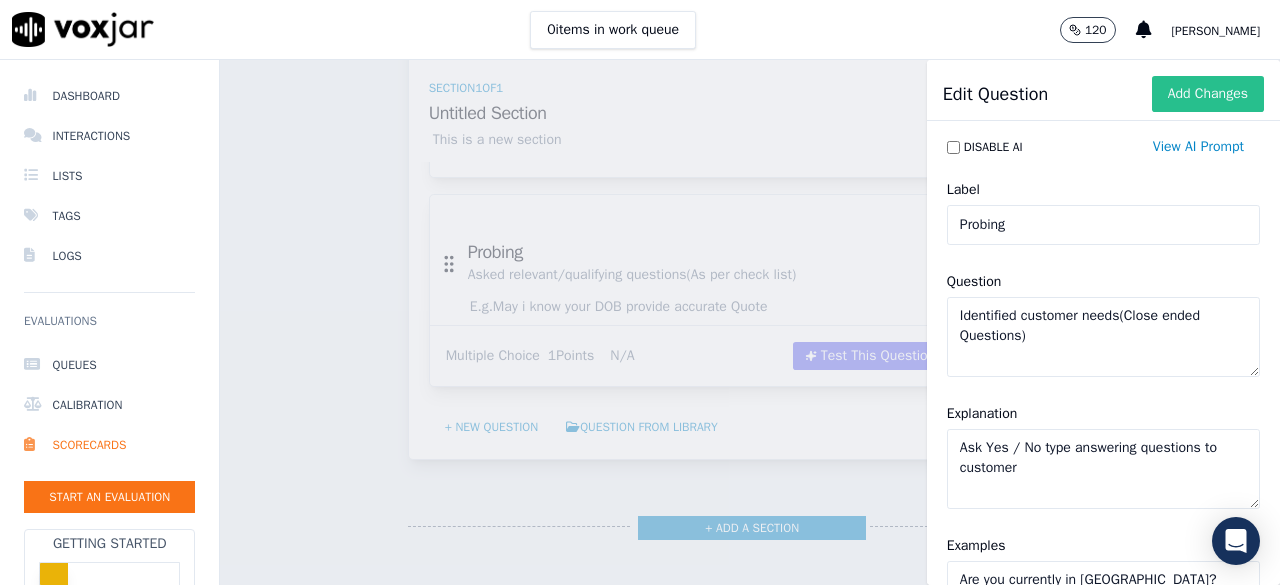 click on "Add Changes" at bounding box center [1208, 94] 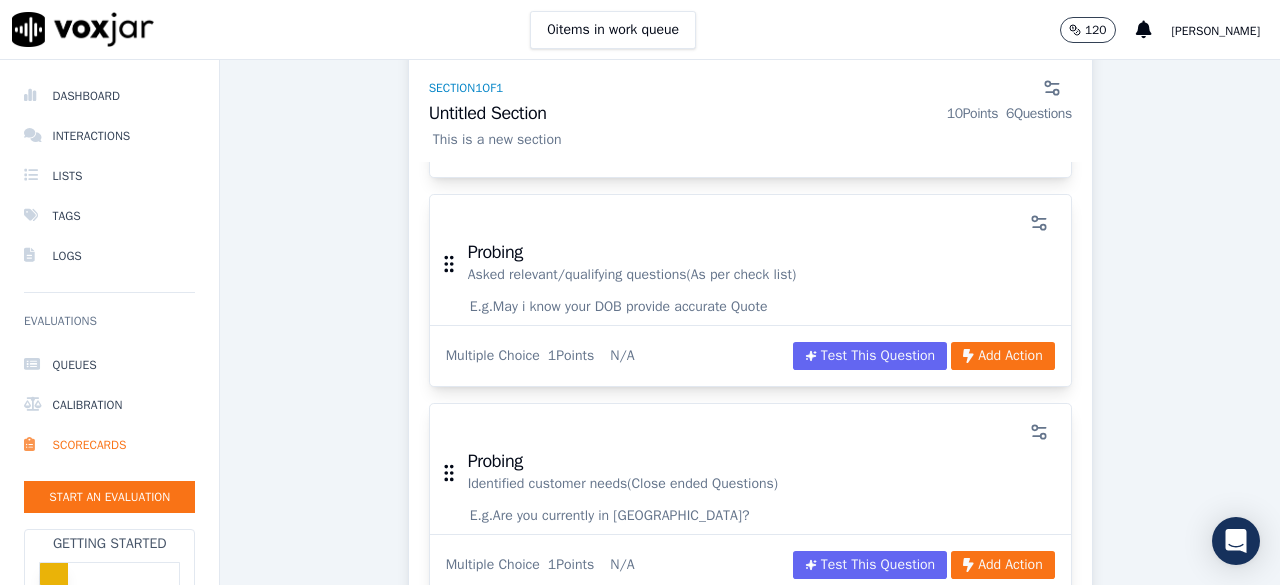 scroll, scrollTop: 1448, scrollLeft: 0, axis: vertical 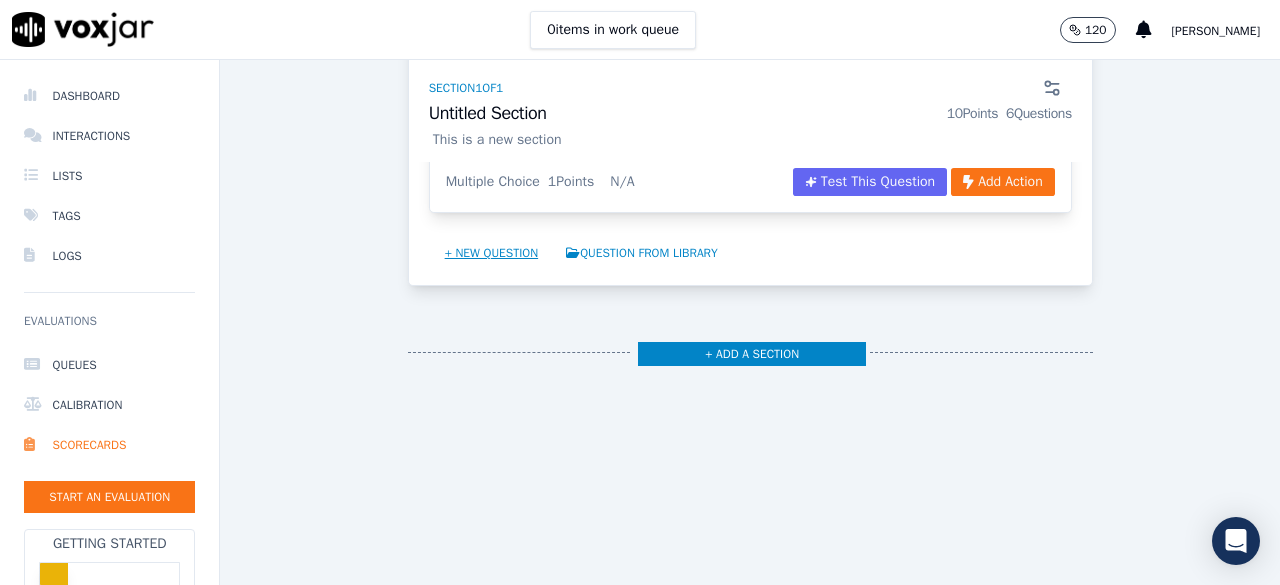click on "+ New question" at bounding box center (492, 253) 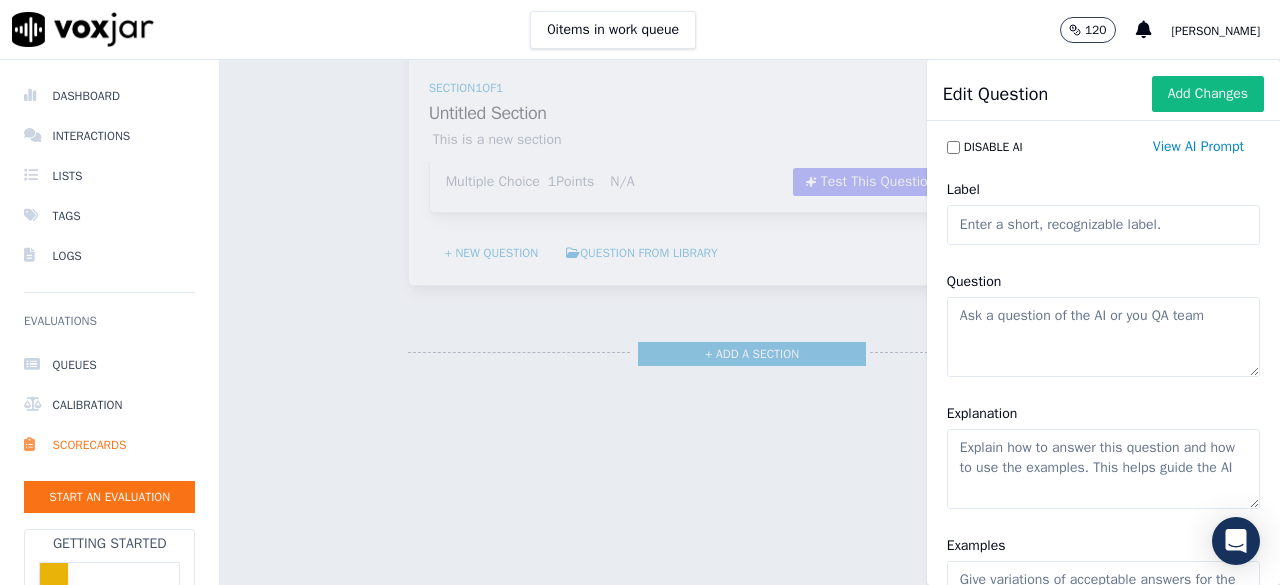 click on "Label" 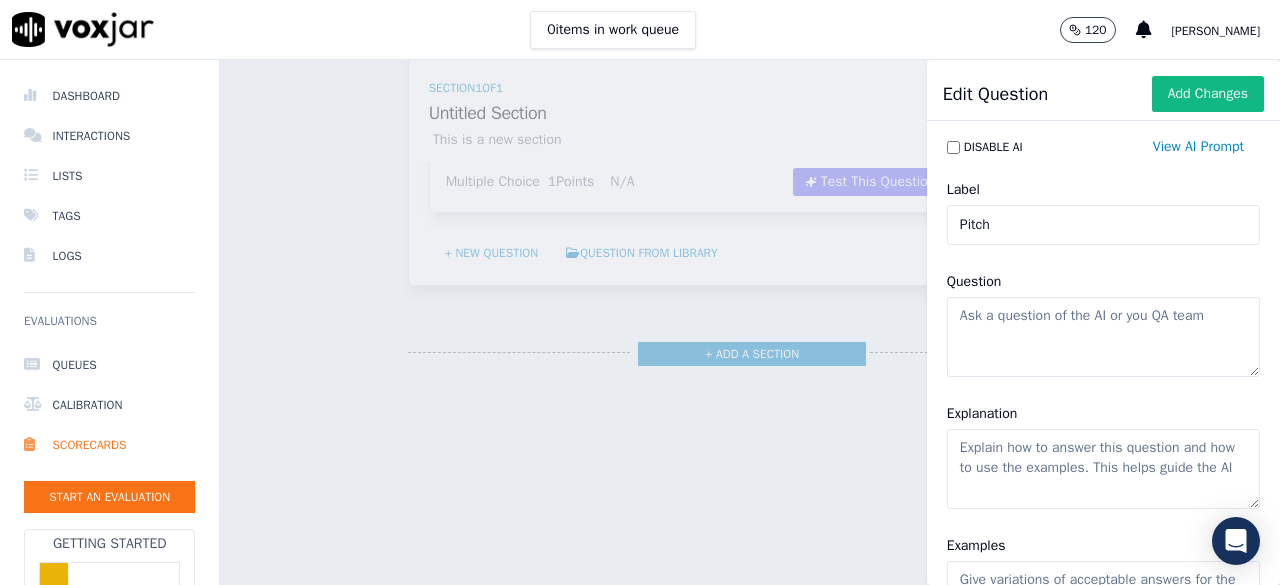 type on "Pitch" 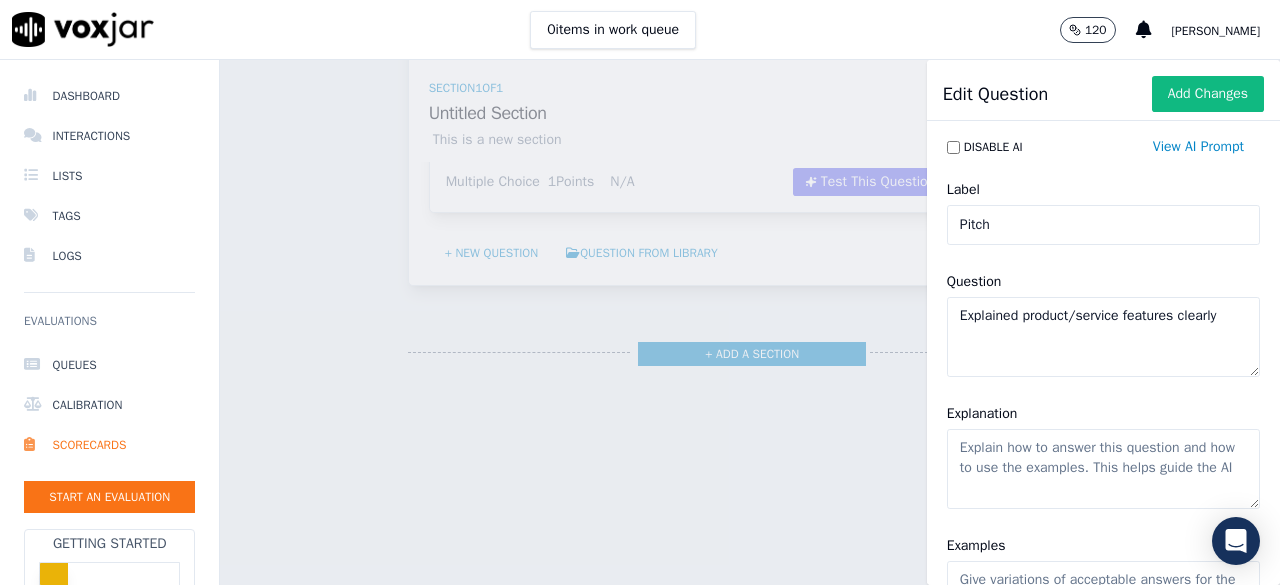 type on "Explained product/service features clearly" 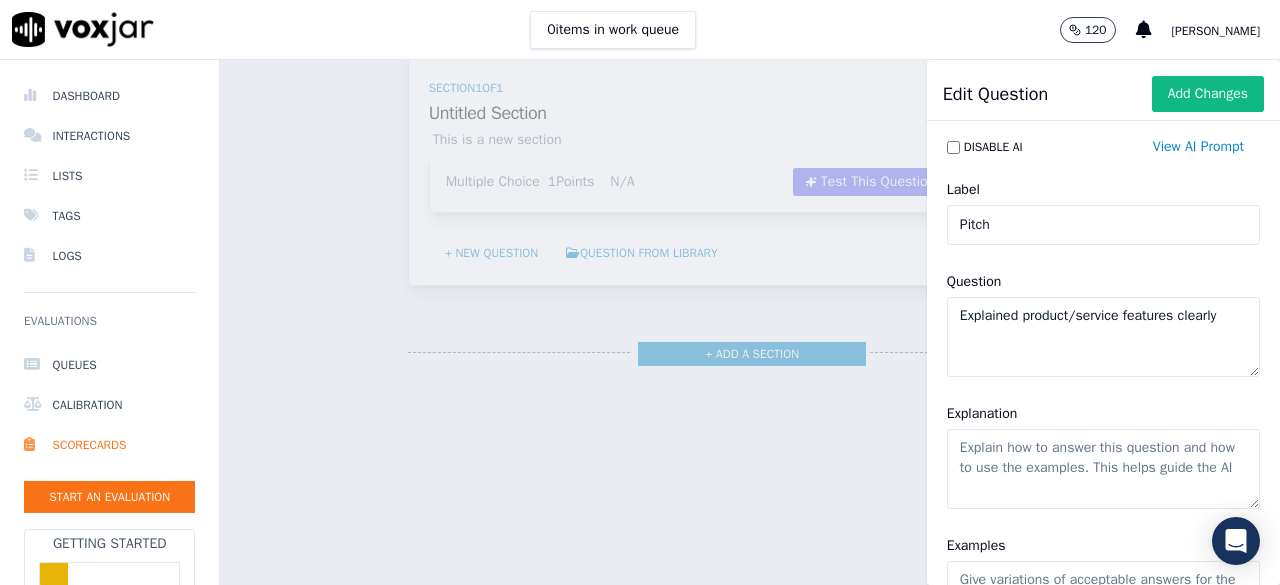 click on "Pitch" 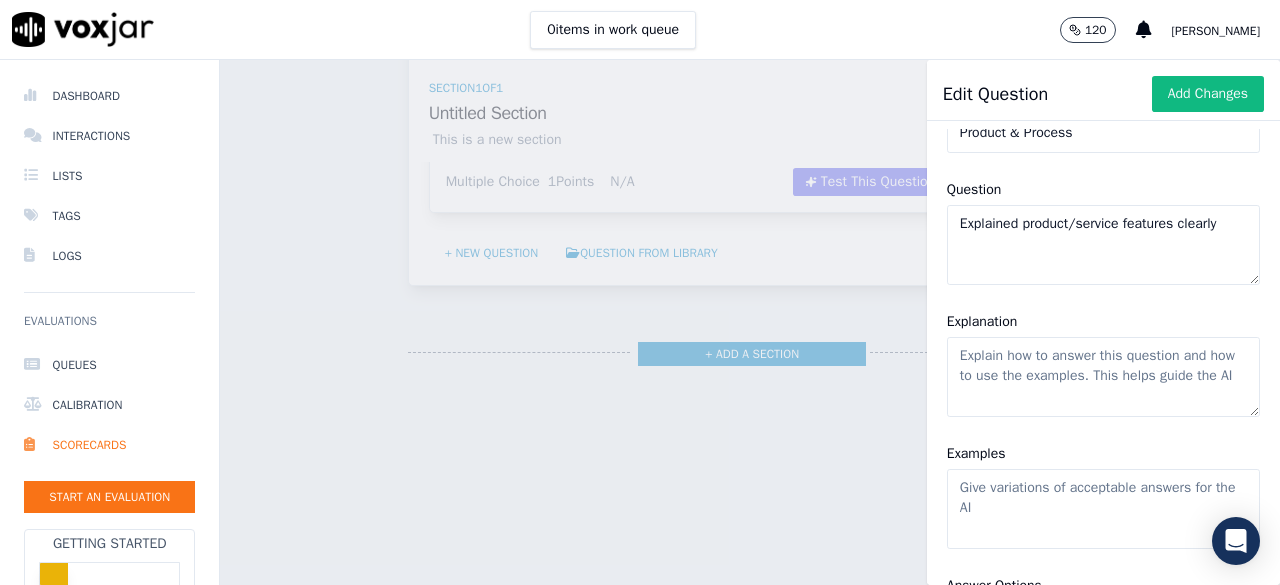 scroll, scrollTop: 122, scrollLeft: 0, axis: vertical 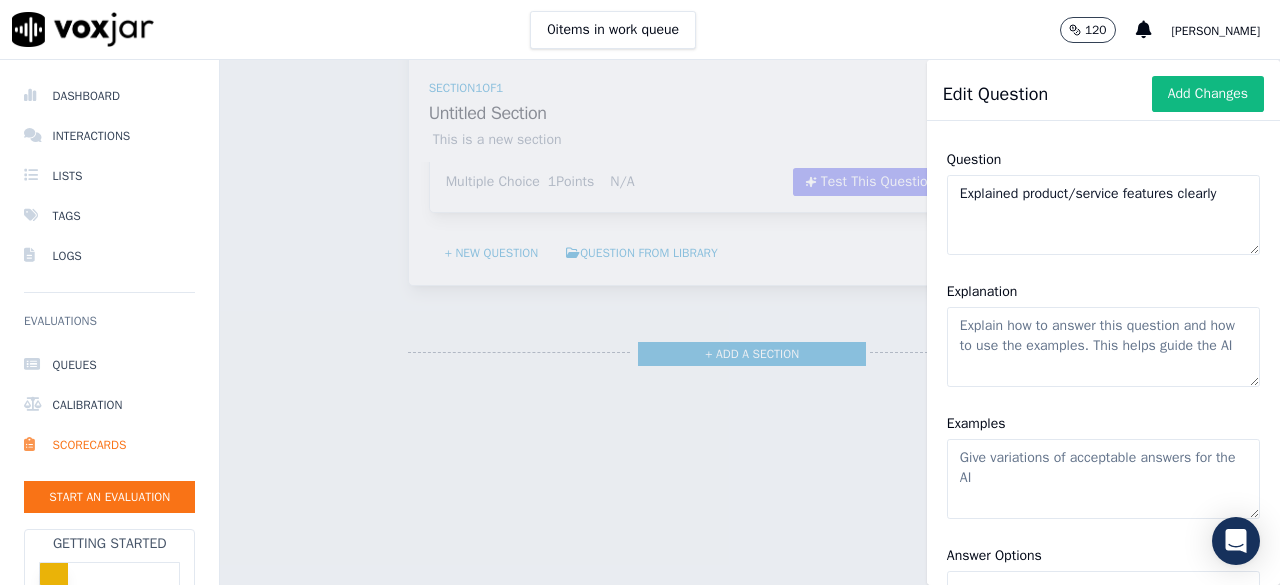 type on "Product & Process" 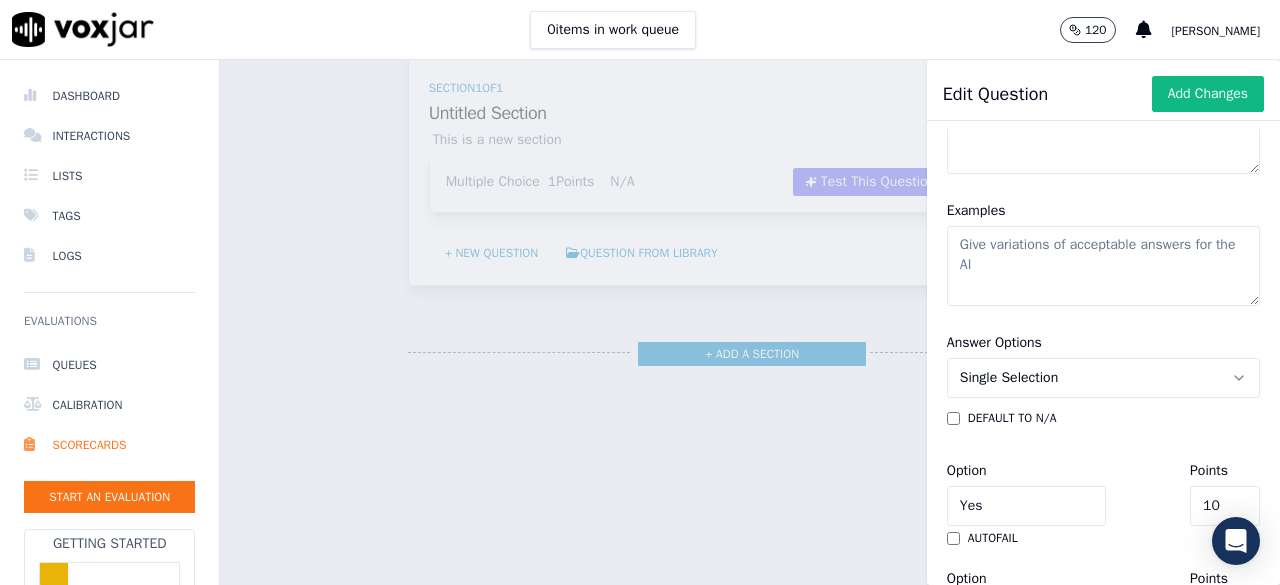 scroll, scrollTop: 313, scrollLeft: 0, axis: vertical 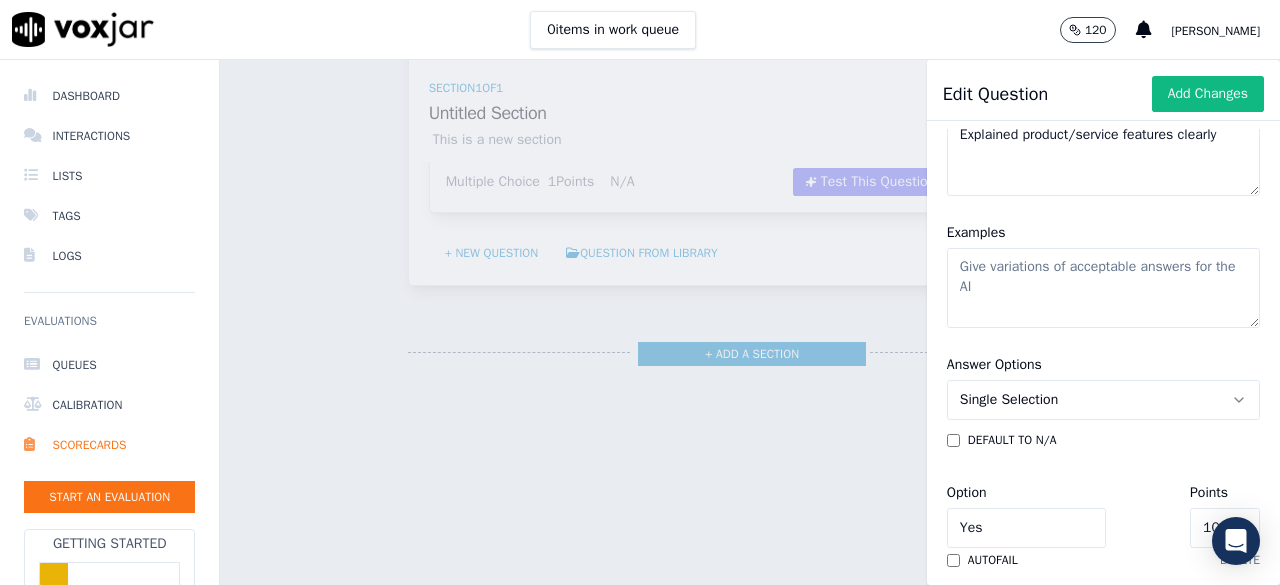 type on "Explained product/service features clearly" 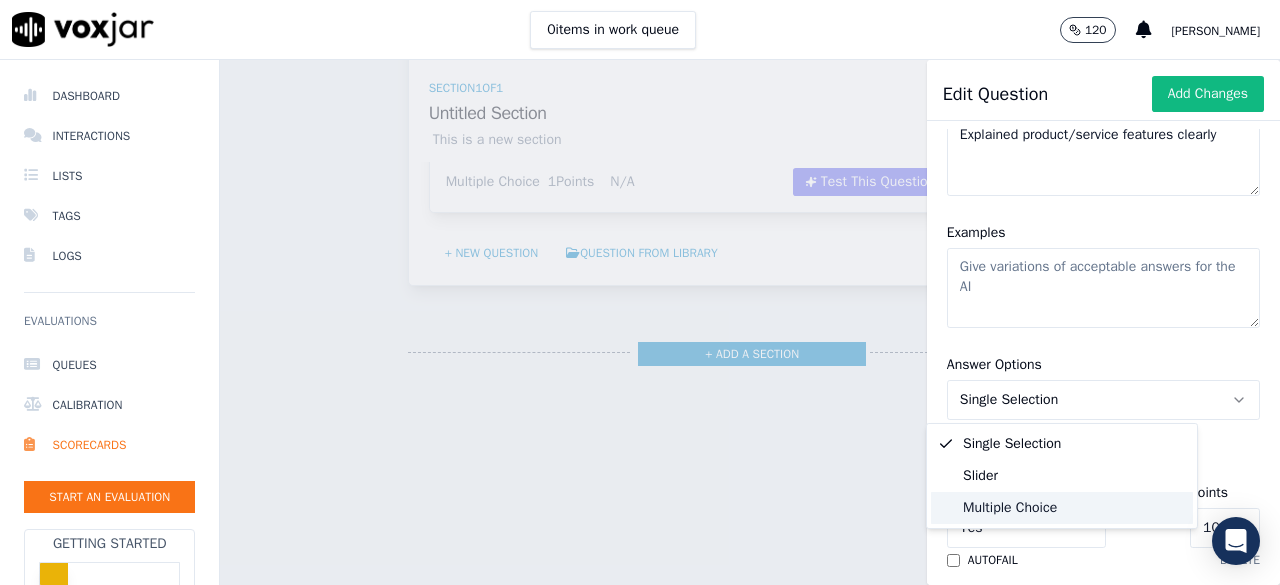 click on "Multiple Choice" 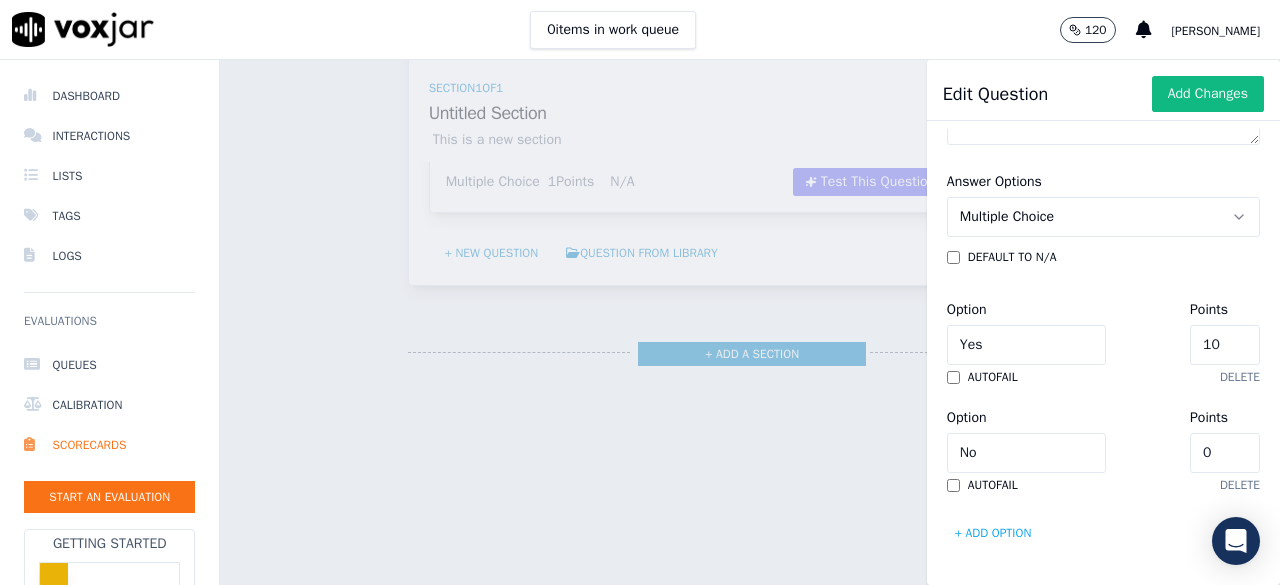 scroll, scrollTop: 610, scrollLeft: 0, axis: vertical 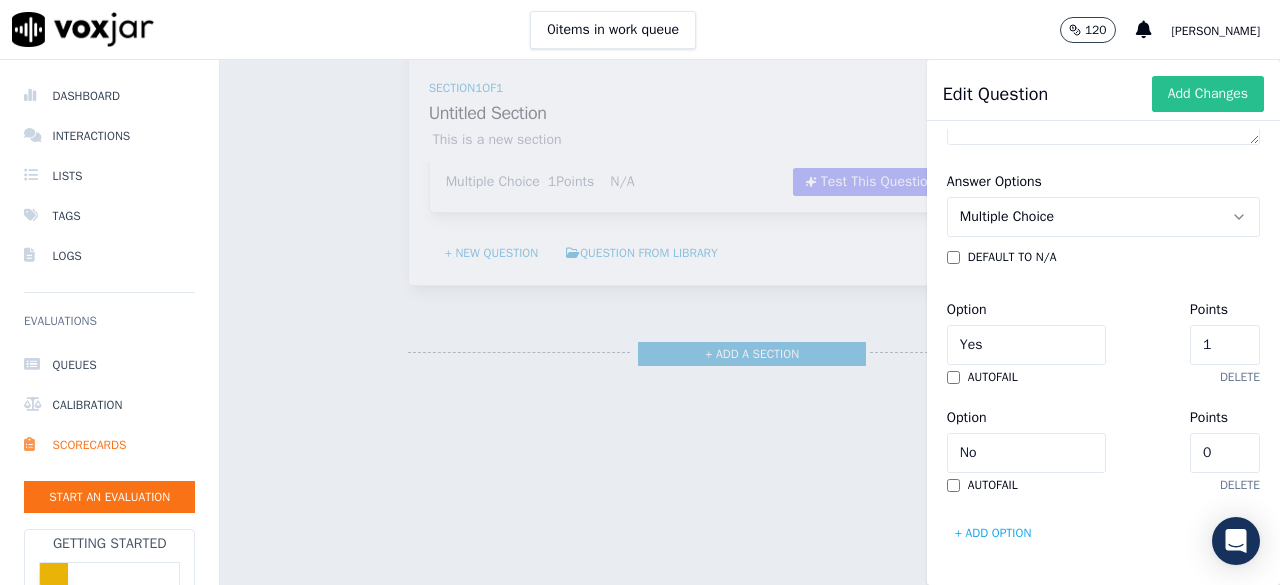 click on "Add Changes" at bounding box center [1208, 94] 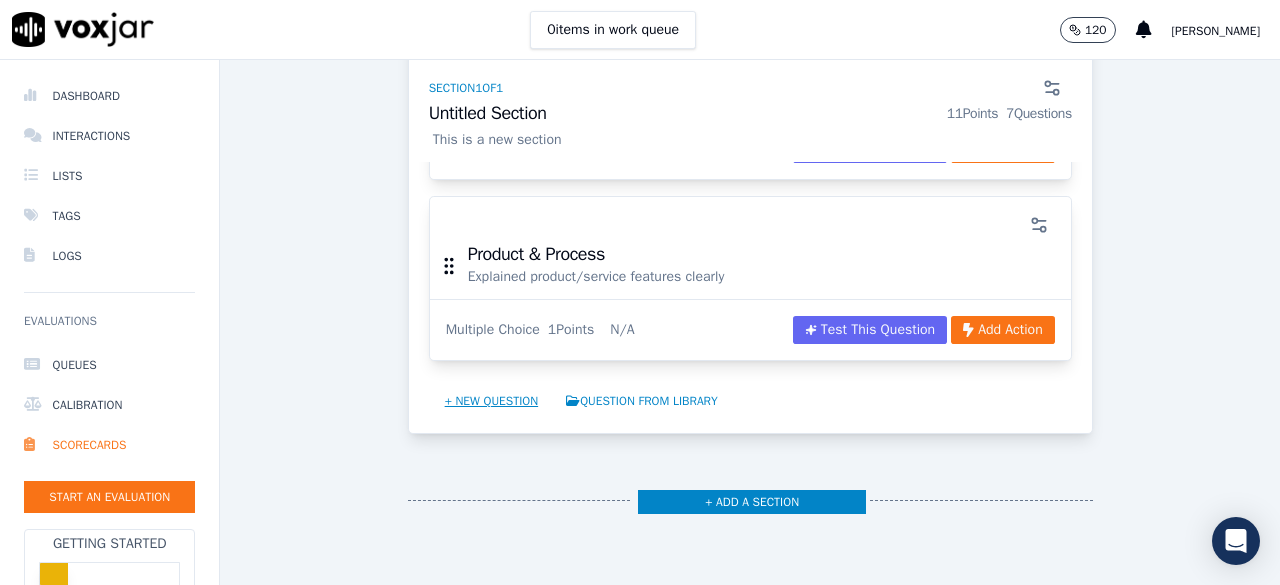 click on "+ New question" at bounding box center (492, 401) 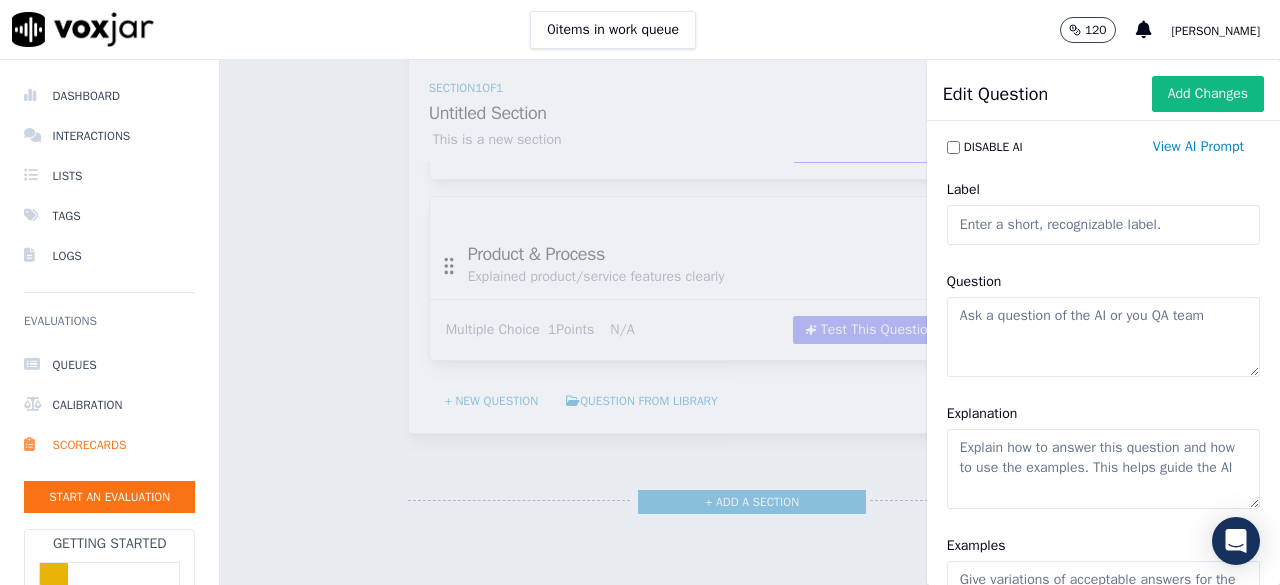 click on "Question" 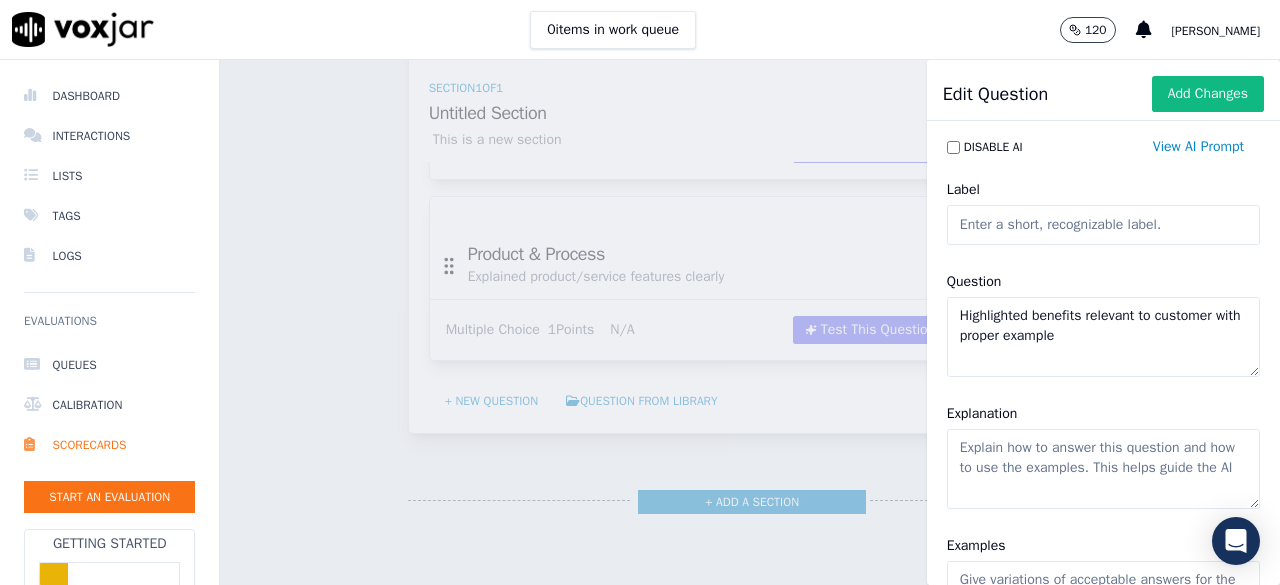type on "Highlighted benefits relevant to customer with proper example" 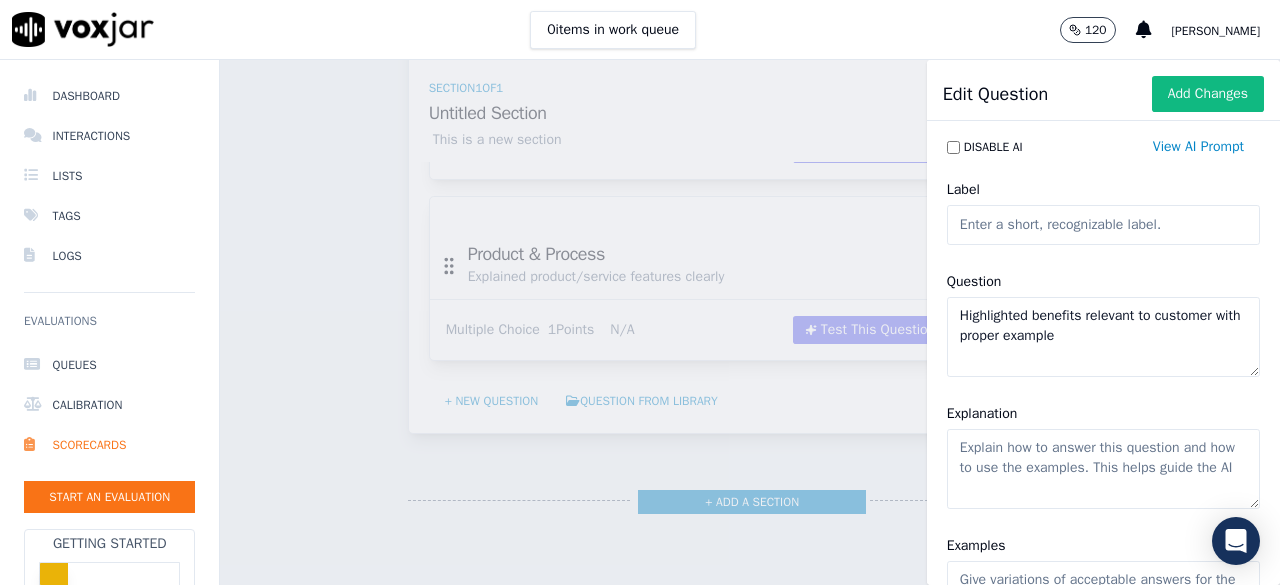 type on "Product & Process" 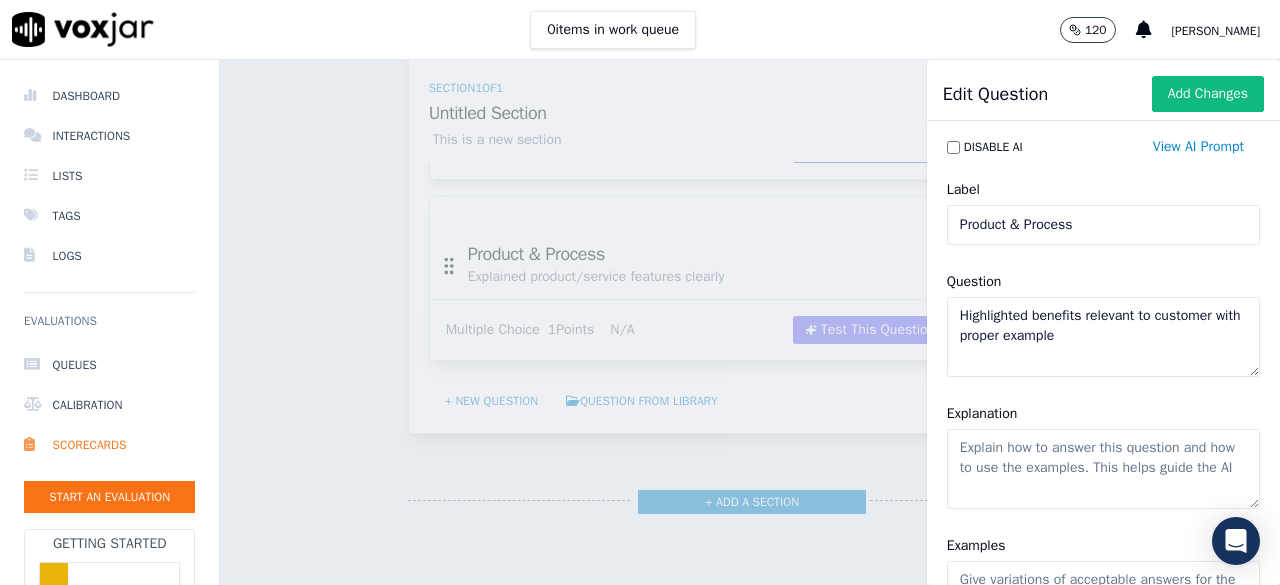 paste on "Highlighted benefits relevant to customer with proper example" 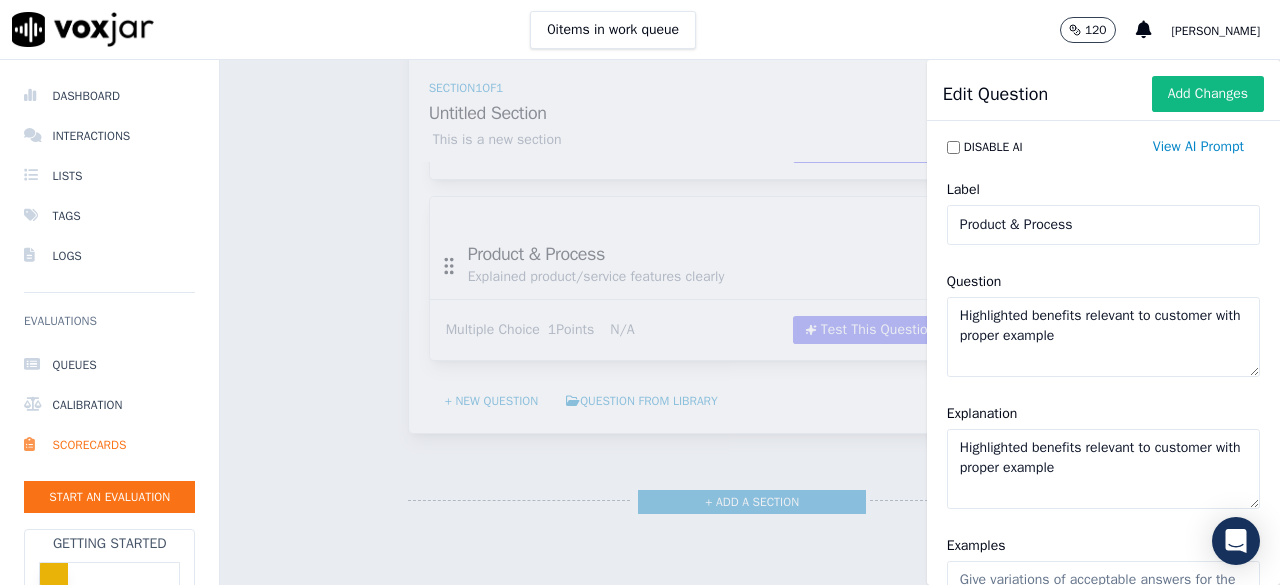 click on "Highlighted benefits relevant to customer with proper example" 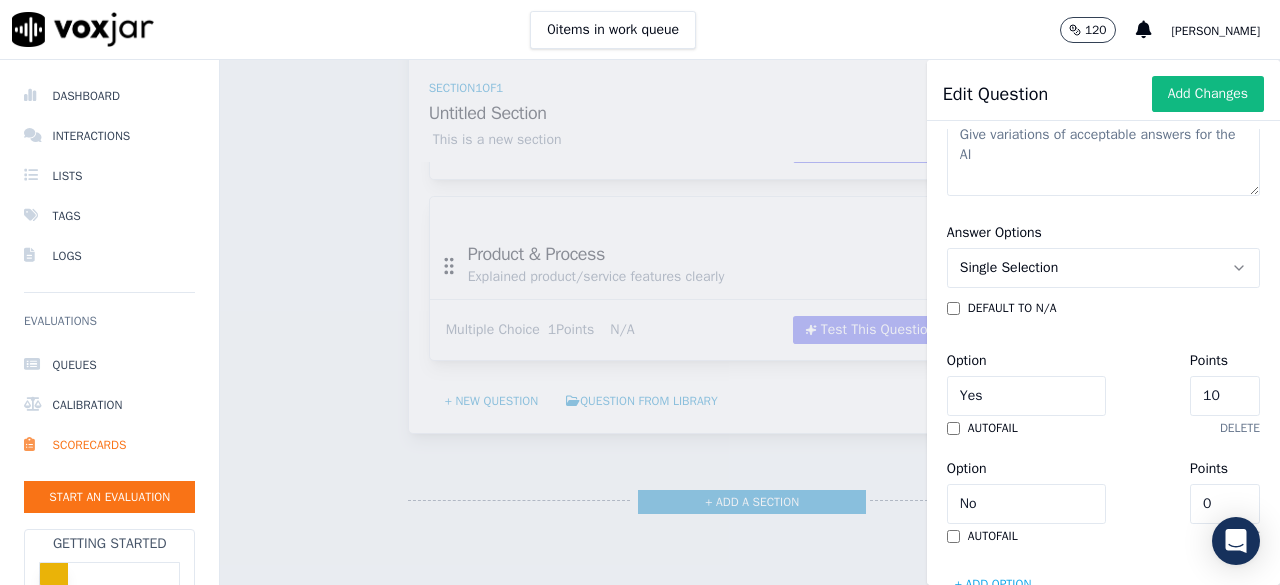 scroll, scrollTop: 449, scrollLeft: 0, axis: vertical 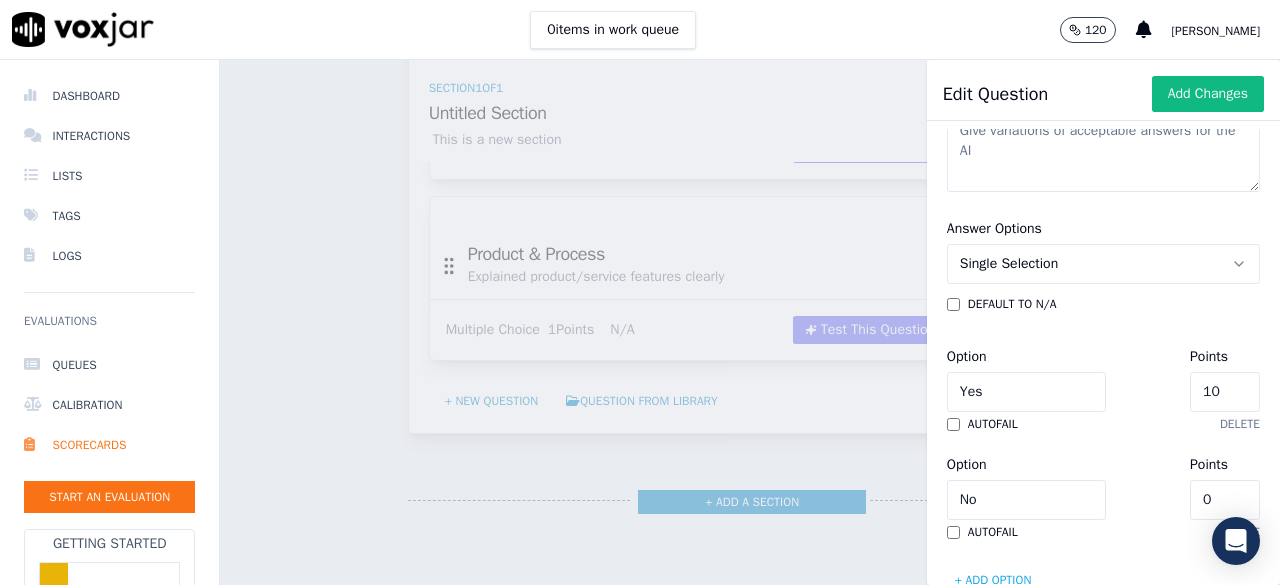 type on "Proper USP to create need with customer" 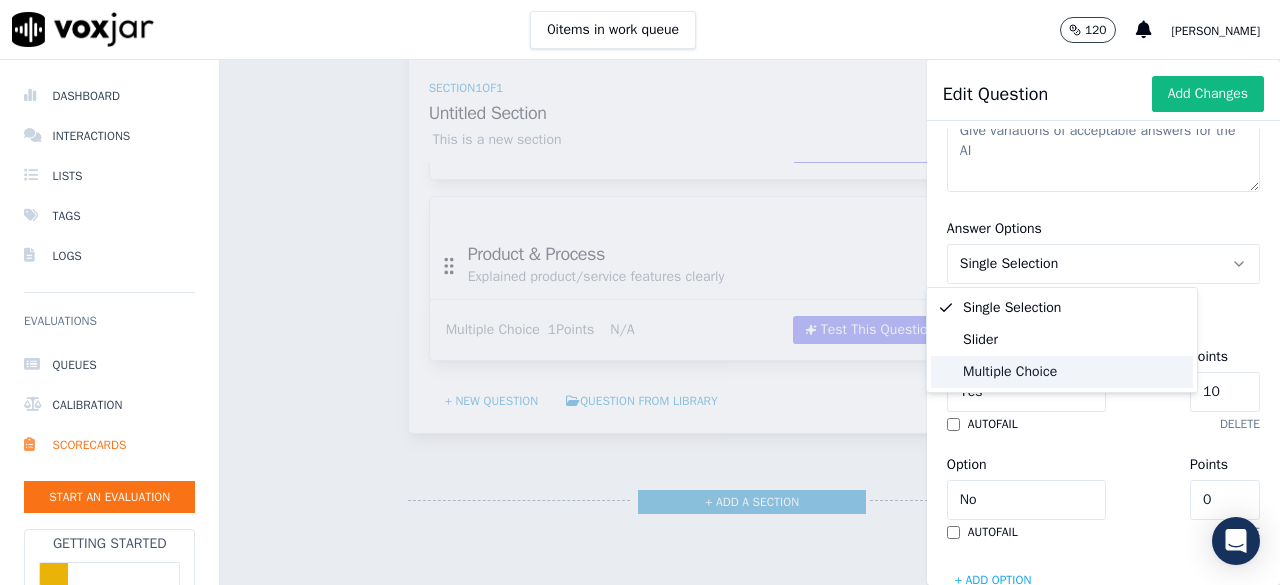 click on "Multiple Choice" 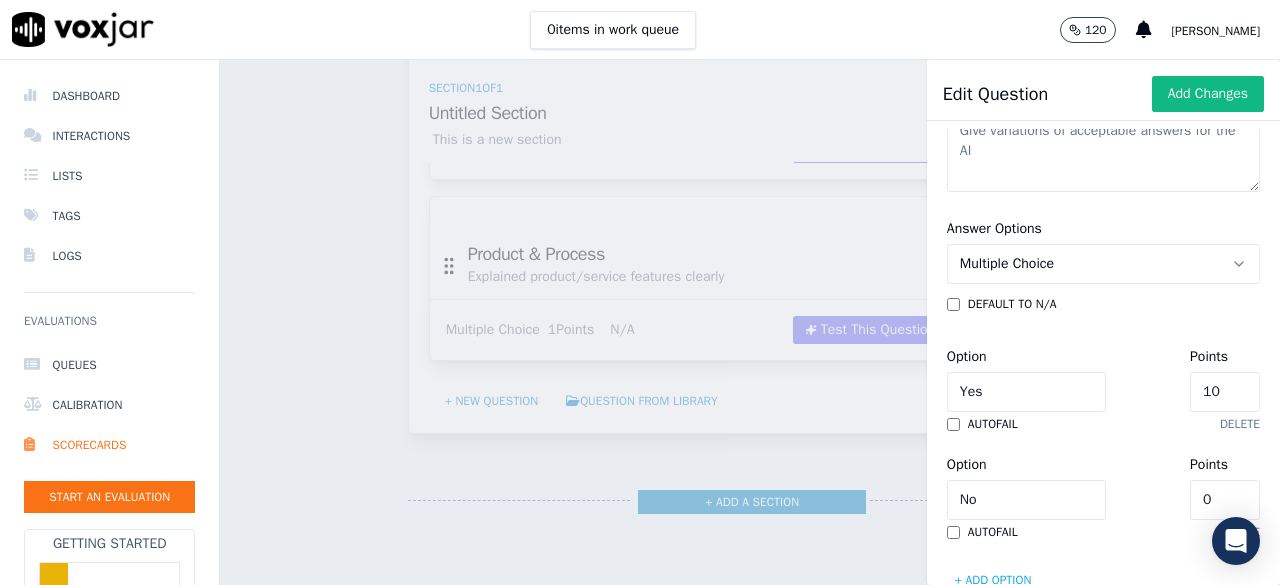 click on "10" 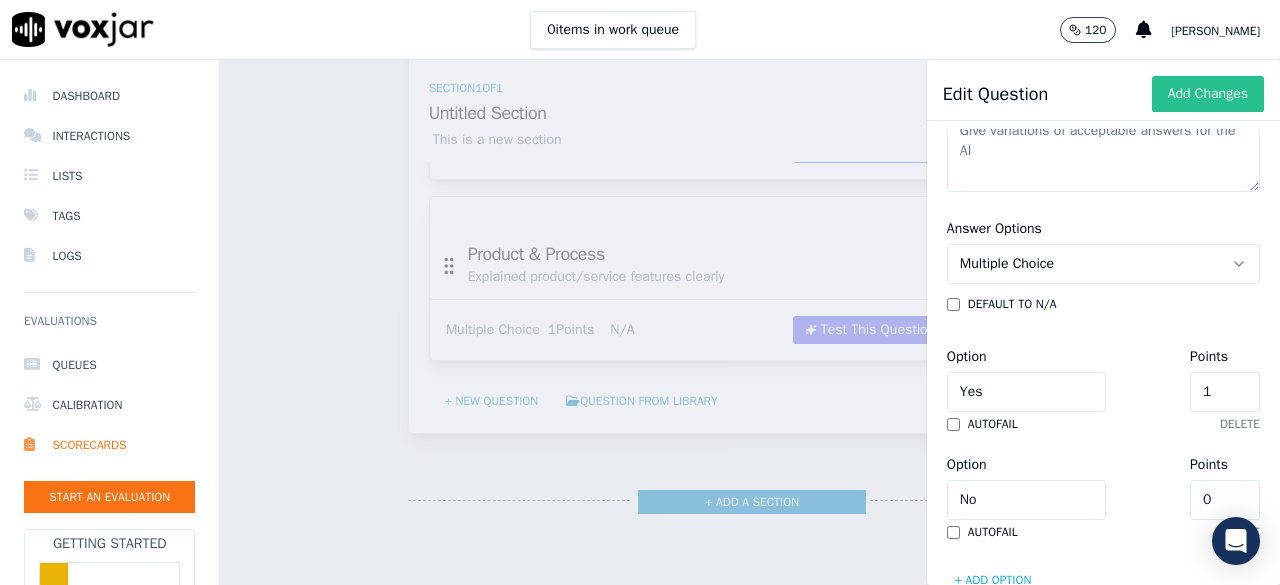 click on "Add Changes" at bounding box center [1208, 94] 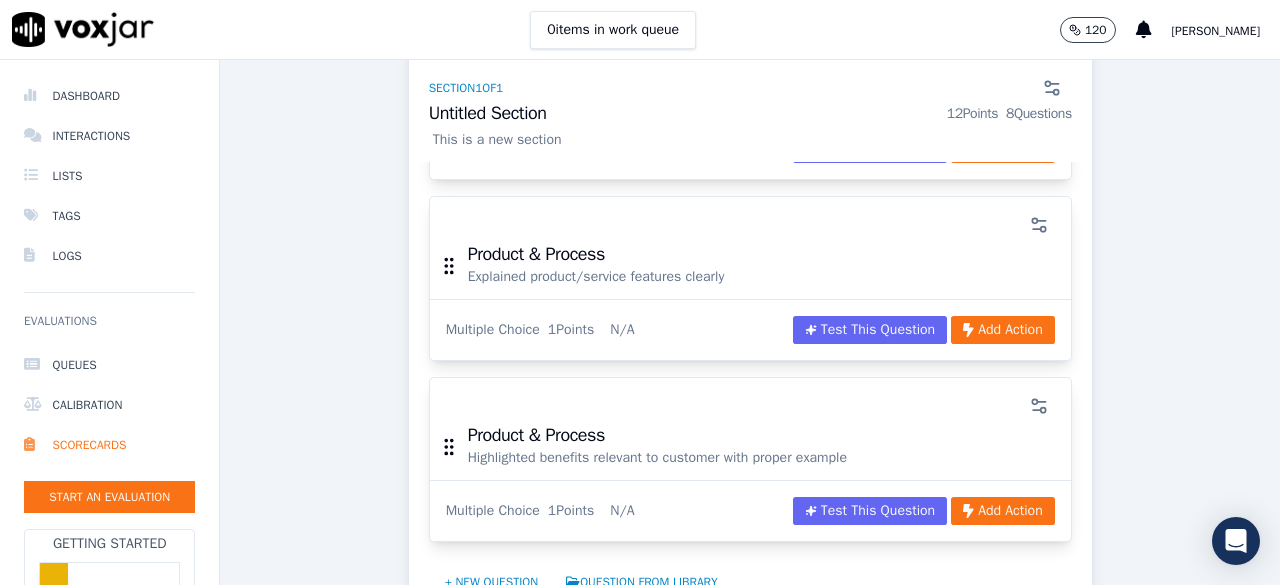 scroll, scrollTop: 1808, scrollLeft: 0, axis: vertical 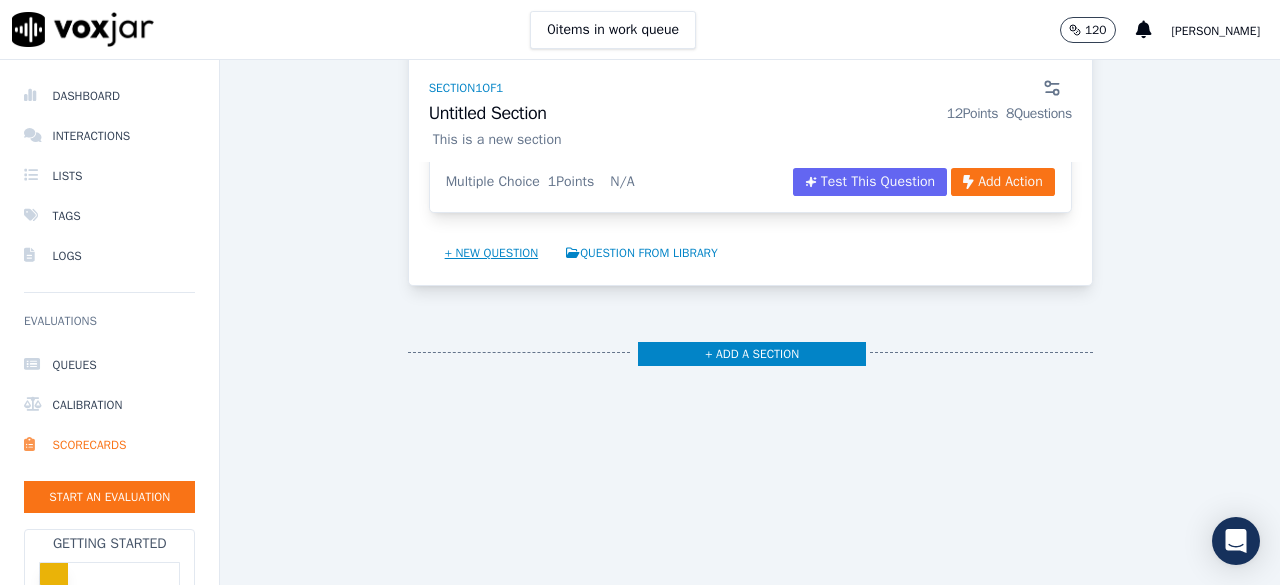 click on "+ New question" at bounding box center (492, 253) 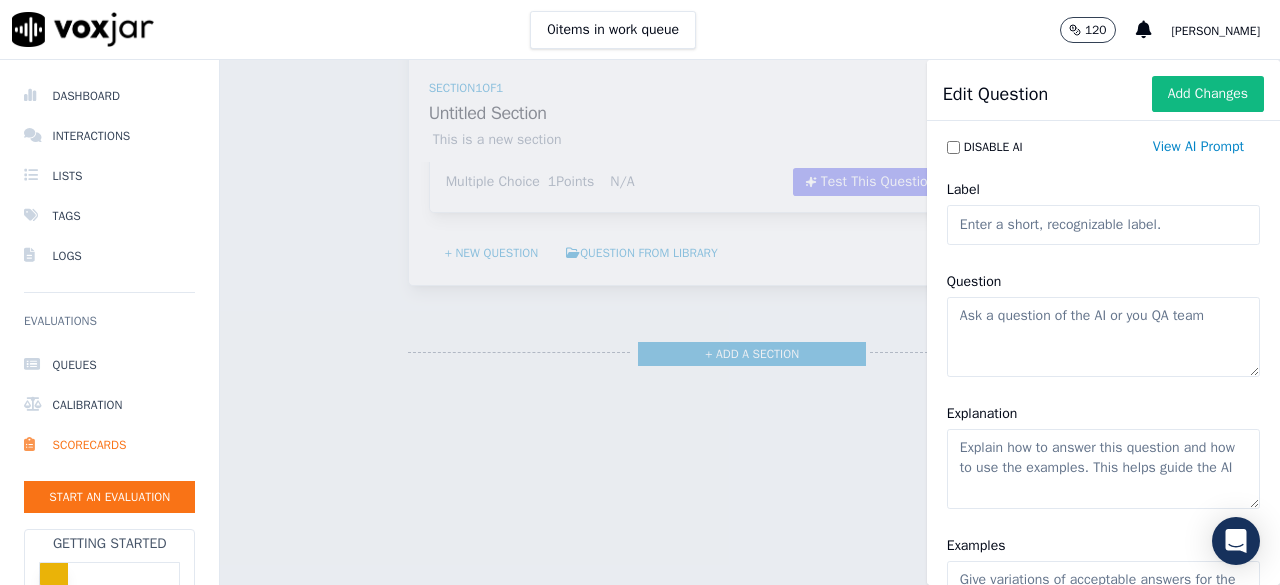 click on "Label" 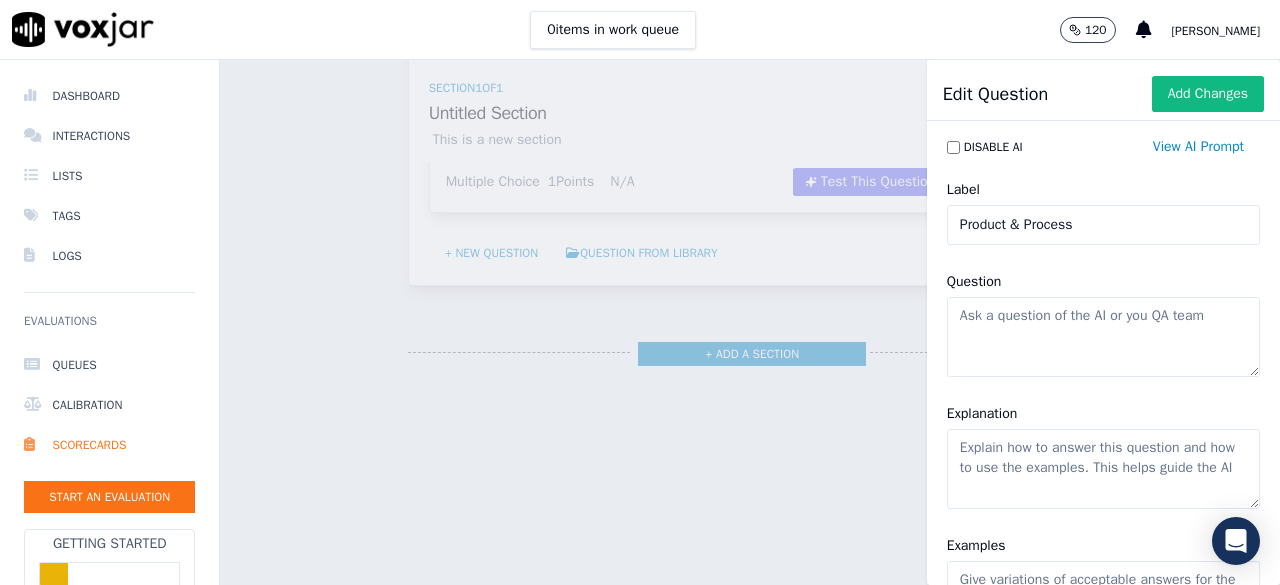 paste on "Quoted correct pricing and offers with mandate details" 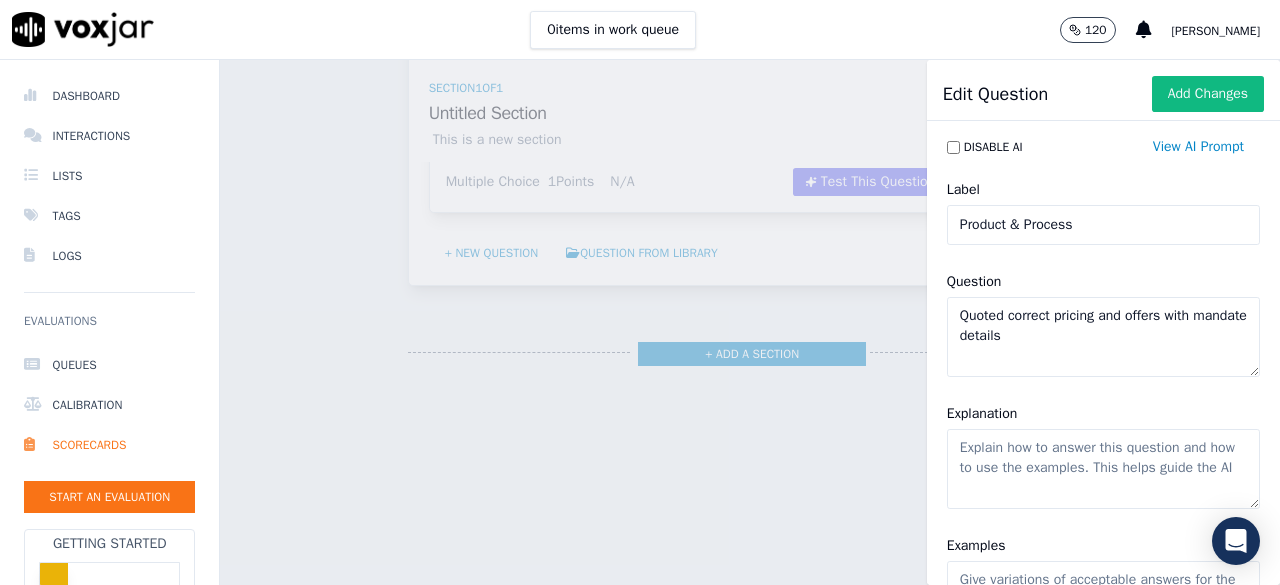 click on "Quoted correct pricing and offers with mandate details" 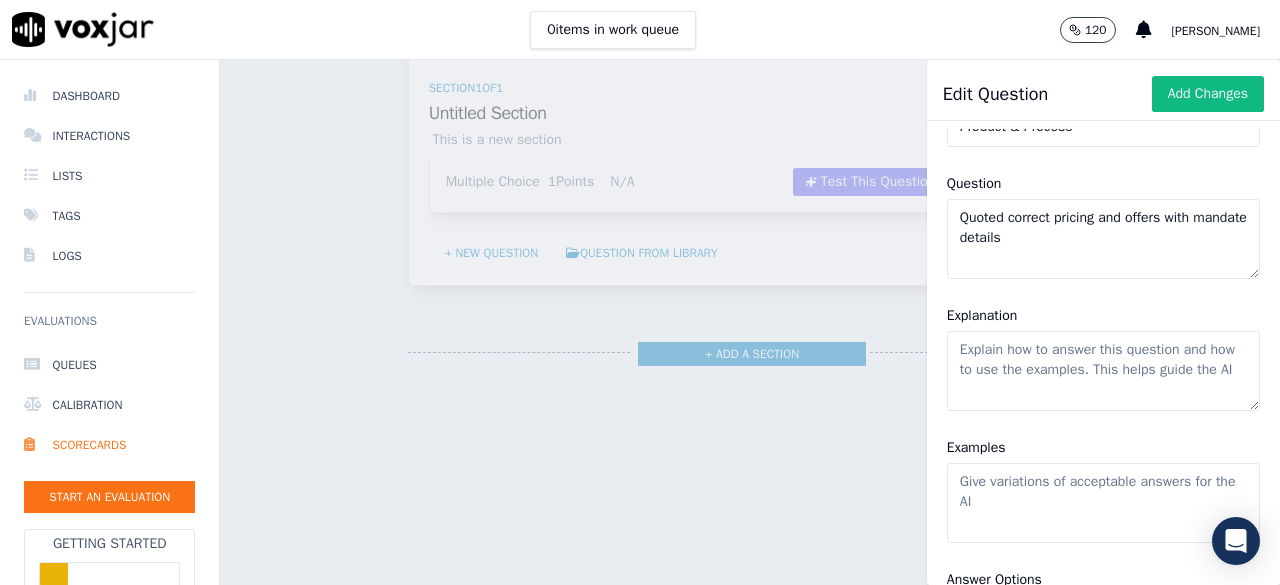 scroll, scrollTop: 136, scrollLeft: 0, axis: vertical 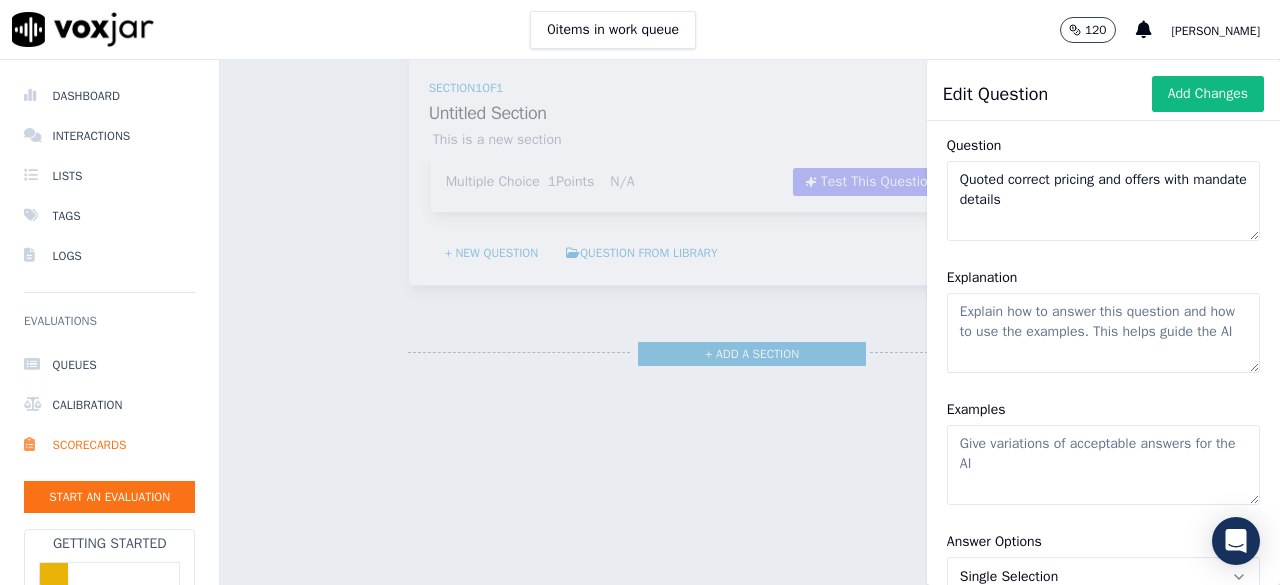 type on "Quoted correct pricing and offers with mandate details" 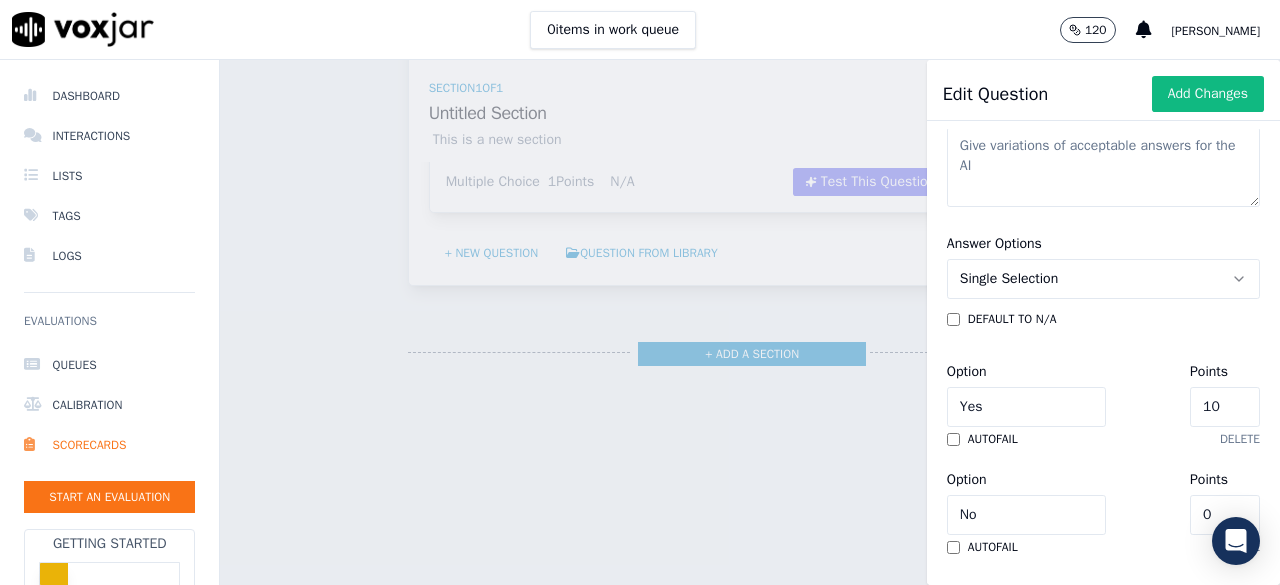 scroll, scrollTop: 450, scrollLeft: 0, axis: vertical 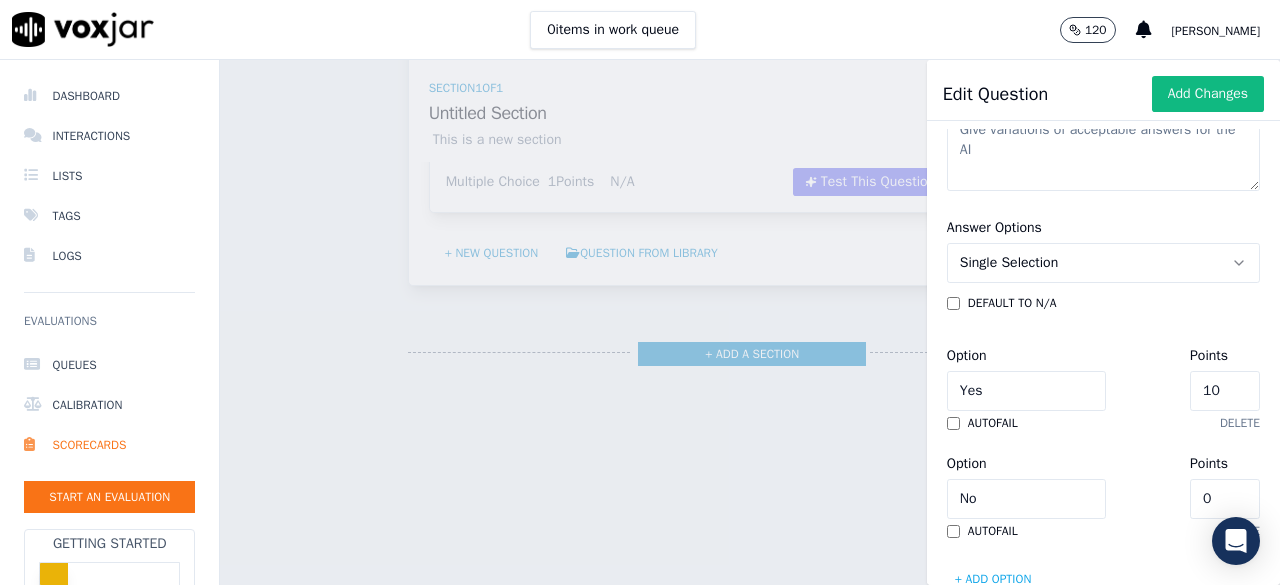 type on "Explain & share the Accurate Premium details, Offer & Voucher related details to customer" 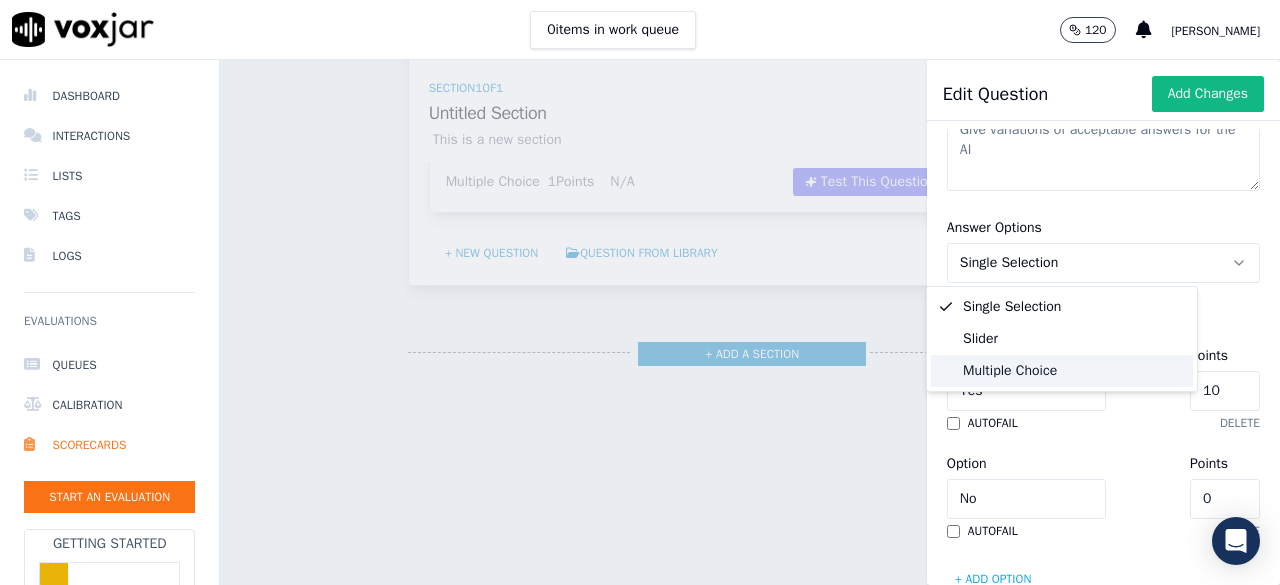 click on "Multiple Choice" 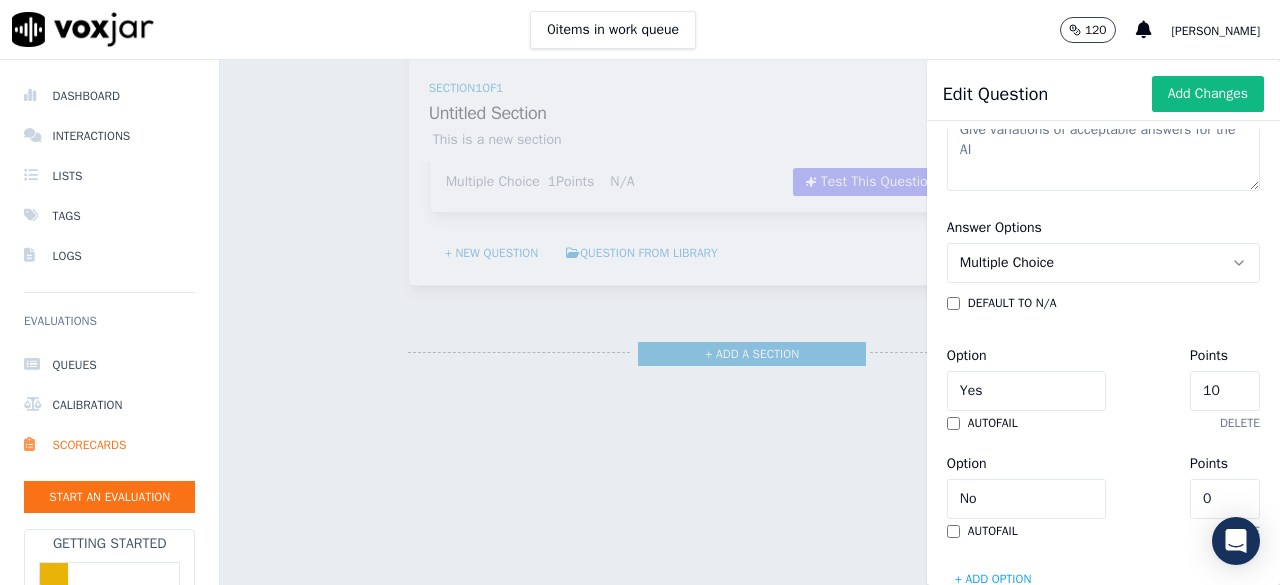 click on "Answer Options   Multiple Choice         default to N/A   Option   Yes   Points   10     autofail   delete   Option   No   Points   0     autofail   delete     + Add option" at bounding box center [1103, 405] 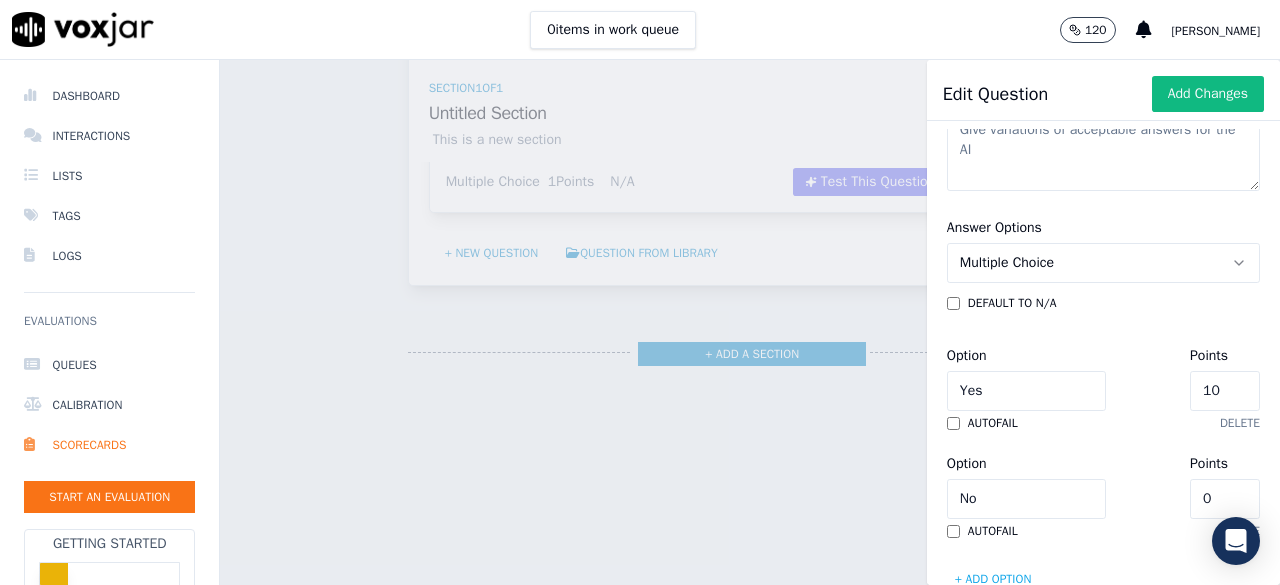 click on "10" 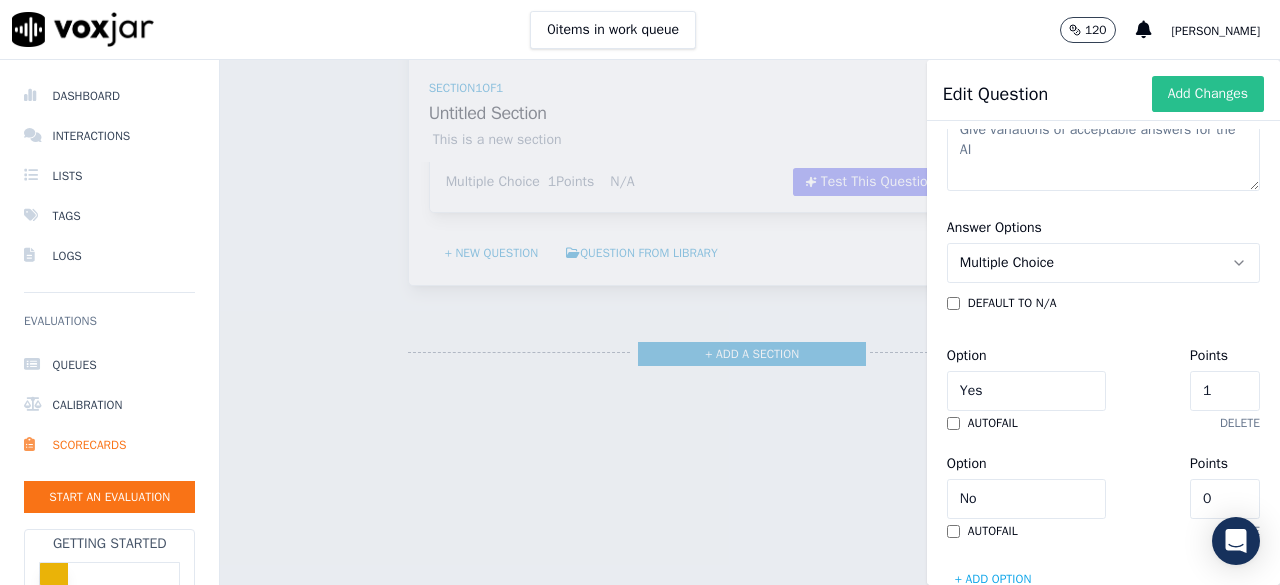 click on "Add Changes" at bounding box center [1208, 94] 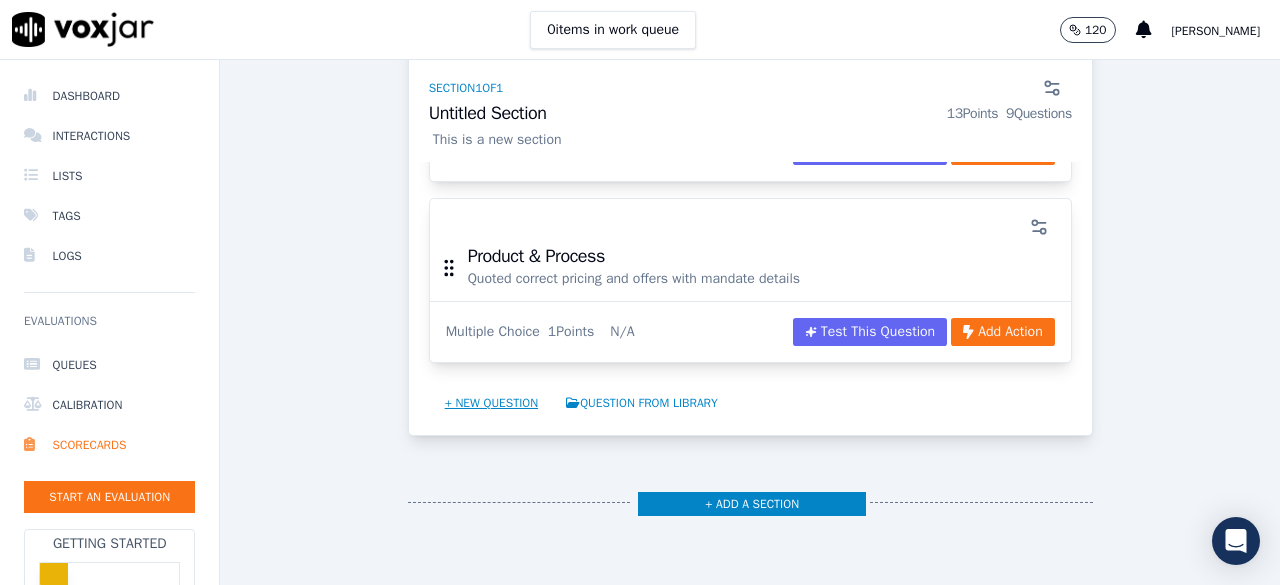 click on "+ New question" at bounding box center [492, 403] 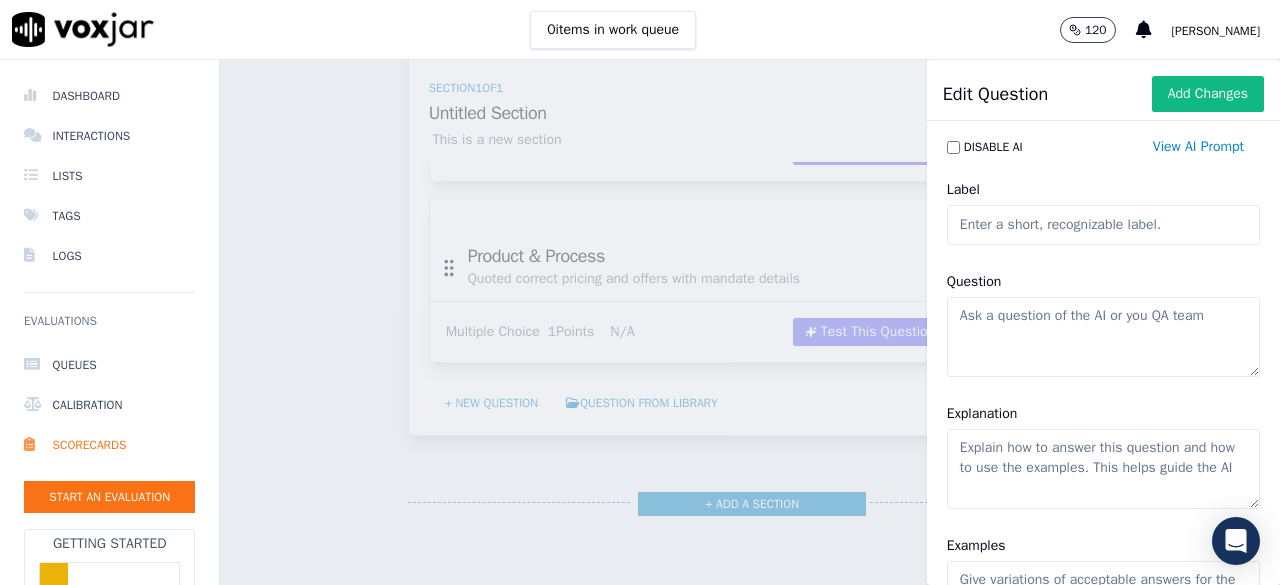 click on "Label" 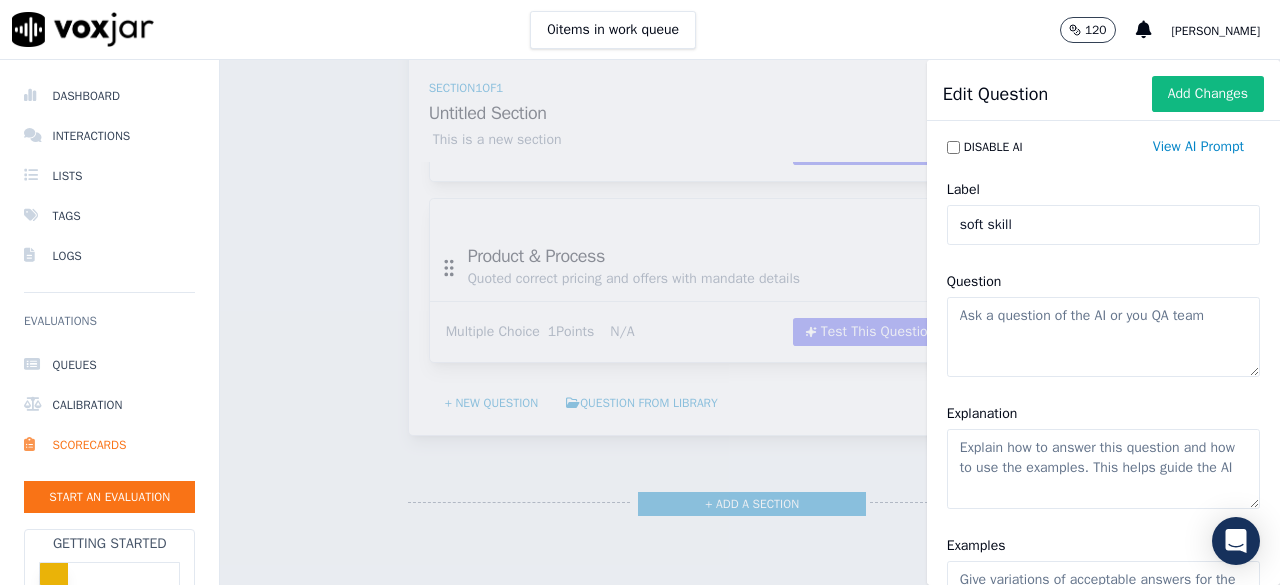 type on "soft skill" 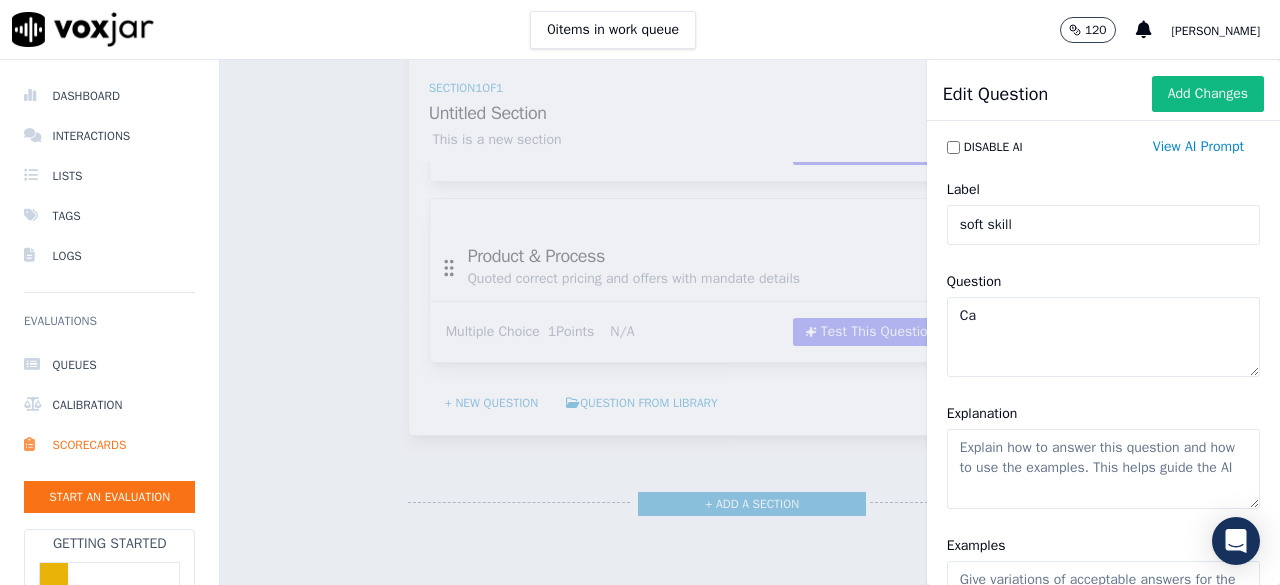 type on "C" 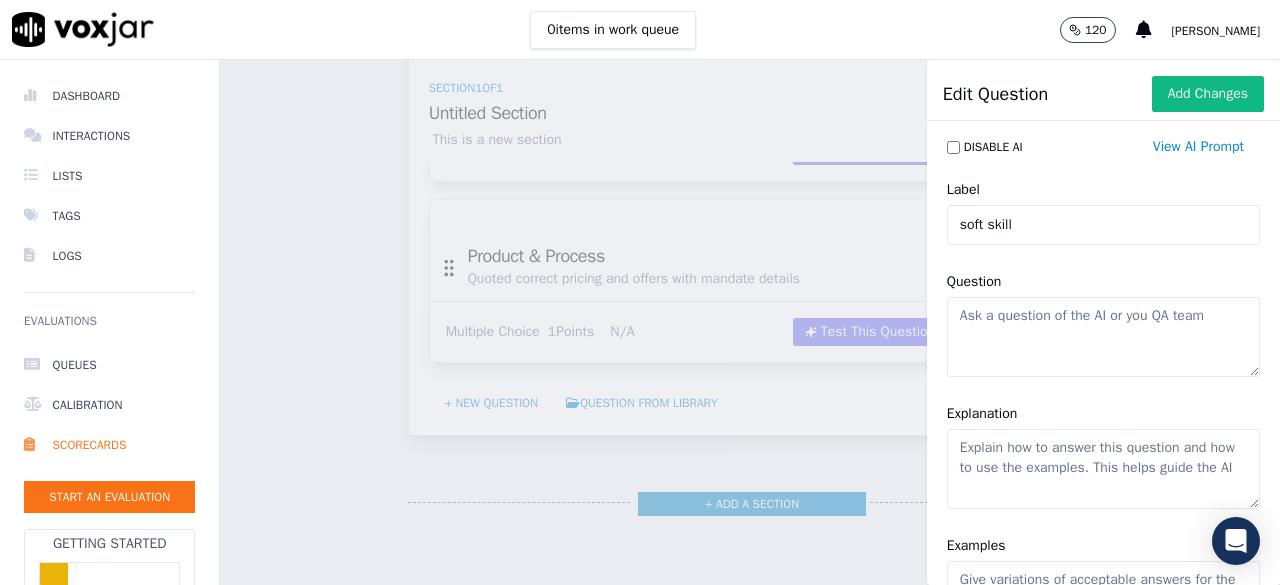 paste on "Listened patiently & Capture the details properly" 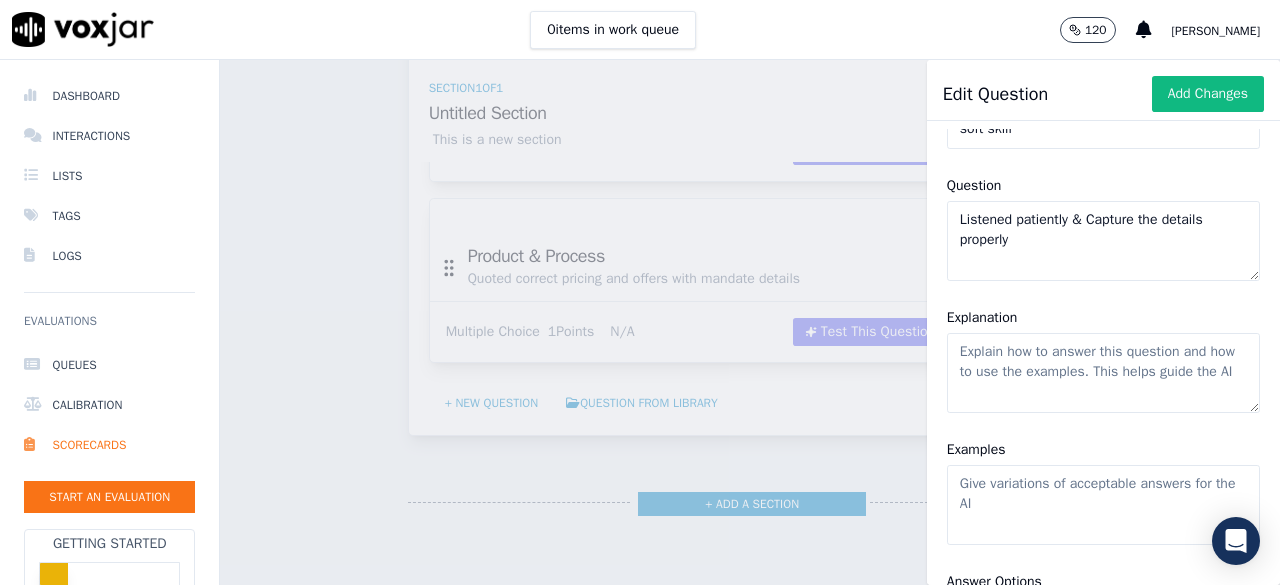 scroll, scrollTop: 120, scrollLeft: 0, axis: vertical 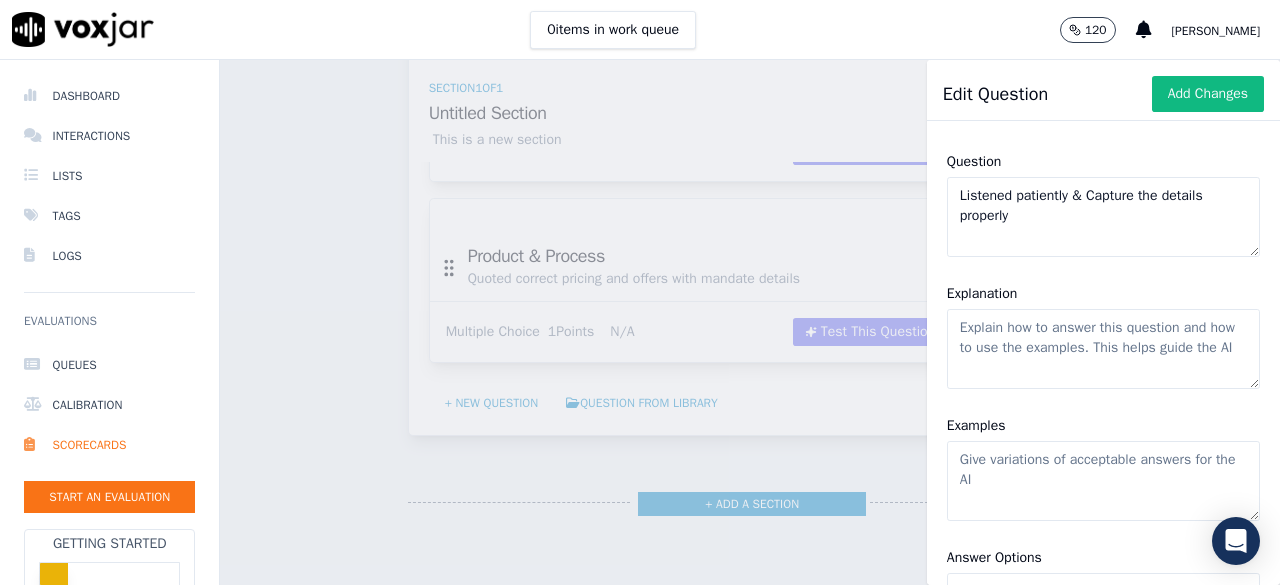 type on "Listened patiently & Capture the details properly" 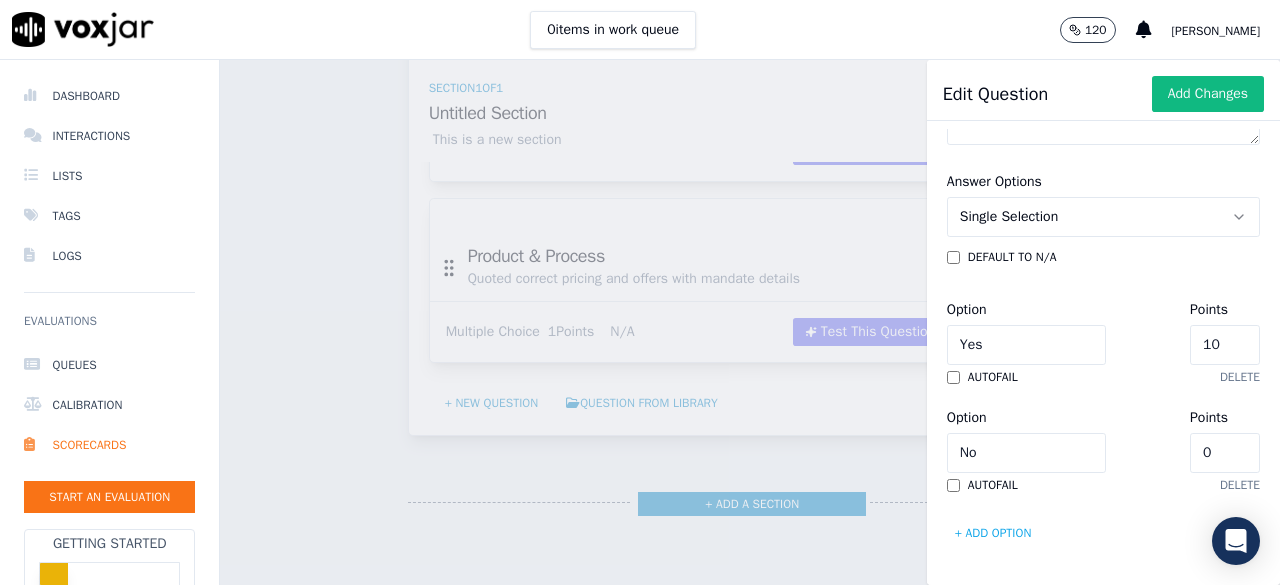 scroll, scrollTop: 525, scrollLeft: 0, axis: vertical 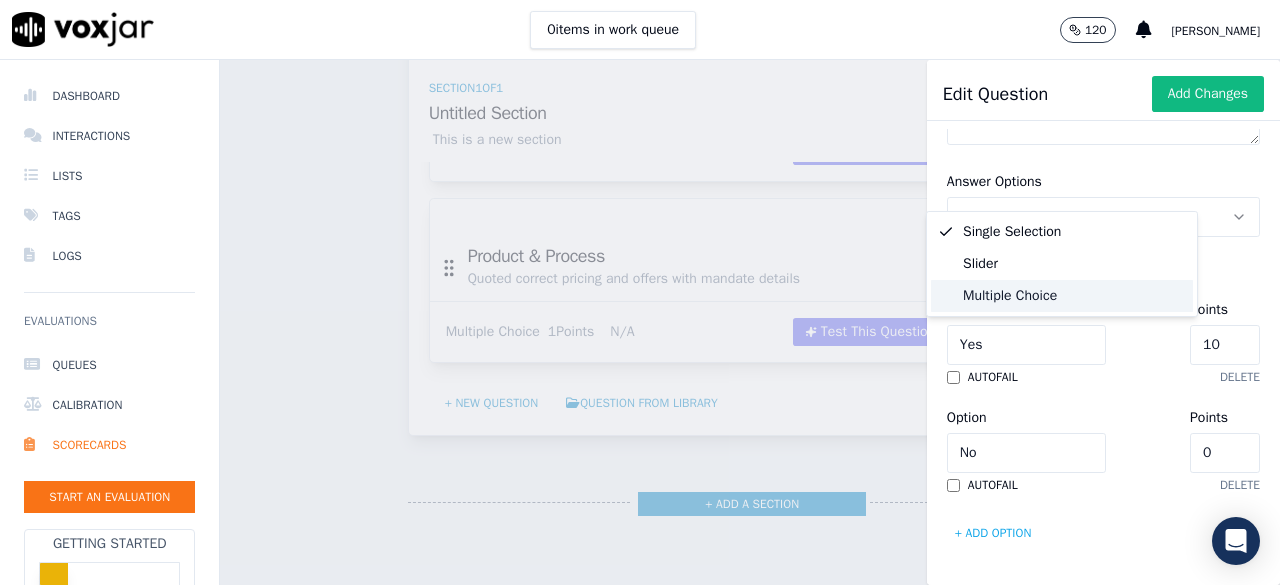 click on "Multiple Choice" 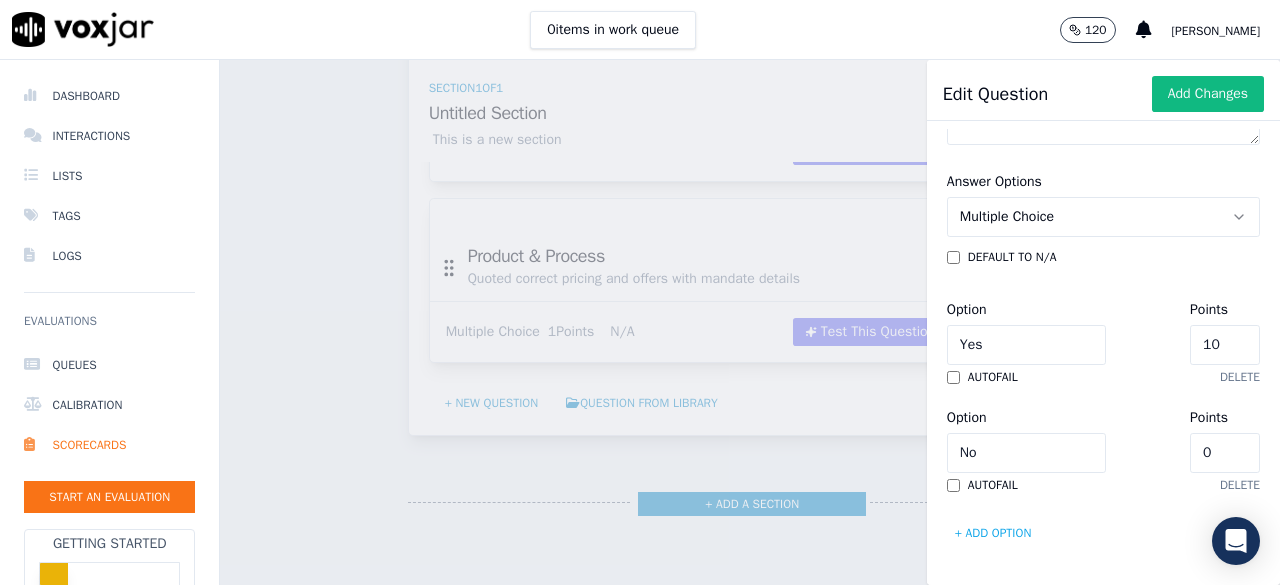 click on "default to N/A   Option   Yes   Points   10     autofail   delete   Option   No   Points   0     autofail   delete     + Add option" at bounding box center (1103, 399) 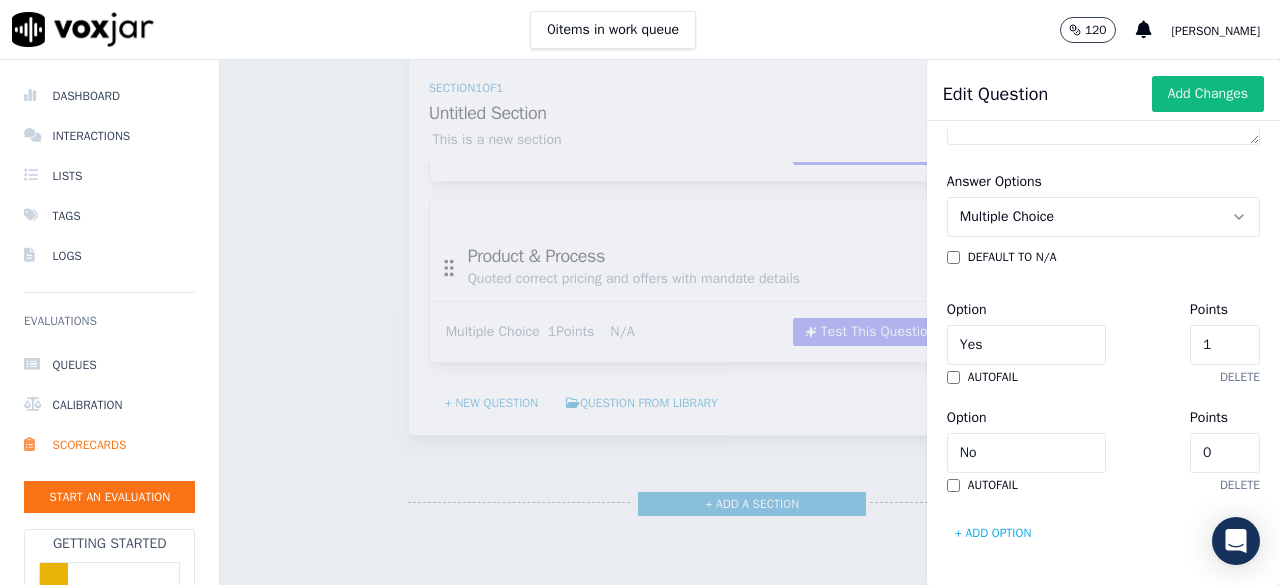 scroll, scrollTop: 692, scrollLeft: 0, axis: vertical 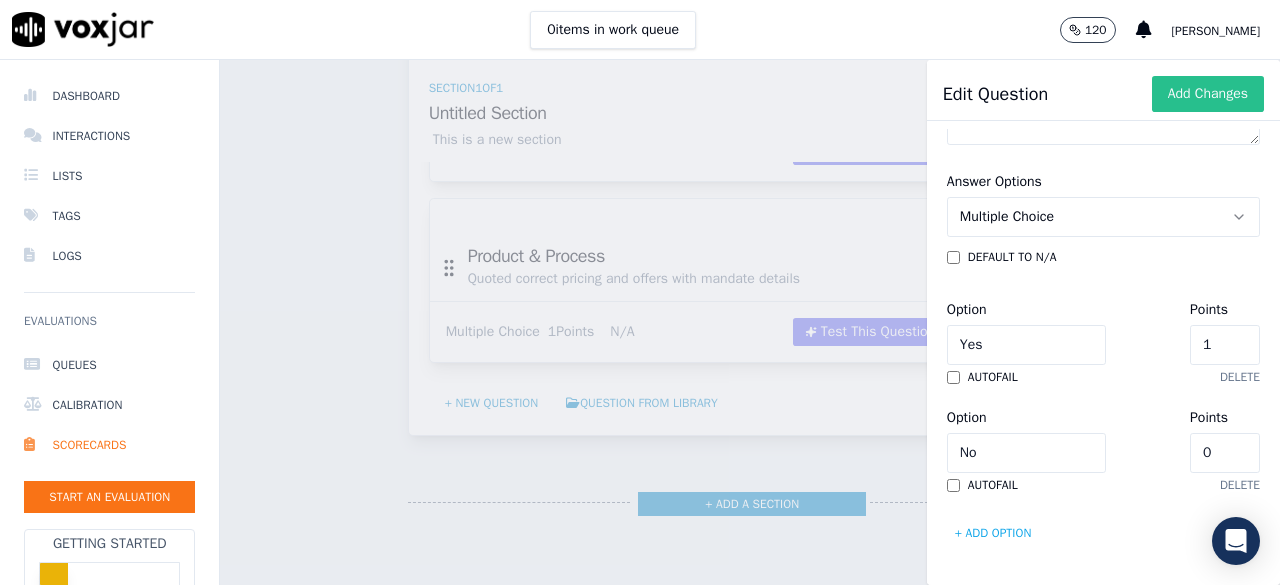 click on "Add Changes" at bounding box center [1208, 94] 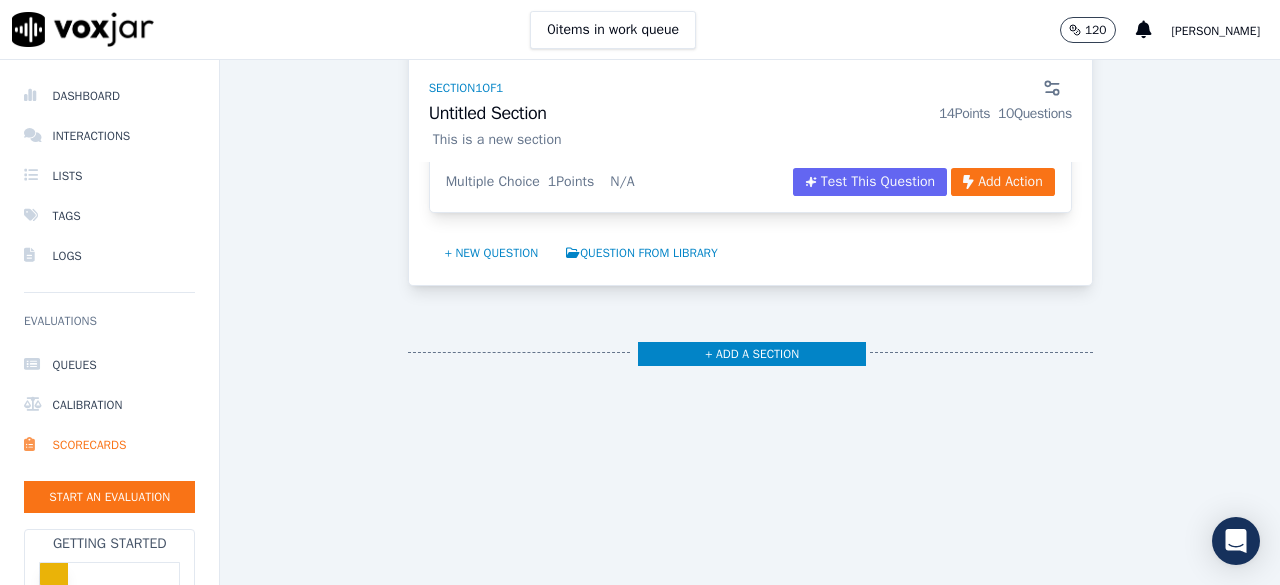 scroll, scrollTop: 2137, scrollLeft: 0, axis: vertical 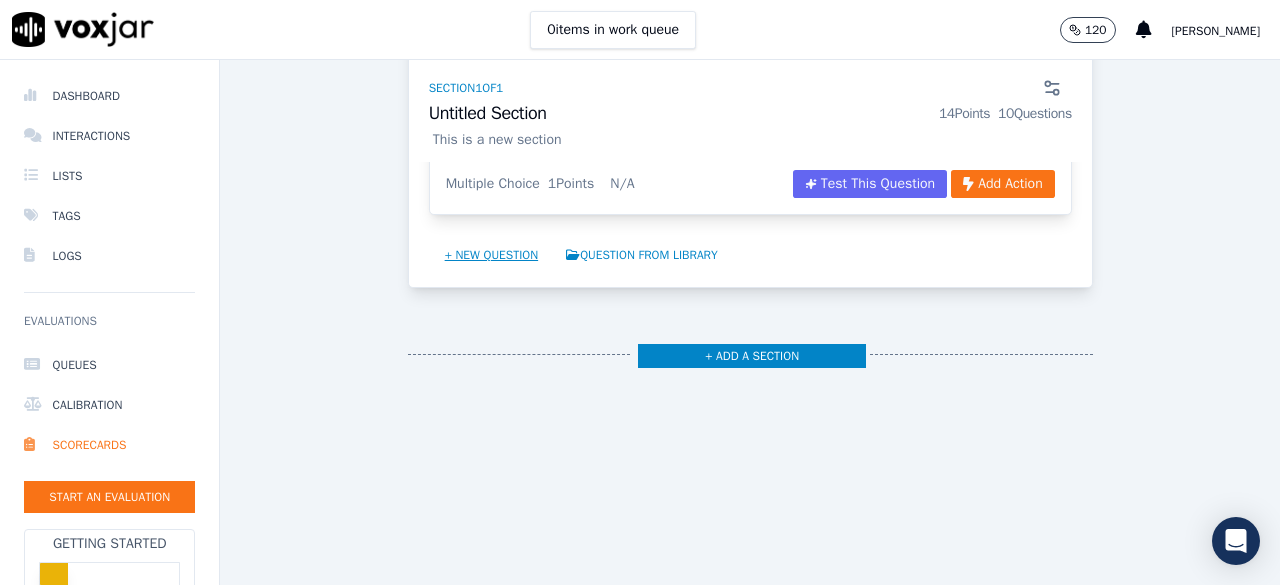 click on "+ New question" at bounding box center [492, 255] 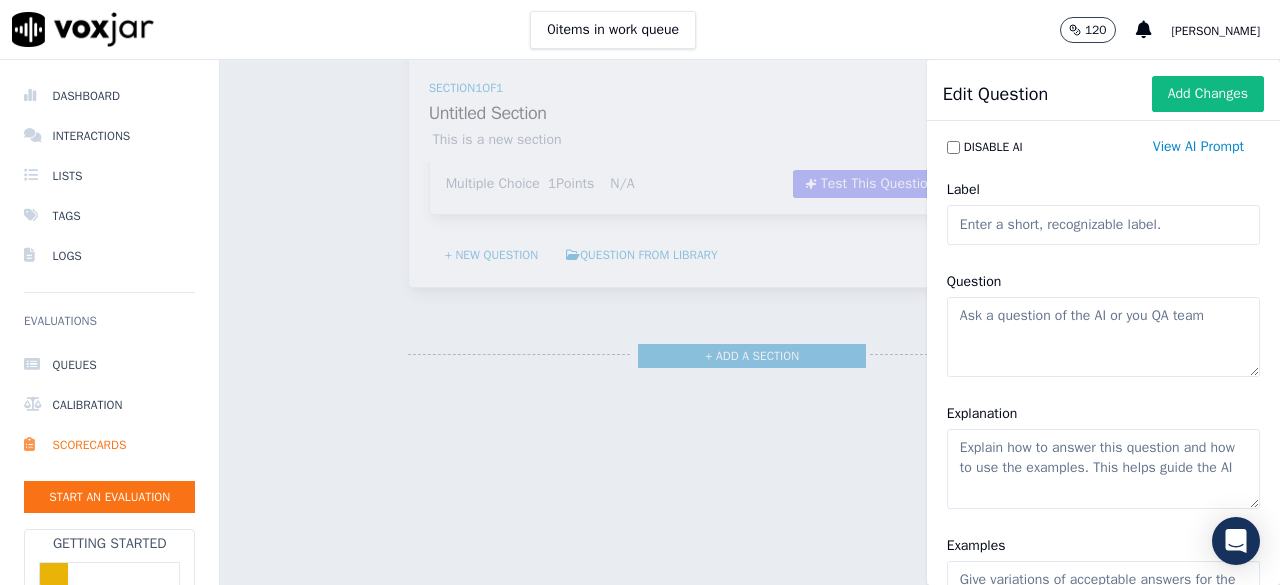 click on "Label" 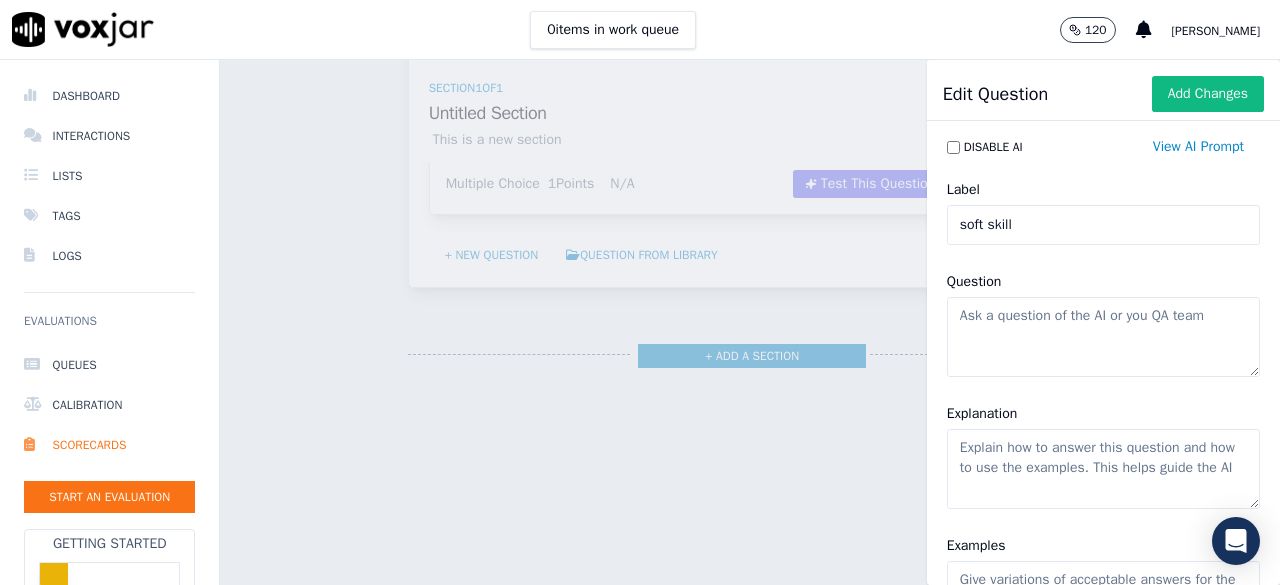 click on "Question" 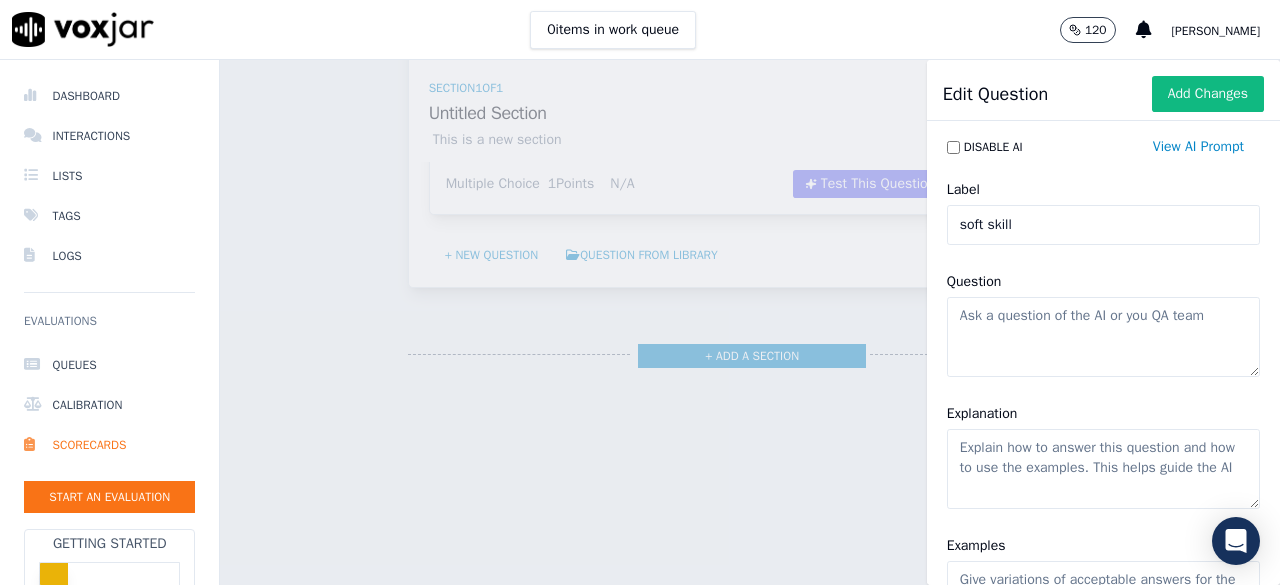 paste on "Addressed all the questions / Clarification effectively" 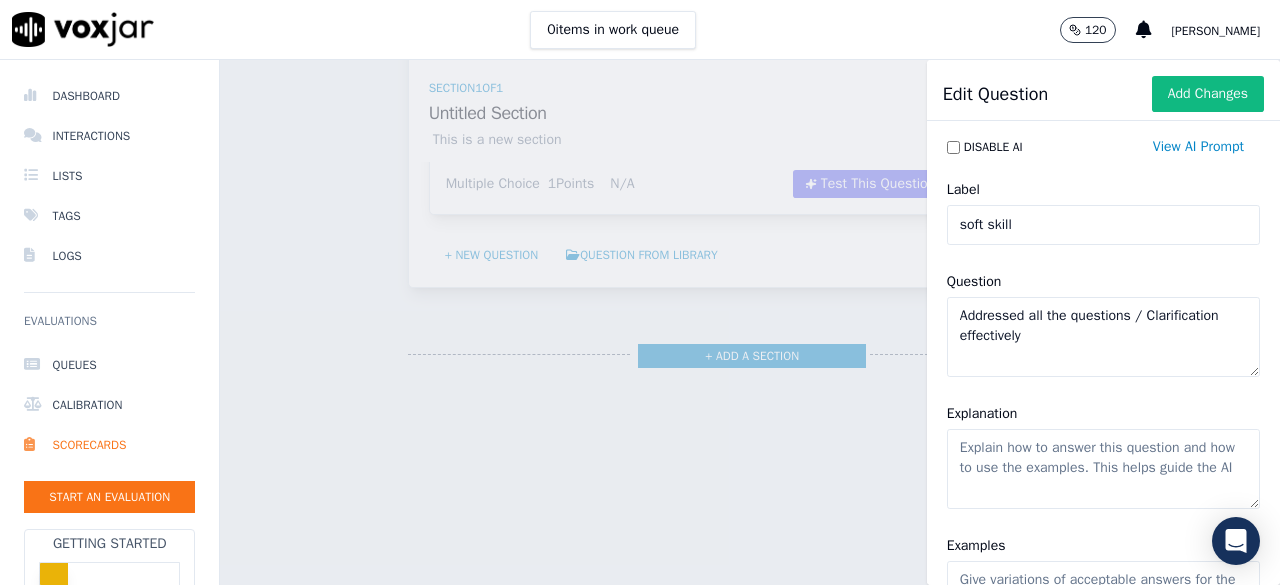 type on "Addressed all the questions / Clarification effectively" 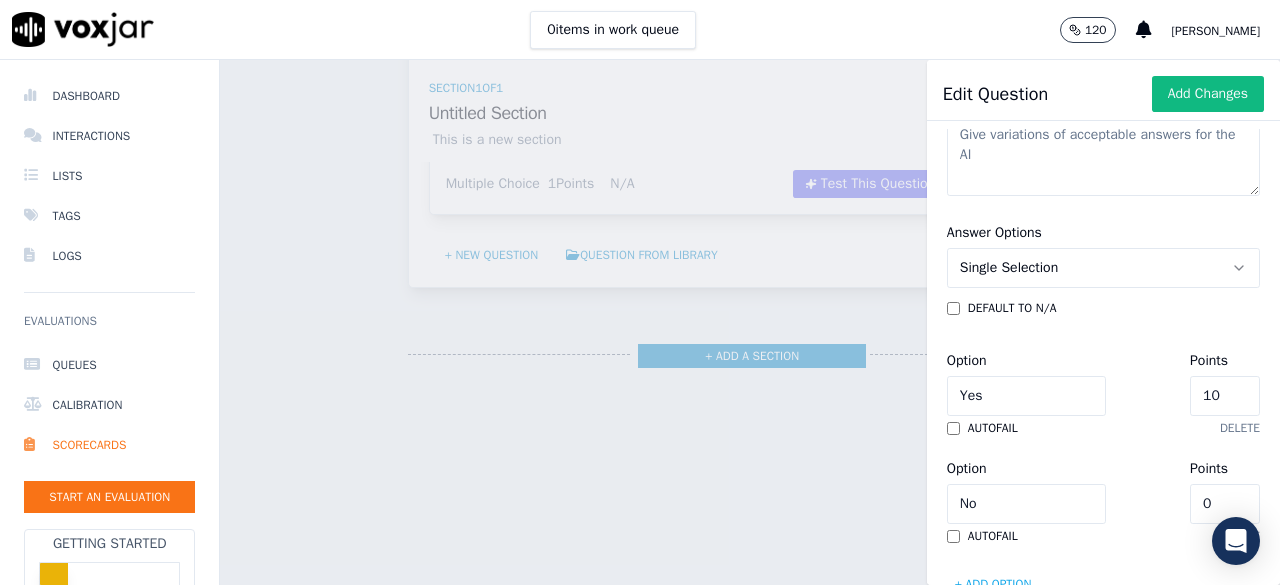 scroll, scrollTop: 463, scrollLeft: 0, axis: vertical 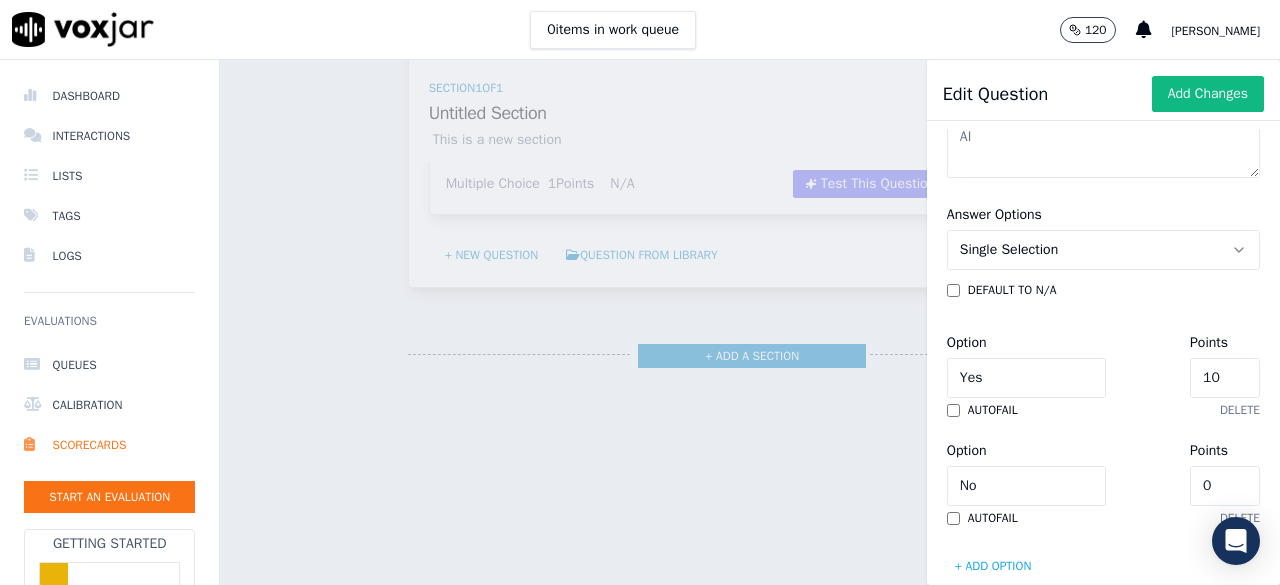 type on "Call handling skill" 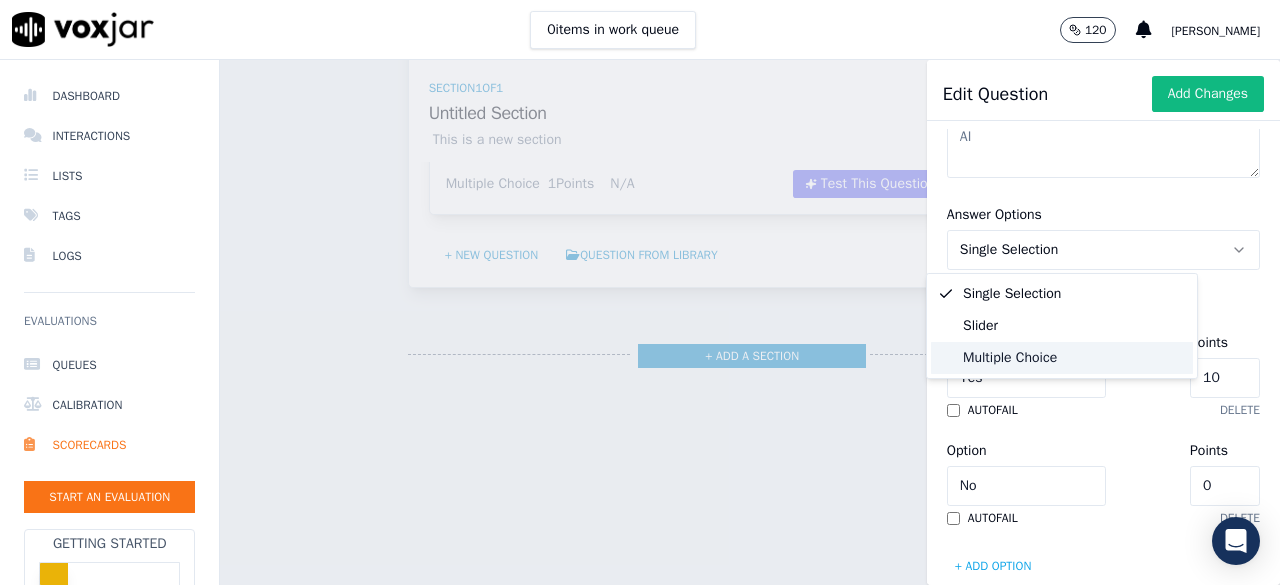 click on "Multiple Choice" 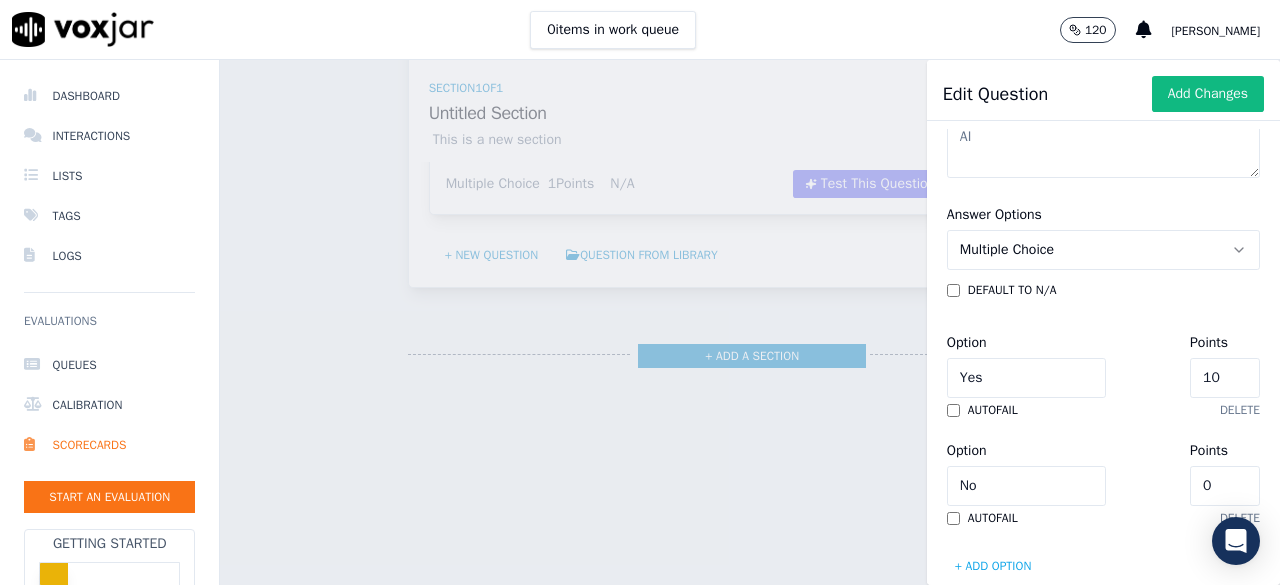 click on "10" 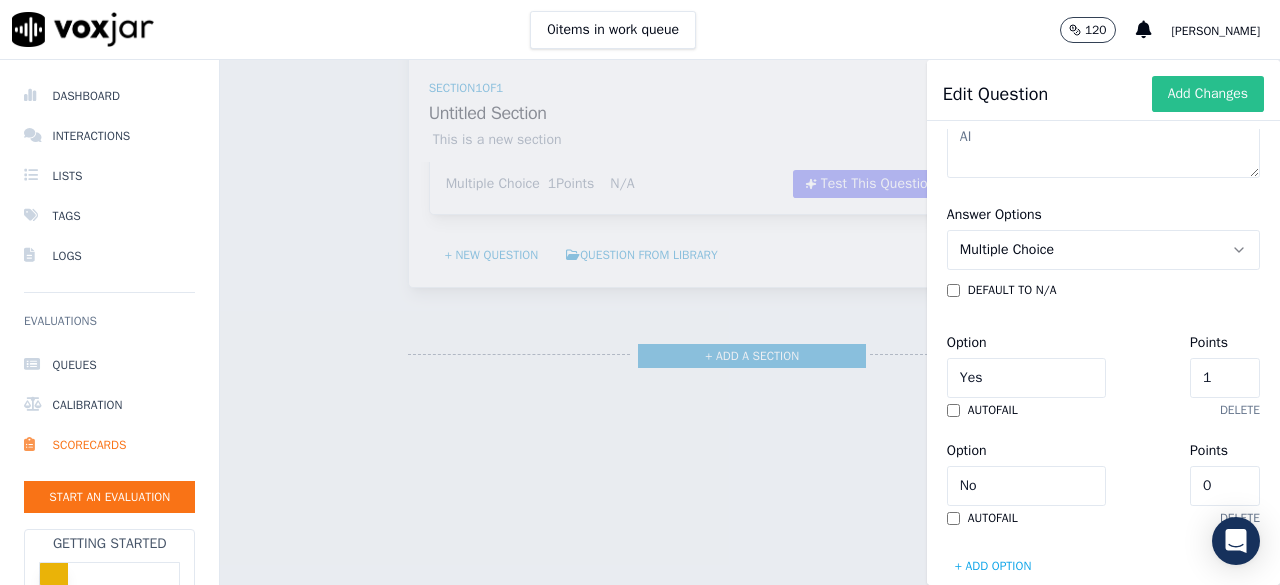 click on "Add Changes" at bounding box center (1208, 94) 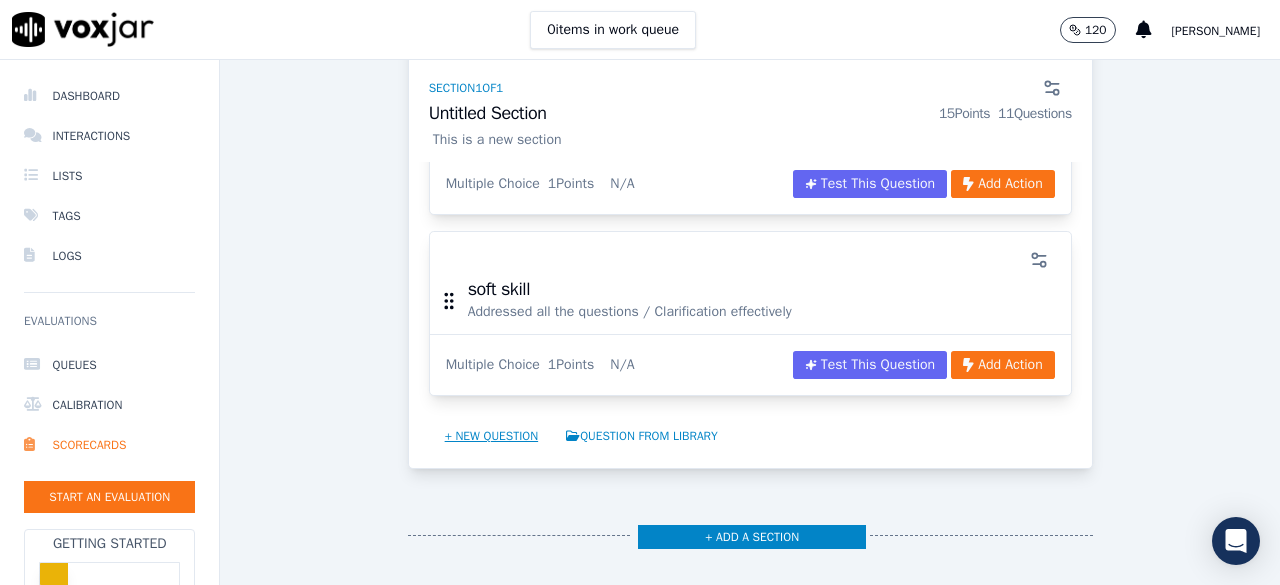 click on "+ New question" at bounding box center (492, 436) 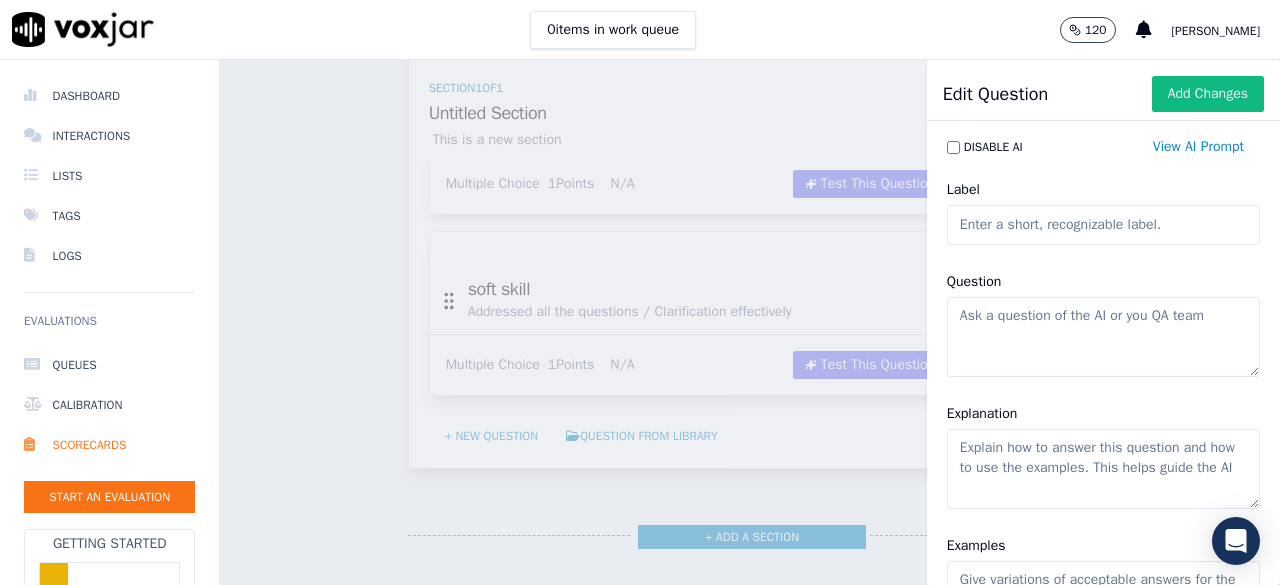 paste on "Maintained polite and professional tone" 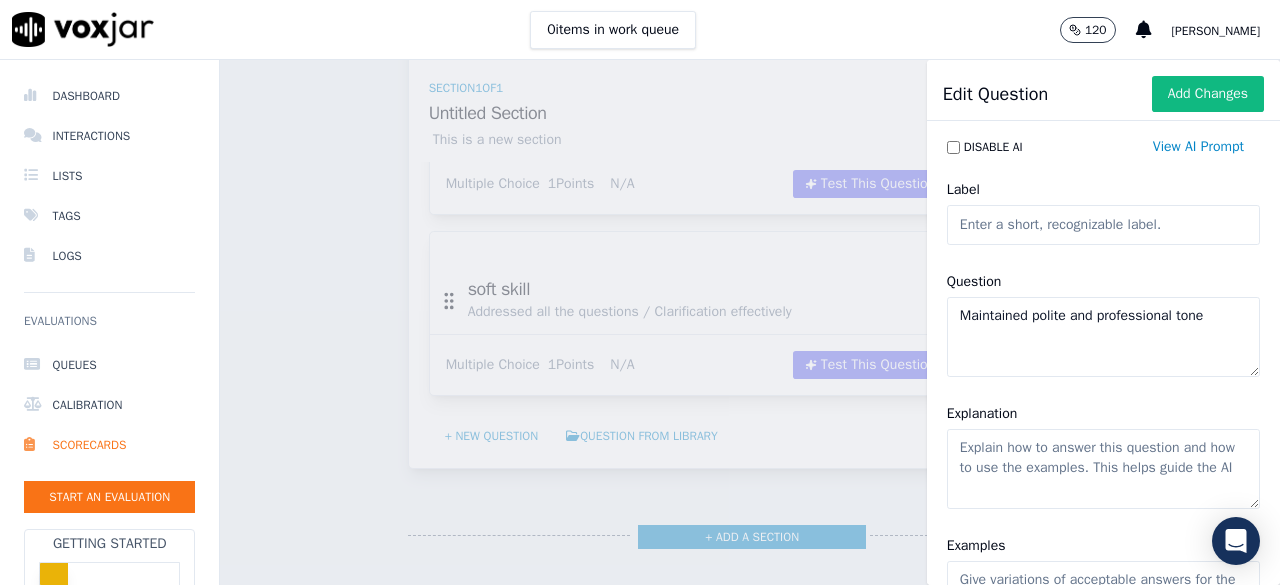 type on "Maintained polite and professional tone" 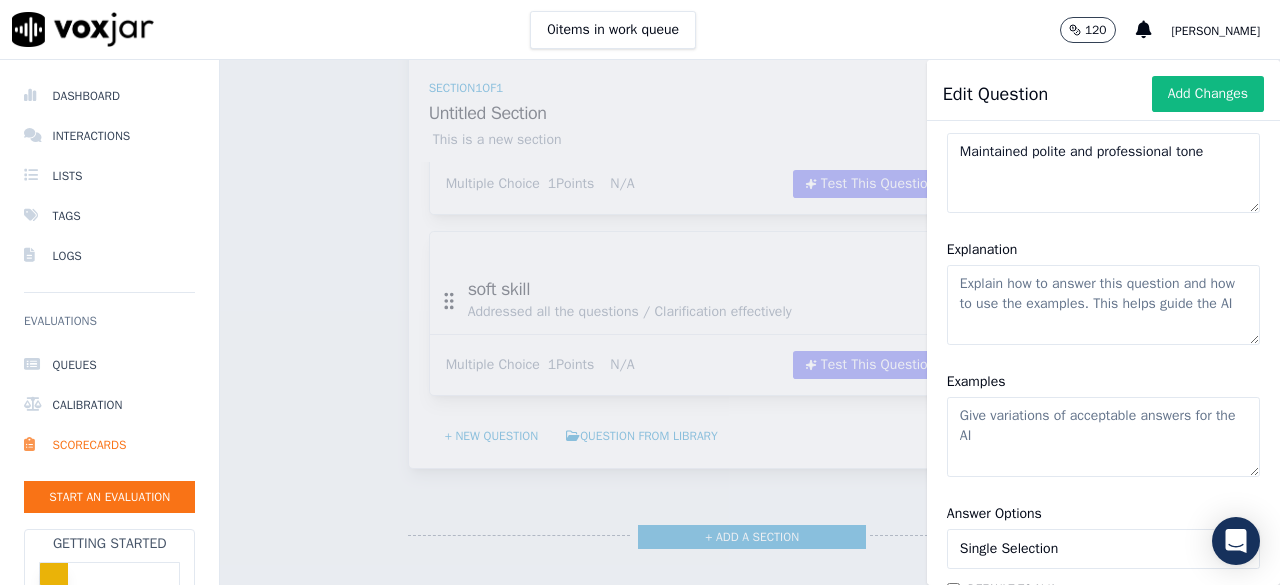 scroll, scrollTop: 162, scrollLeft: 0, axis: vertical 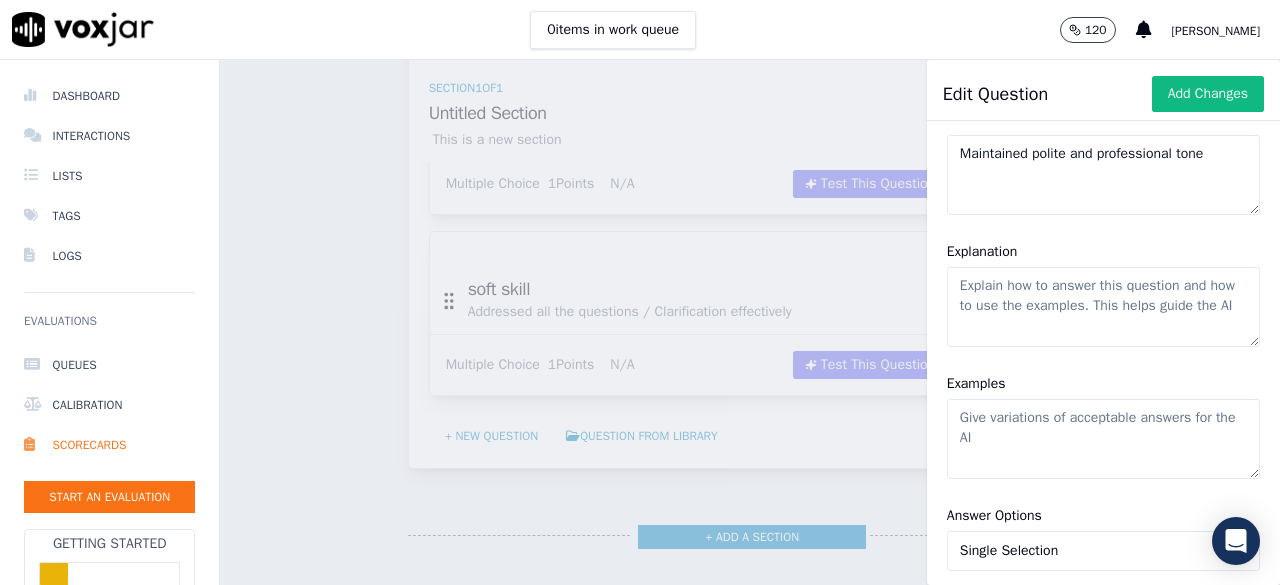click on "Explanation" 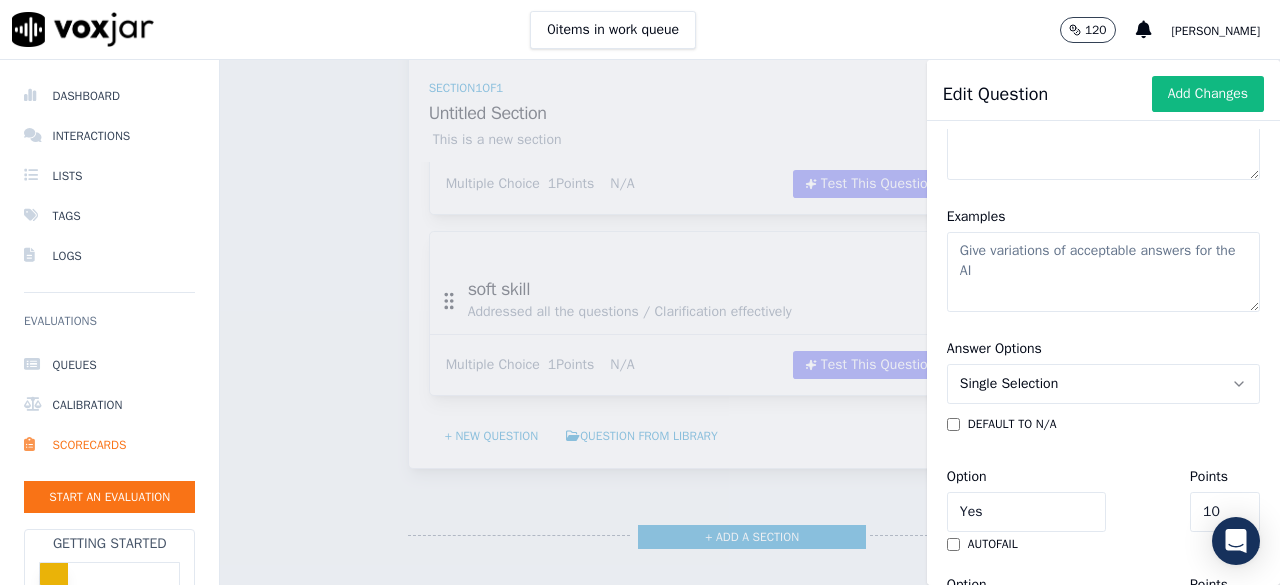 scroll, scrollTop: 371, scrollLeft: 0, axis: vertical 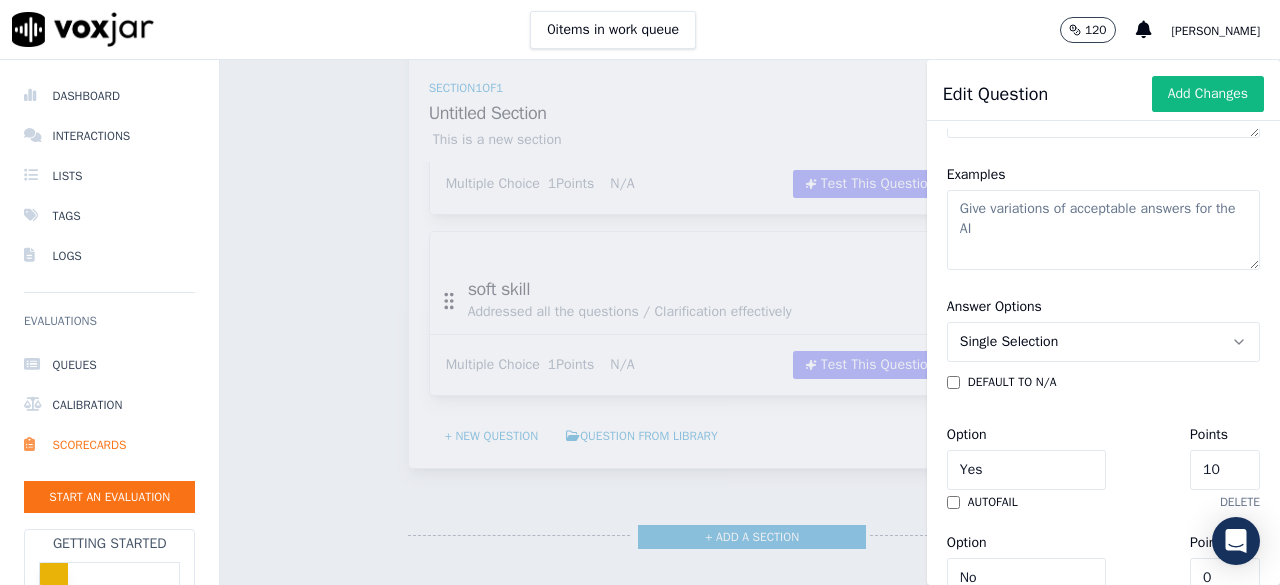 type on "Tone & Way of speaking" 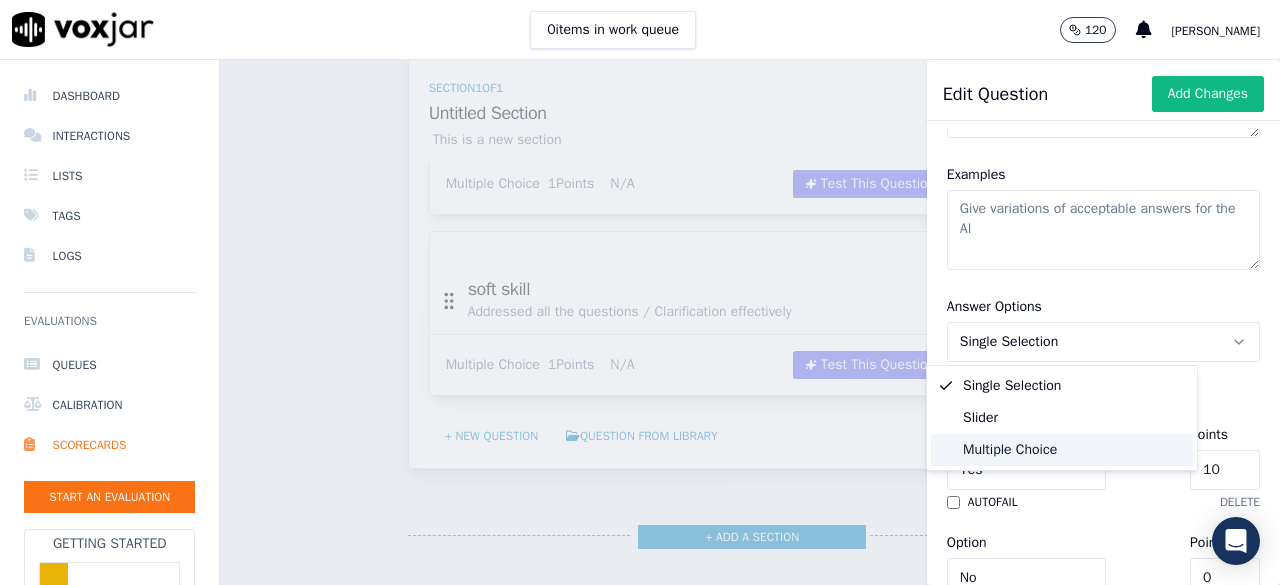 click on "Multiple Choice" 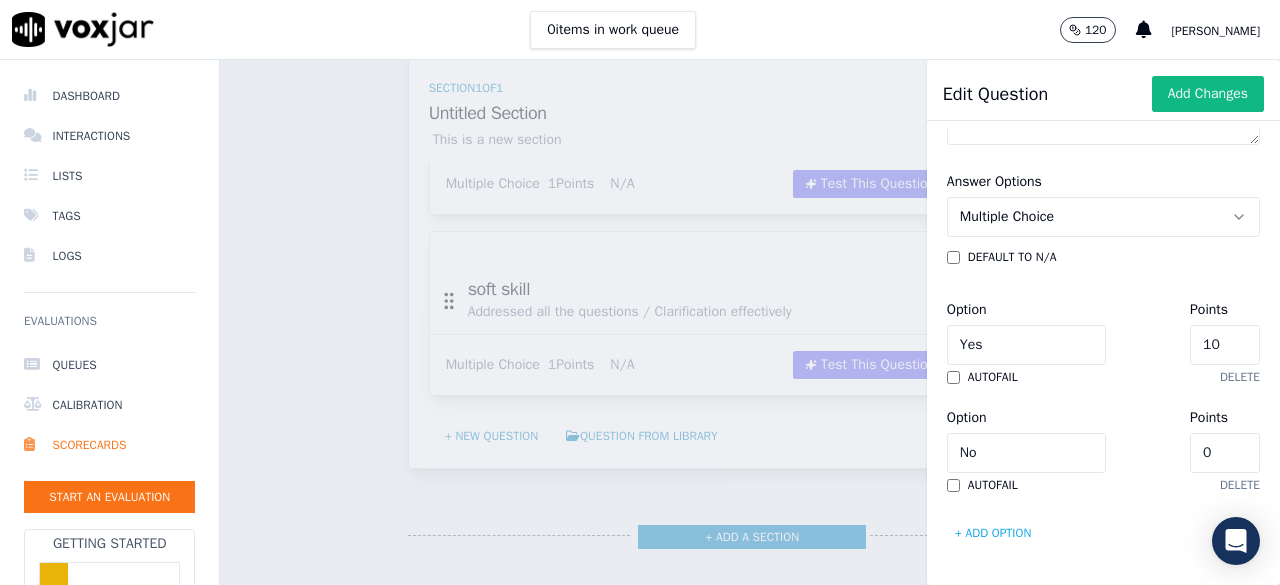 scroll, scrollTop: 604, scrollLeft: 0, axis: vertical 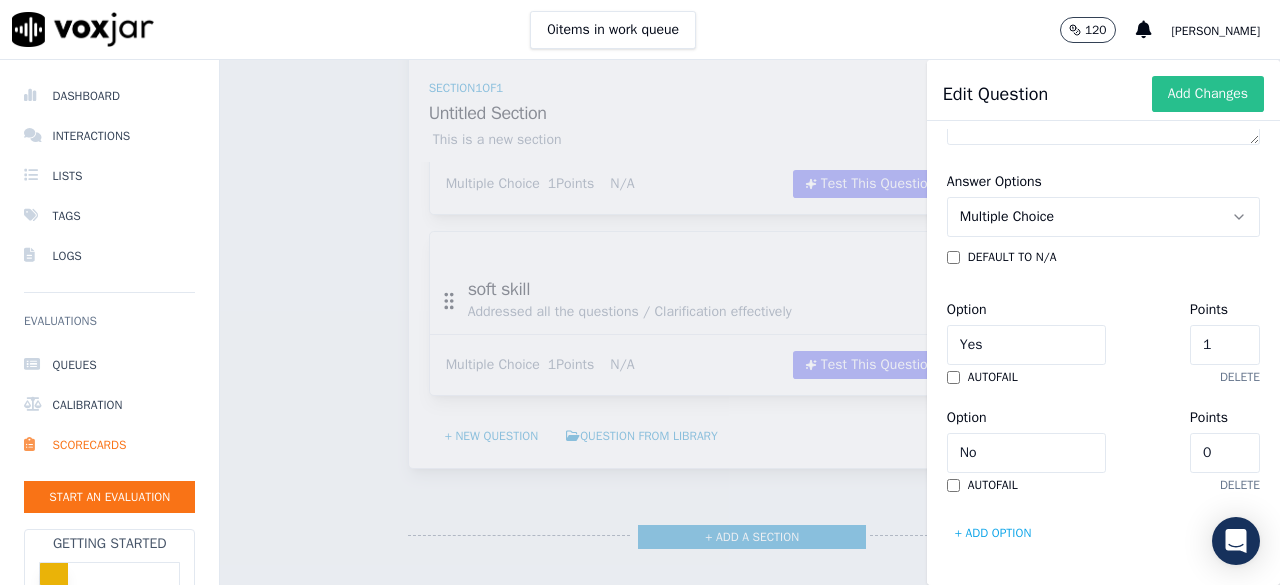 click on "Add Changes" at bounding box center (1208, 94) 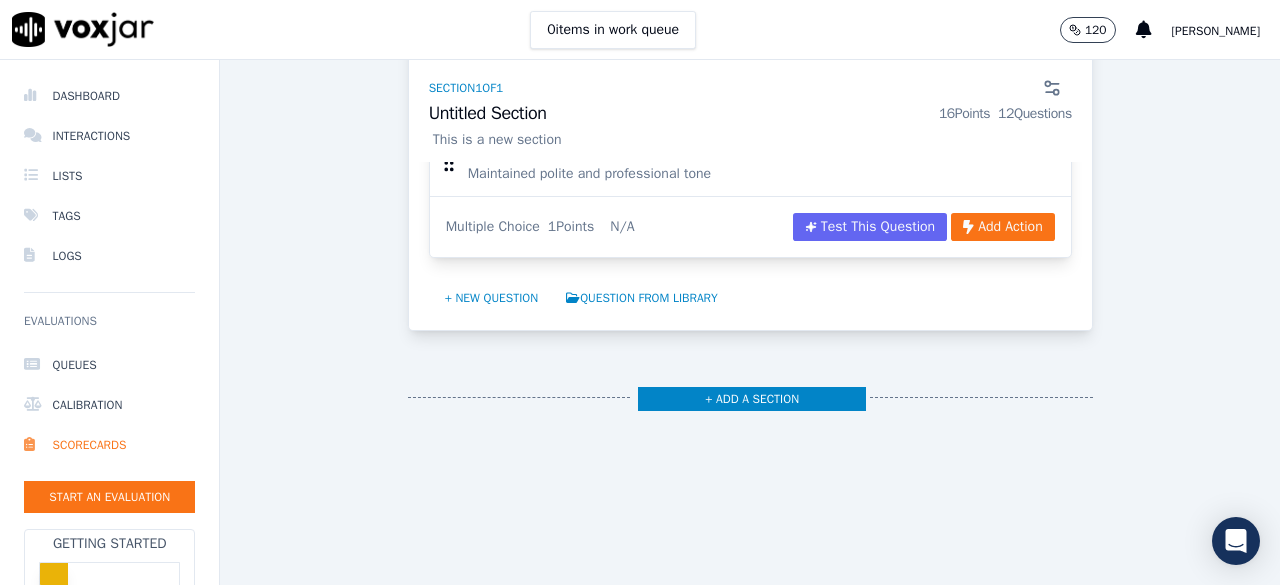 scroll, scrollTop: 2520, scrollLeft: 0, axis: vertical 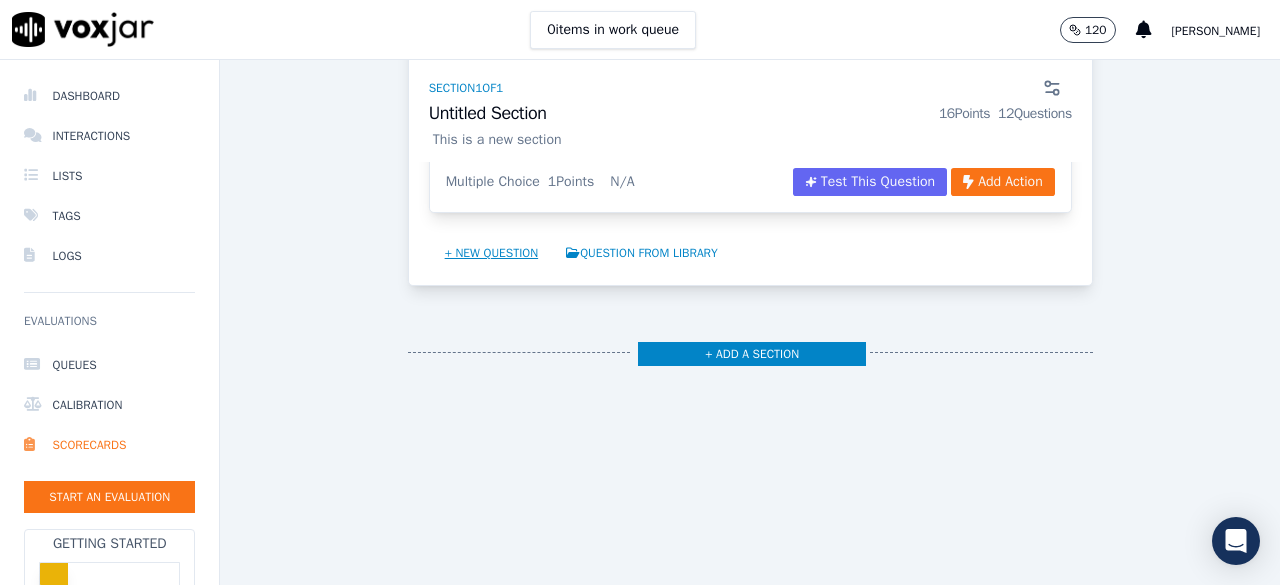 click on "+ New question" at bounding box center (492, 253) 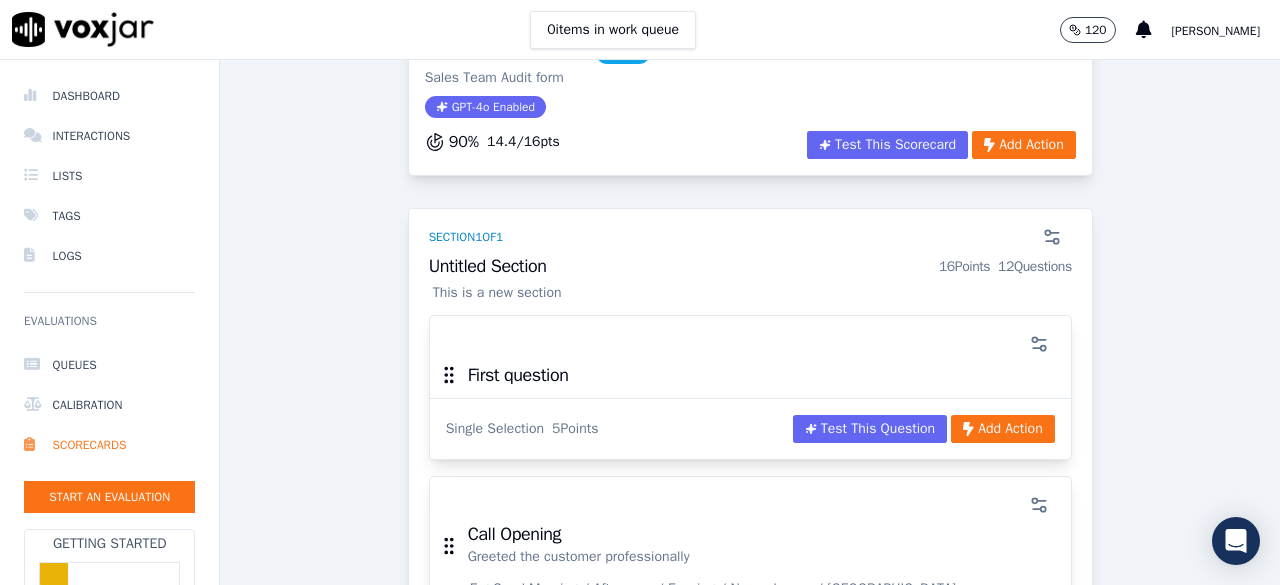 scroll, scrollTop: 0, scrollLeft: 0, axis: both 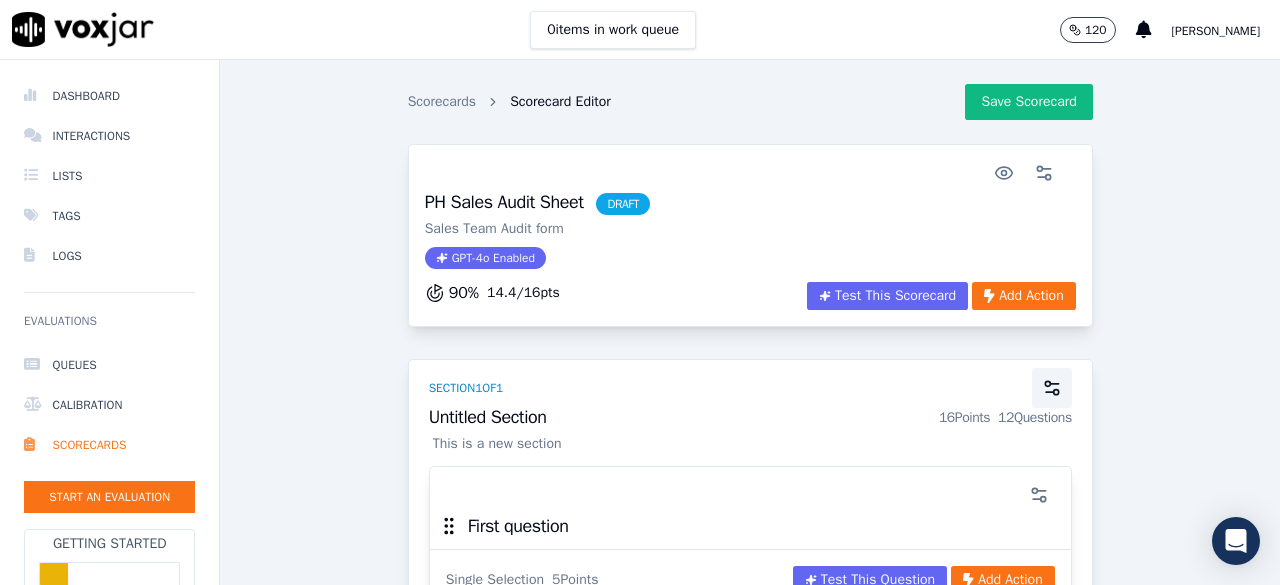 click at bounding box center (1052, 388) 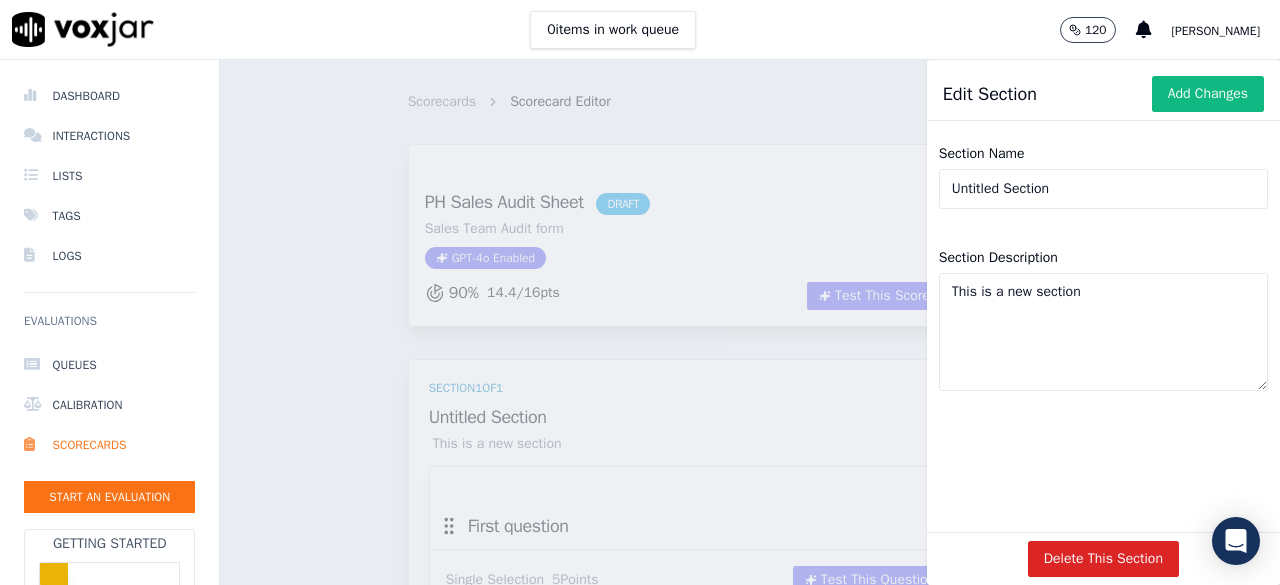 drag, startPoint x: 1036, startPoint y: 192, endPoint x: 797, endPoint y: 182, distance: 239.2091 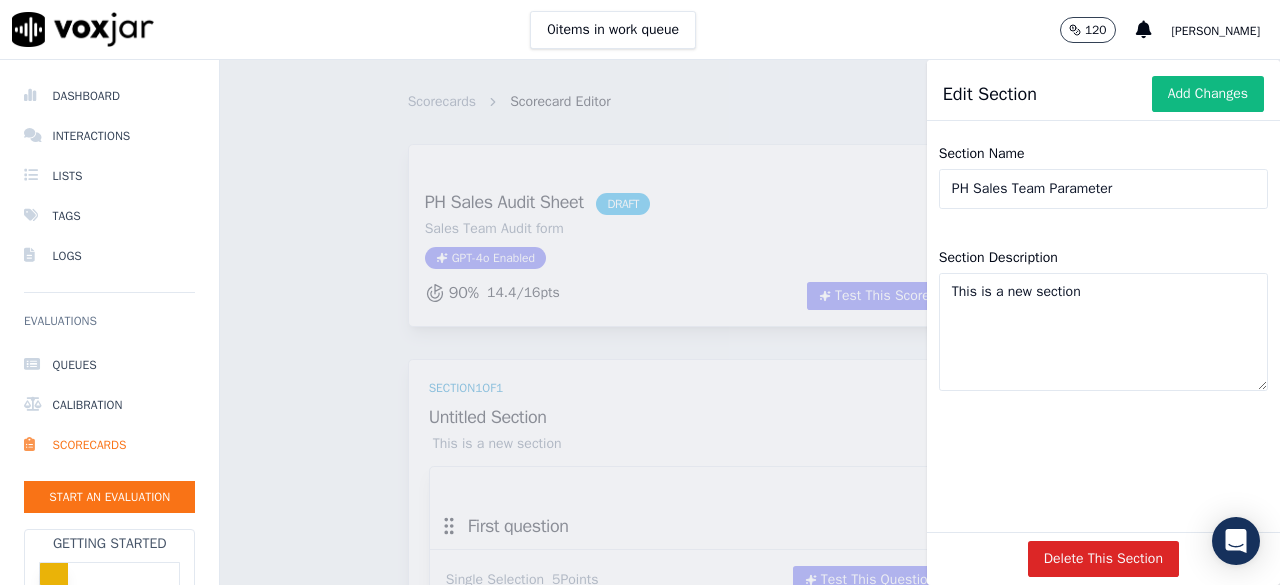 type on "PH Sales Team Parameter" 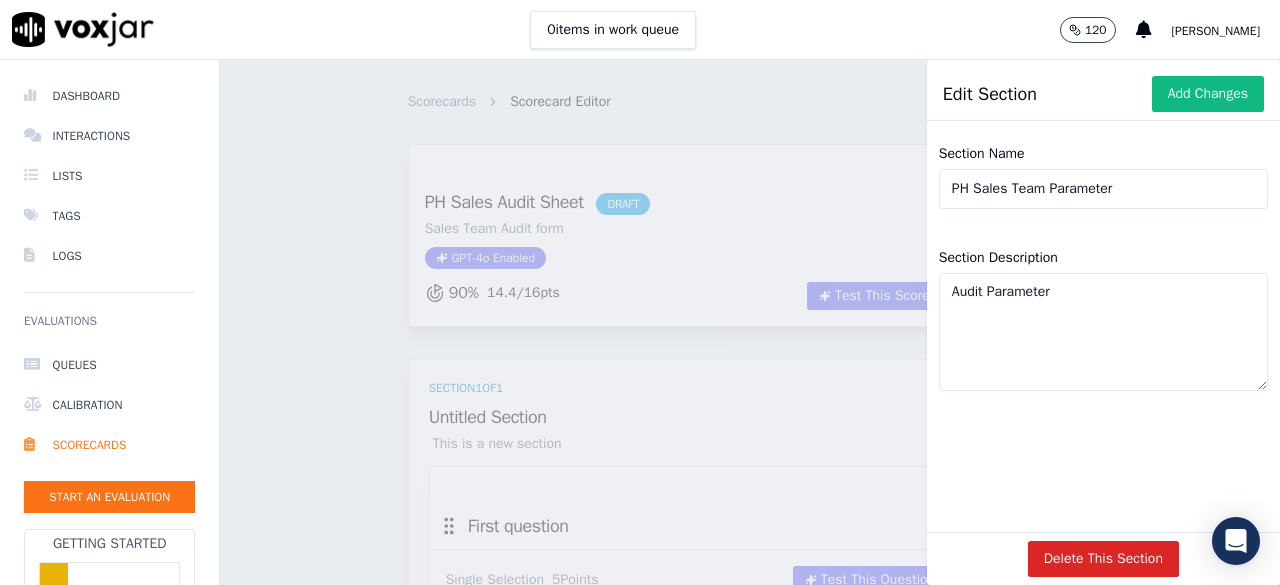 drag, startPoint x: 1072, startPoint y: 303, endPoint x: 917, endPoint y: 285, distance: 156.04166 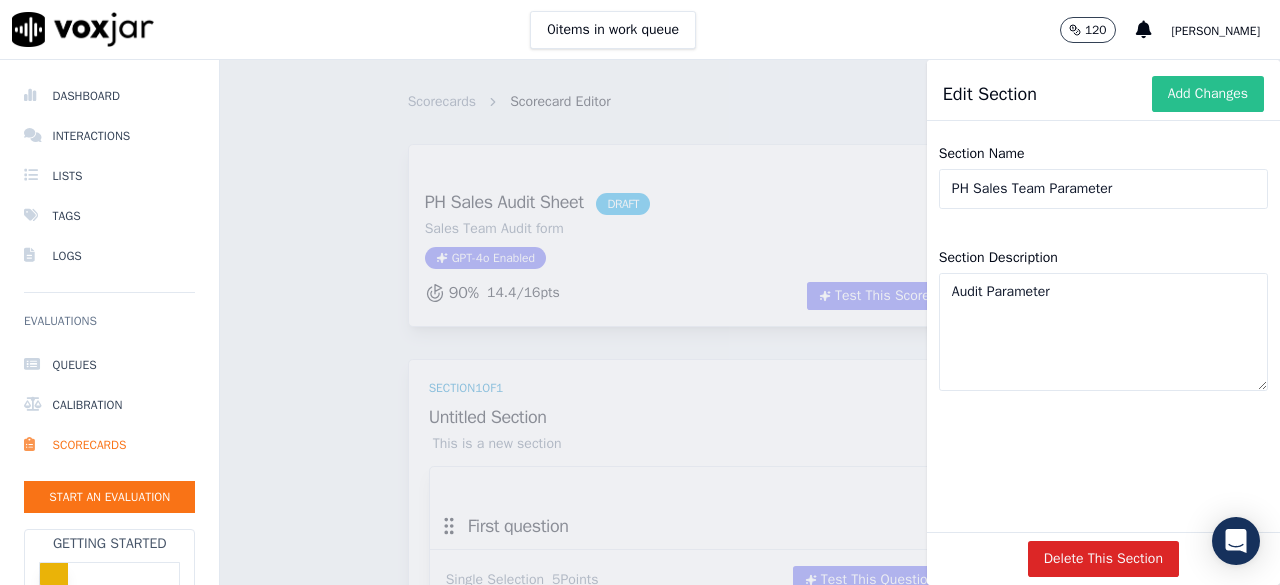 type on "Audit Parameter" 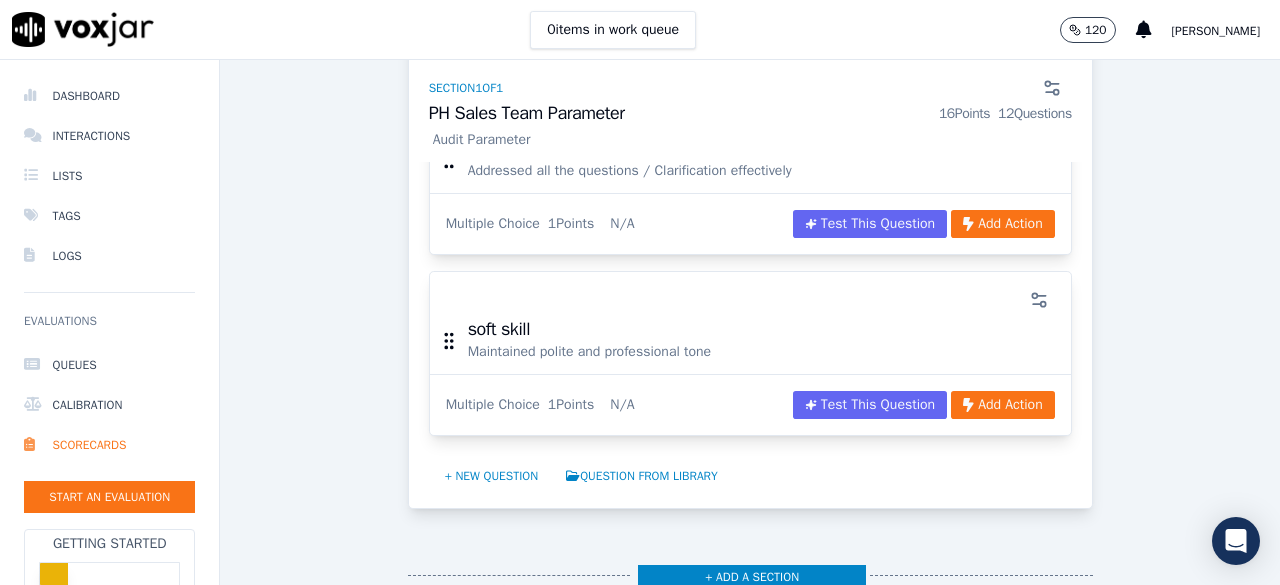 scroll, scrollTop: 2350, scrollLeft: 0, axis: vertical 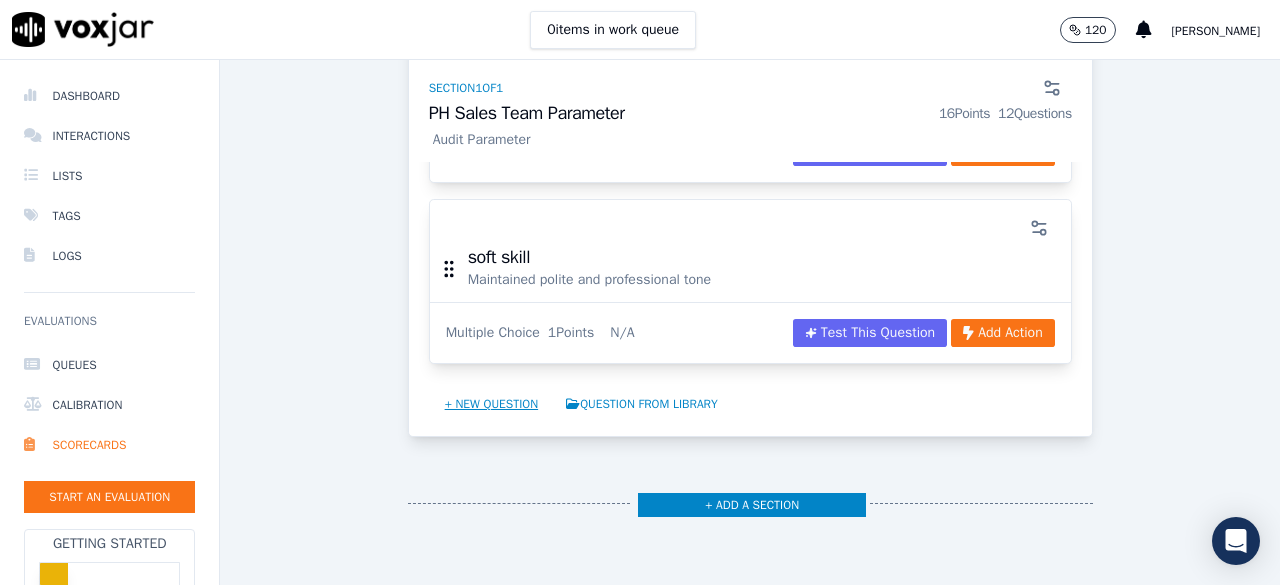 click on "+ New question" at bounding box center [492, 404] 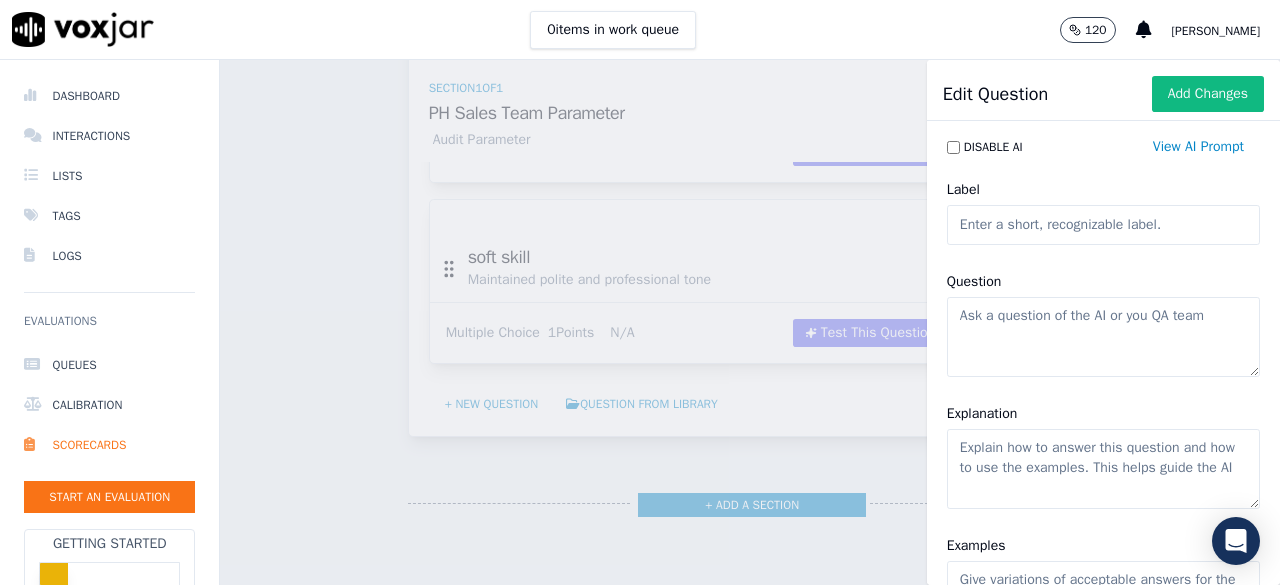 click on "Question" 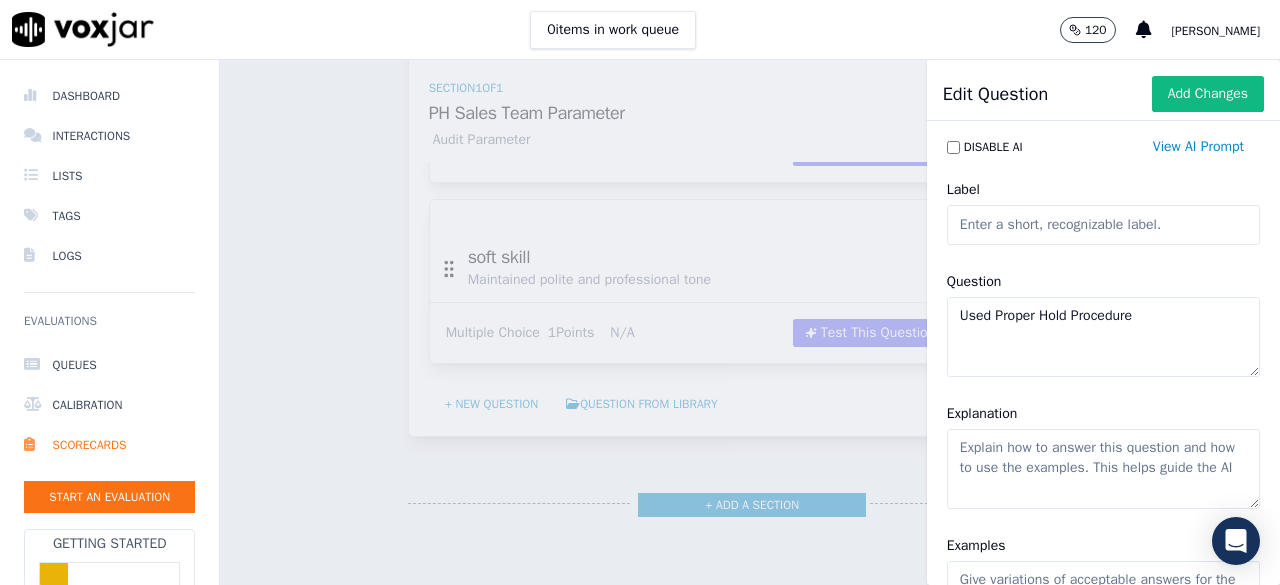 type on "Used Proper Hold Procedure" 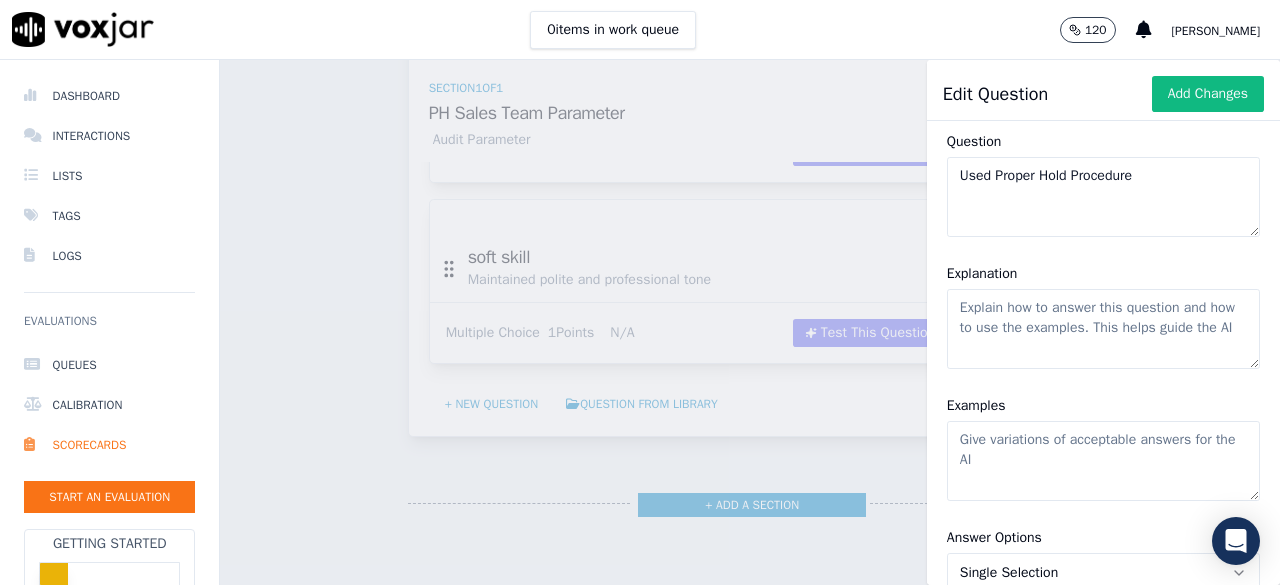 scroll, scrollTop: 146, scrollLeft: 0, axis: vertical 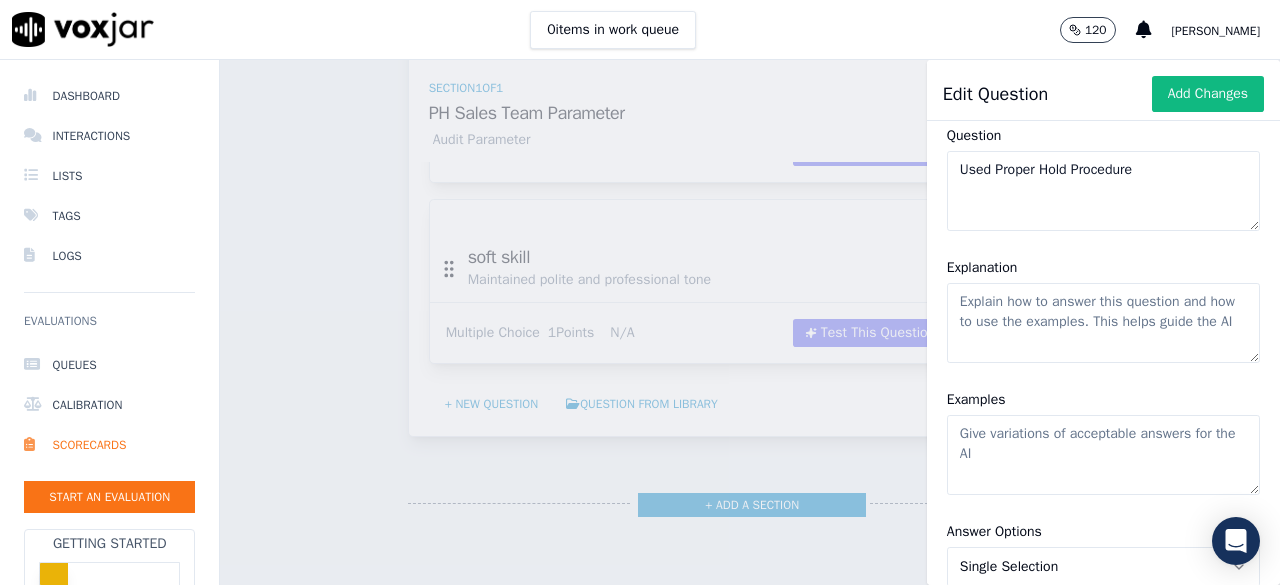 click on "Explanation" 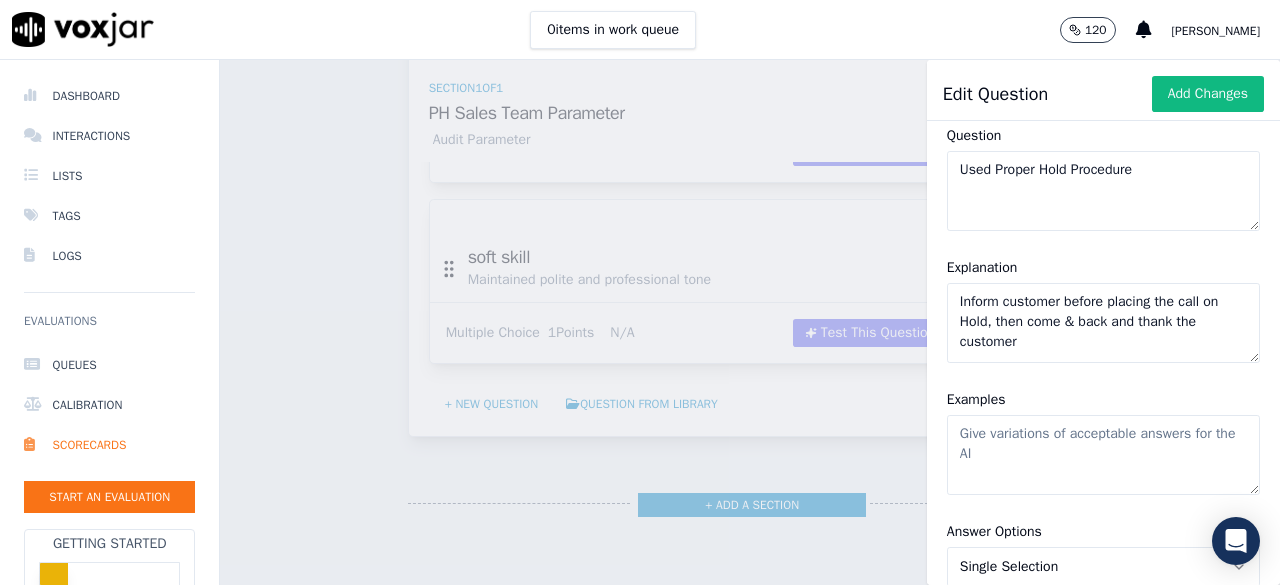 click on "Inform customer before placing the call on Hold, then come & back and thank the customer" 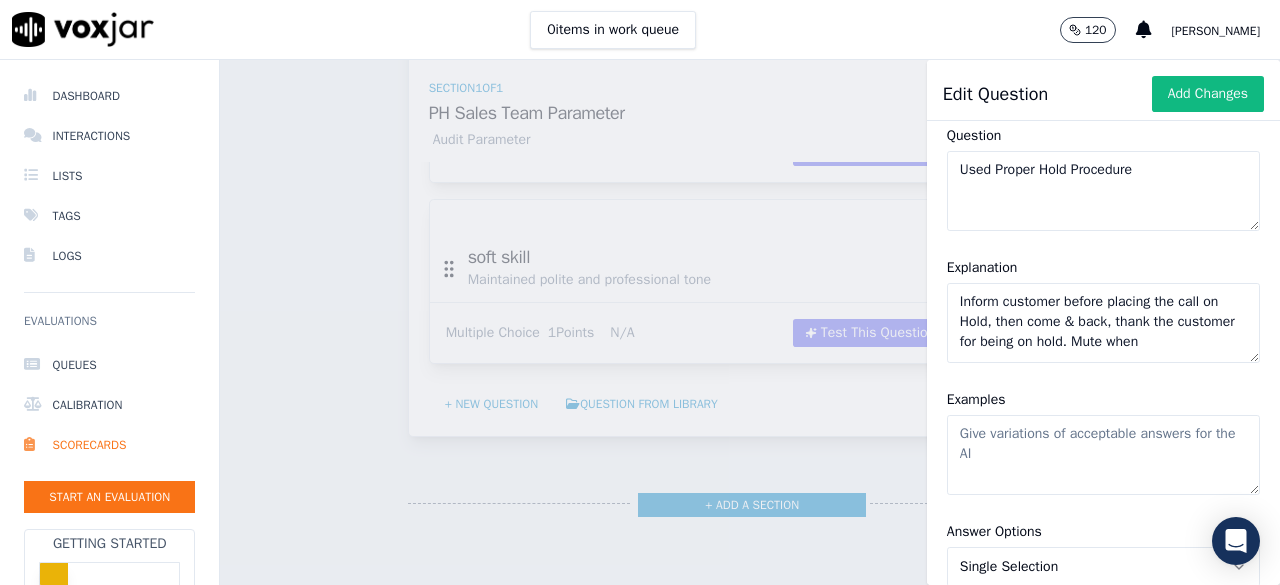 scroll, scrollTop: 9, scrollLeft: 0, axis: vertical 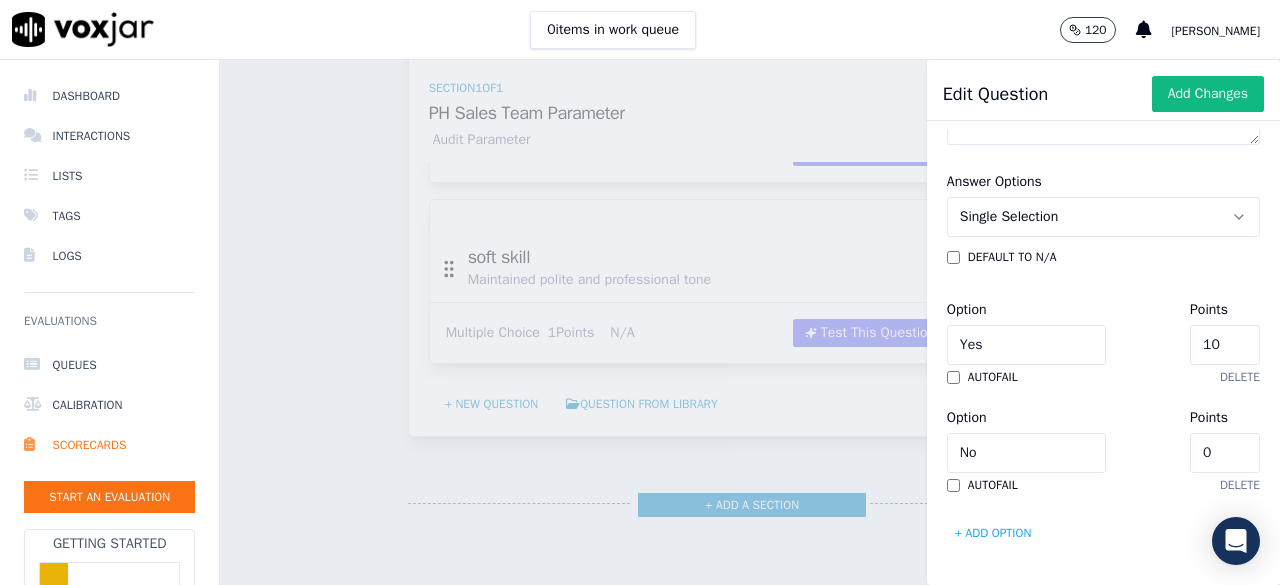 type on "Inform customer before placing the call on Hold, then come & back, thank the customer  for being on hold. Mute when not talking etc." 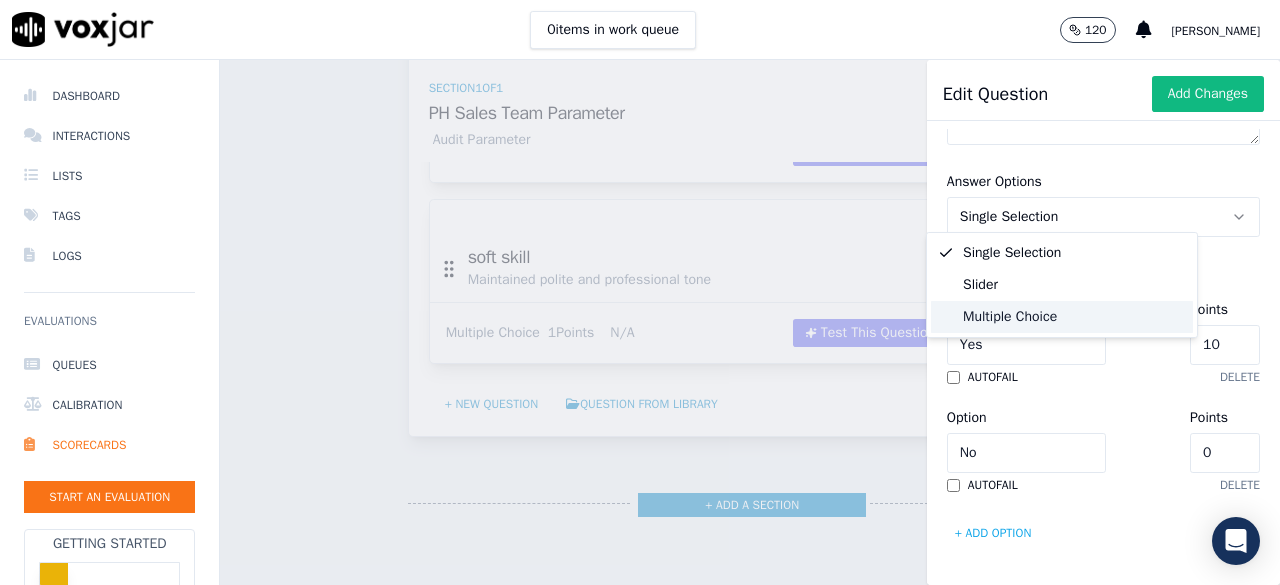 click on "Multiple Choice" 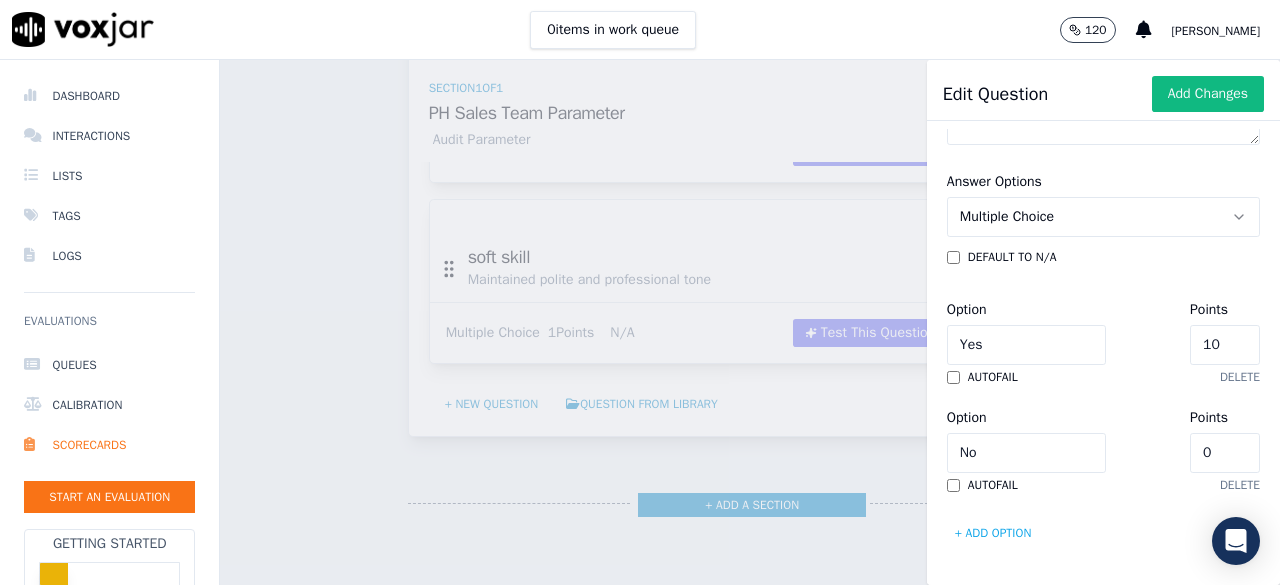 click on "10" 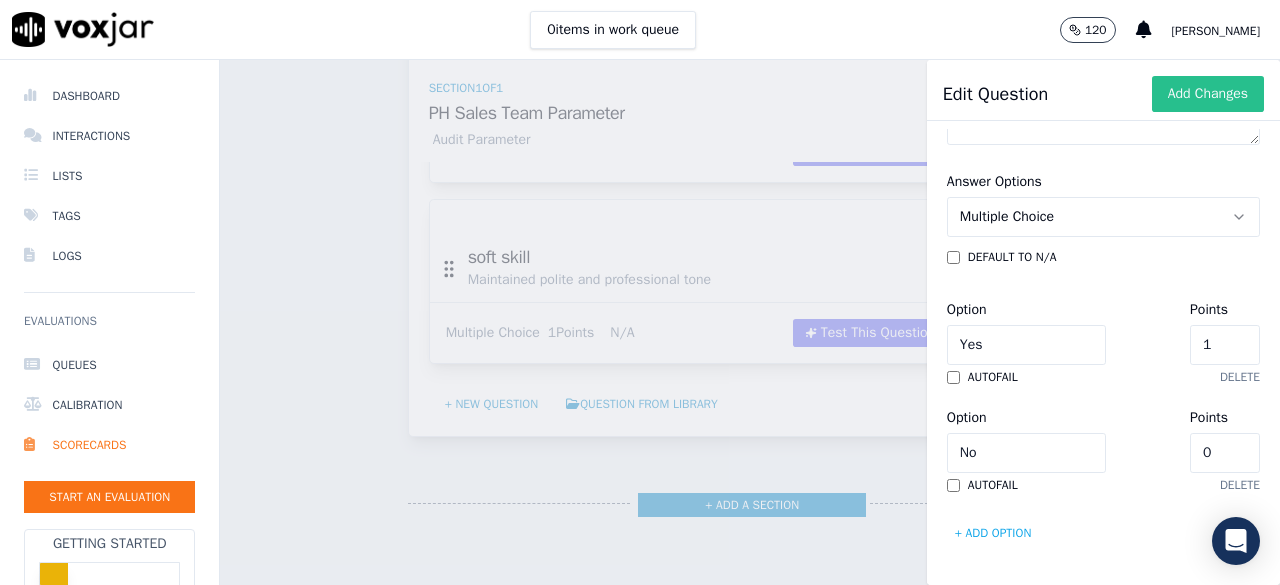 click on "Add Changes" at bounding box center [1208, 94] 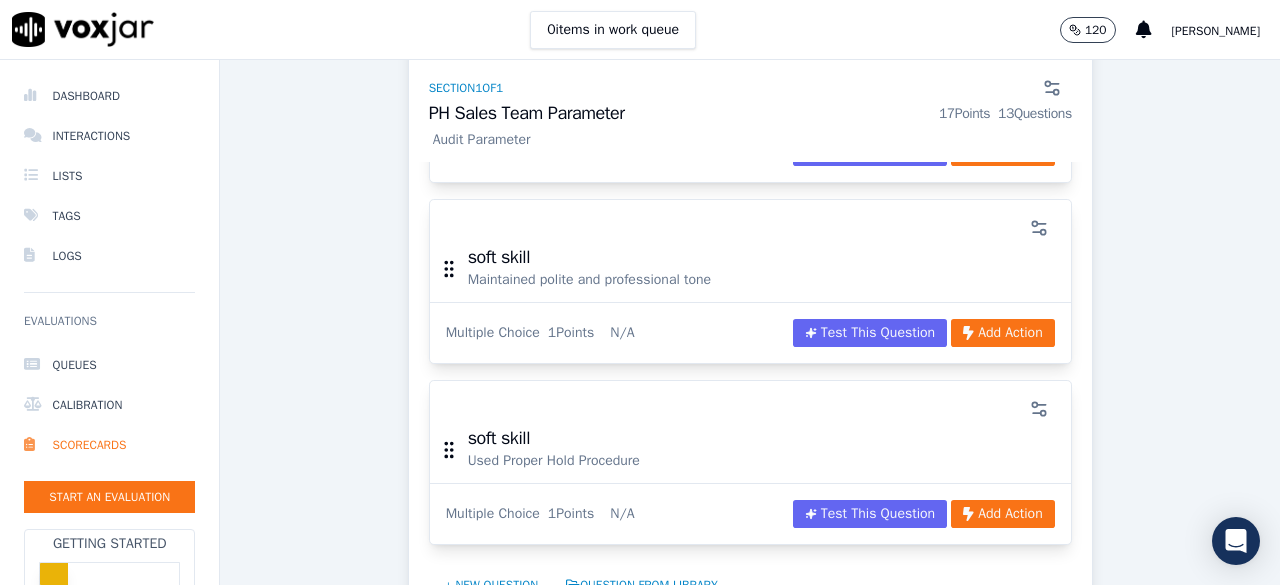 scroll, scrollTop: 2708, scrollLeft: 0, axis: vertical 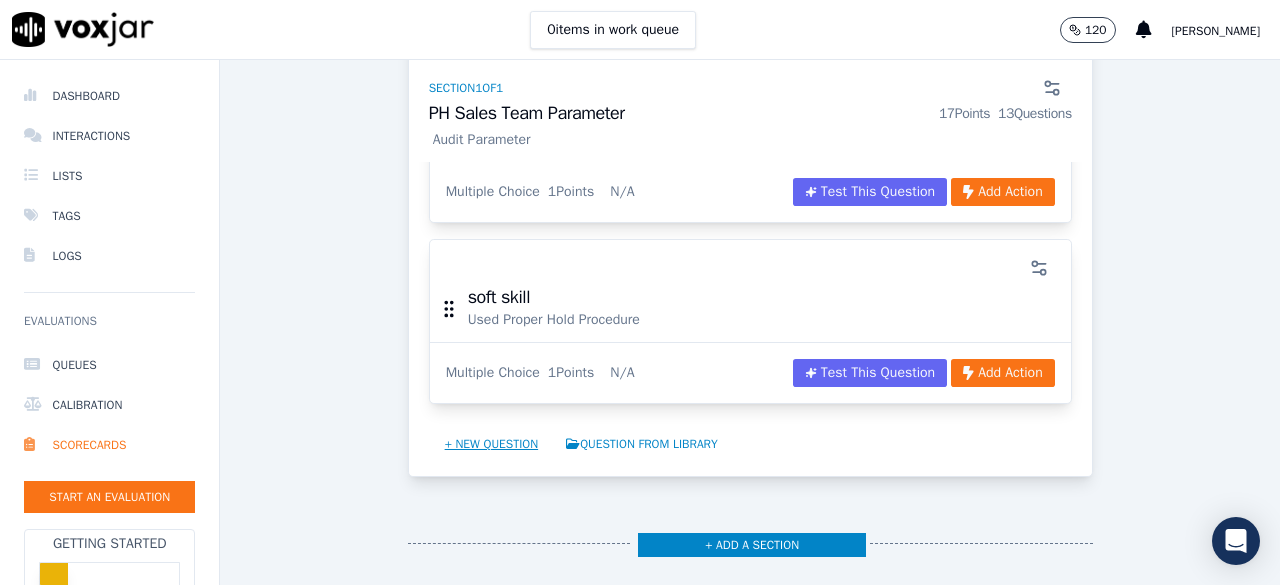 click on "+ New question" at bounding box center [492, 444] 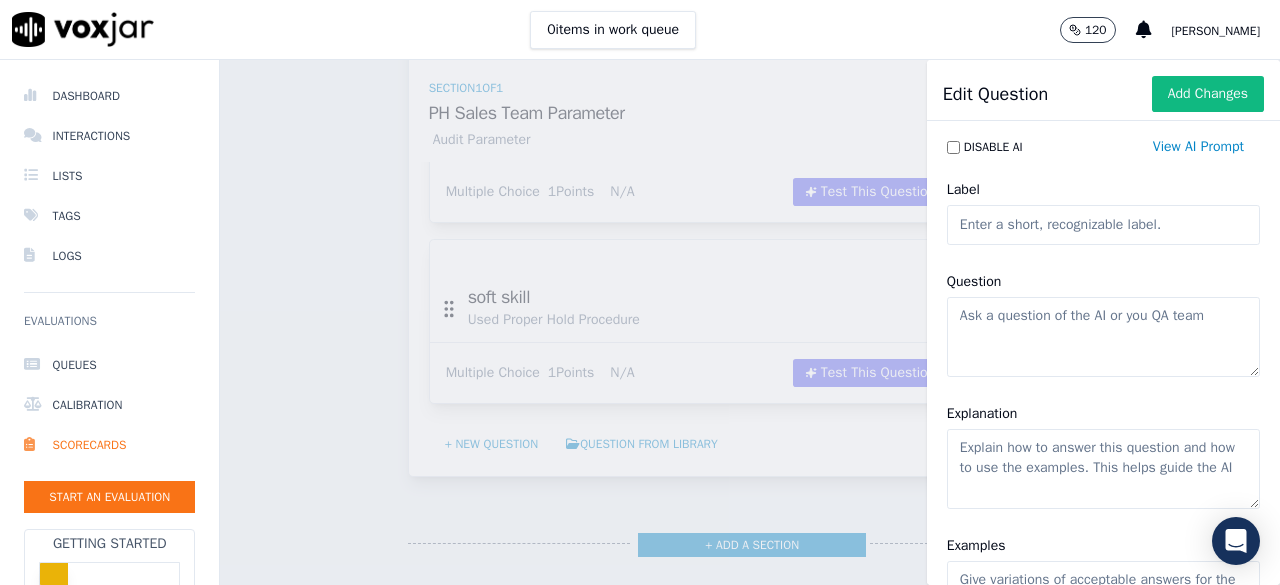 click on "Label" 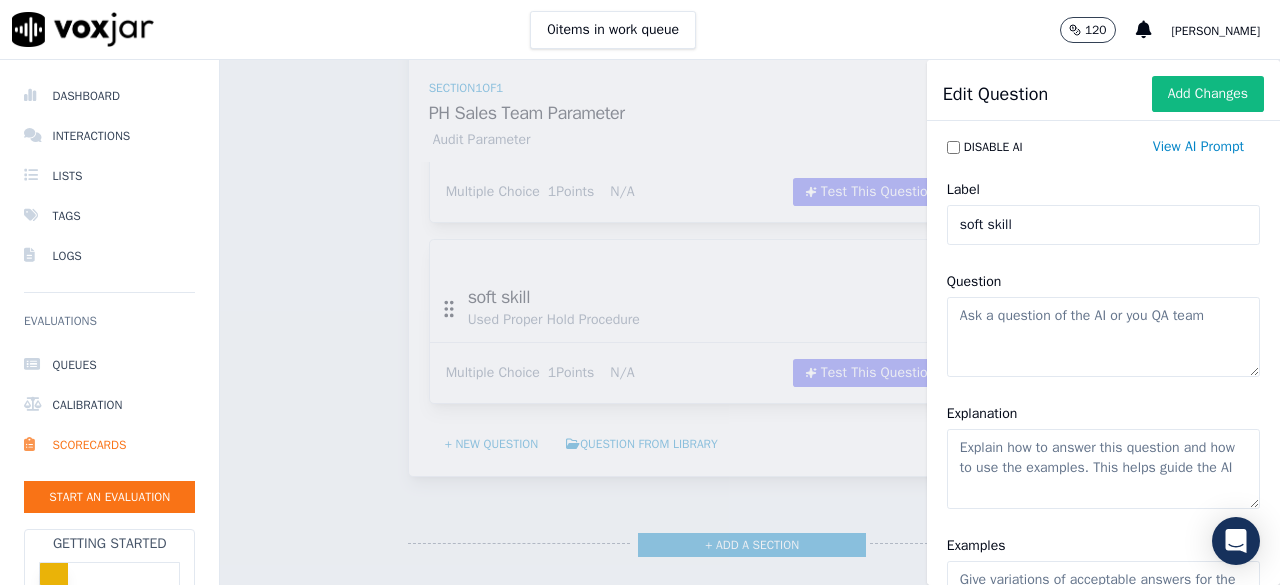 paste on "No slang/interruption, Avoid dead air, Rate of speech etc." 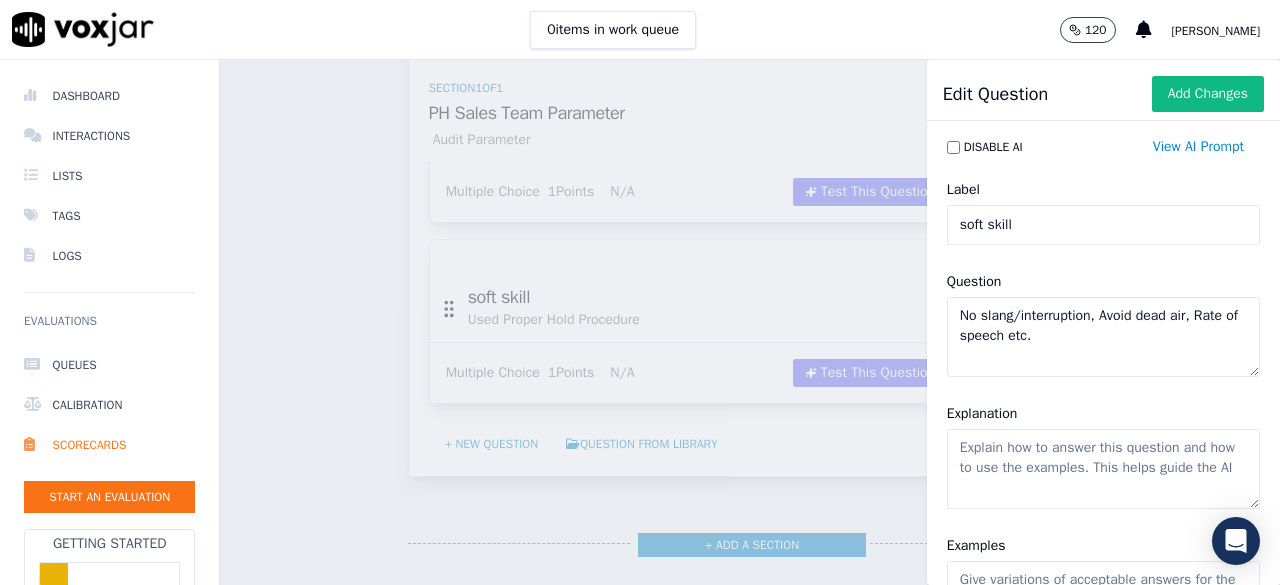 type on "No slang/interruption, Avoid dead air, Rate of speech etc." 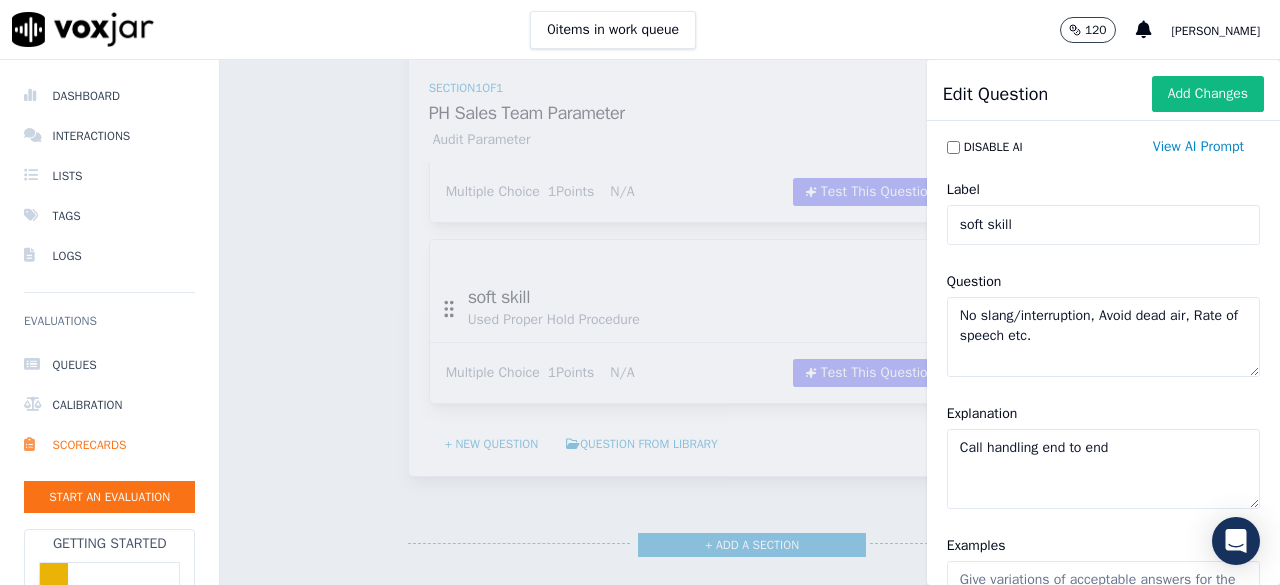type on "Call handling end to end" 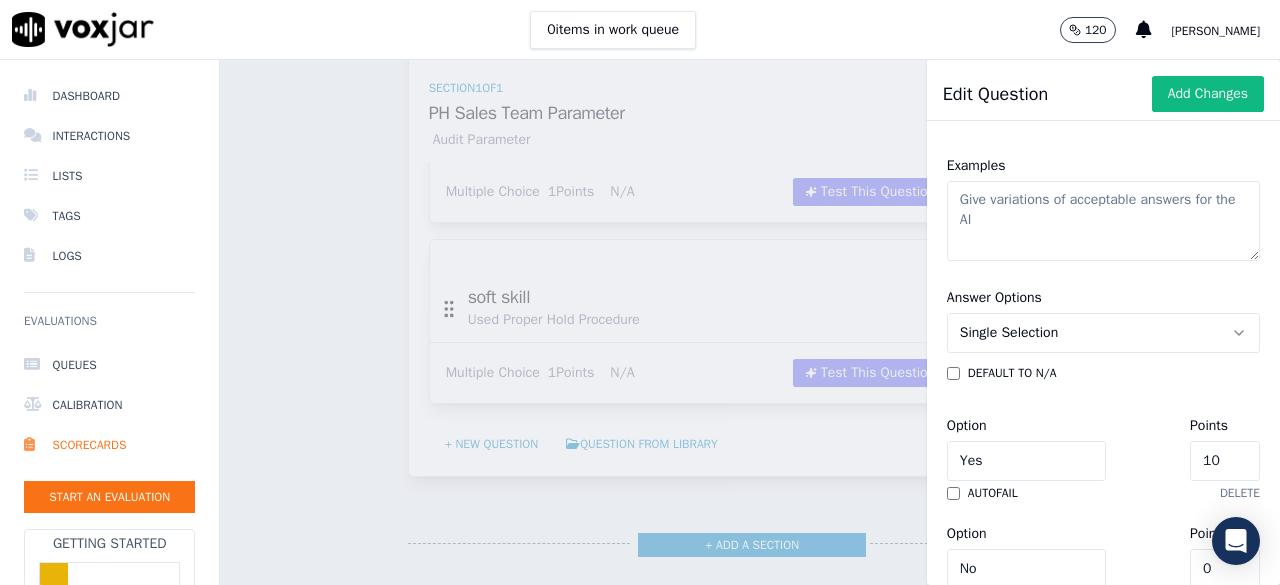 scroll, scrollTop: 412, scrollLeft: 0, axis: vertical 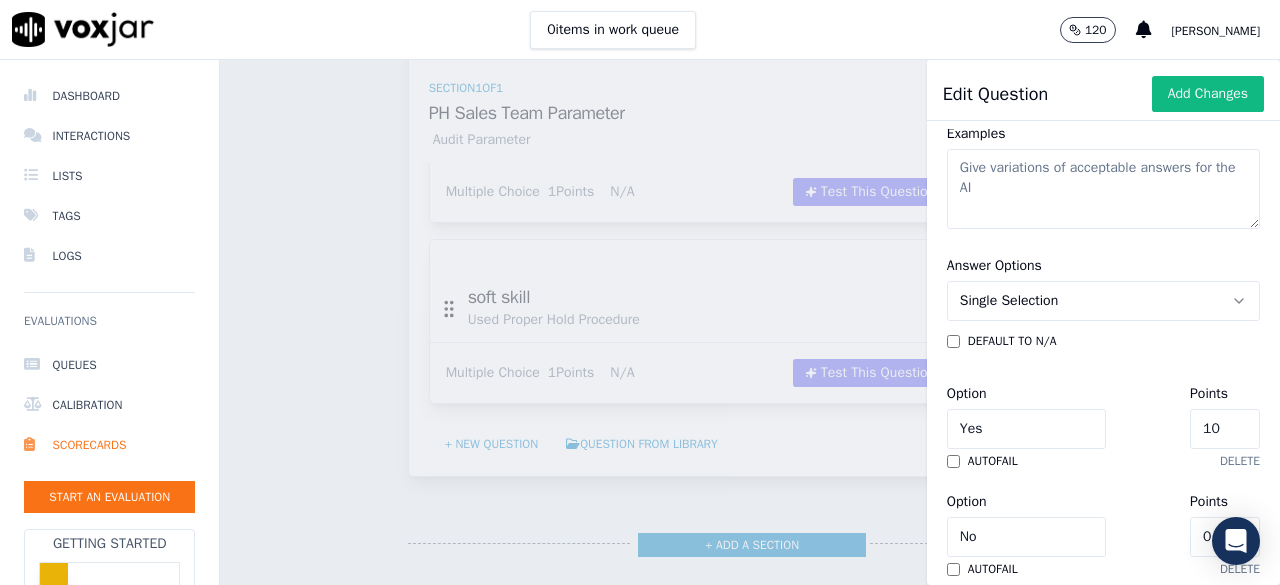 click on "Single Selection" 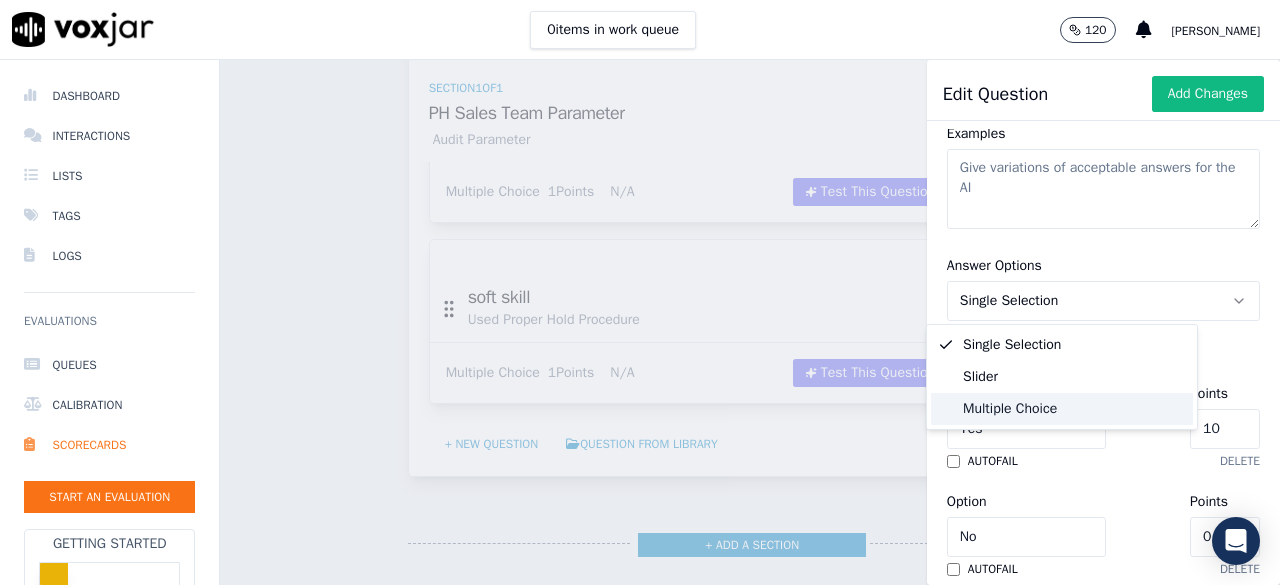 click on "Multiple Choice" 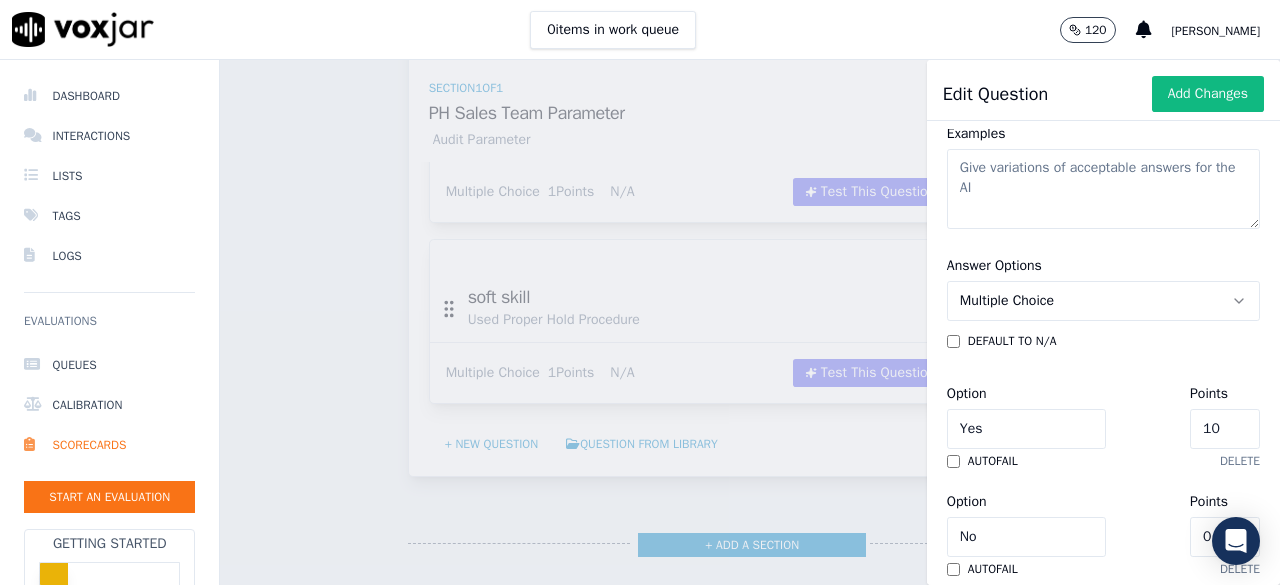 scroll, scrollTop: 462, scrollLeft: 0, axis: vertical 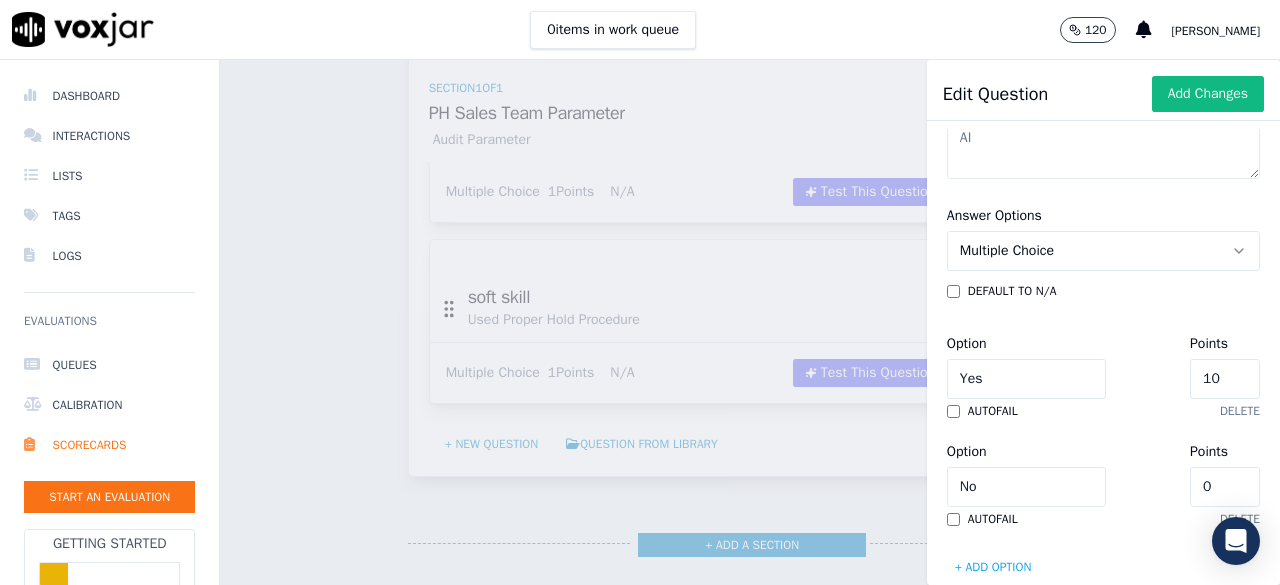 click on "default to N/A   Option   Yes   Points   10     autofail   delete   Option   No   Points   0     autofail   delete     + Add option" at bounding box center [1103, 433] 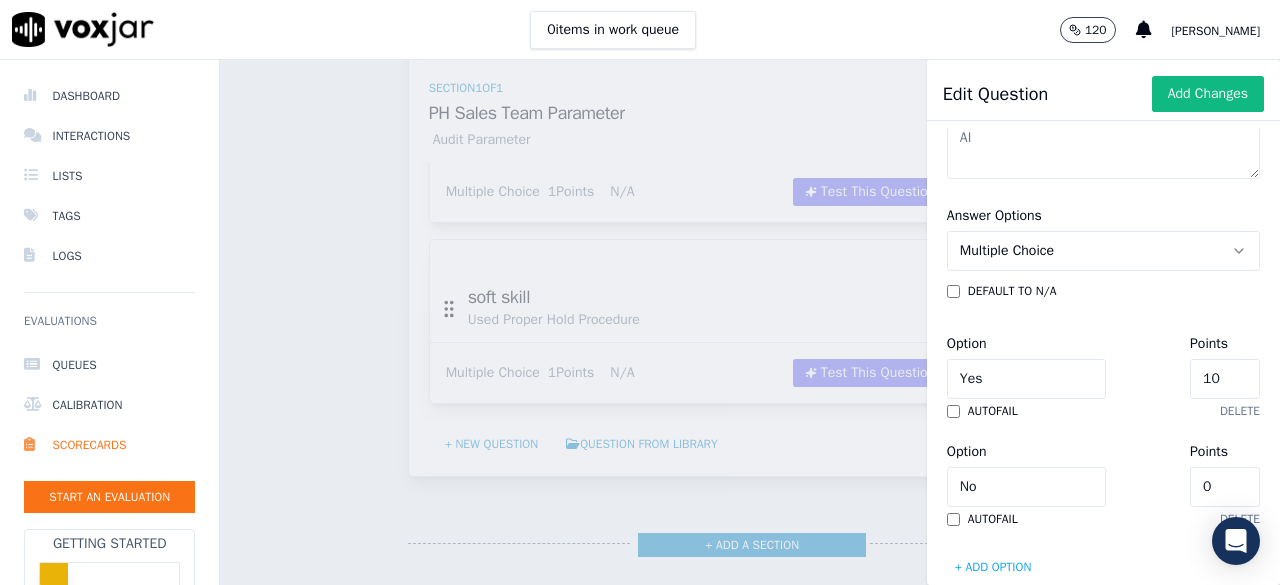 click on "10" 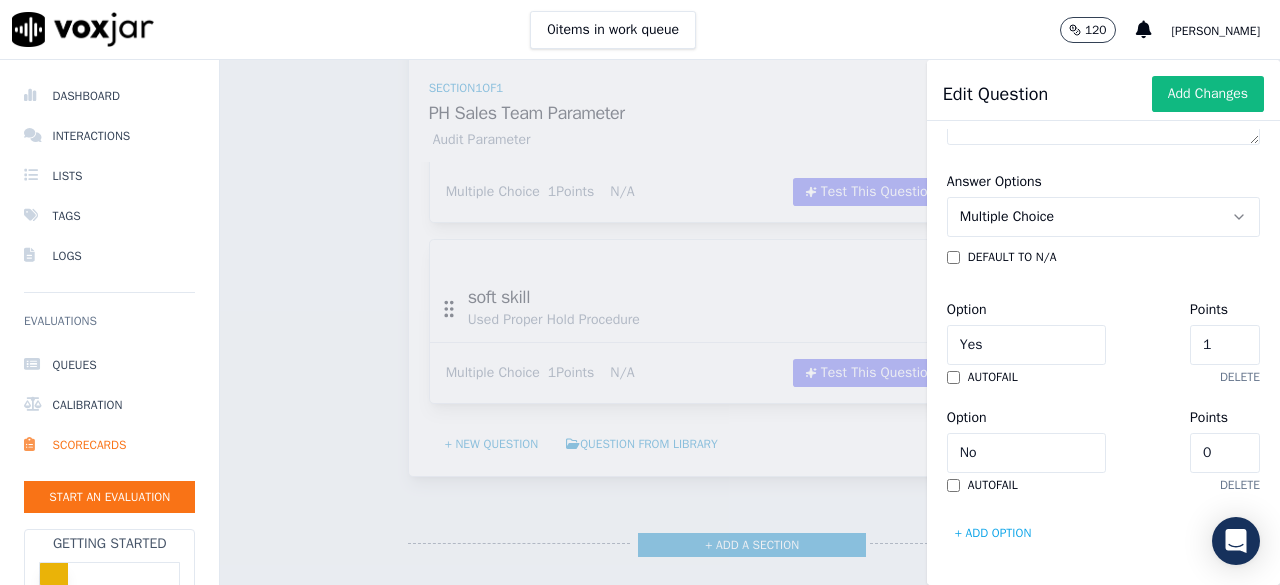 scroll, scrollTop: 692, scrollLeft: 0, axis: vertical 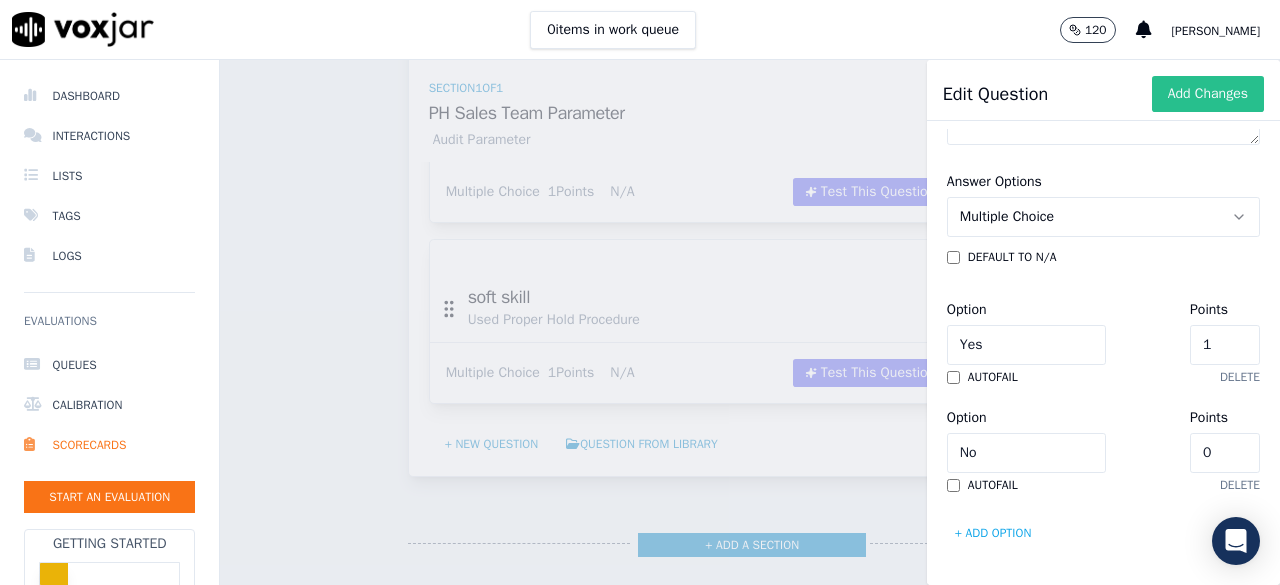 click on "Add Changes" at bounding box center [1208, 94] 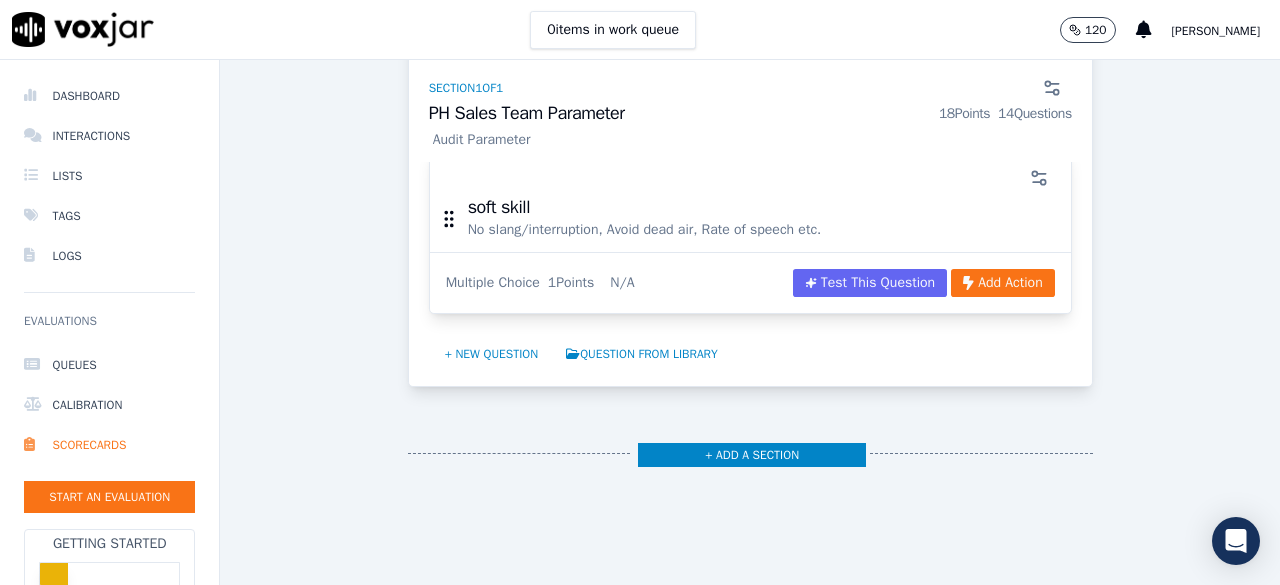 scroll, scrollTop: 2757, scrollLeft: 0, axis: vertical 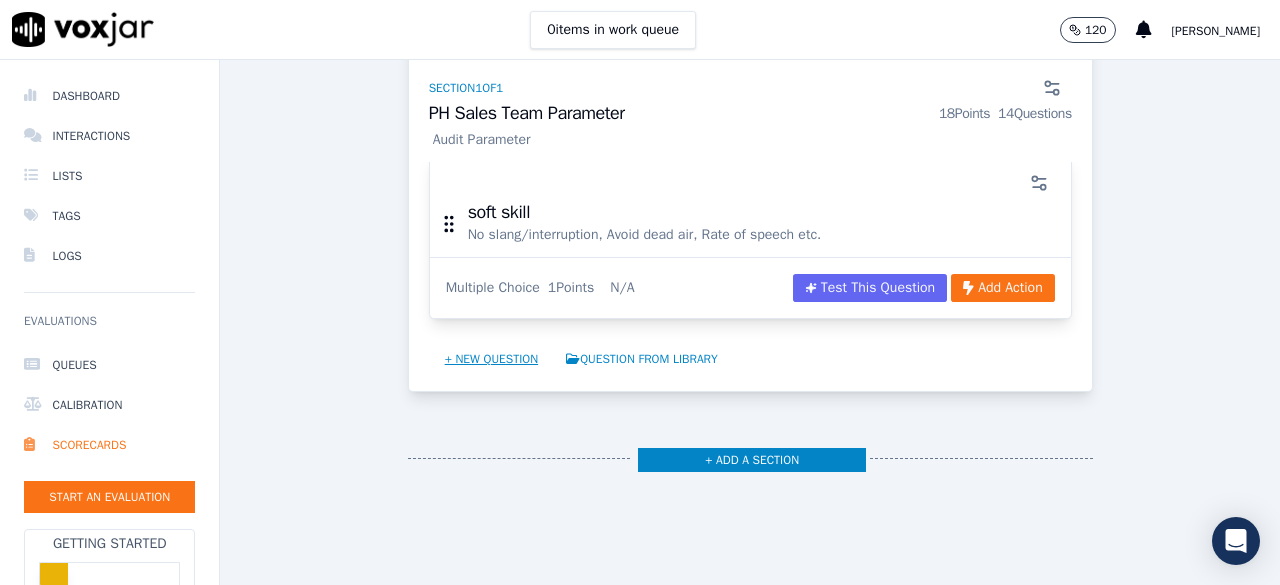 click on "+ New question" at bounding box center [492, 359] 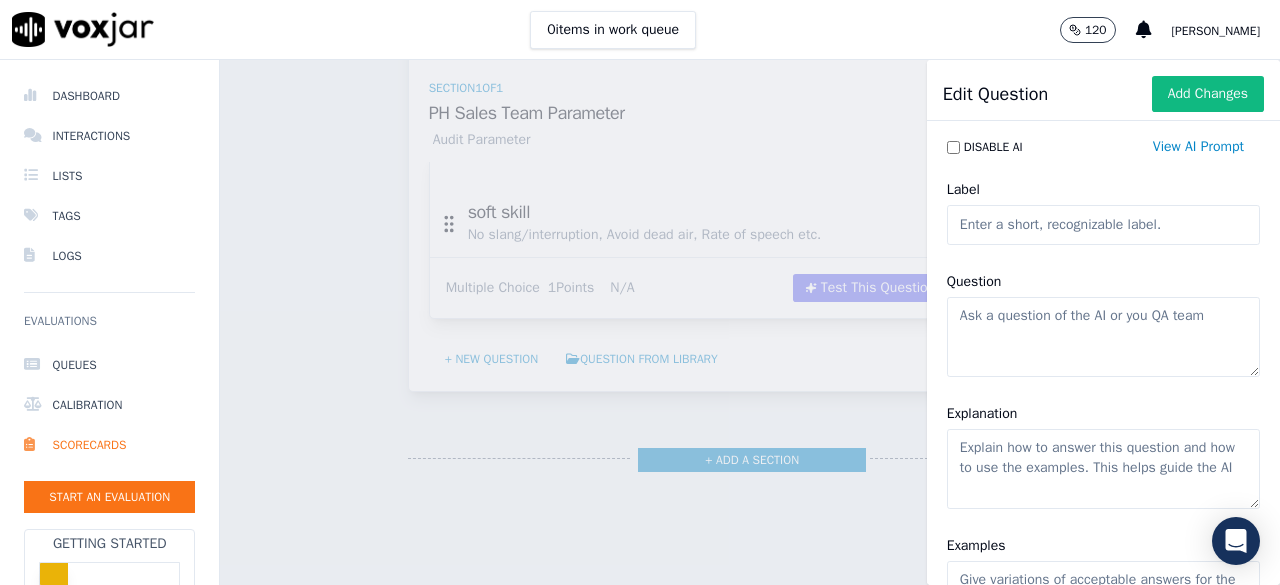click on "Label" 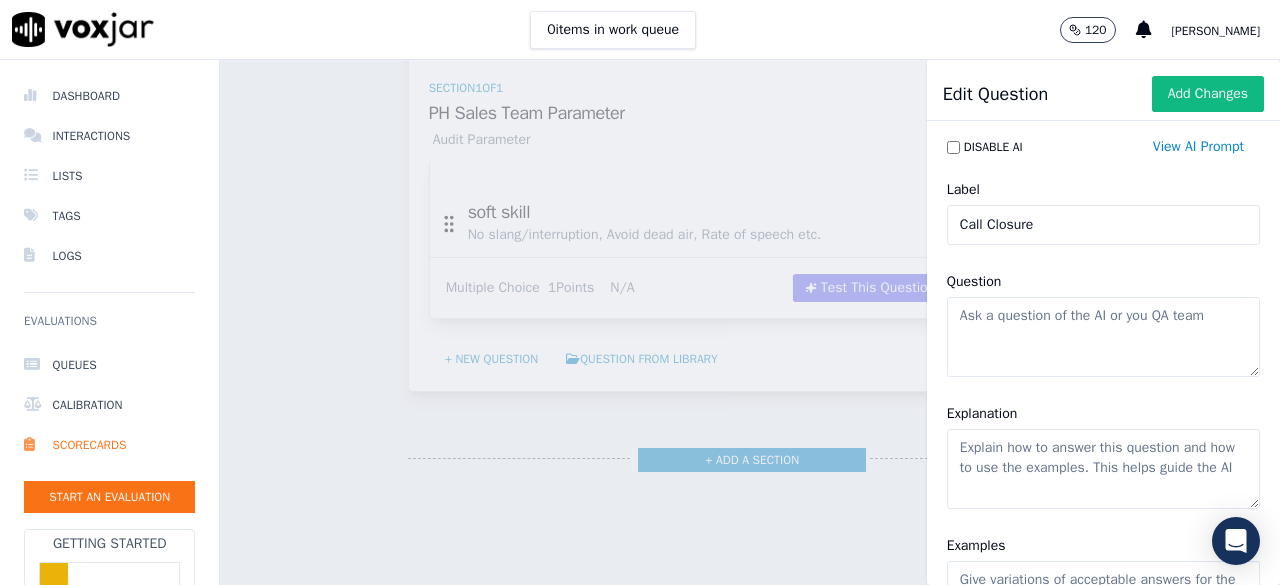 type on "Call Closure" 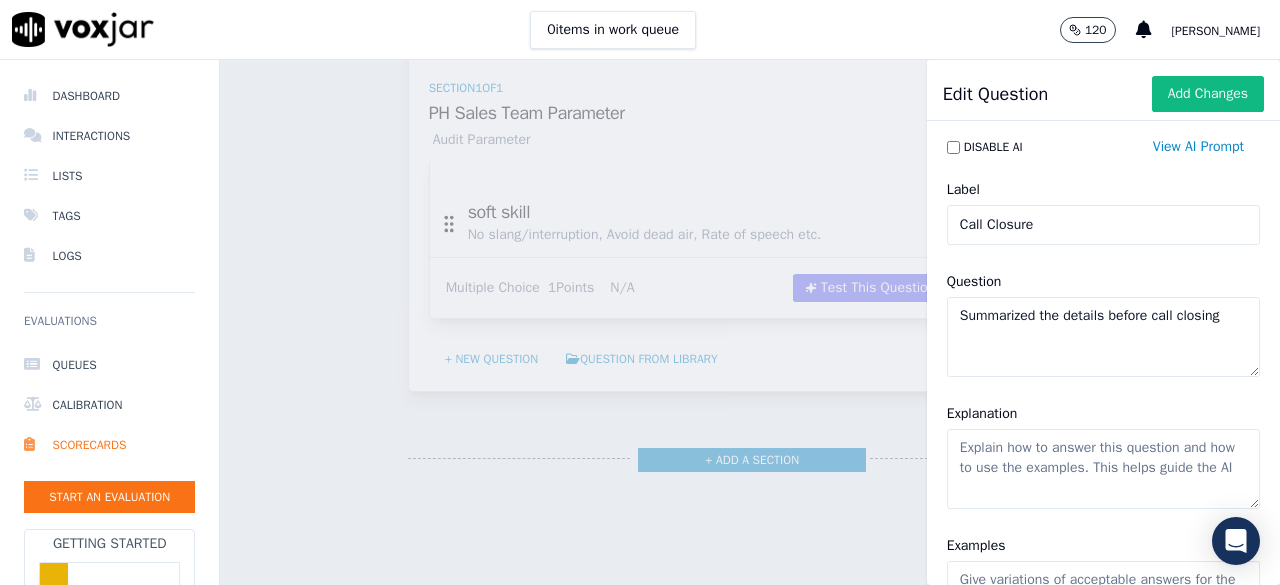 type on "Summarized the details before call closing" 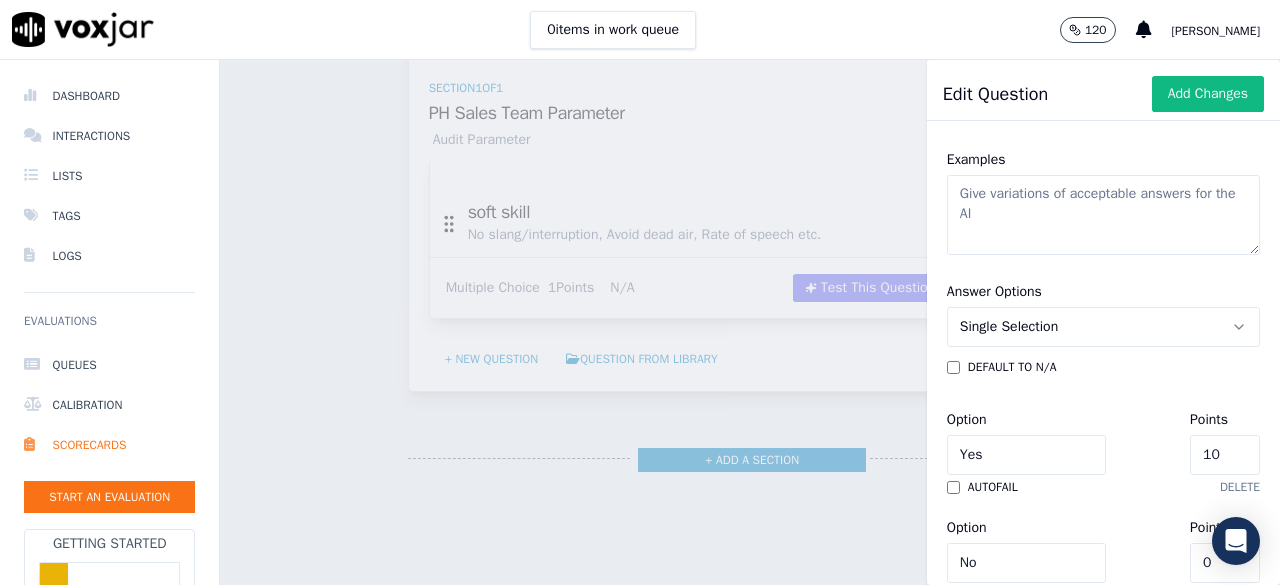 scroll, scrollTop: 386, scrollLeft: 0, axis: vertical 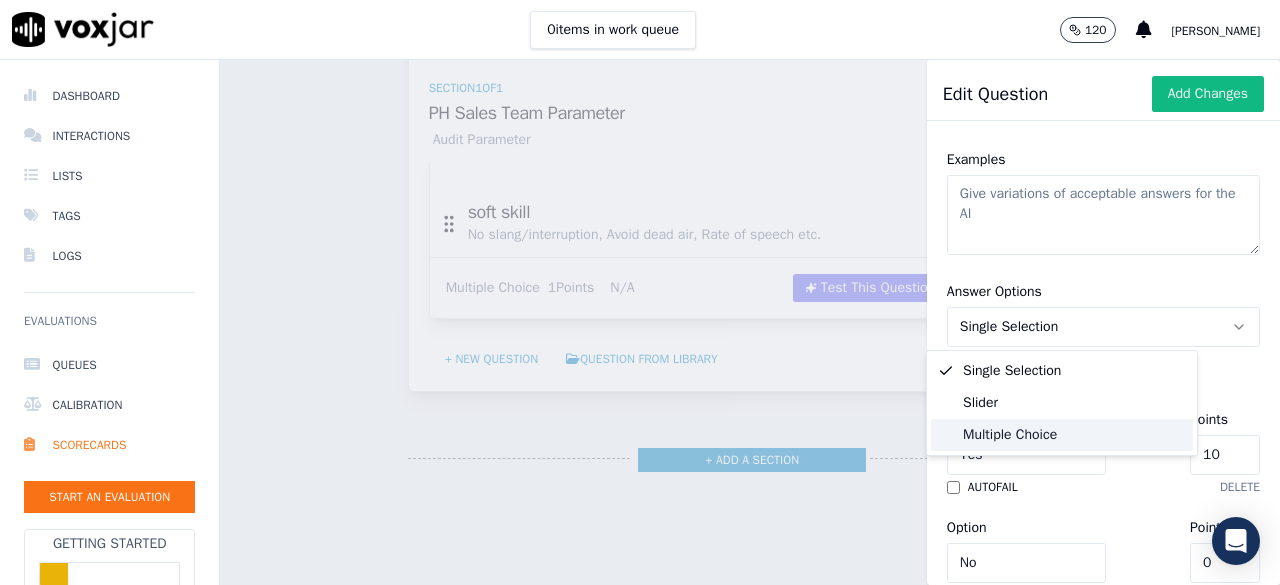 click on "Multiple Choice" 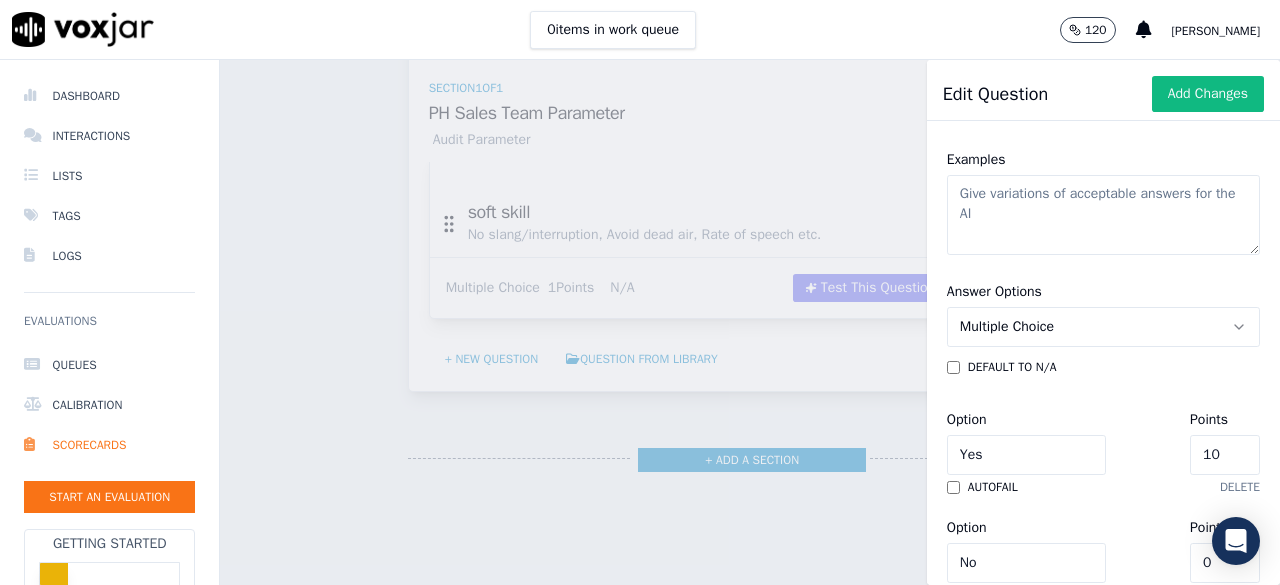 click on "10" 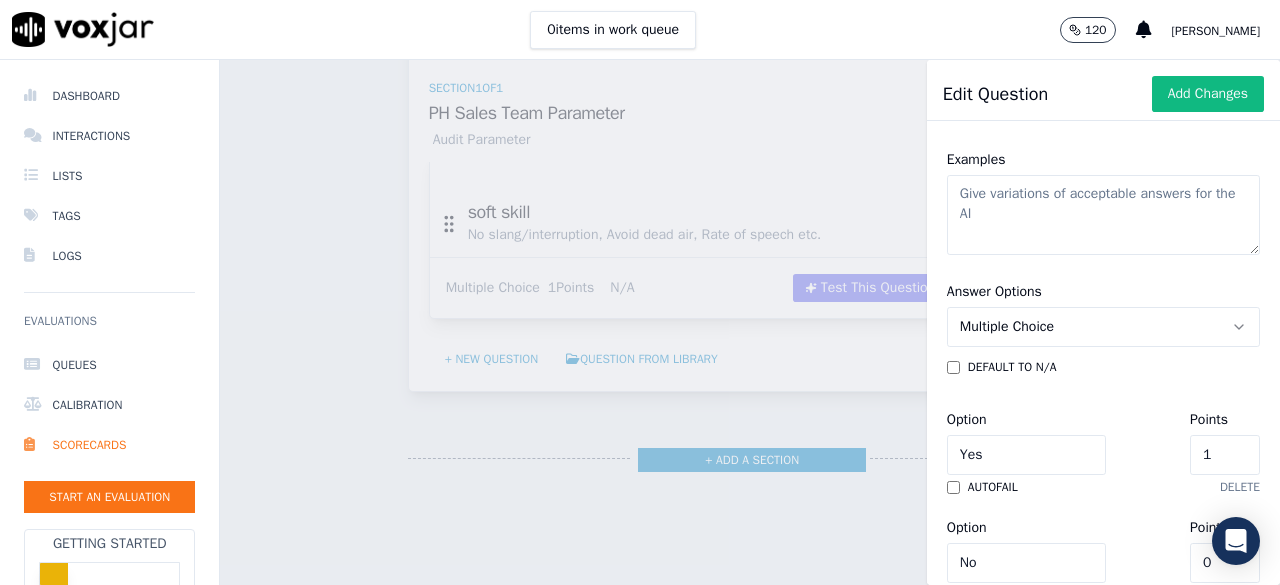 scroll, scrollTop: 394, scrollLeft: 0, axis: vertical 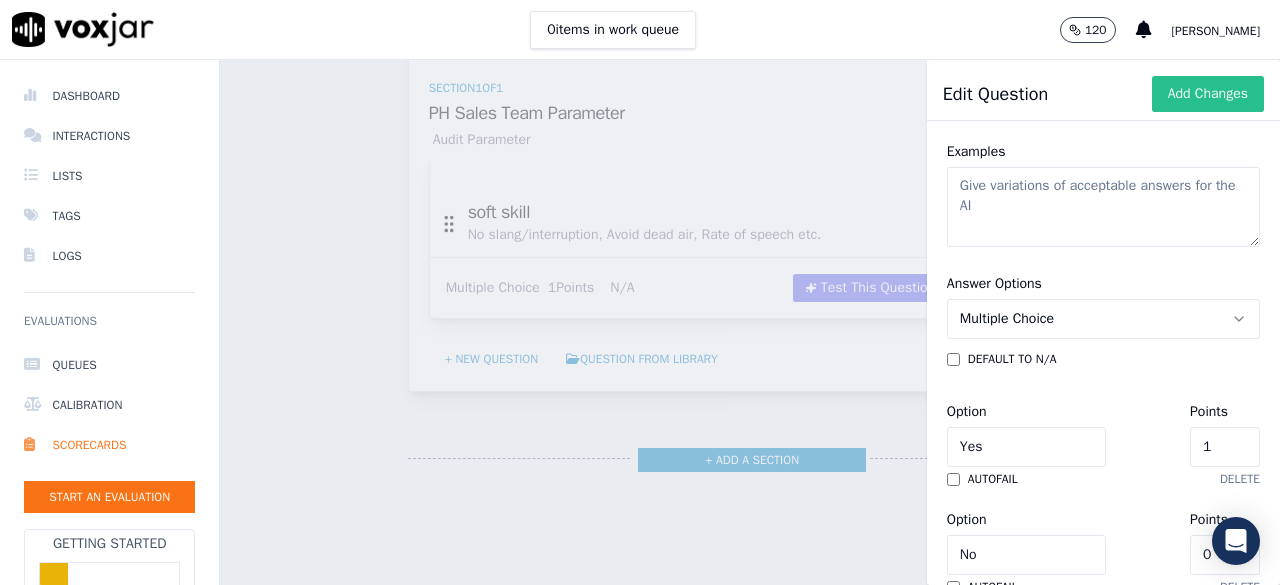 click on "Add Changes" at bounding box center [1208, 94] 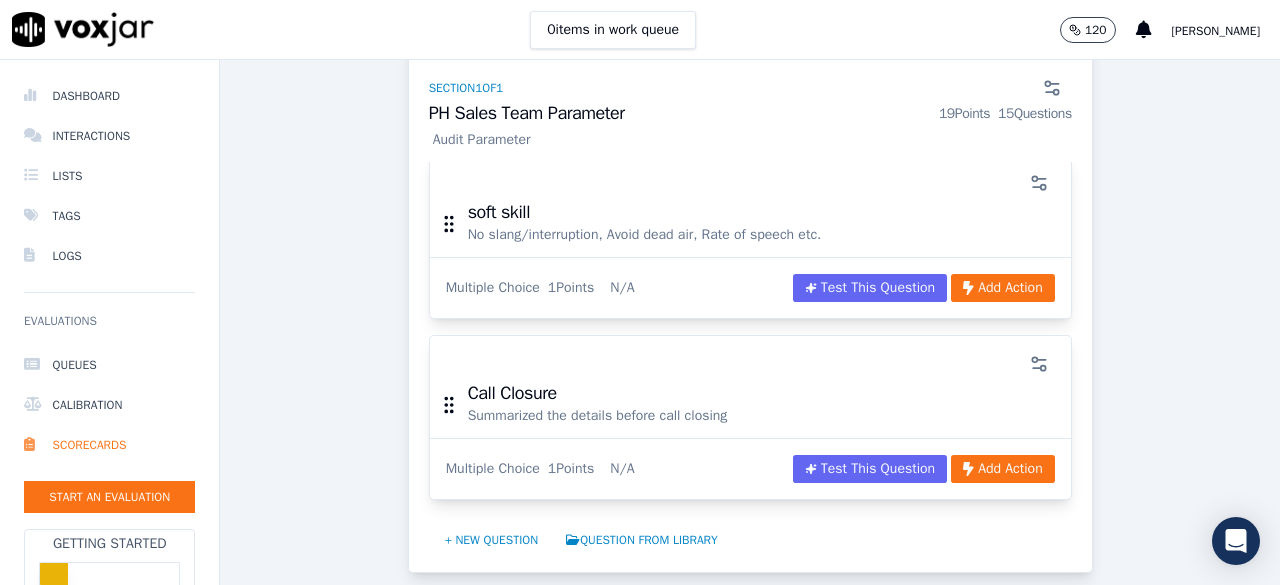 scroll, scrollTop: 3068, scrollLeft: 0, axis: vertical 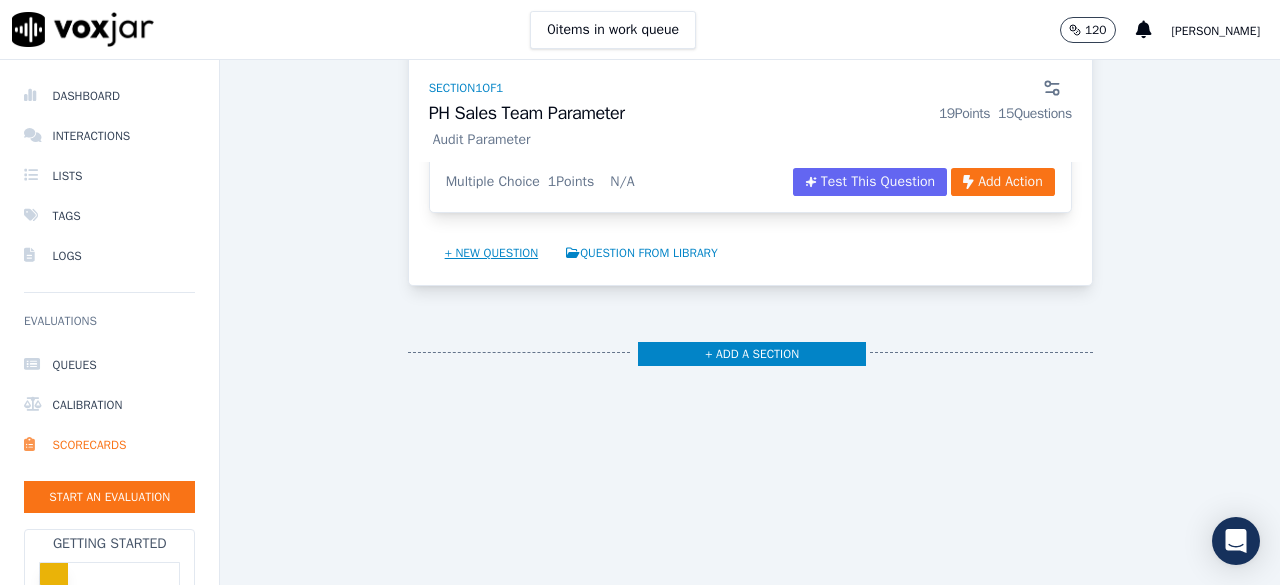 click on "+ New question" at bounding box center (492, 253) 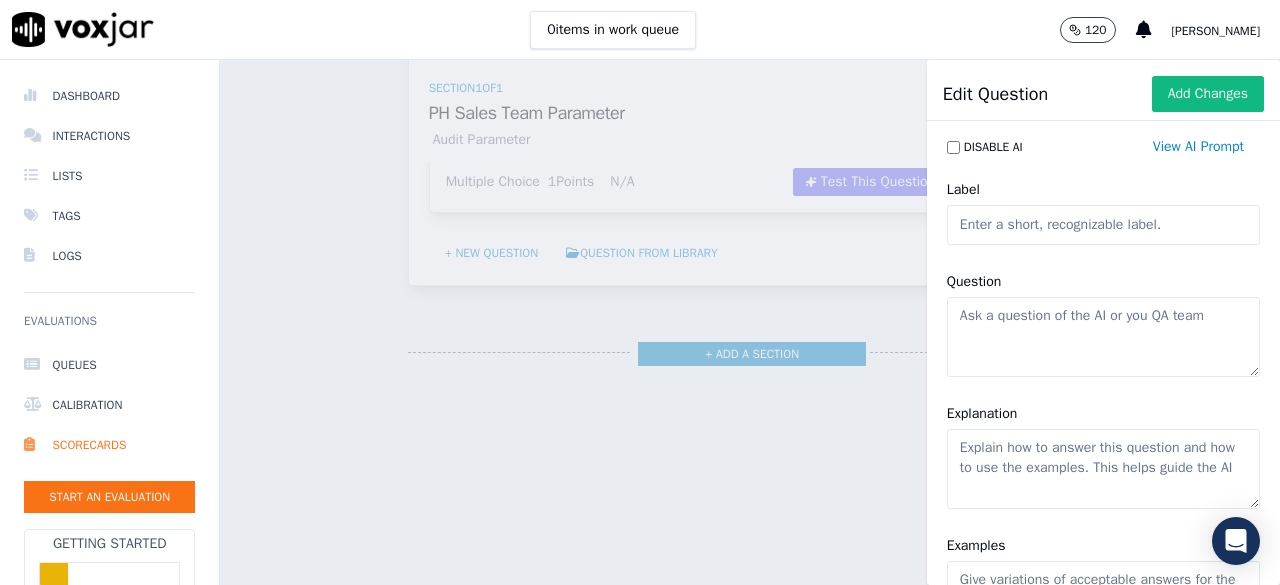 click on "Label" 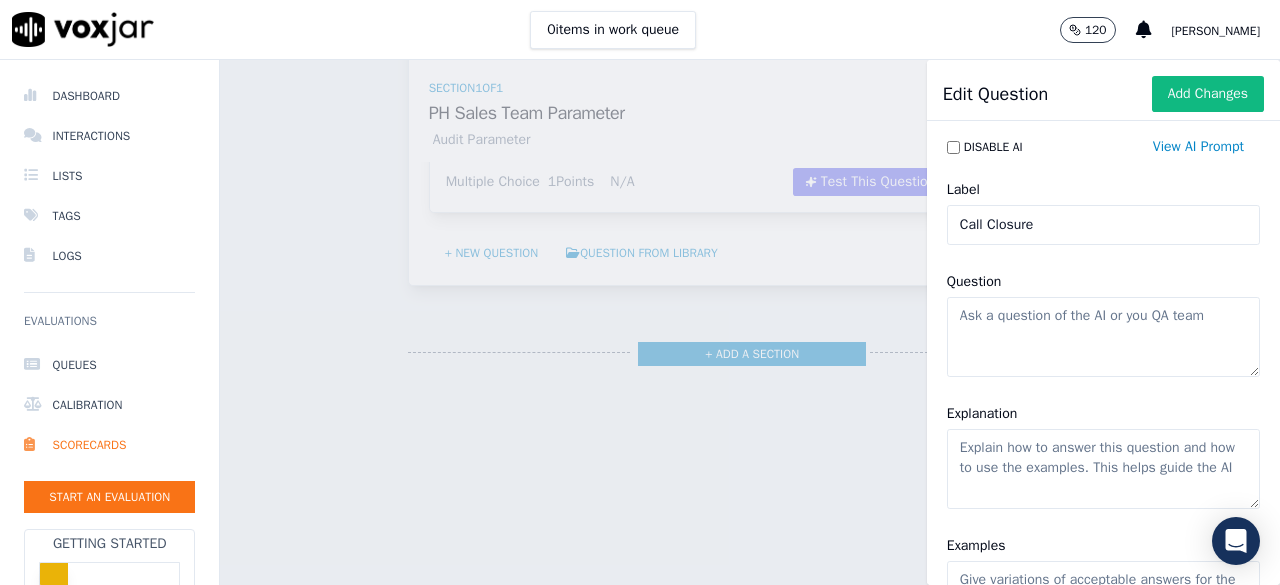 click on "Question" 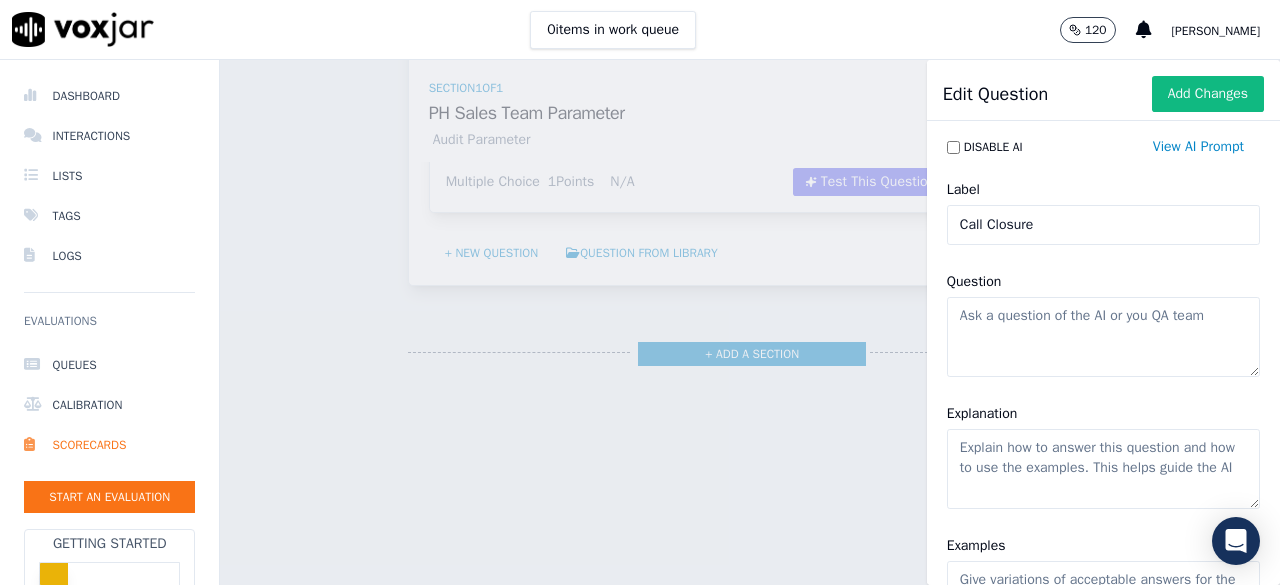 paste on "Thanked the customer(No Bye bye)" 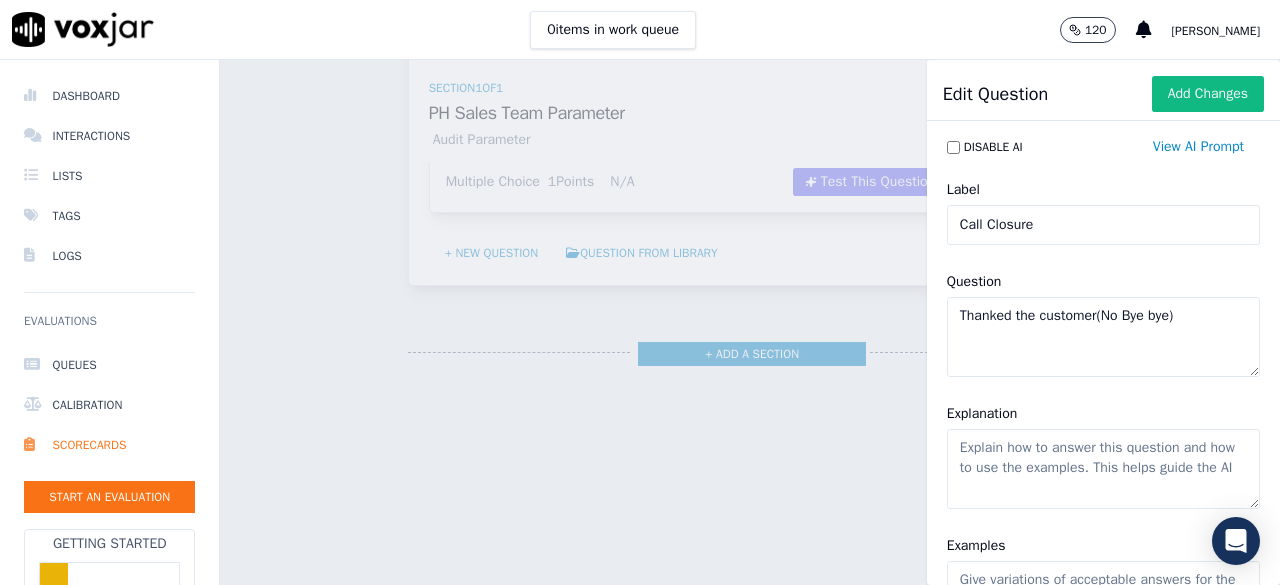 type on "Thanked the customer(No Bye bye)" 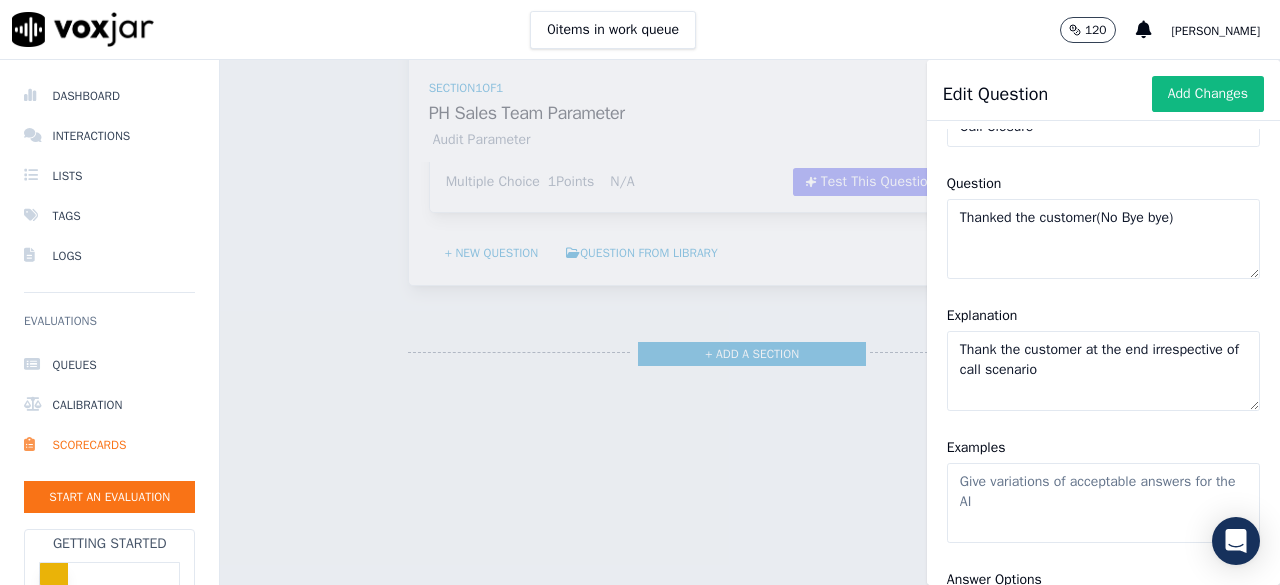 scroll, scrollTop: 104, scrollLeft: 0, axis: vertical 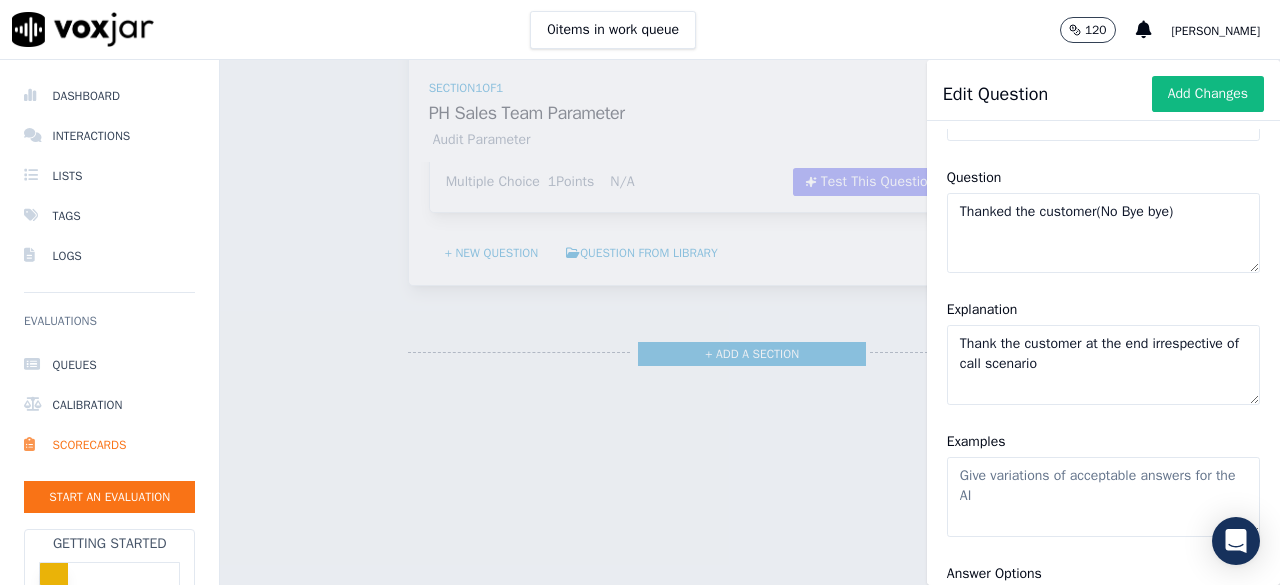 type on "Thank the customer at the end irrespective of call scenario" 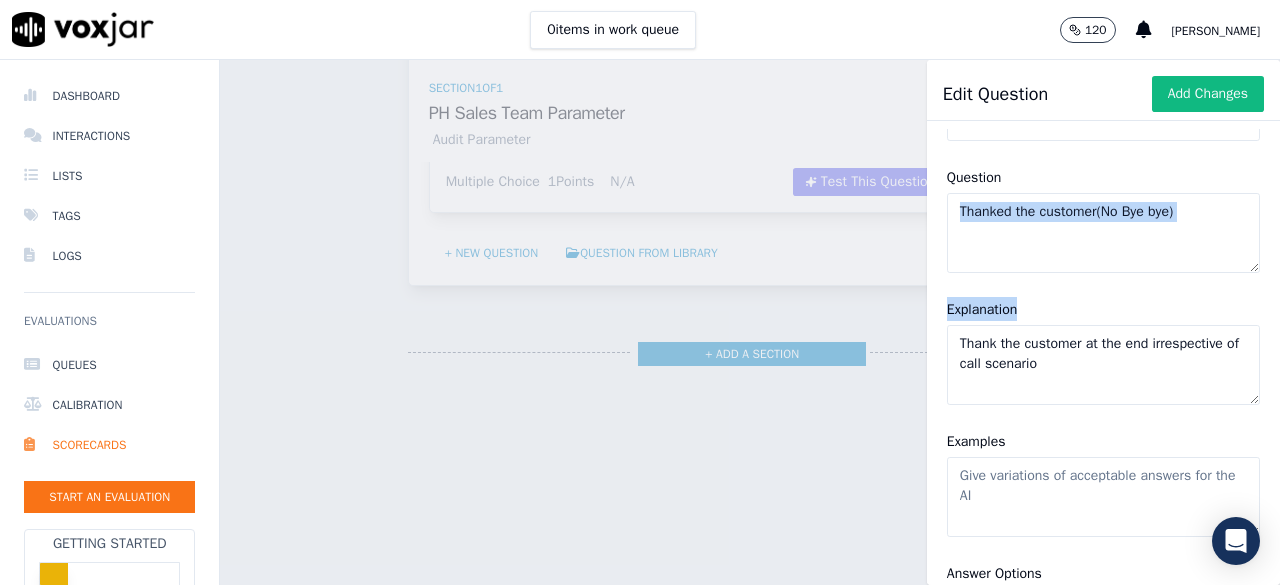 drag, startPoint x: 1217, startPoint y: 265, endPoint x: 1220, endPoint y: 294, distance: 29.15476 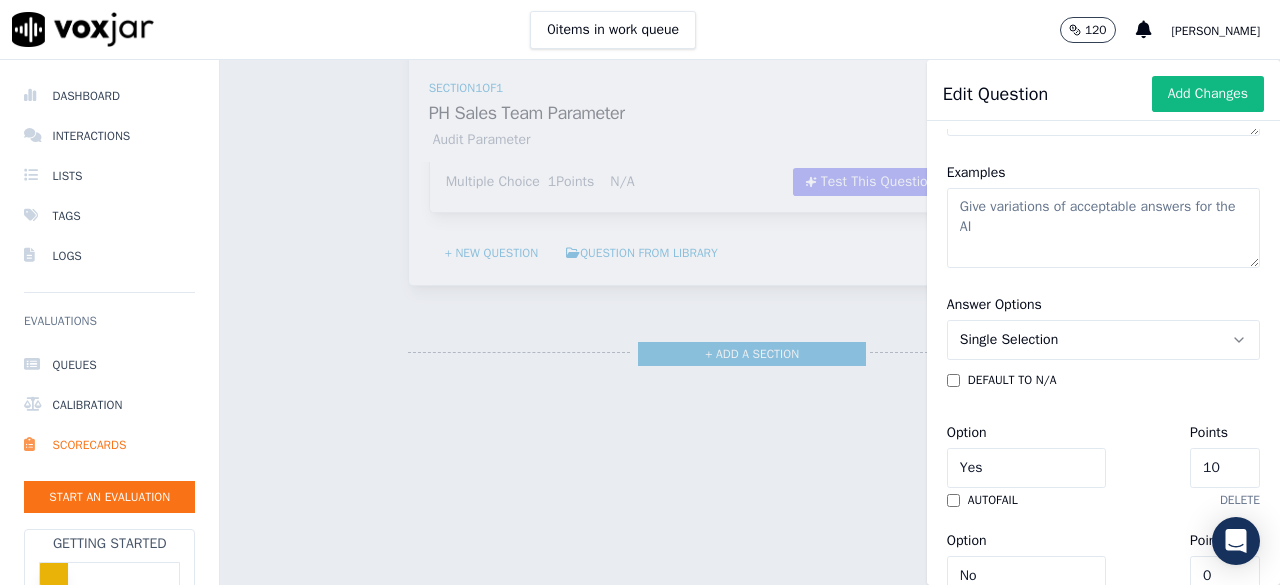 scroll, scrollTop: 480, scrollLeft: 0, axis: vertical 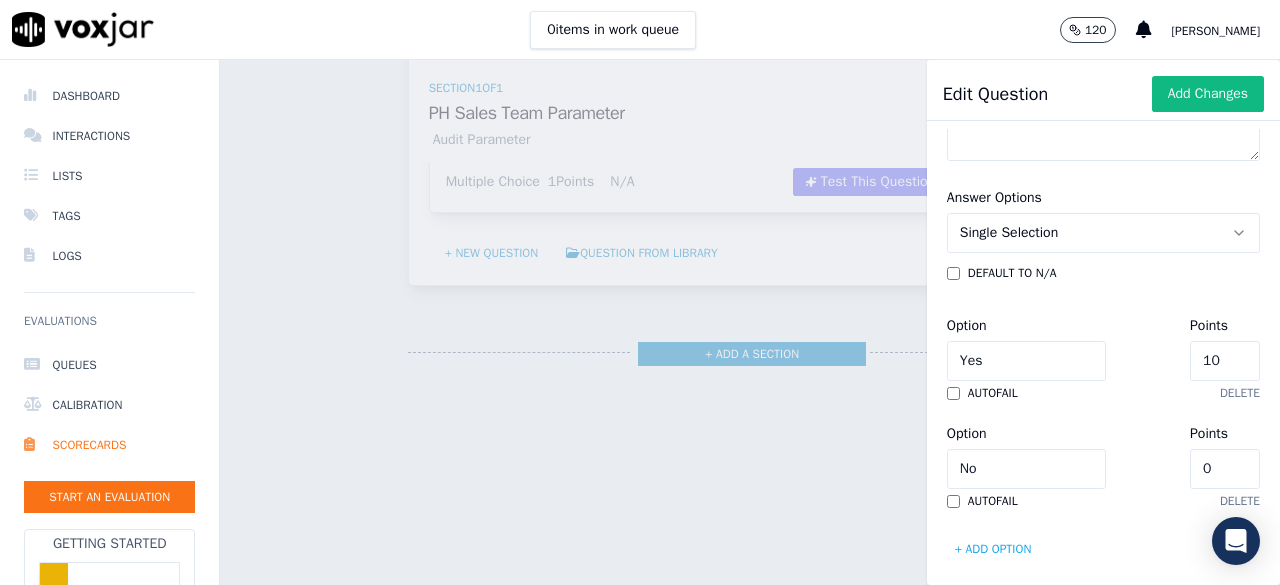 click on "Single Selection" 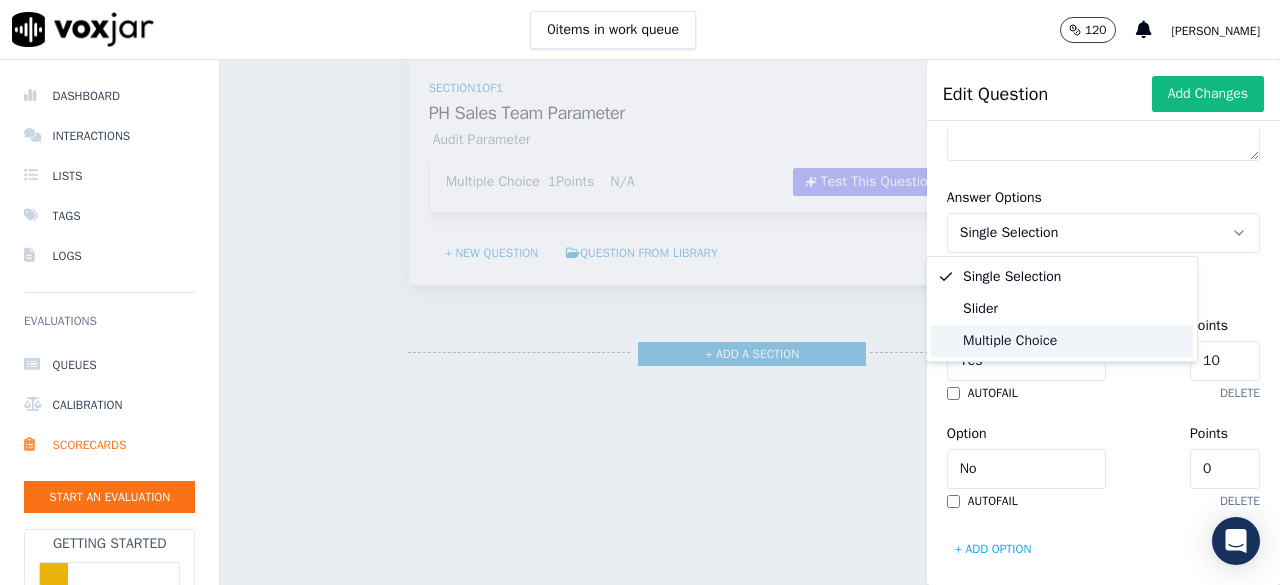 click on "Multiple Choice" 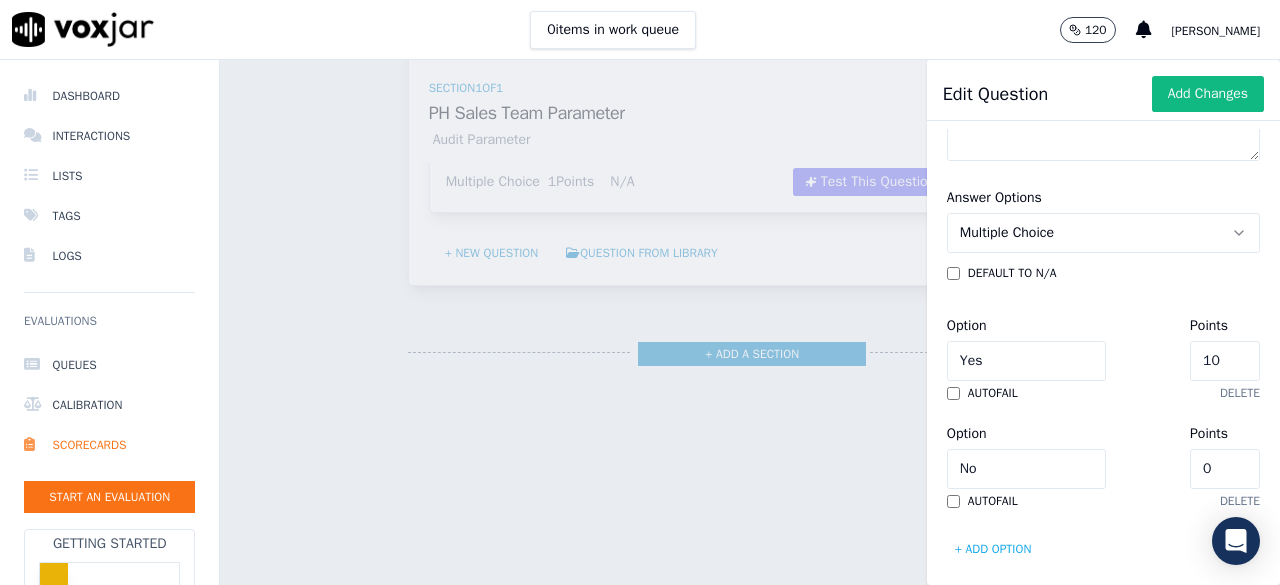 click on "10" 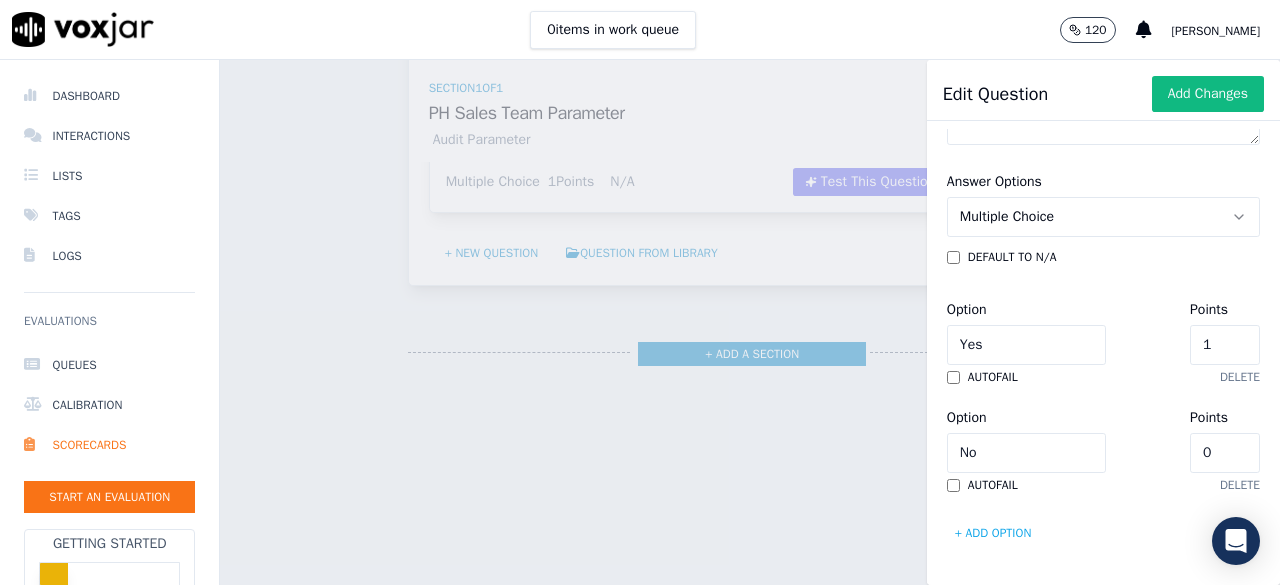 scroll, scrollTop: 692, scrollLeft: 0, axis: vertical 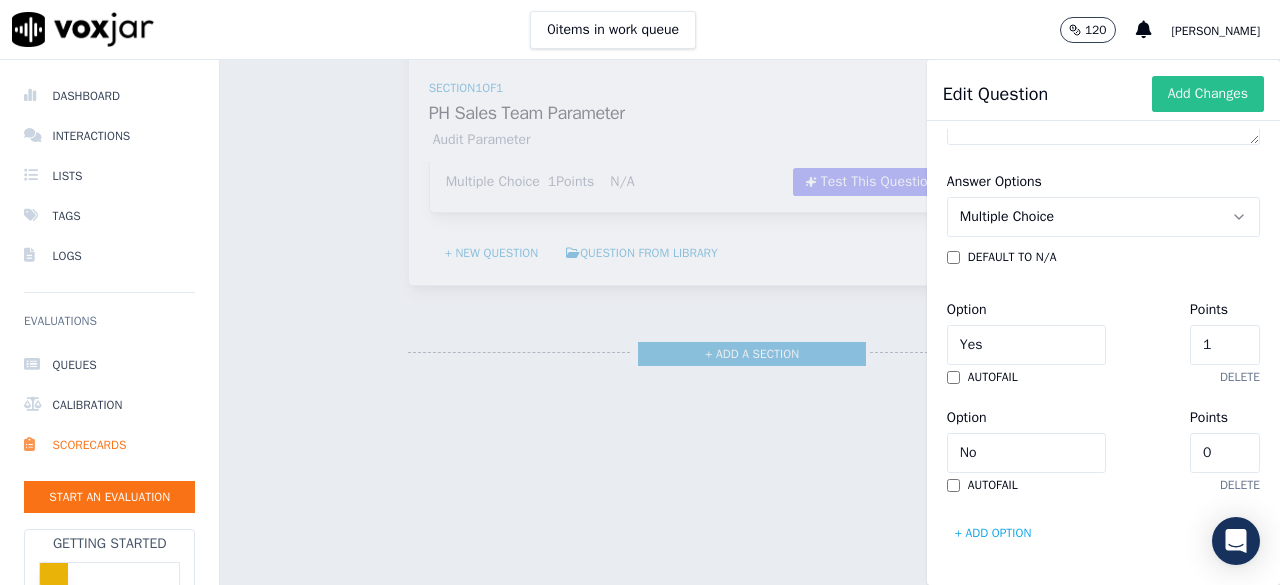 click on "Add Changes" at bounding box center (1208, 94) 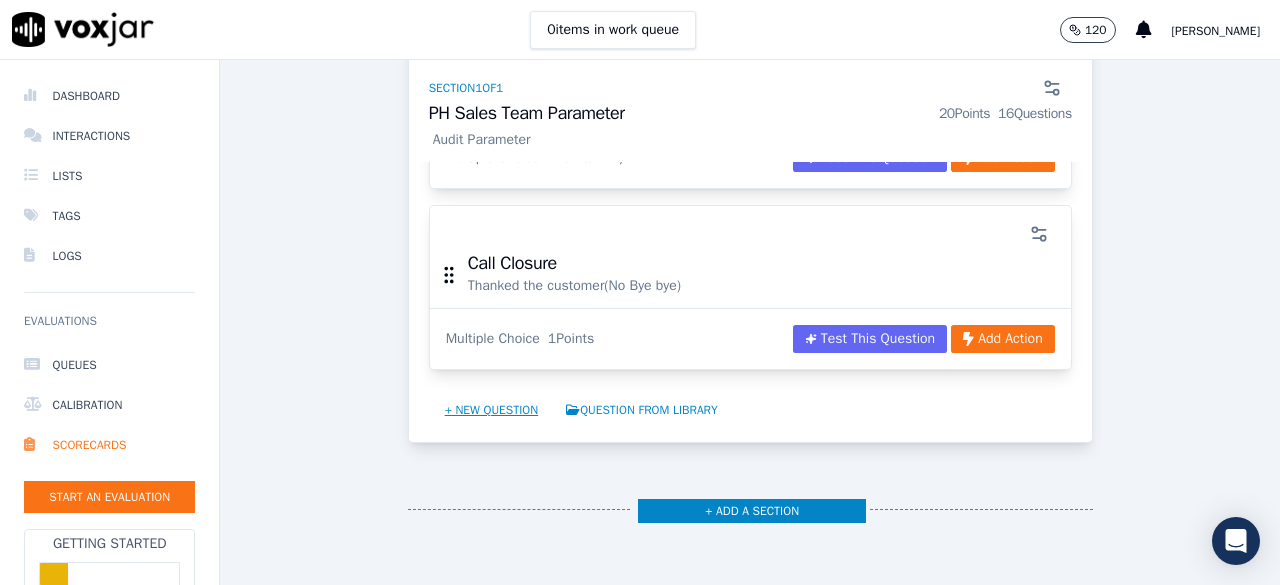 click on "+ New question" at bounding box center (492, 410) 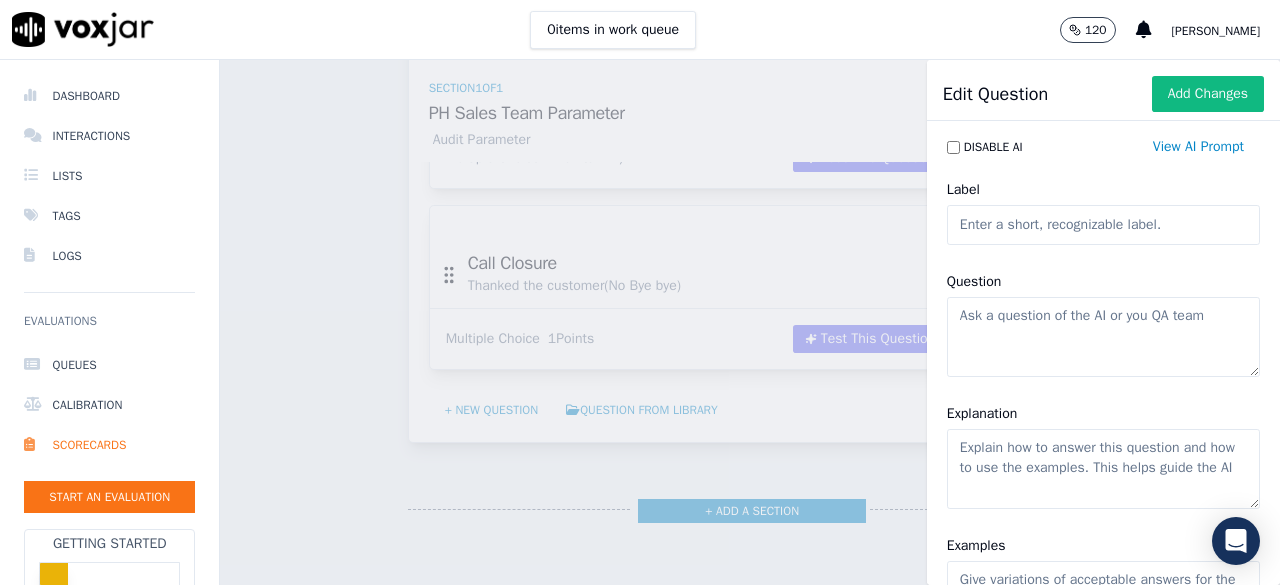 paste on "Compliance" 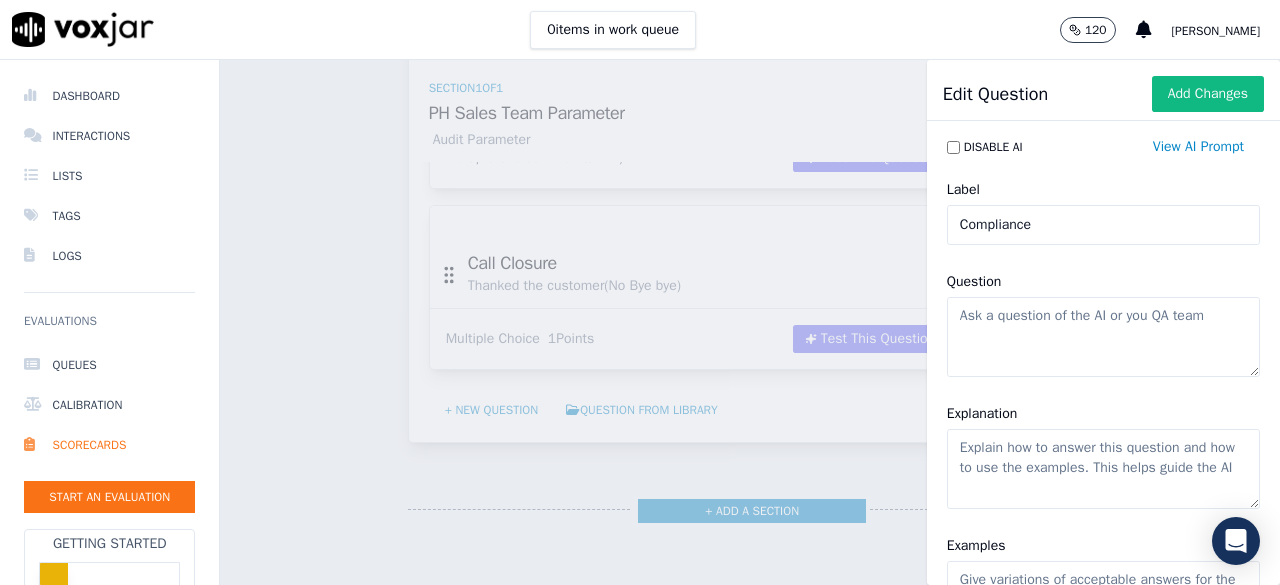 type on "Compliance" 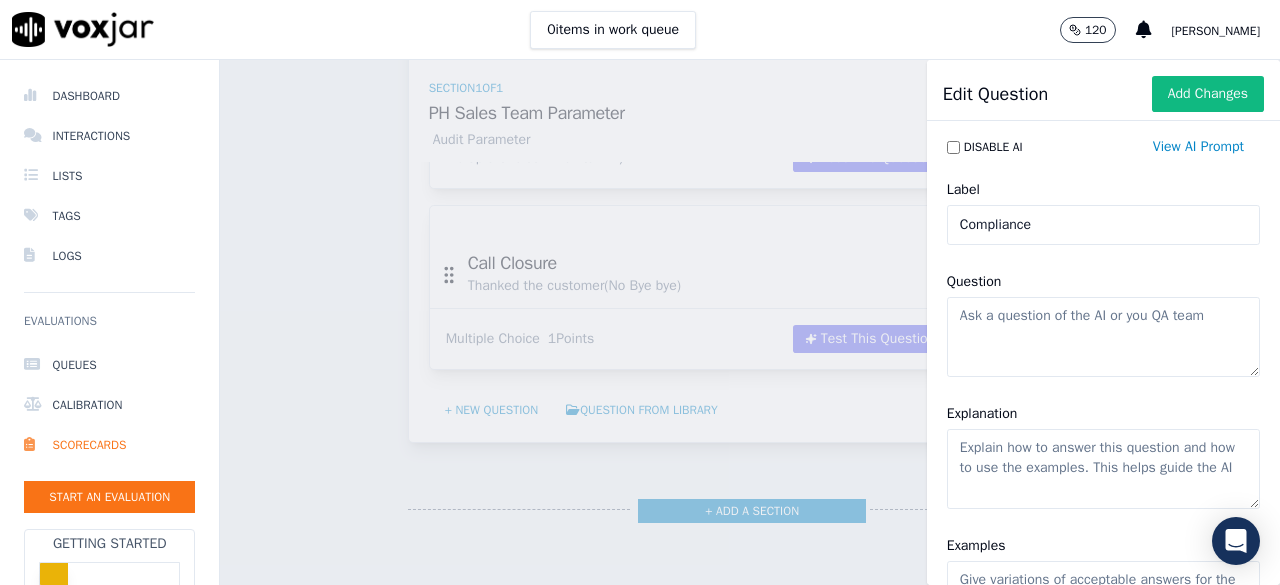paste on "Compliance" 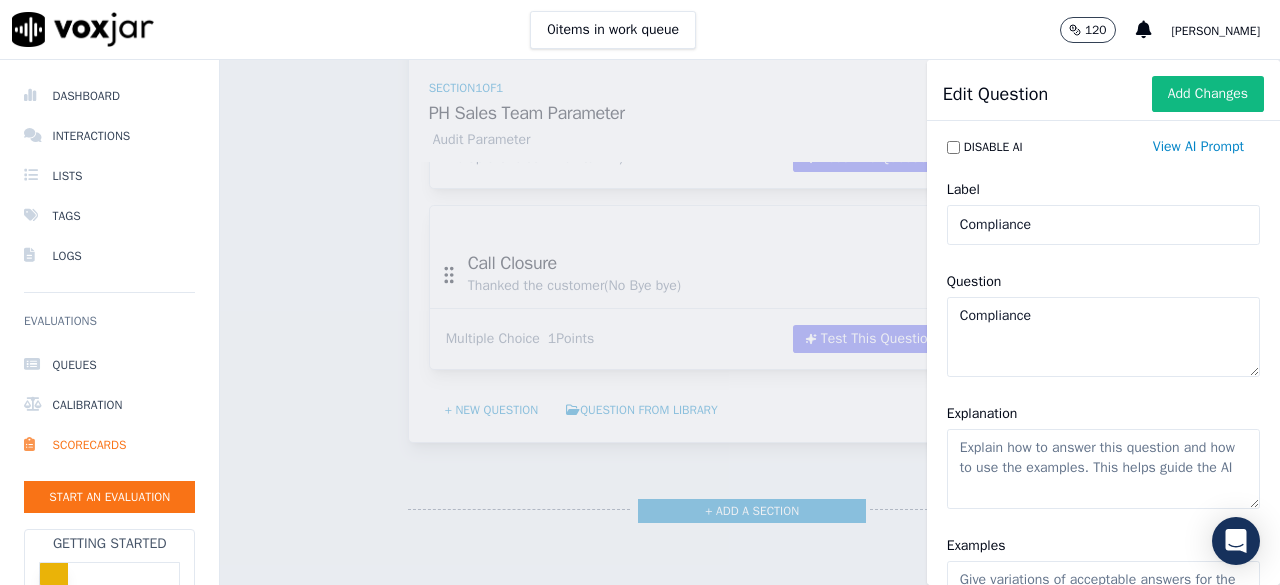 click on "Compliance" 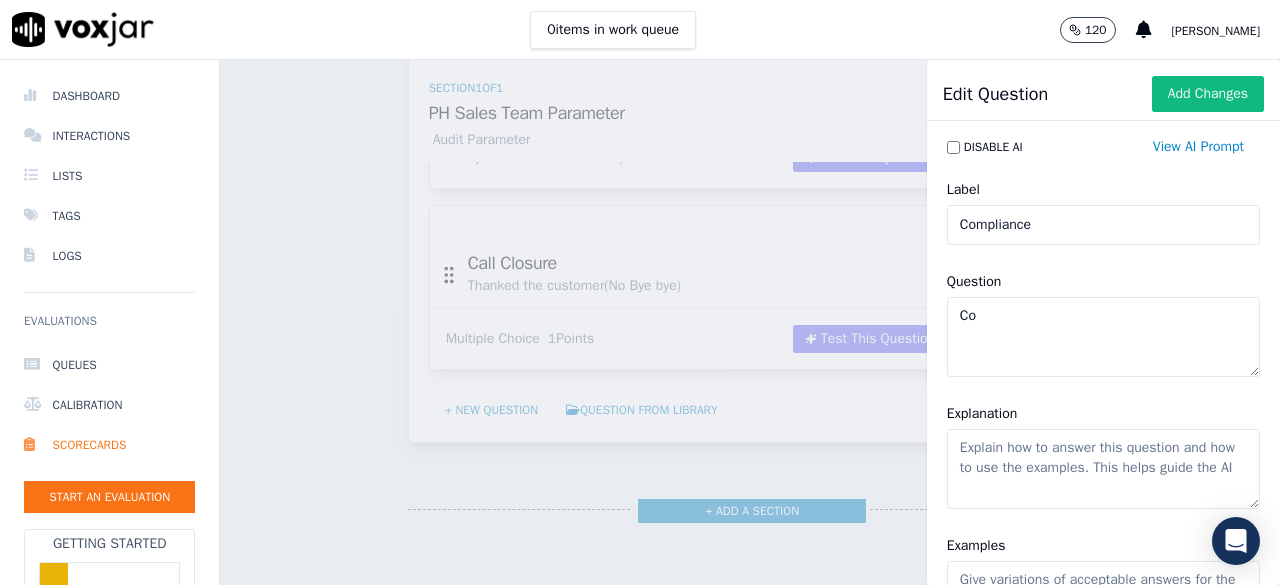 type on "C" 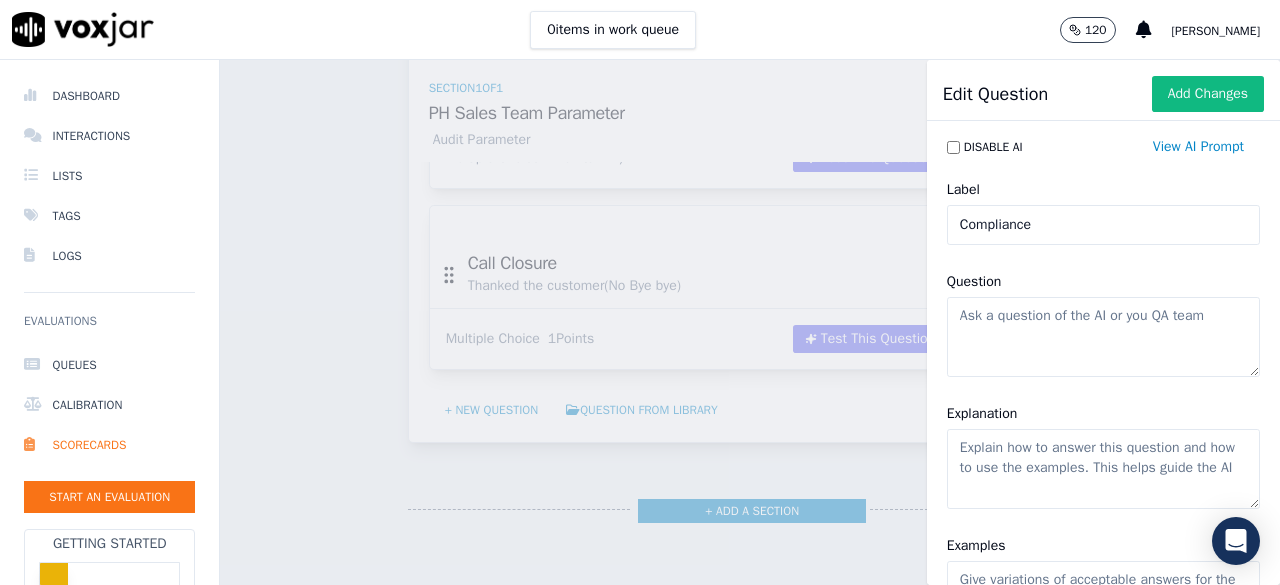 paste on "False Information / Manulating the details / incomplete details collection (Approx age, vehicle details, DOB, Address, Id verfication etc)" 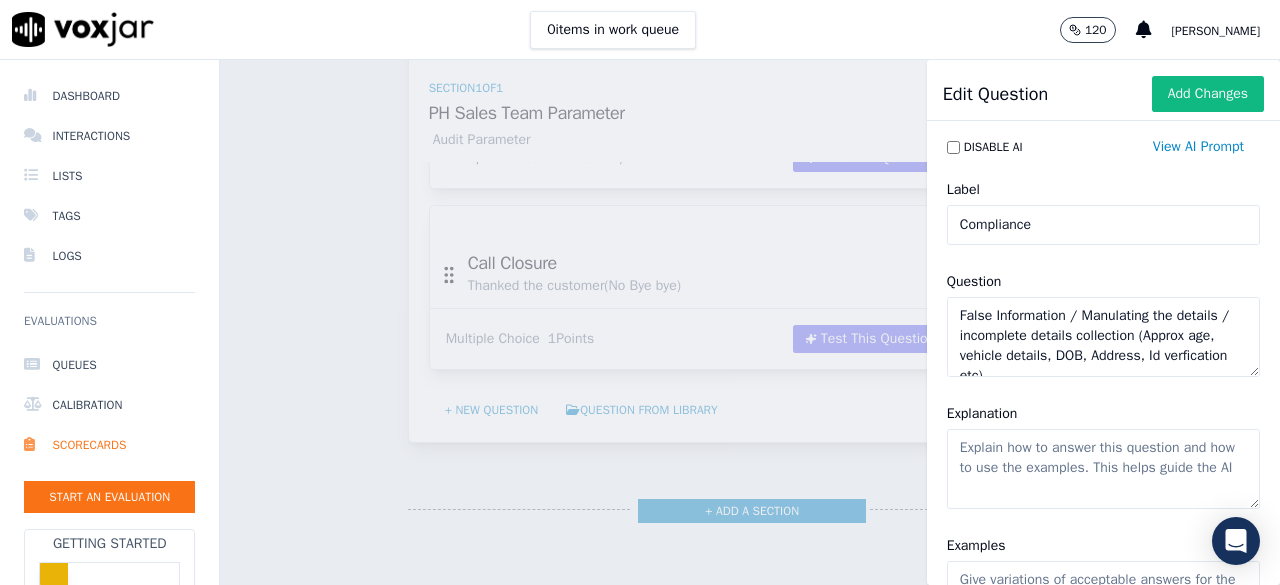 scroll, scrollTop: 29, scrollLeft: 0, axis: vertical 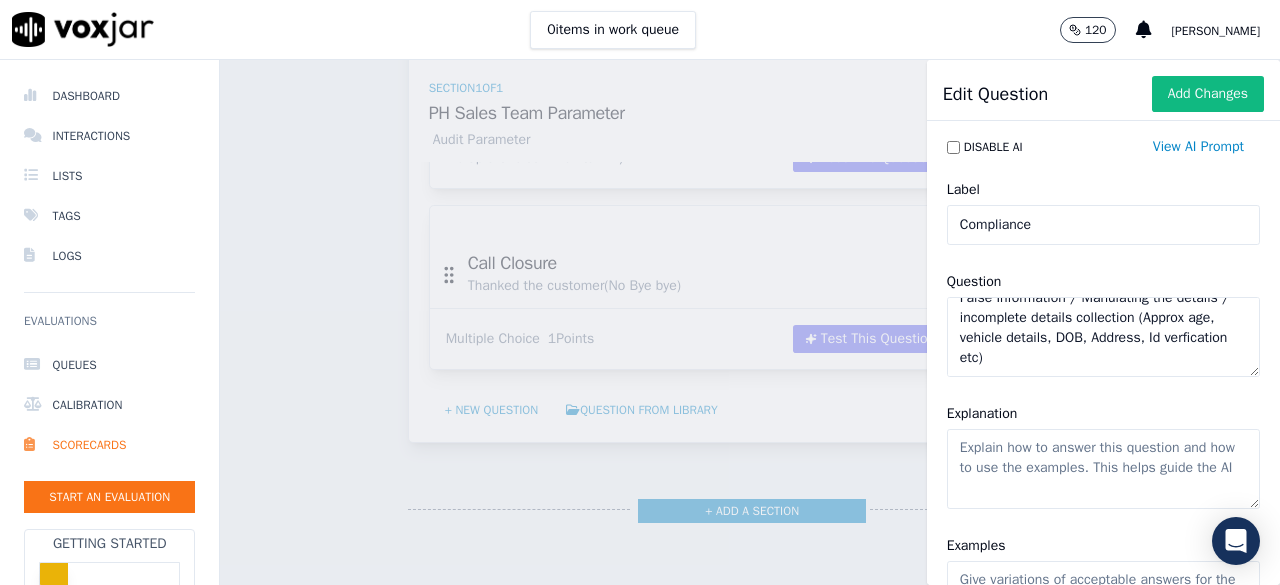 click on "Explanation" 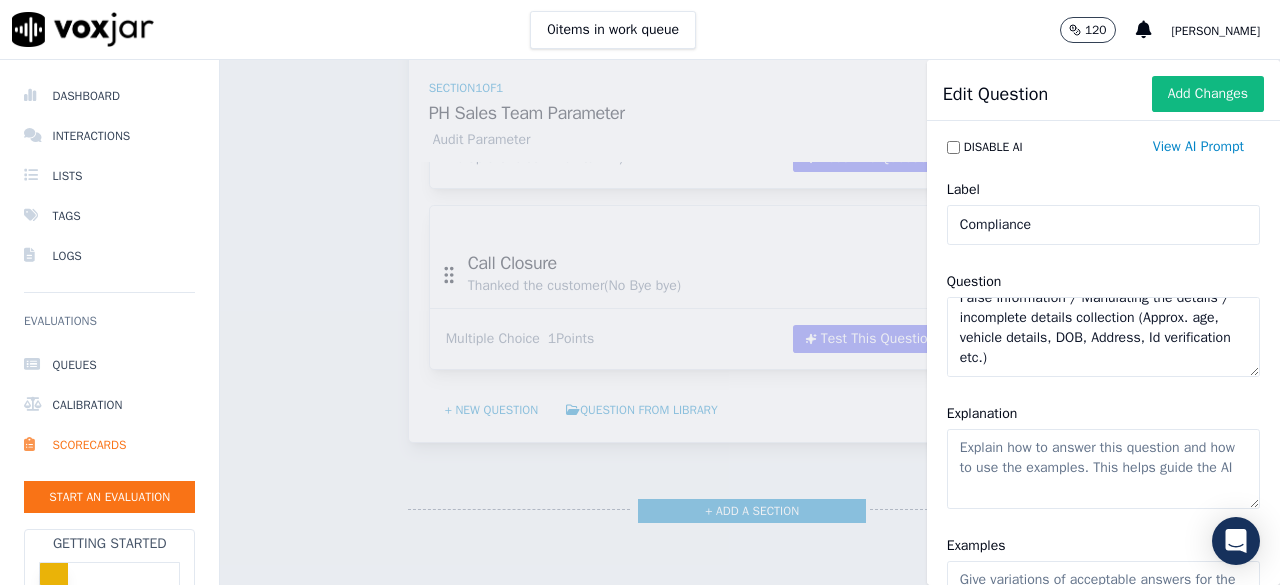 scroll, scrollTop: 0, scrollLeft: 0, axis: both 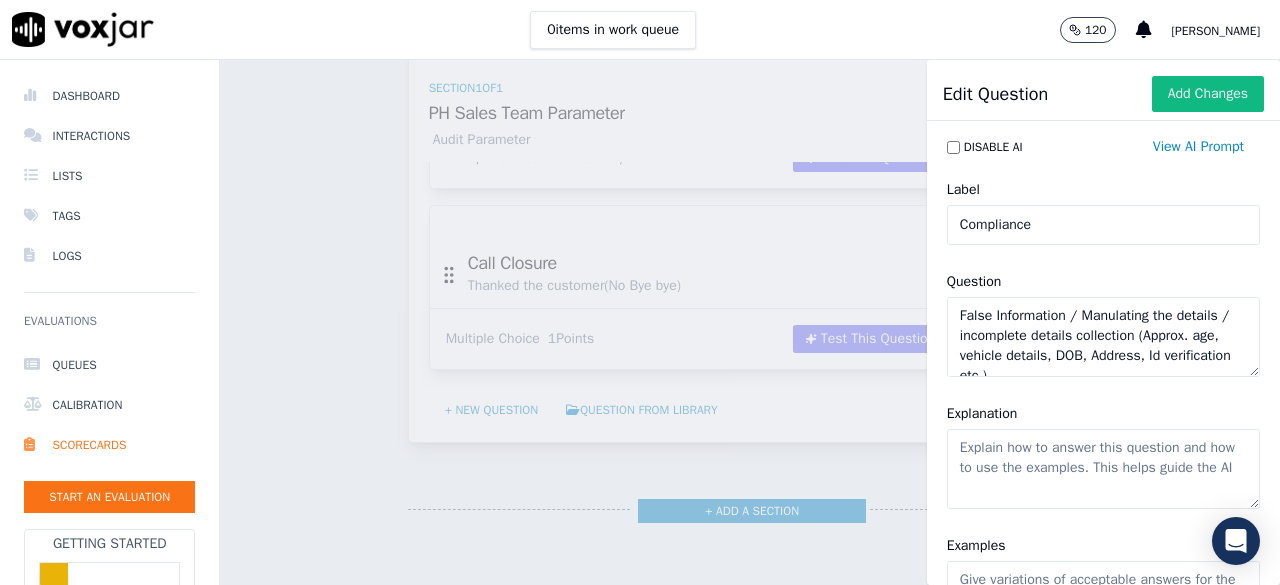 drag, startPoint x: 1110, startPoint y: 326, endPoint x: 1100, endPoint y: 315, distance: 14.866069 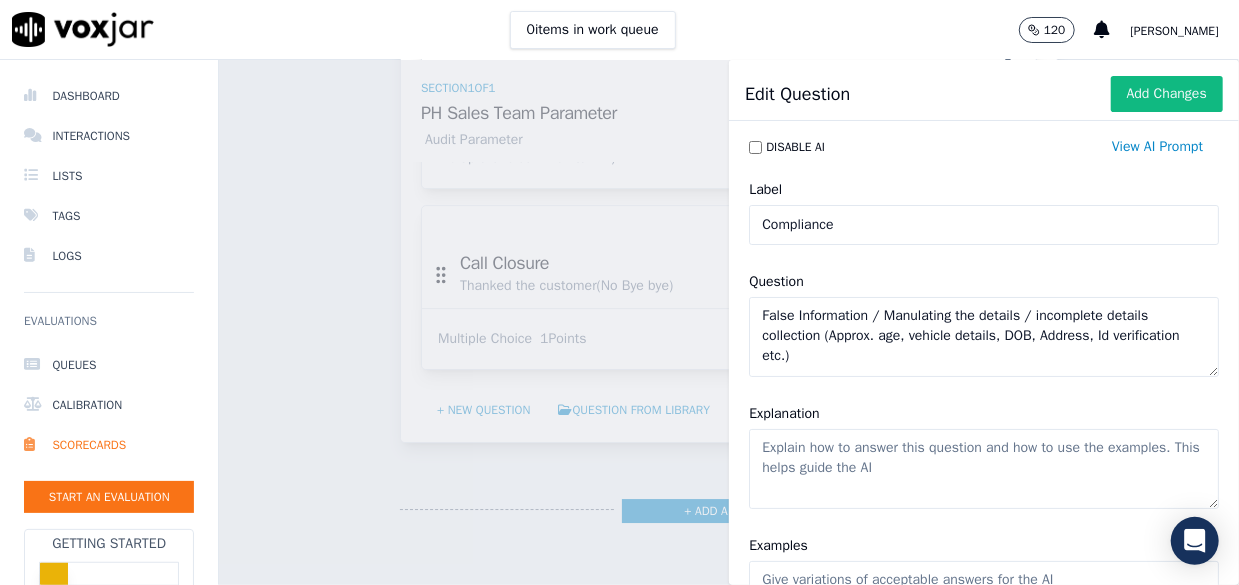 click on "False Information / Manulating the details / incomplete details collection (Approx. age, vehicle details, DOB, Address, Id verification etc.)" 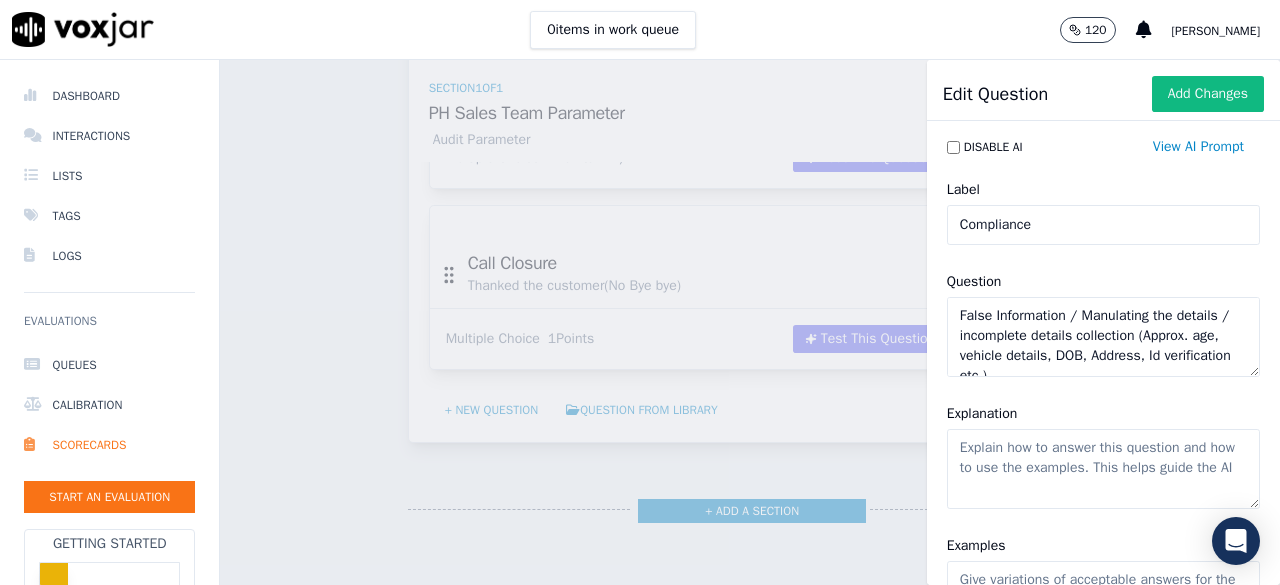 drag, startPoint x: 1094, startPoint y: 307, endPoint x: 1146, endPoint y: 322, distance: 54.120235 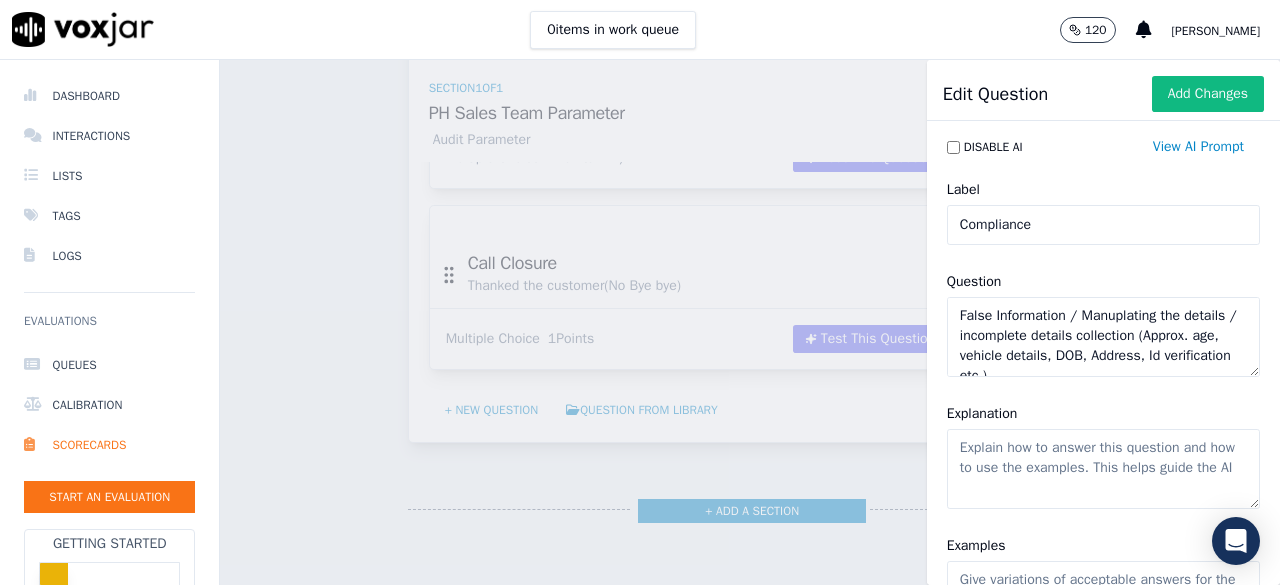 click on "False Information / Manuplating the details / incomplete details collection (Approx. age, vehicle details, DOB, Address, Id verification etc.)" 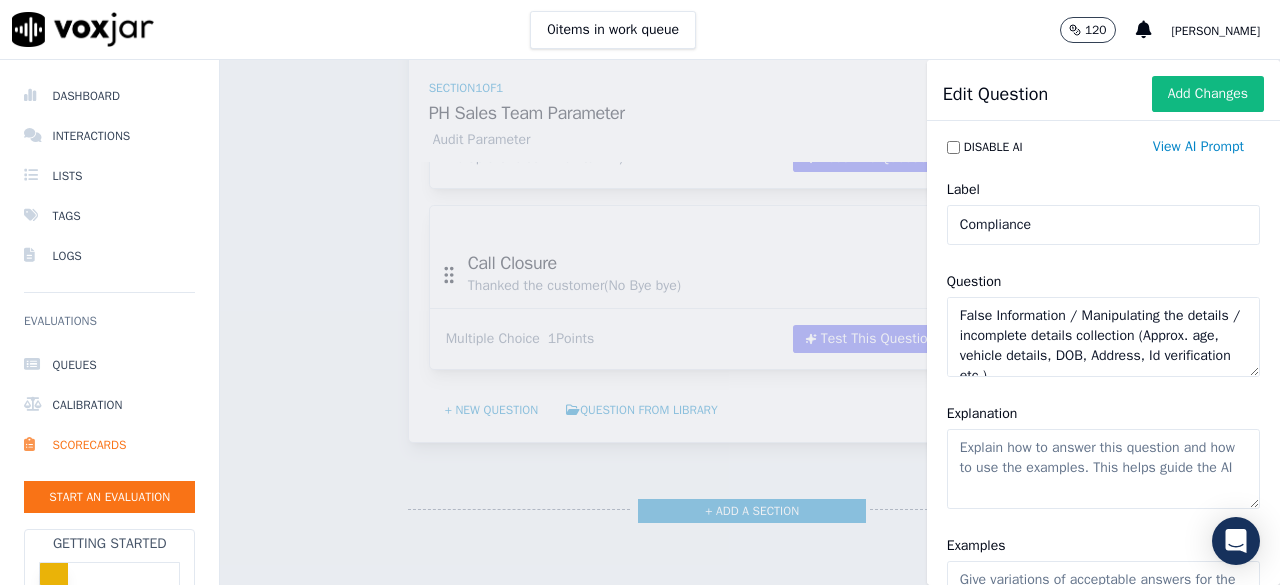 click on "False Information / Manipulating the details / incomplete details collection (Approx. age, vehicle details, DOB, Address, Id verification etc.)" 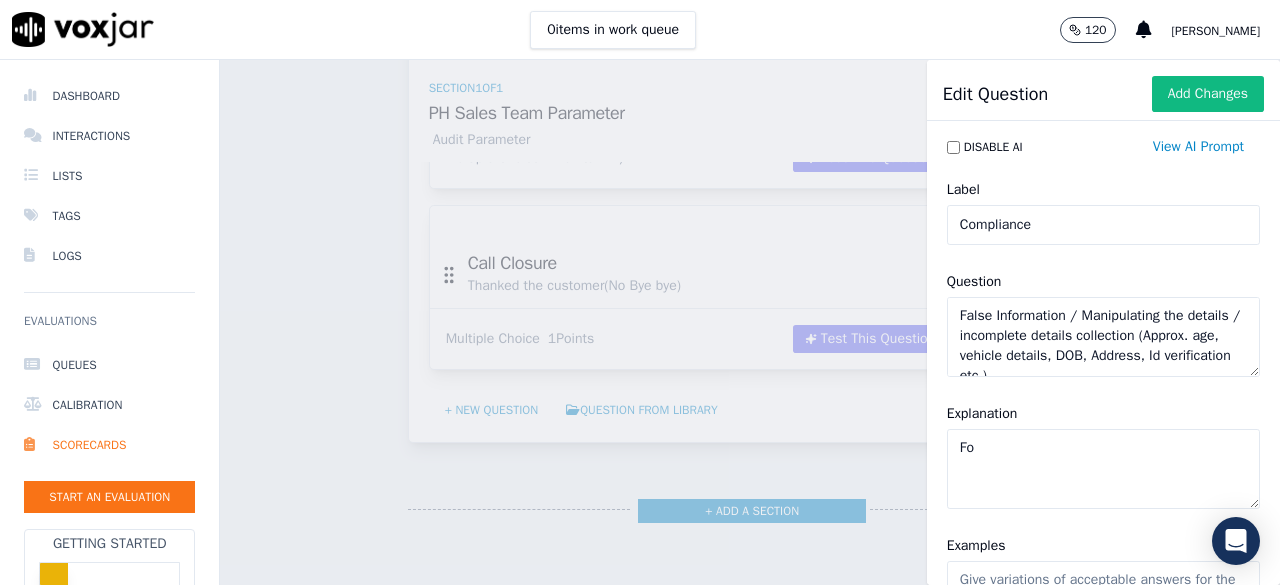 type on "F" 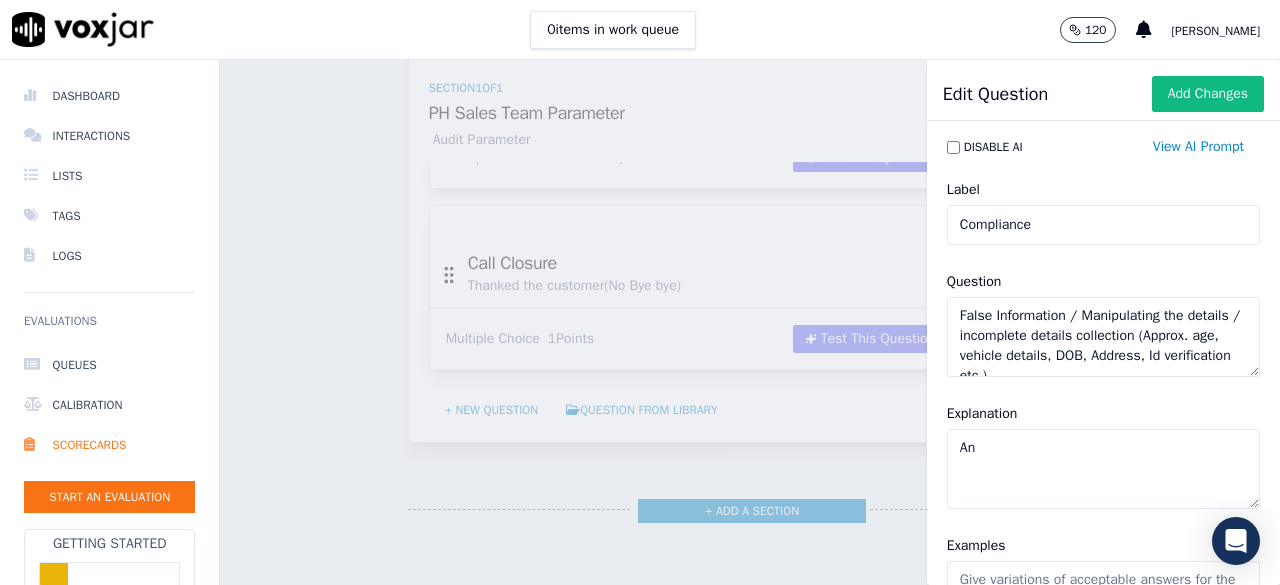 type on "A" 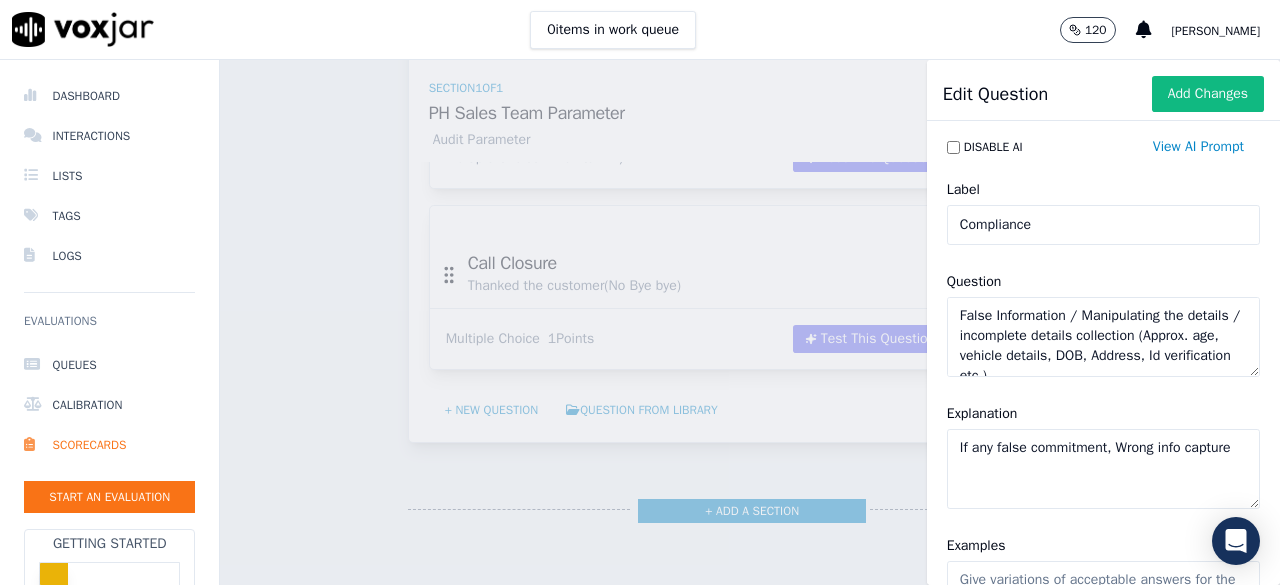 click on "If any false commitment, Wrong info capture" 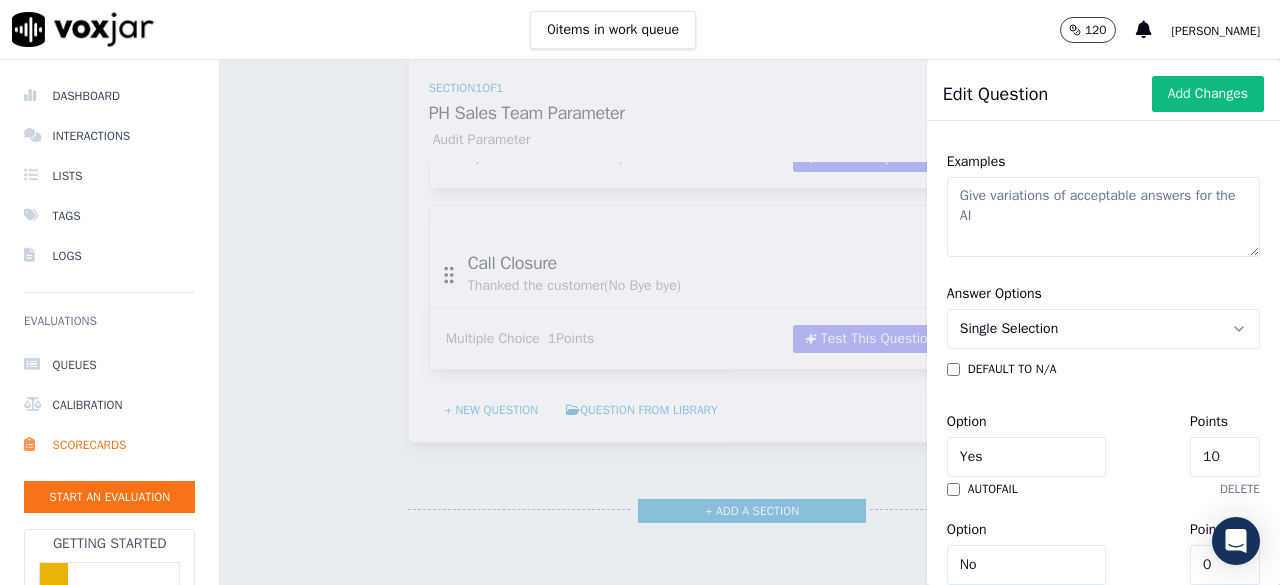 scroll, scrollTop: 390, scrollLeft: 0, axis: vertical 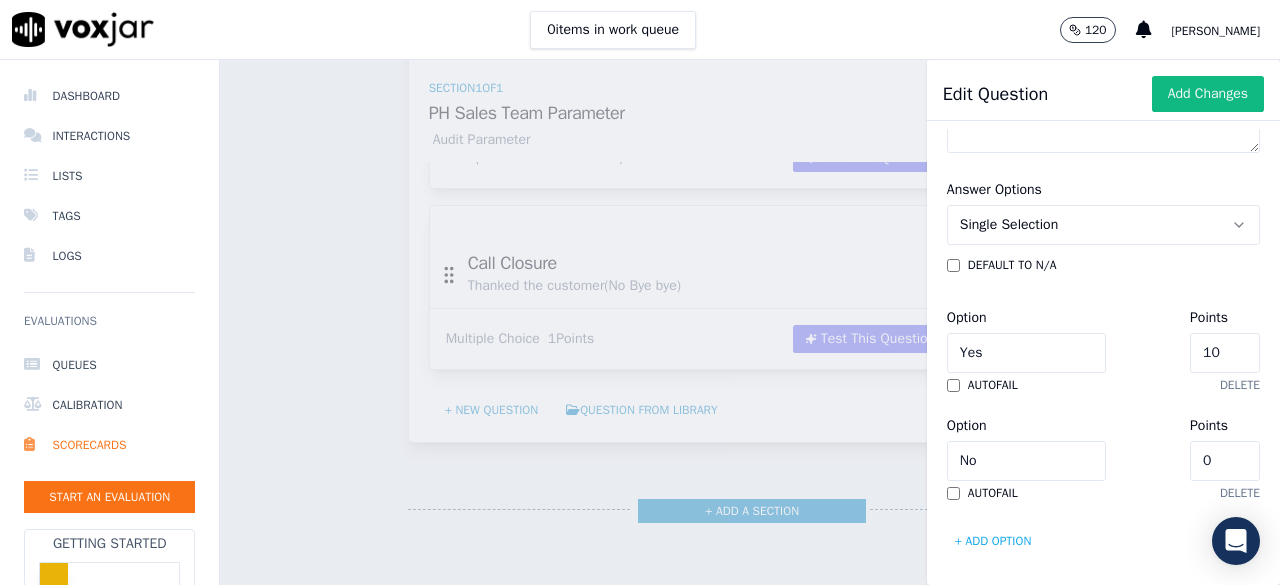 type on "If any false commitment, Wrong / Incorrect info captured etc.." 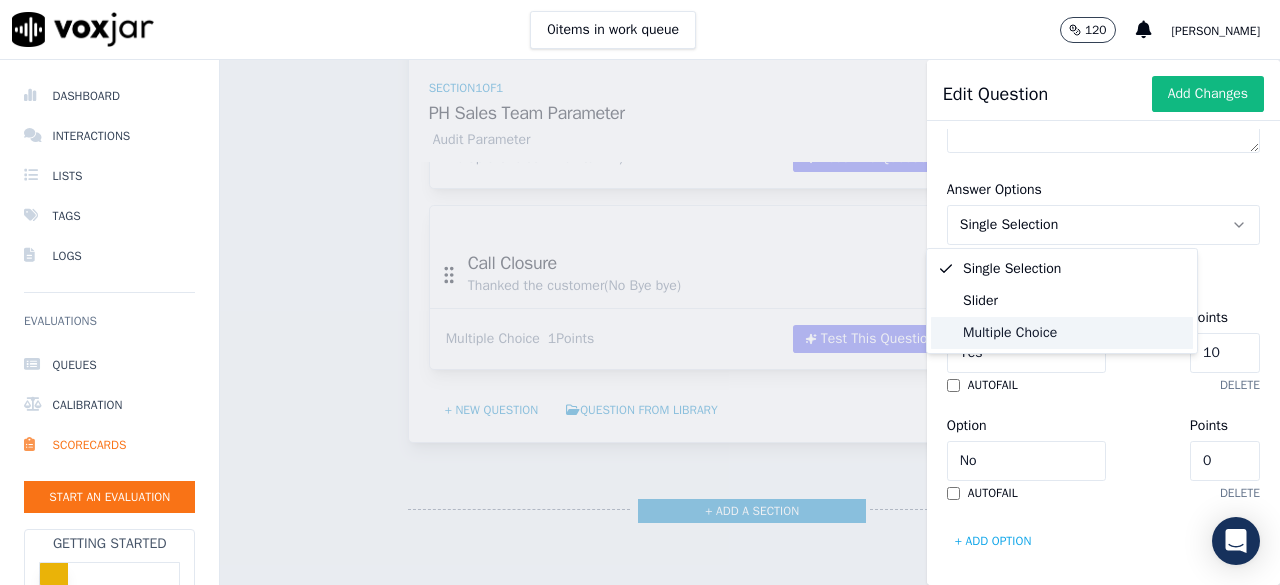 click on "Multiple Choice" 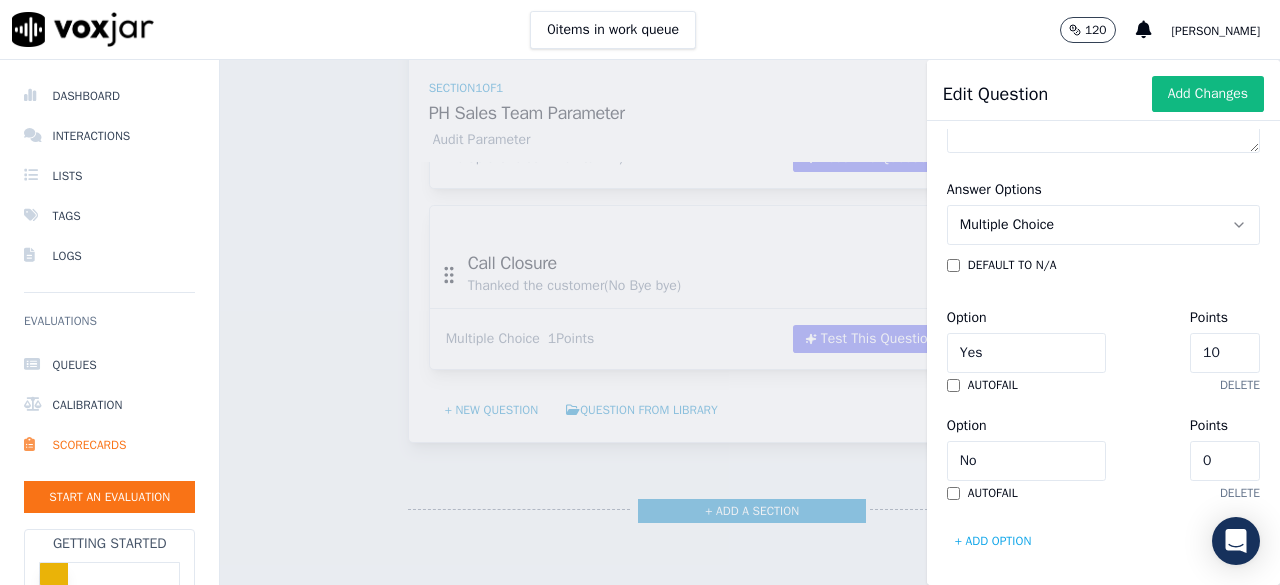 click on "10" 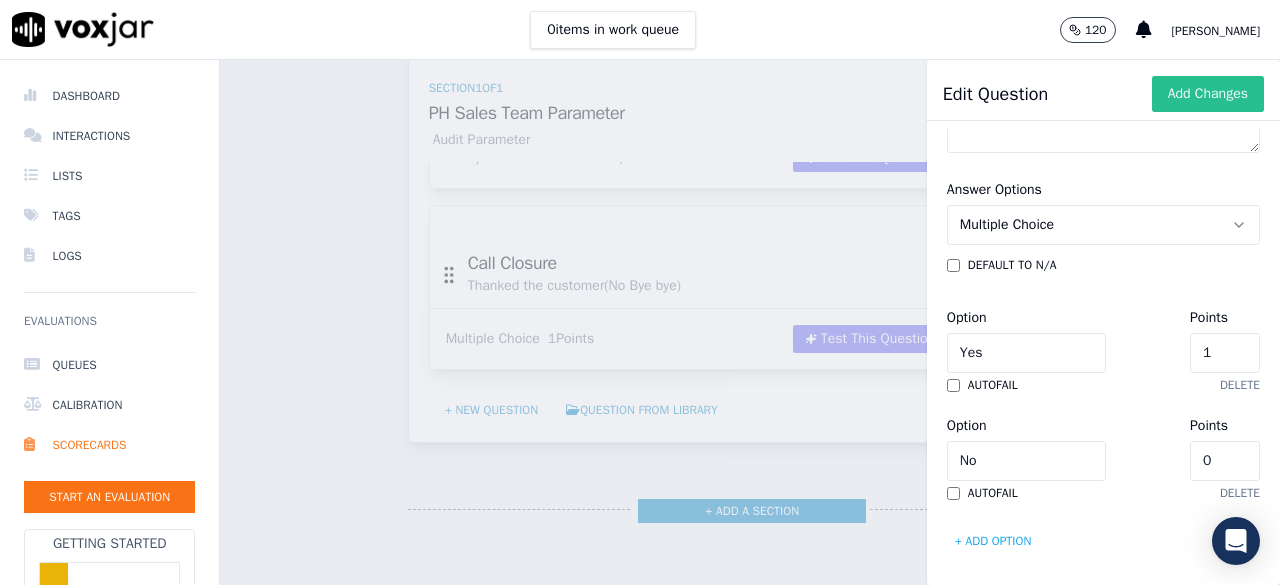 click on "Add Changes" at bounding box center [1208, 94] 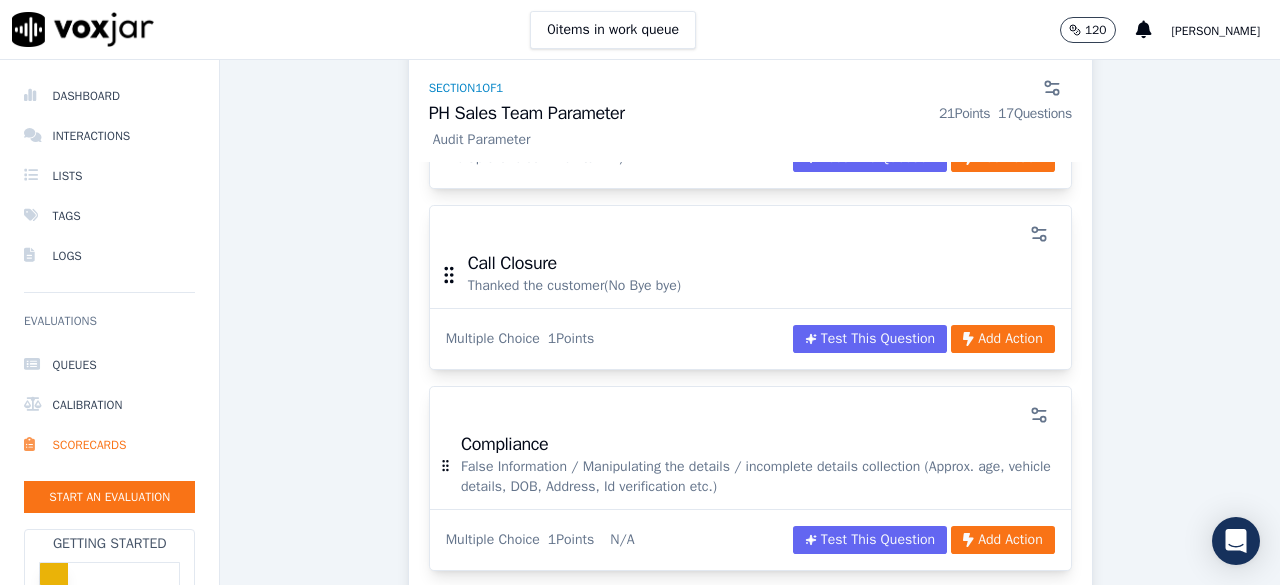 scroll, scrollTop: 3448, scrollLeft: 0, axis: vertical 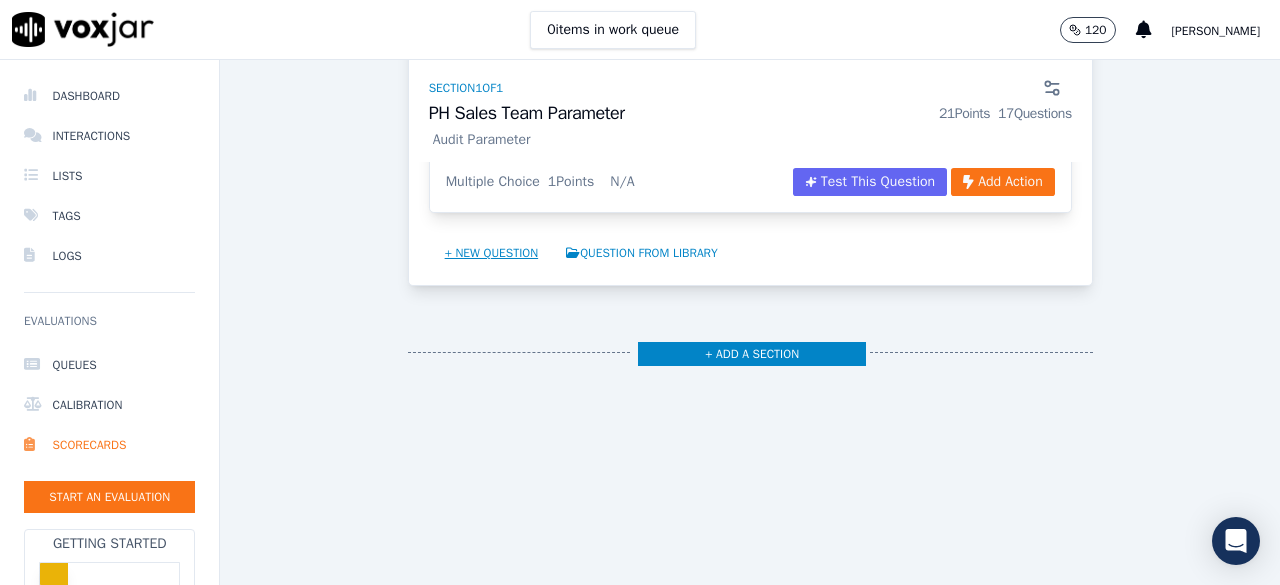 click on "+ New question" at bounding box center (492, 253) 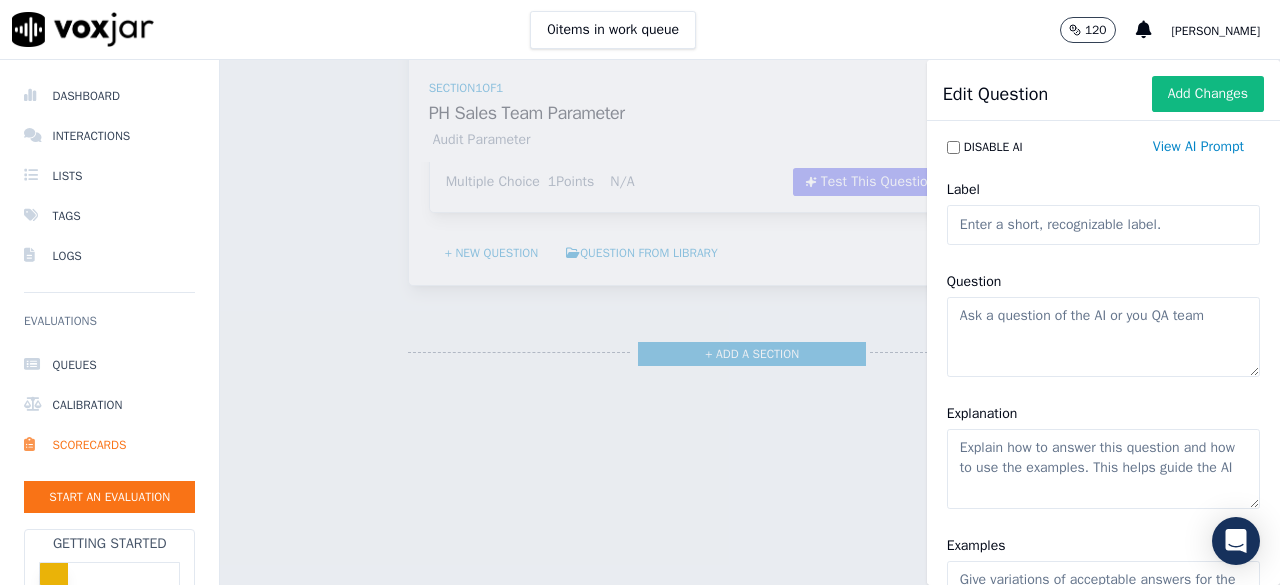 click on "Label" 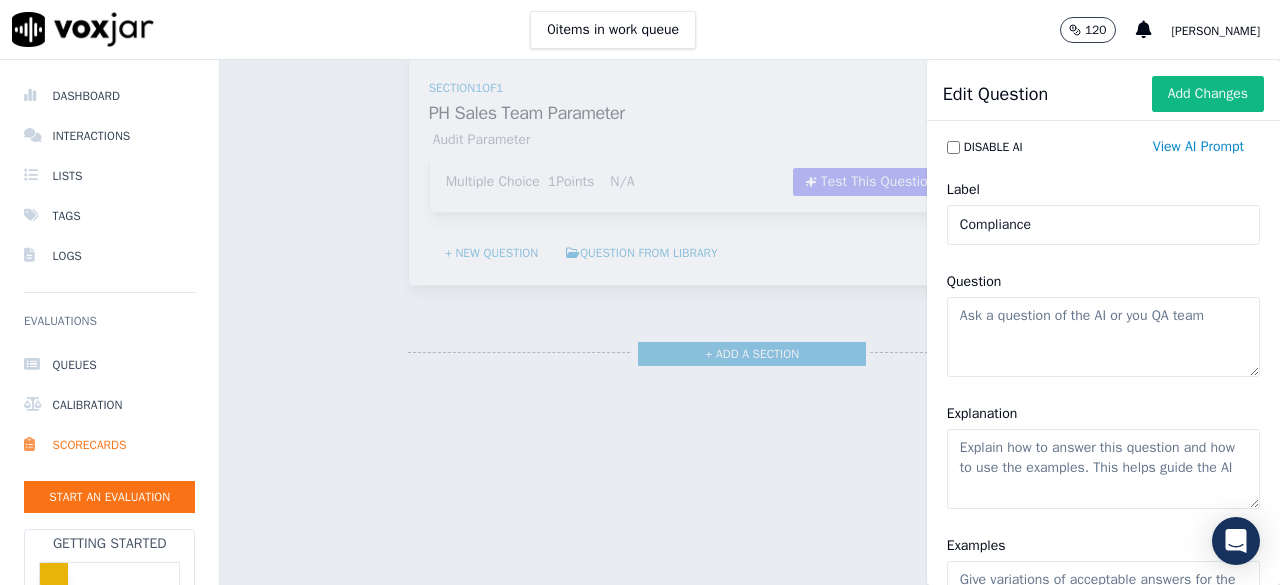 paste on "Sharing Personal details / Unprofessional Tone & language" 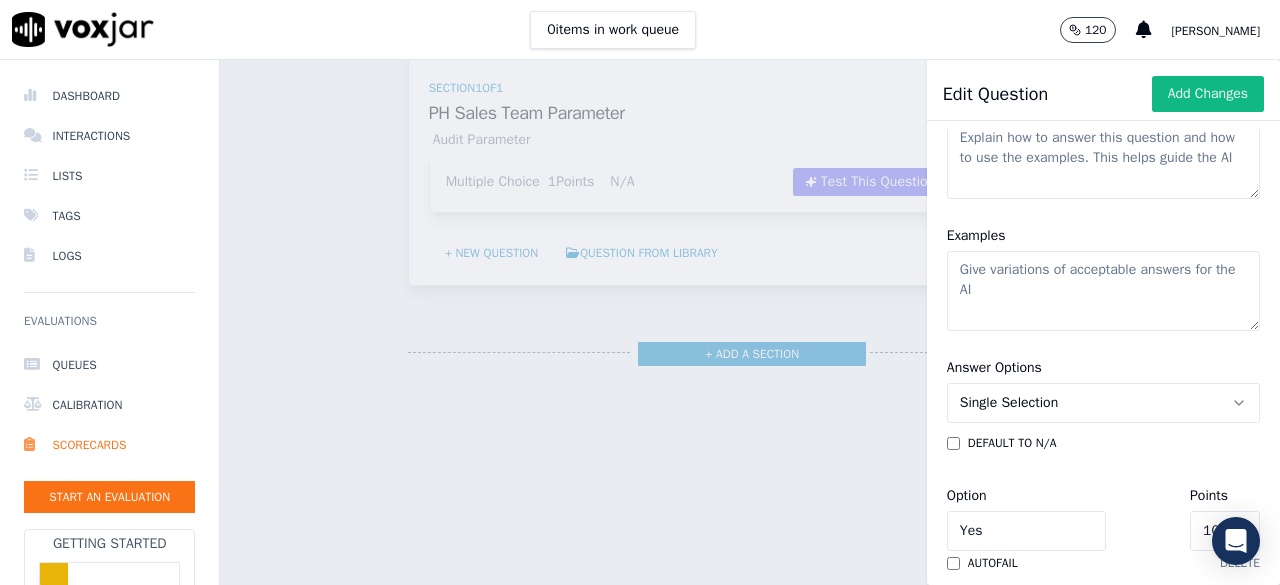 scroll, scrollTop: 324, scrollLeft: 0, axis: vertical 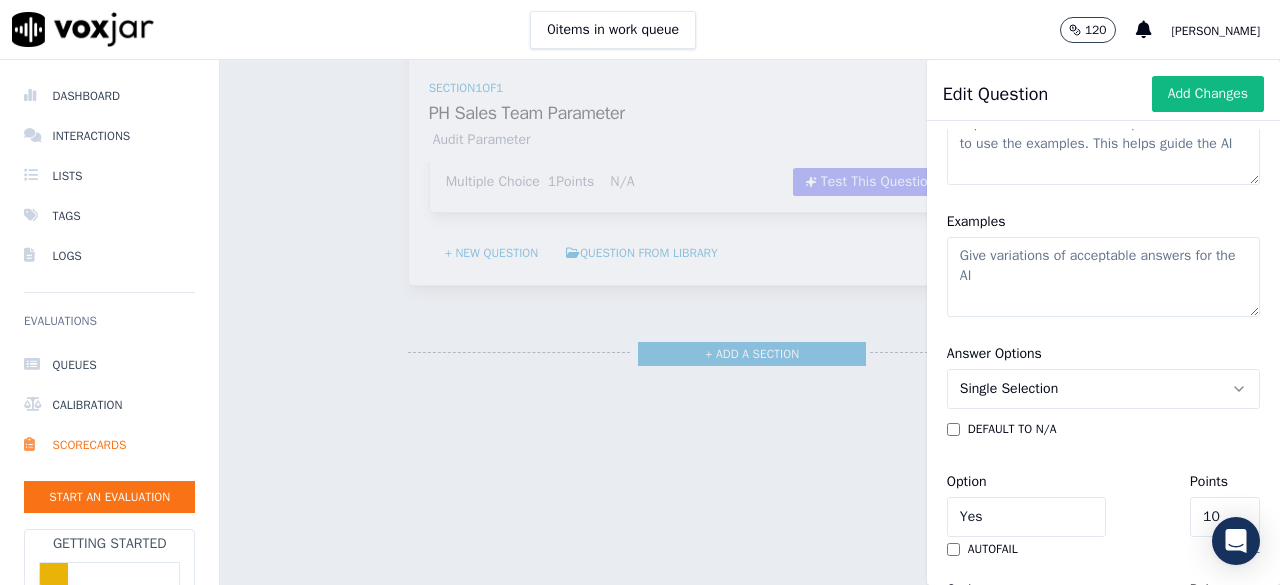 type on "Sharing Personal details / Unprofessional Tone & language" 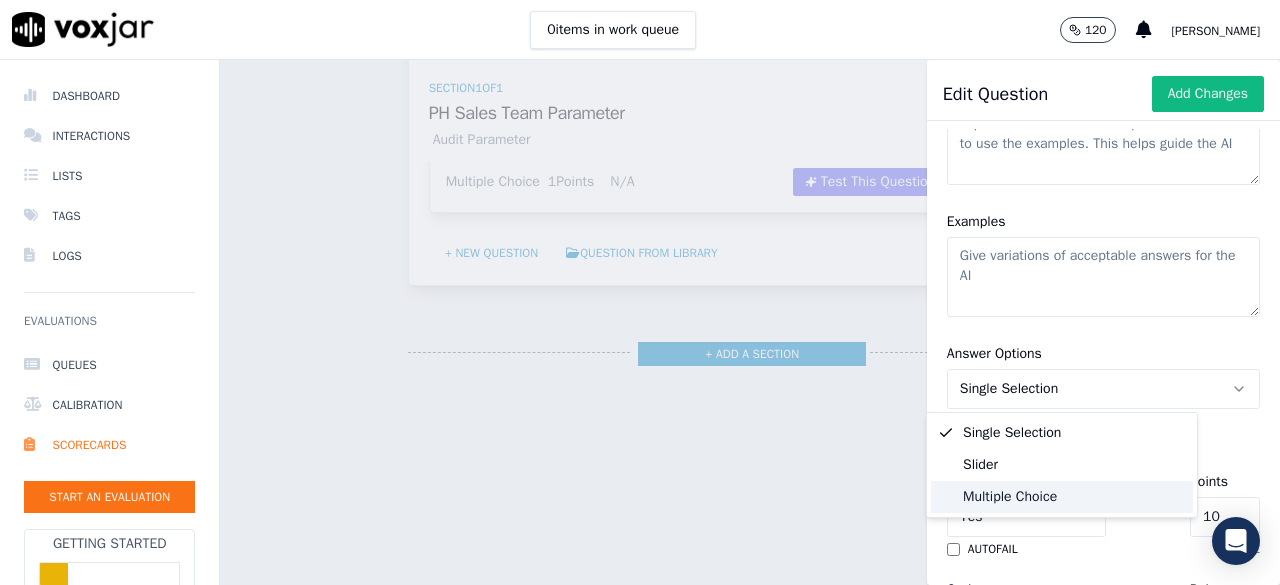 click on "Multiple Choice" 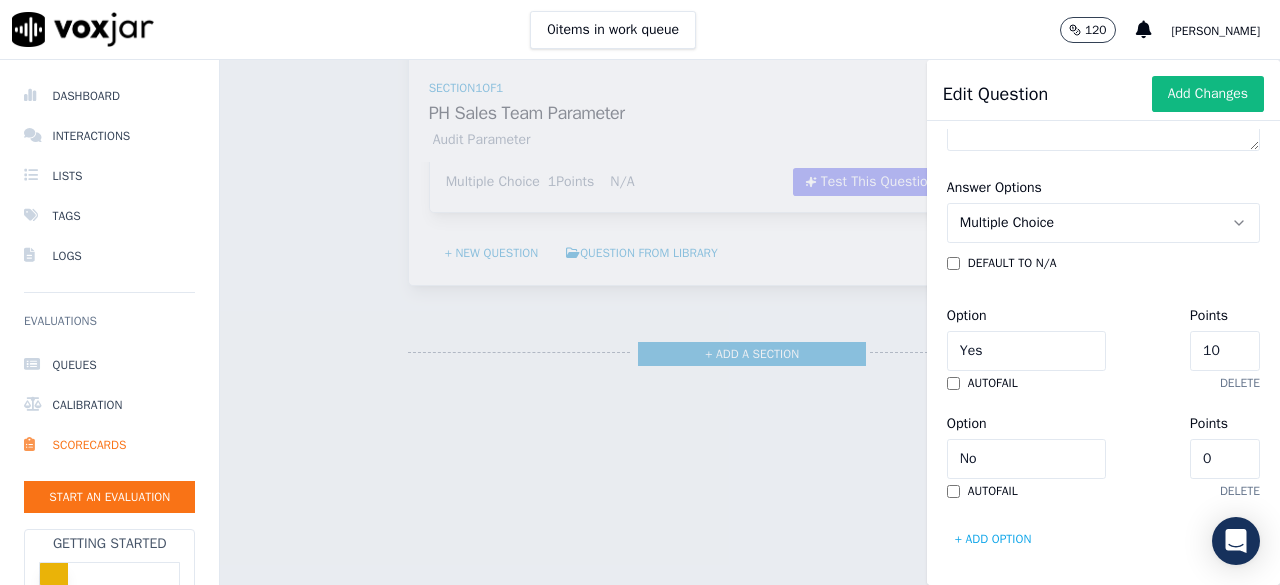 scroll, scrollTop: 563, scrollLeft: 0, axis: vertical 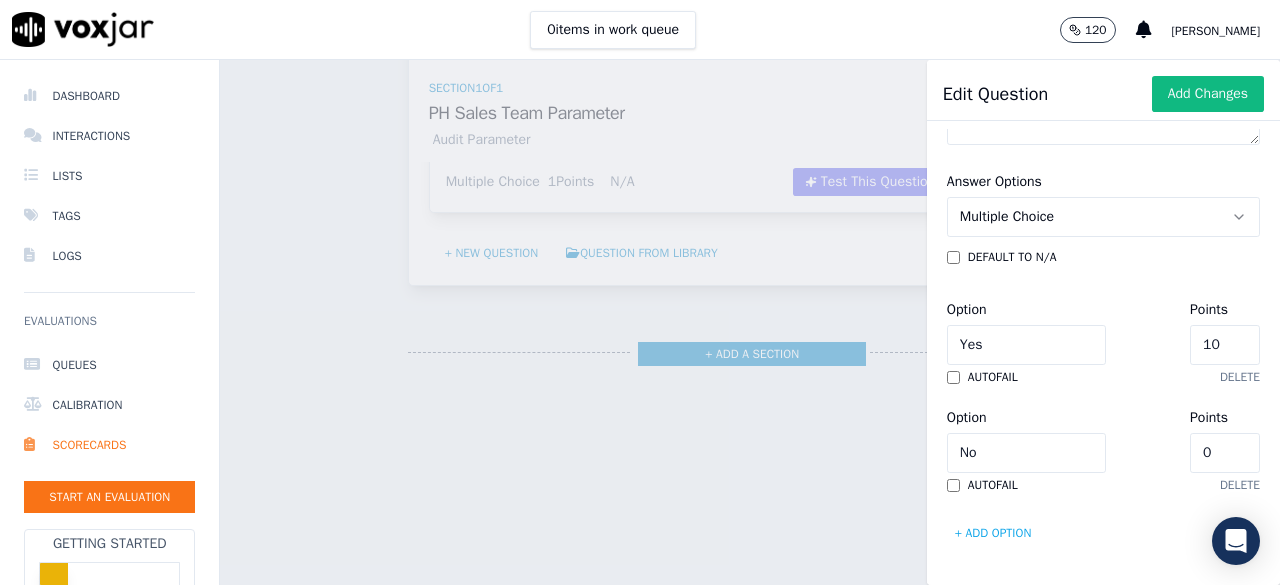 click on "10" 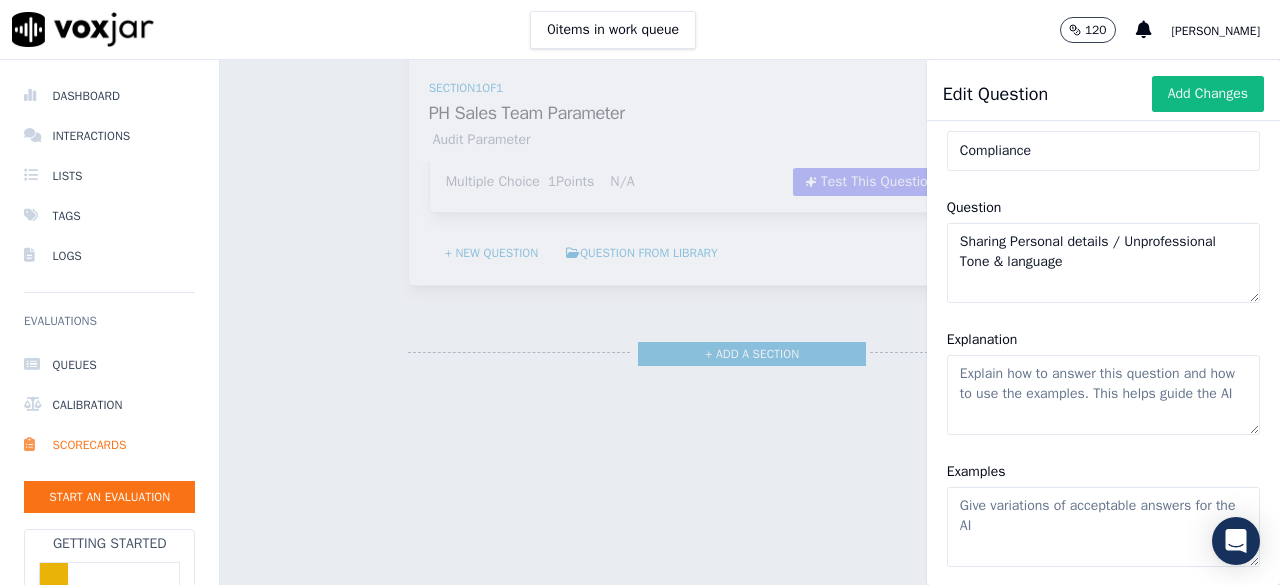 scroll, scrollTop: 72, scrollLeft: 0, axis: vertical 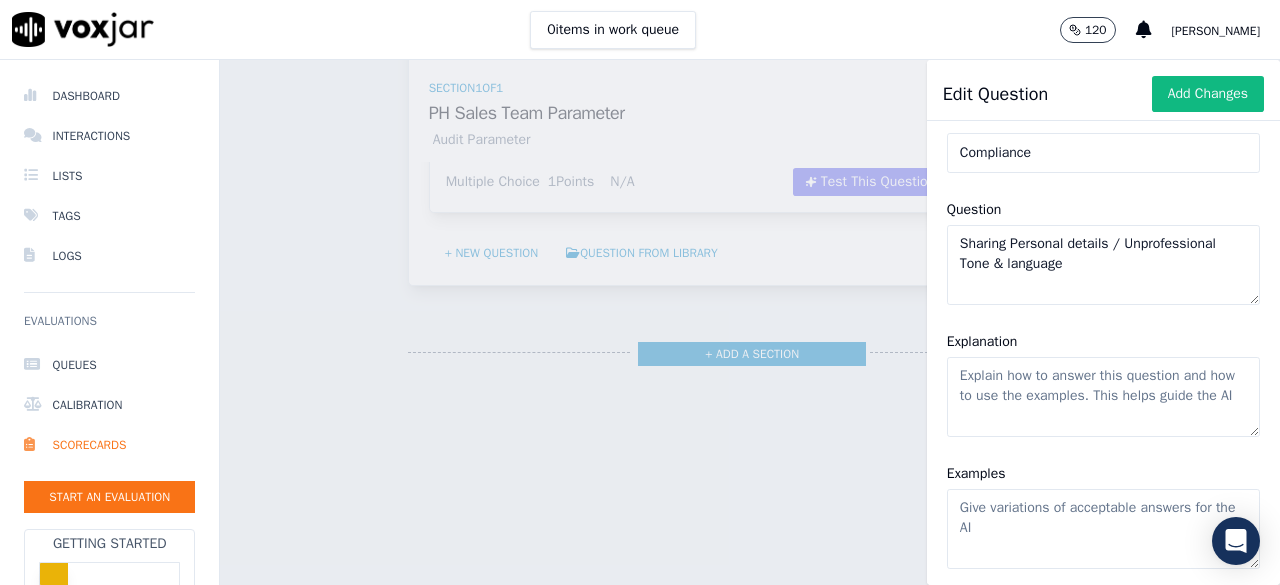 click on "Explanation" 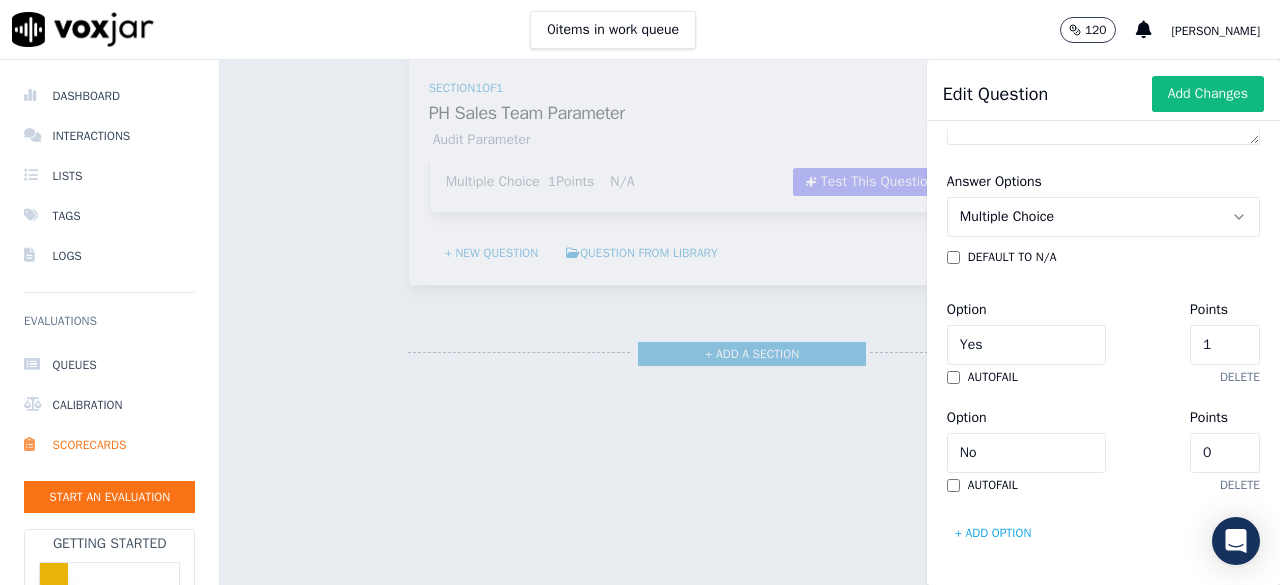 scroll, scrollTop: 0, scrollLeft: 0, axis: both 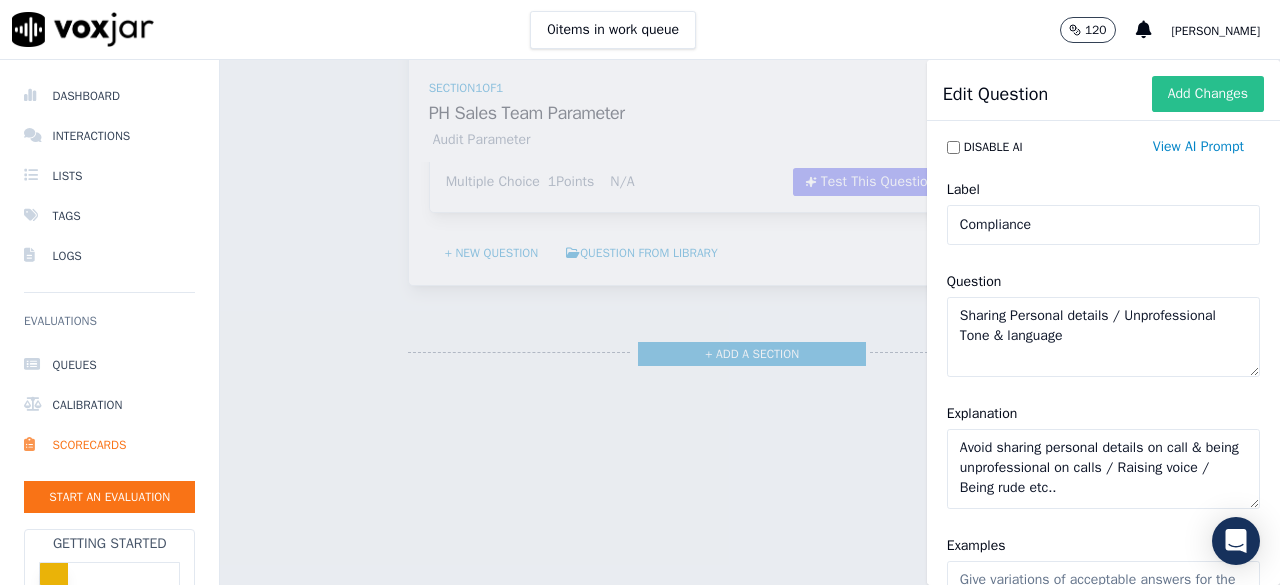 type on "Avoid sharing personal details on call & being unprofessional on calls / Raising voice / Being rude etc.." 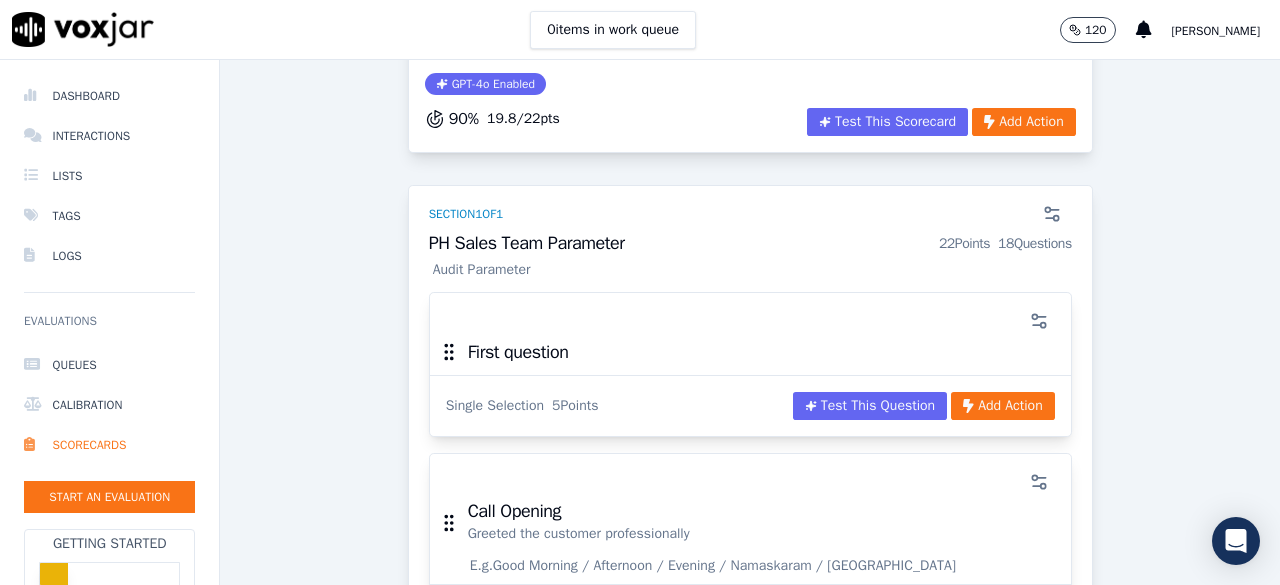 scroll, scrollTop: 0, scrollLeft: 0, axis: both 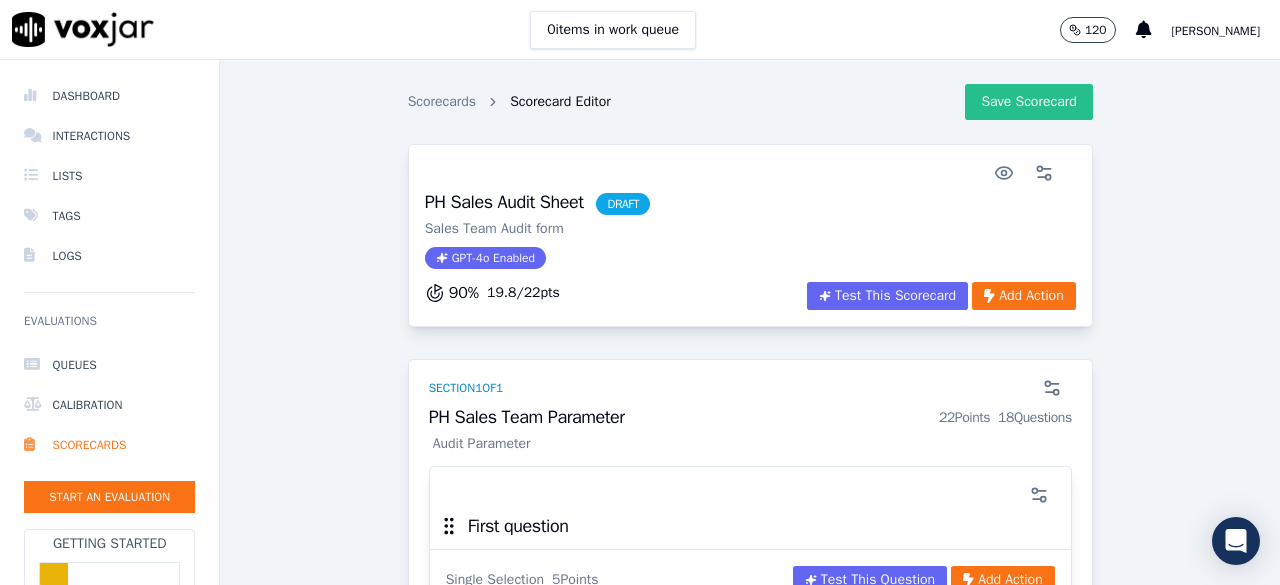click on "Save Scorecard" at bounding box center [1028, 102] 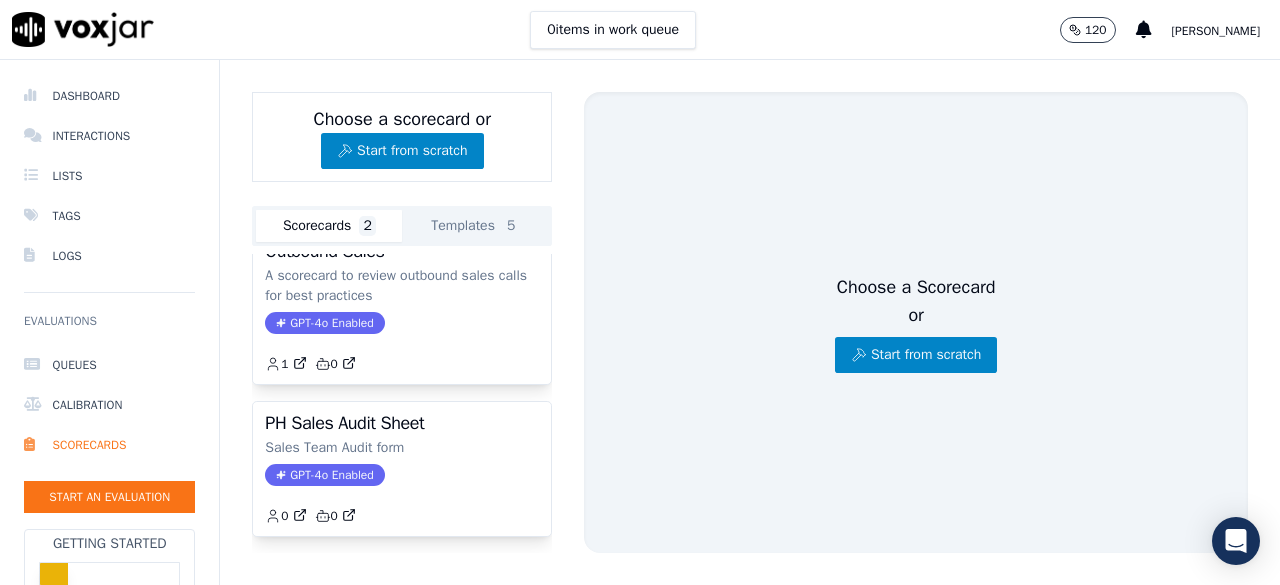 scroll, scrollTop: 82, scrollLeft: 0, axis: vertical 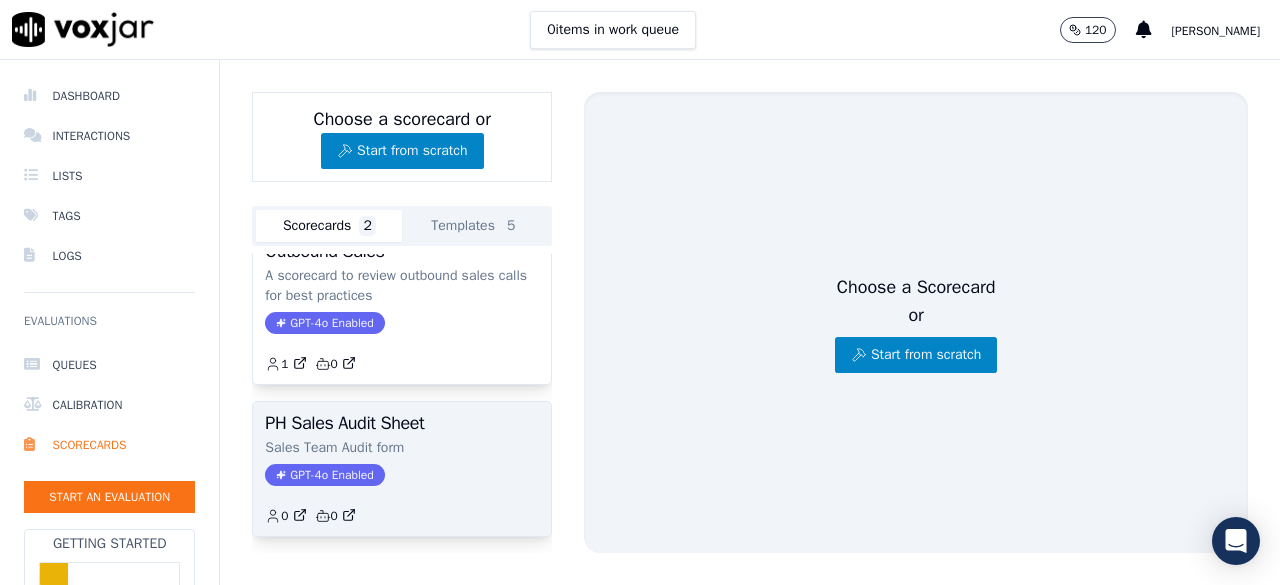 click on "GPT-4o Enabled" 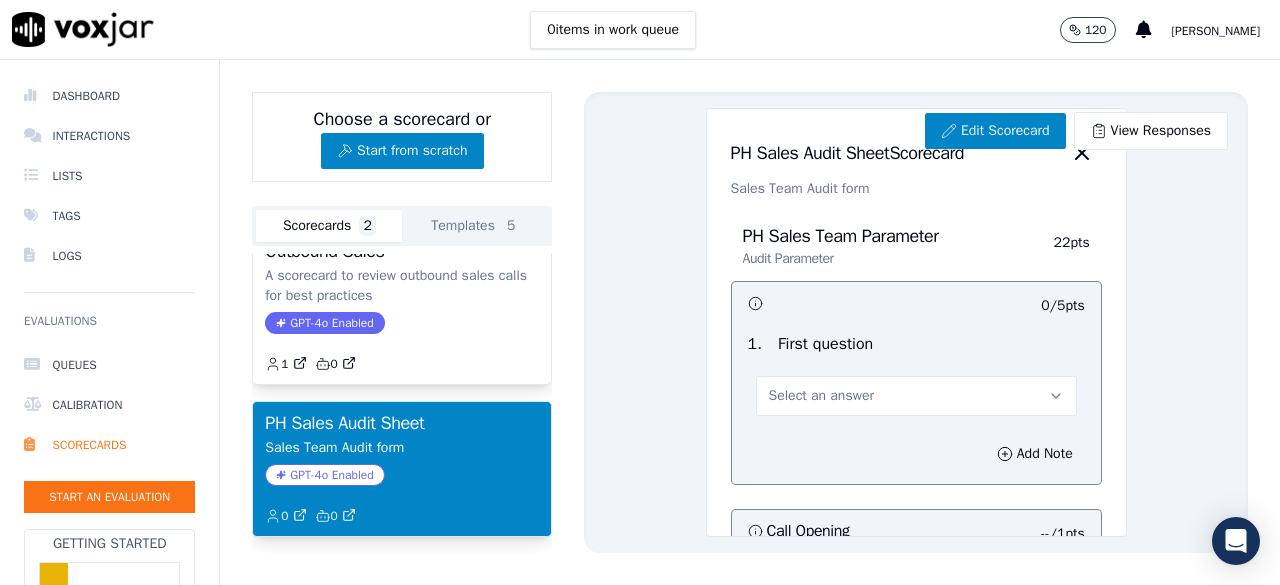 click 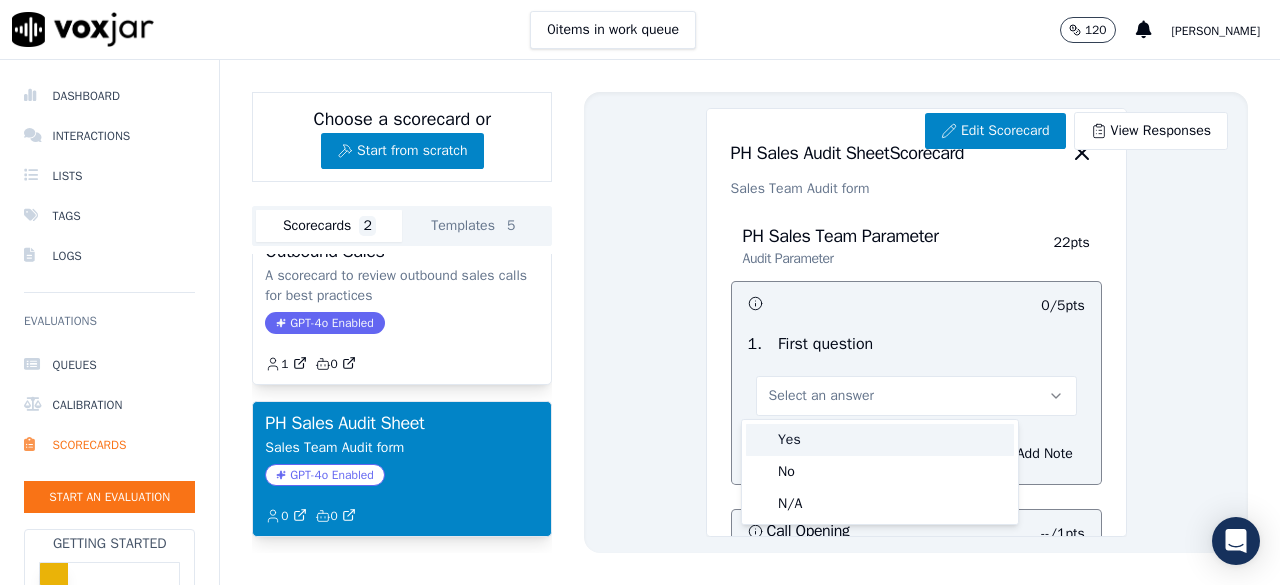 click on "Yes" at bounding box center [880, 440] 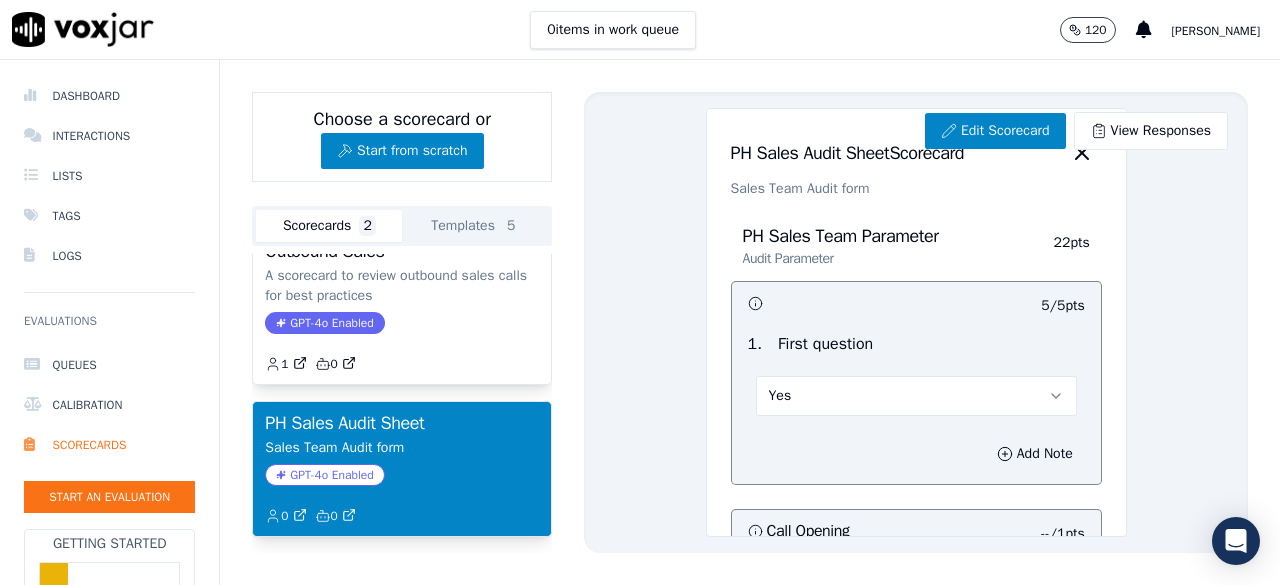 click 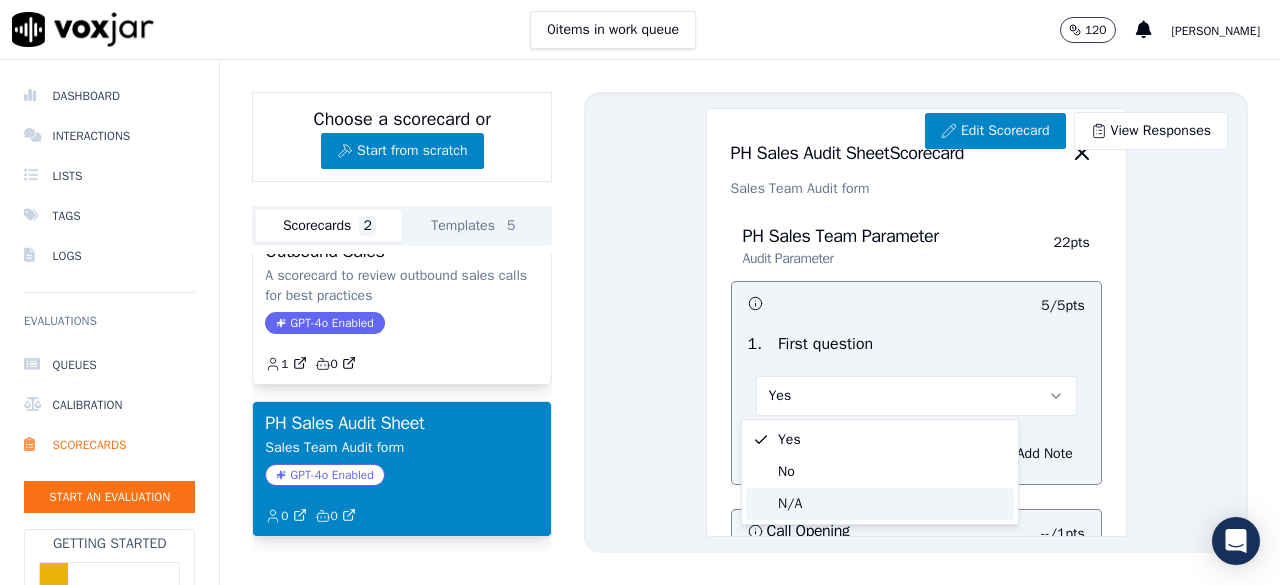 click on "N/A" 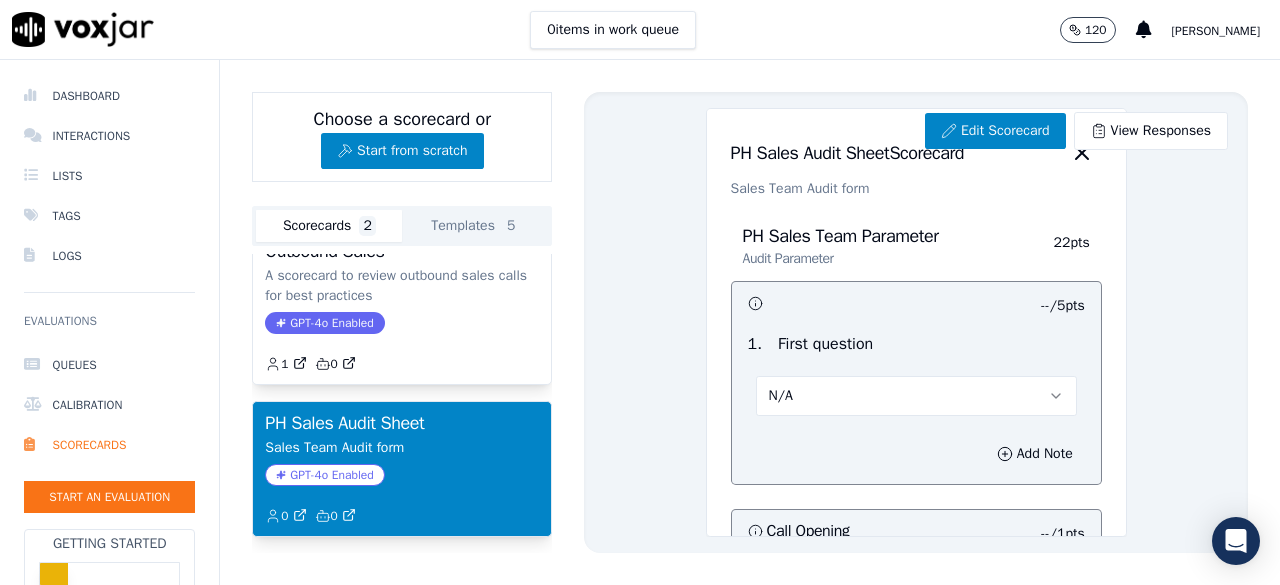 click on "Edit Scorecard
View Responses   PH Sales Audit Sheet  Scorecard     Sales Team Audit form   PH Sales Team Parameter   Audit Parameter   22  pts                 -- / 5  pts     1 .   First question   N/A          Add Note                       Call Opening     -- / 1  pts     2 .   Greeted the customer professionally   Multiple Choice     Yes   No
N/A      Add Note                       Call Opening     -- / 1  pts     3 .   Verified customer's identity (With Salutation / Sir / [PERSON_NAME])   Multiple Choice     Yes   No
N/A      Add Note                       Call Opening     -- / 1  pts     4 .   Stated company & purpose of the call clearly   Multiple Choice     Yes   No
N/A      Add Note                       Probing     -- / 1  pts     5 .   Asked relevant/qualifying questions(As per check list)   Multiple Choice     Yes   No
N/A      Add Note                       Probing     -- / 1  pts     6 .     Multiple Choice     Yes   No" at bounding box center (916, 322) 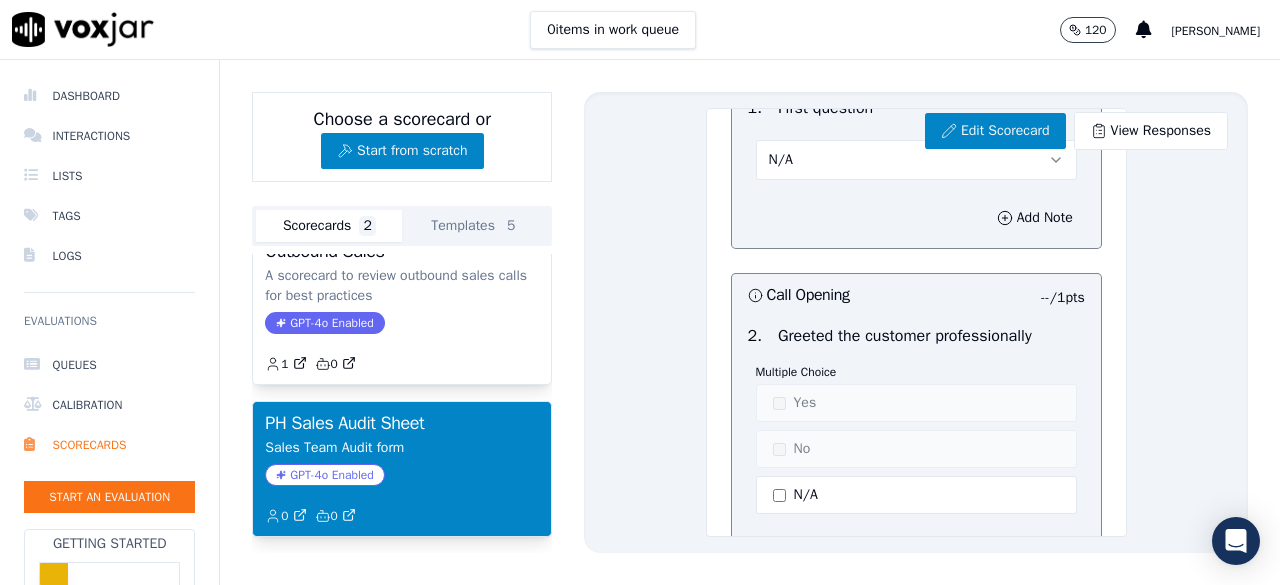 scroll, scrollTop: 0, scrollLeft: 0, axis: both 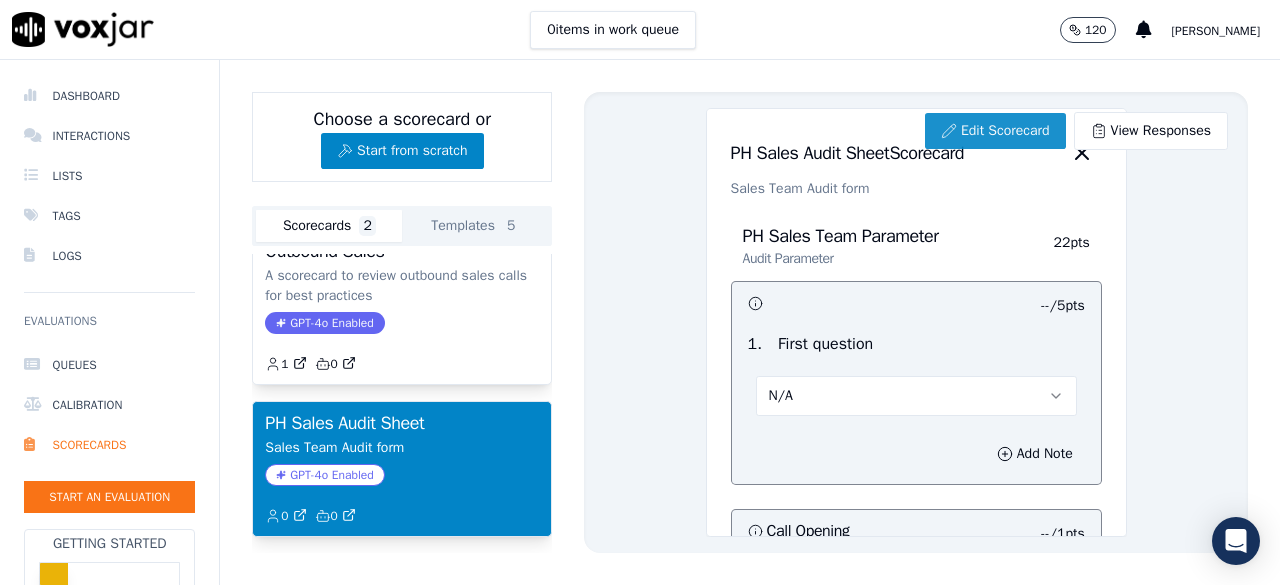 click on "Edit Scorecard" at bounding box center [995, 131] 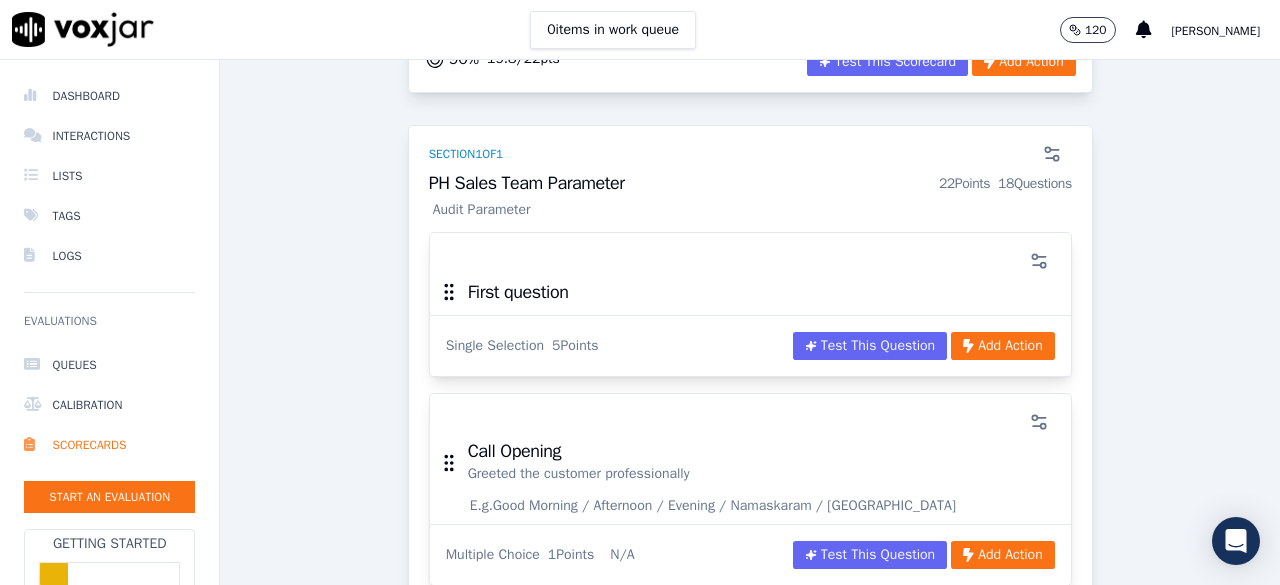 scroll, scrollTop: 212, scrollLeft: 0, axis: vertical 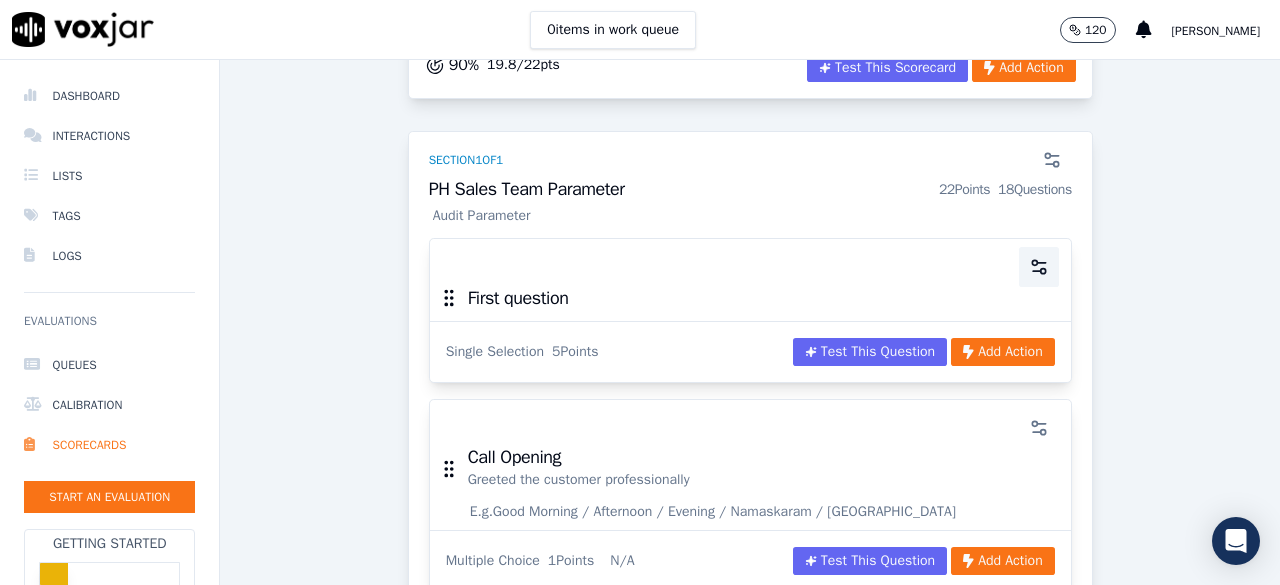 click 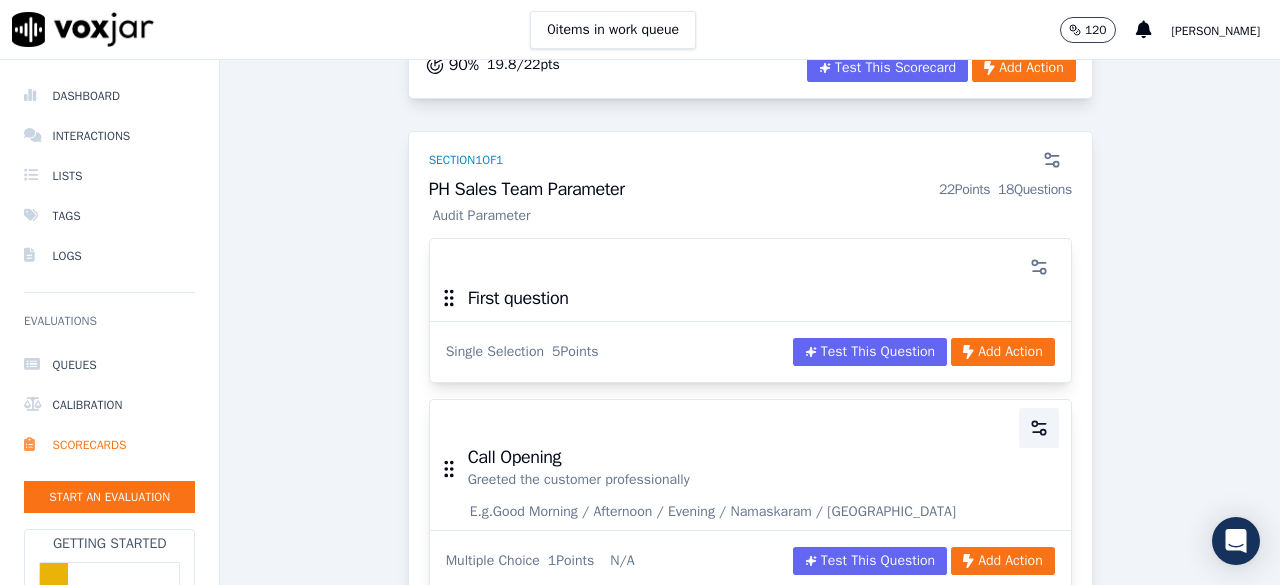 click 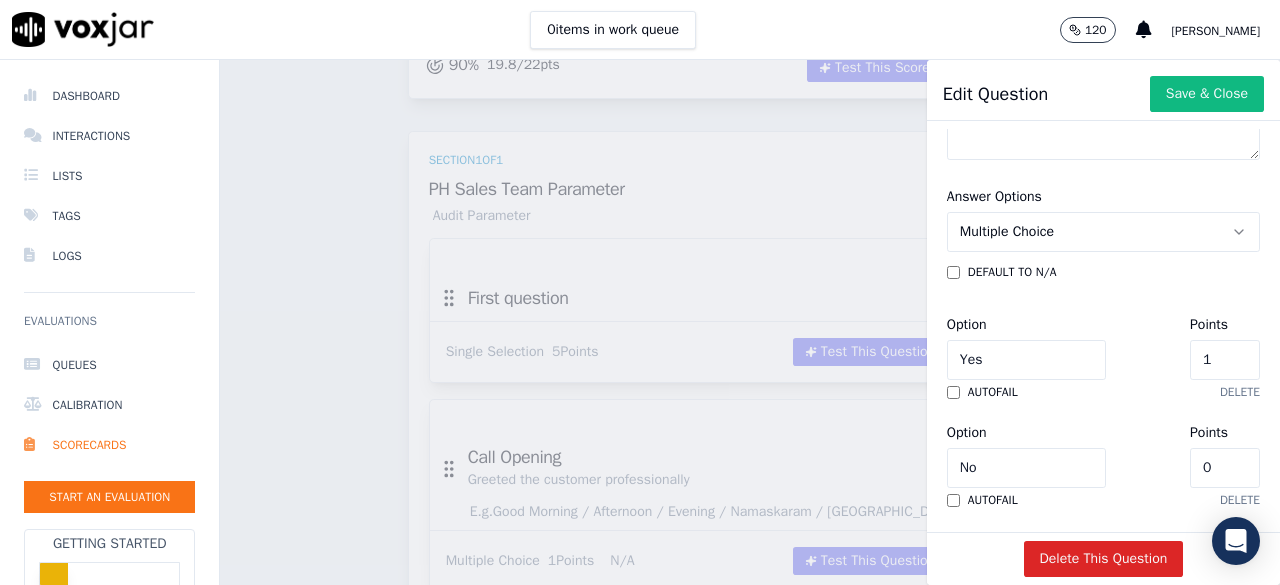 scroll, scrollTop: 476, scrollLeft: 0, axis: vertical 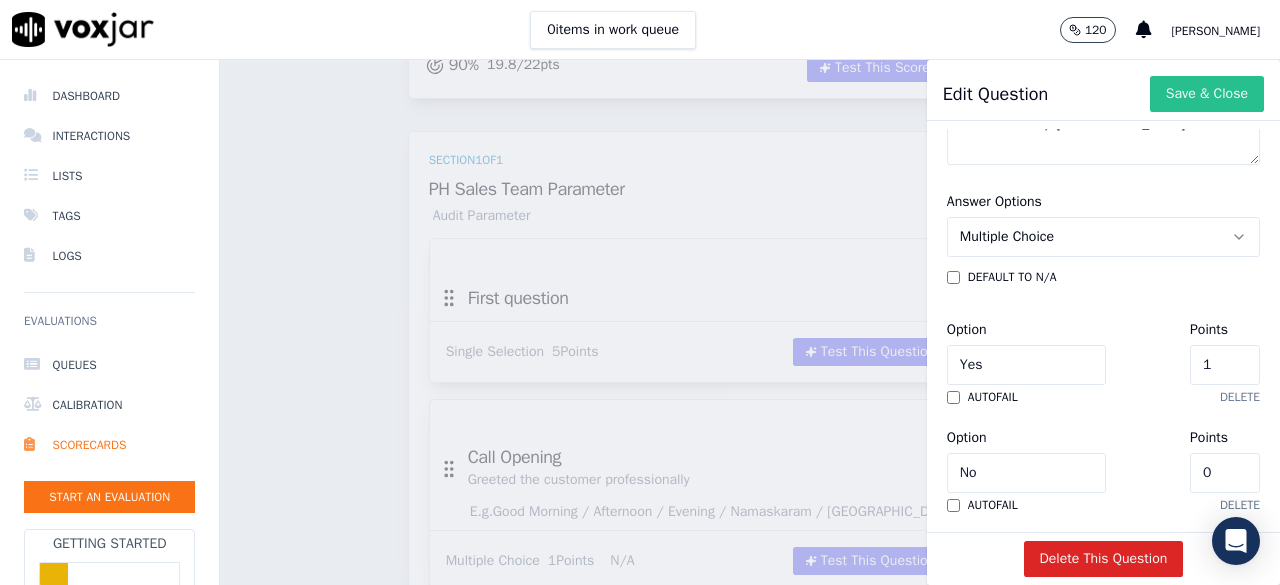 click on "Save & Close" at bounding box center [1207, 94] 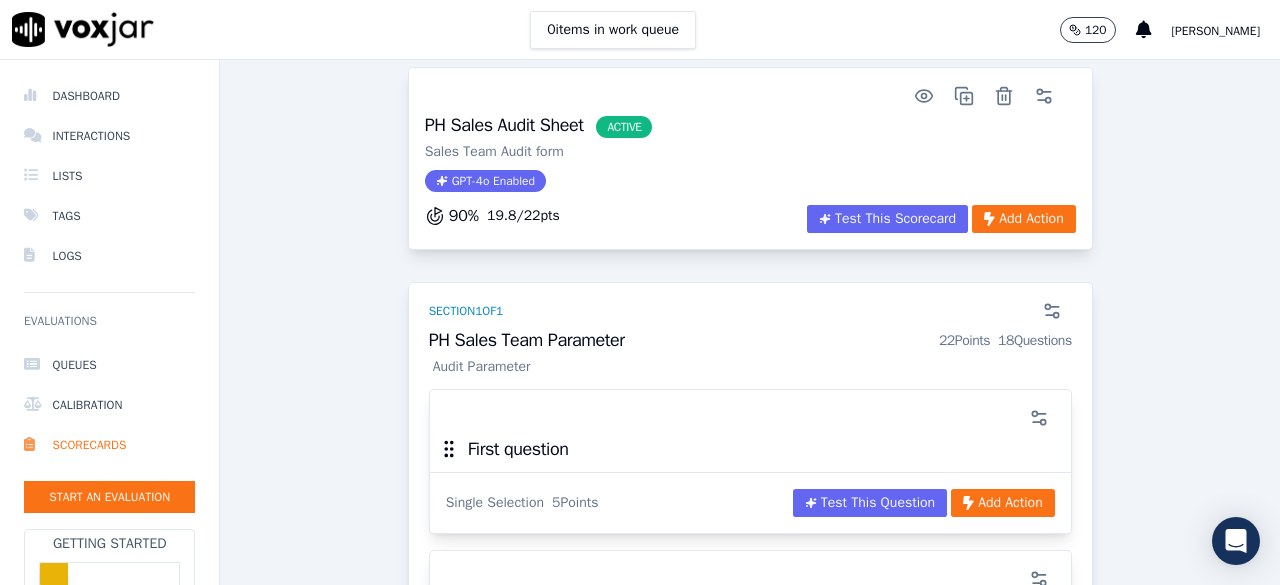 scroll, scrollTop: 0, scrollLeft: 0, axis: both 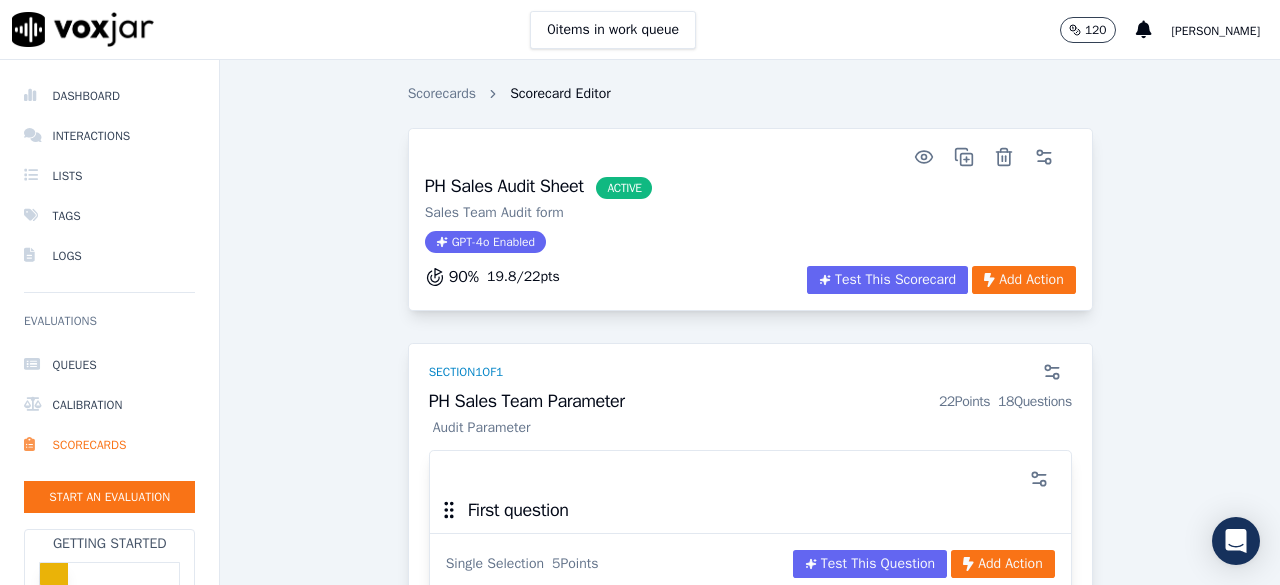 click on "PH Sales Audit Sheet   ACTIVE   Sales Team Audit form     GPT-4o Enabled     90 %
19.8 / 22  pts
Test This Scorecard
Add Action     Section  1  of  1       PH Sales Team Parameter   22  Points   18  Questions   Audit Parameter           First question       Single Selection   5  Points
Test This Question
Add Action           Call Opening   Greeted the customer professionally   E.g.  Good Morning / Afternoon / Evening / Namaskaram / Namashthay   Multiple Choice   1  Points     N/A
Test This Question
Add Action           Call Opening   Verified customer's identity (With Salutation / Sir / [PERSON_NAME])   E.g.  I am talking to Mr.Nikhil    Multiple Choice   1  Points     N/A
Test This Question
Add Action           Call Opening   Stated company & purpose of the call clearly     Multiple Choice   1  Points     N/A
Test This Question
Add Action           Probing     E.g.      1" at bounding box center (750, 2060) 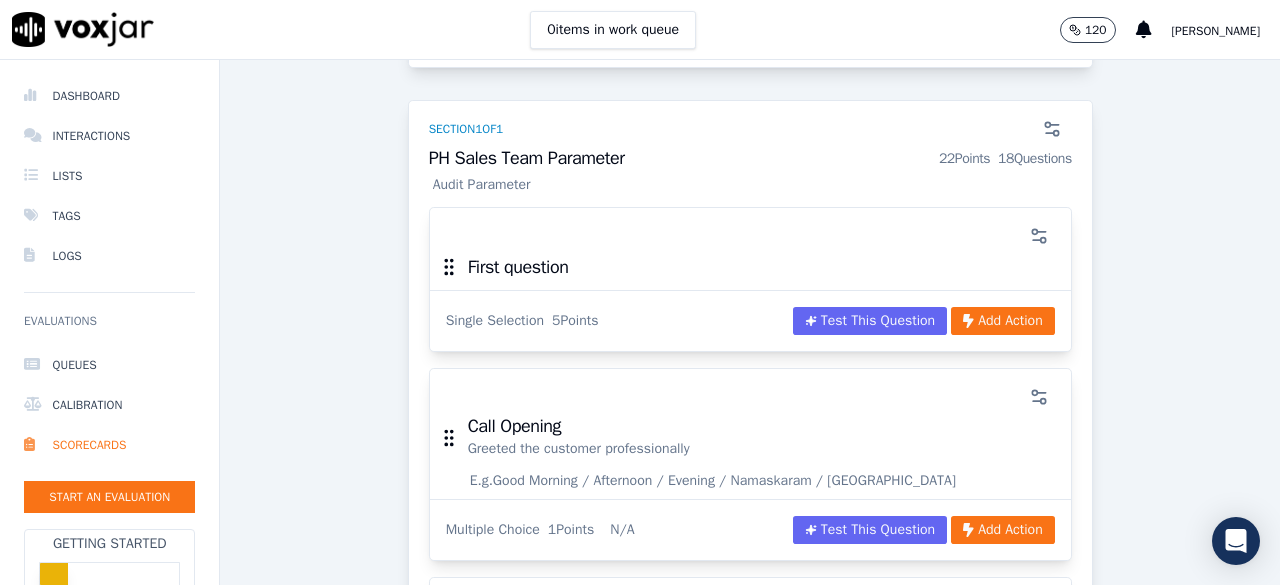 scroll, scrollTop: 0, scrollLeft: 0, axis: both 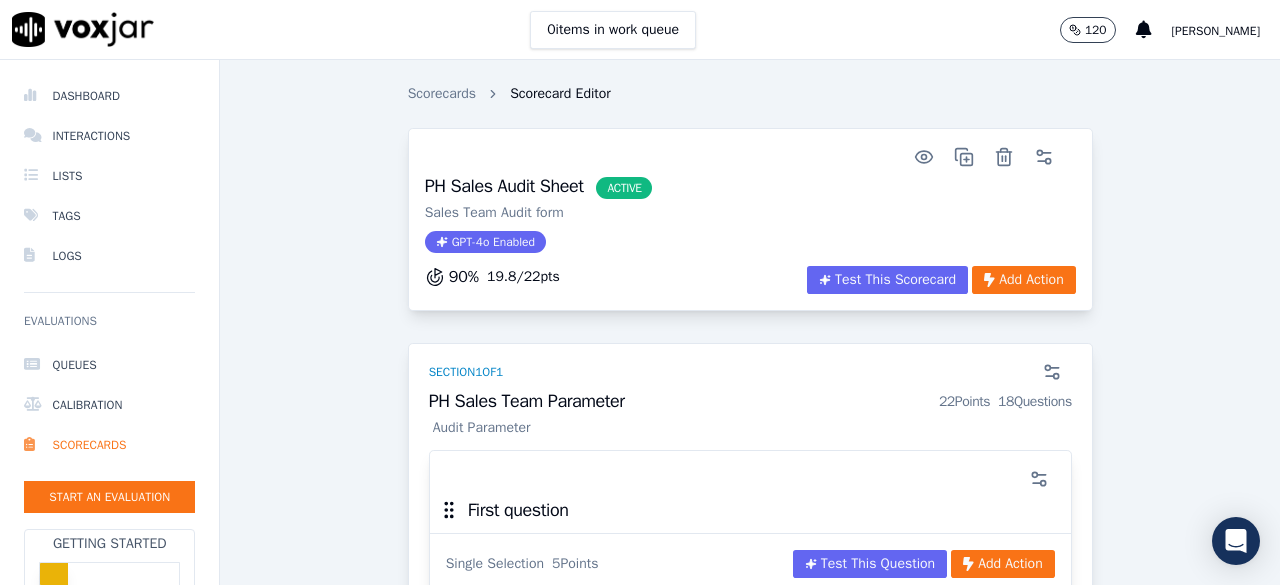 drag, startPoint x: 1076, startPoint y: 200, endPoint x: 627, endPoint y: 184, distance: 449.28497 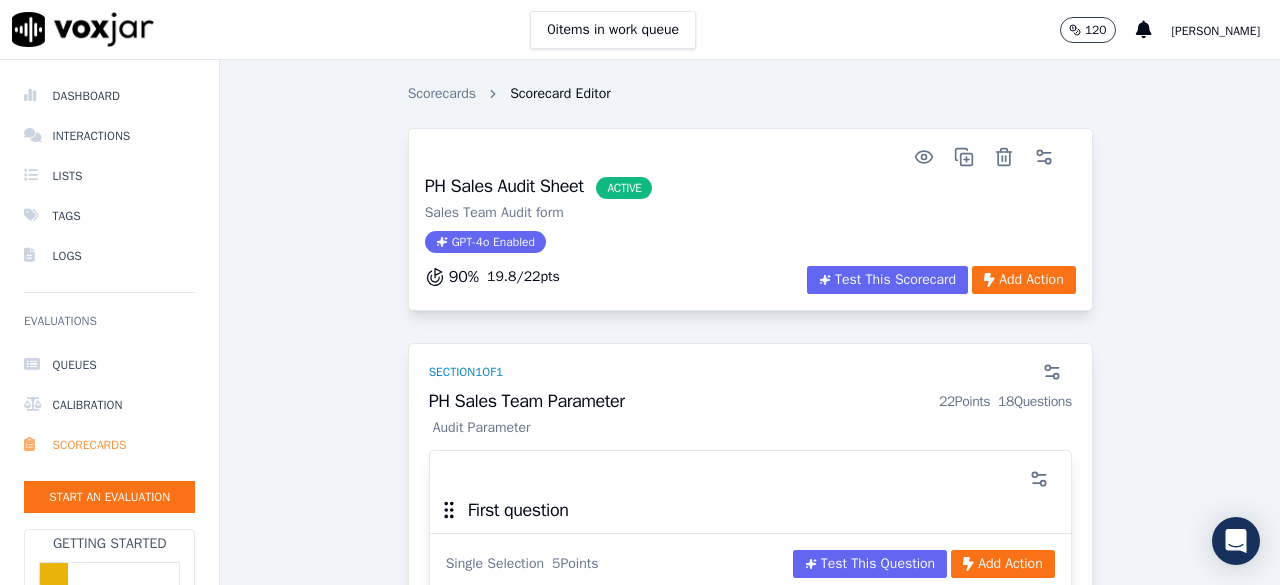 click on "Scorecards" at bounding box center (109, 445) 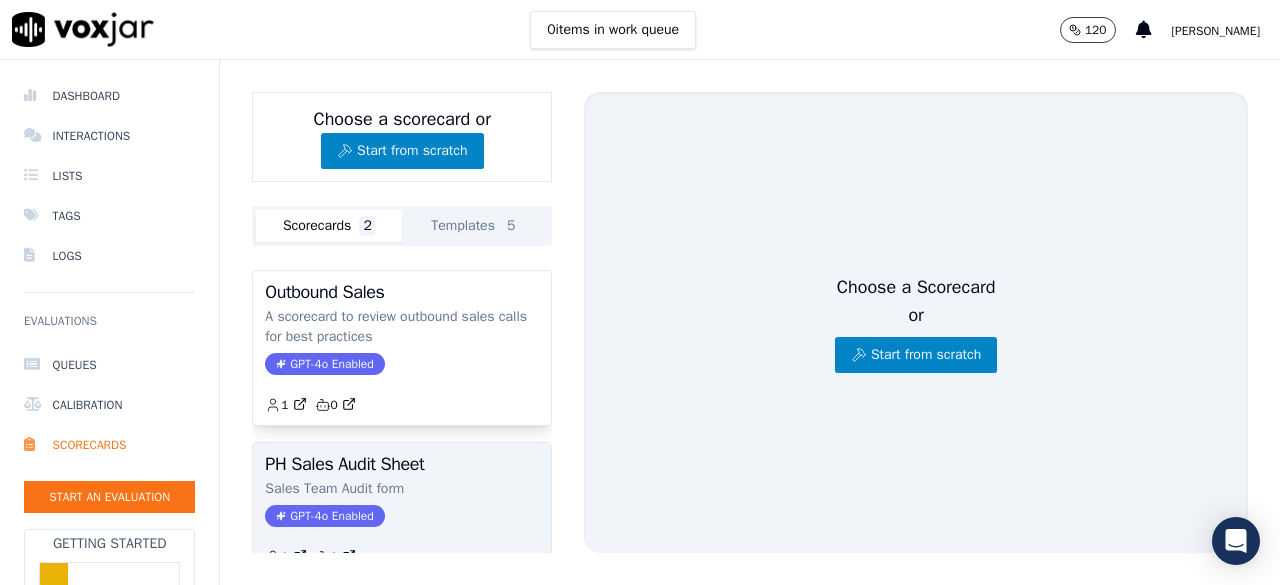 click on "GPT-4o Enabled" 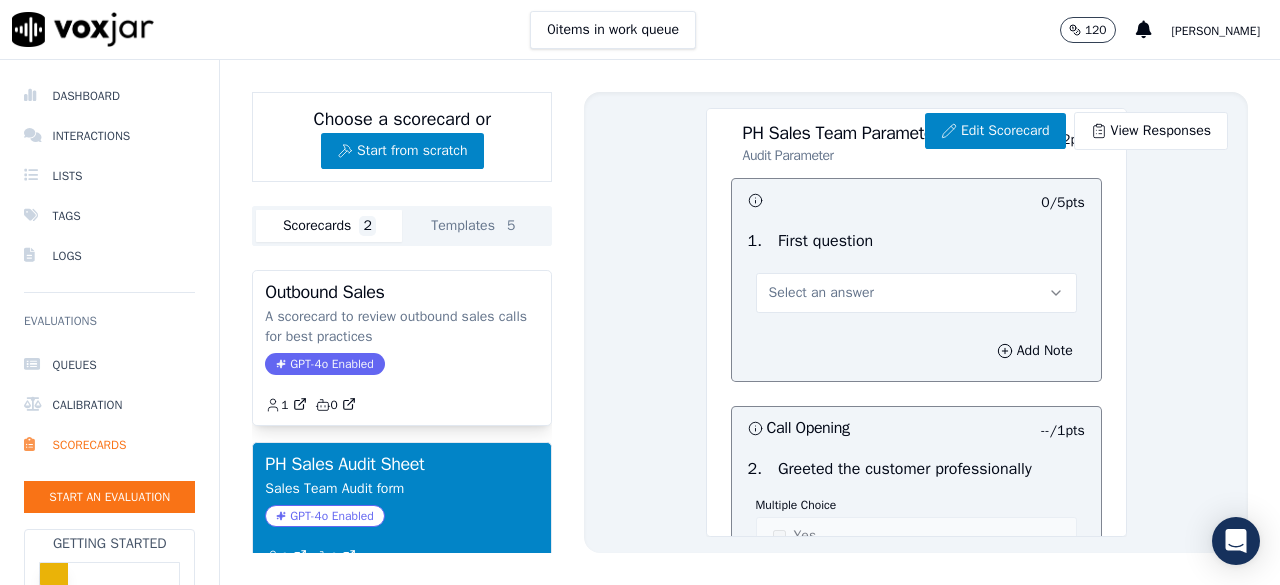 scroll, scrollTop: 120, scrollLeft: 0, axis: vertical 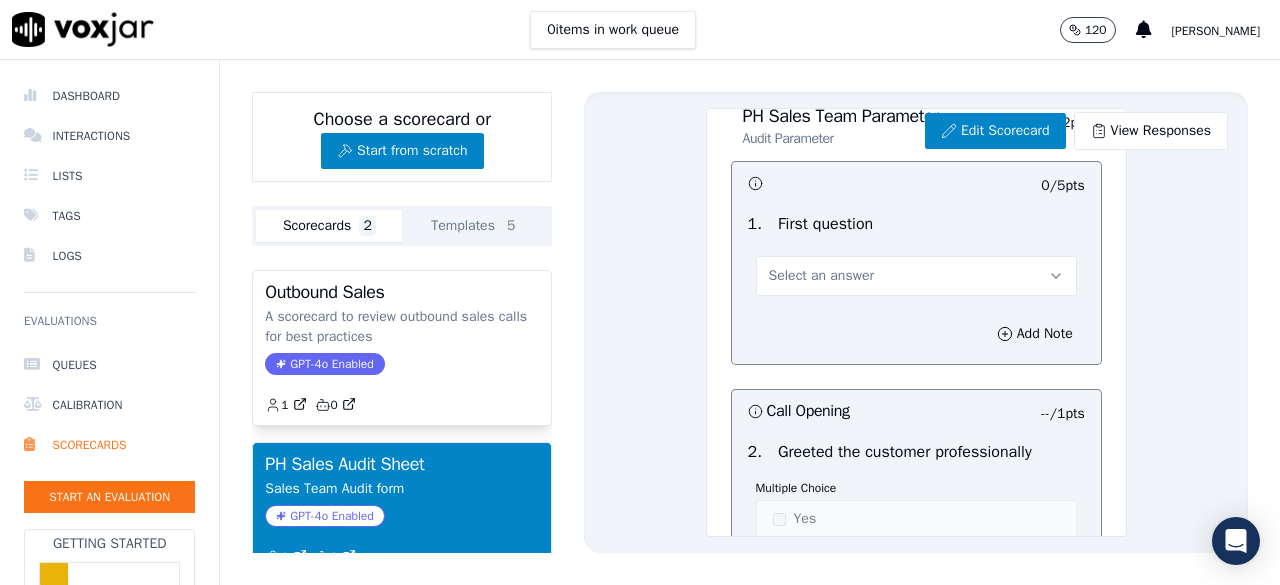 click 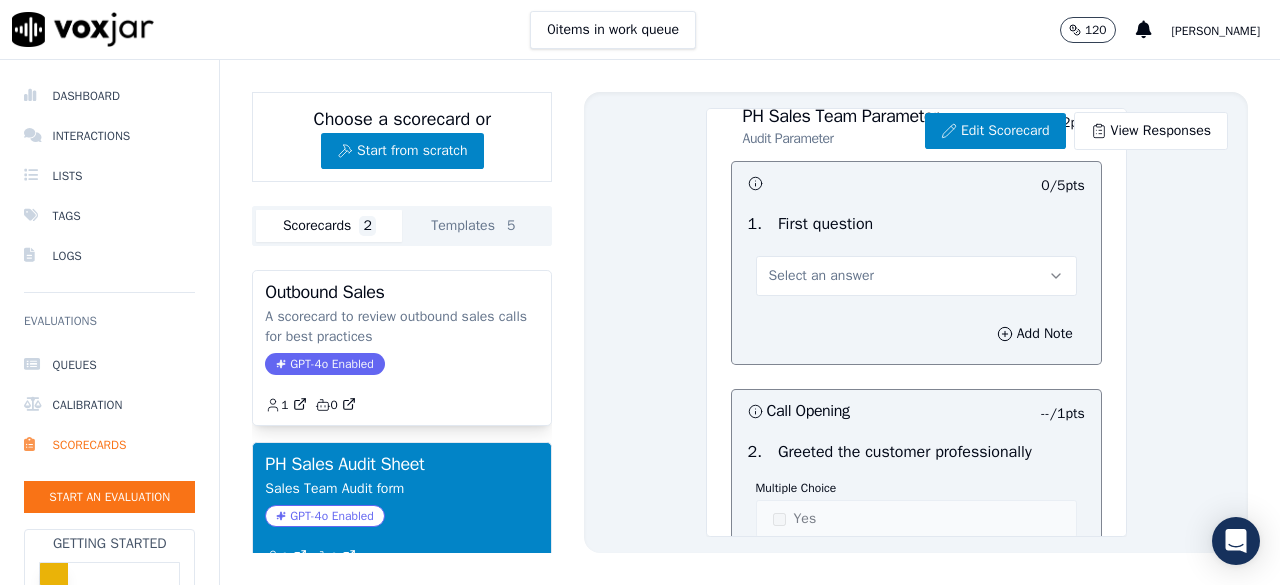 click on "PH Sales Audit Sheet" at bounding box center [402, 464] 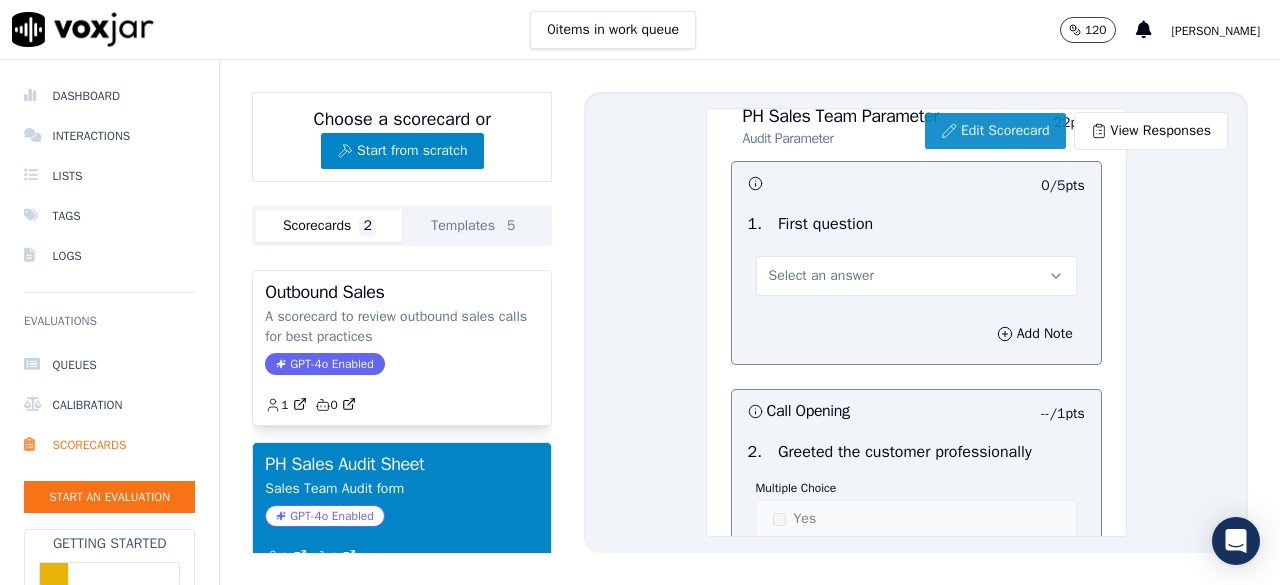 click on "Edit Scorecard" at bounding box center [995, 131] 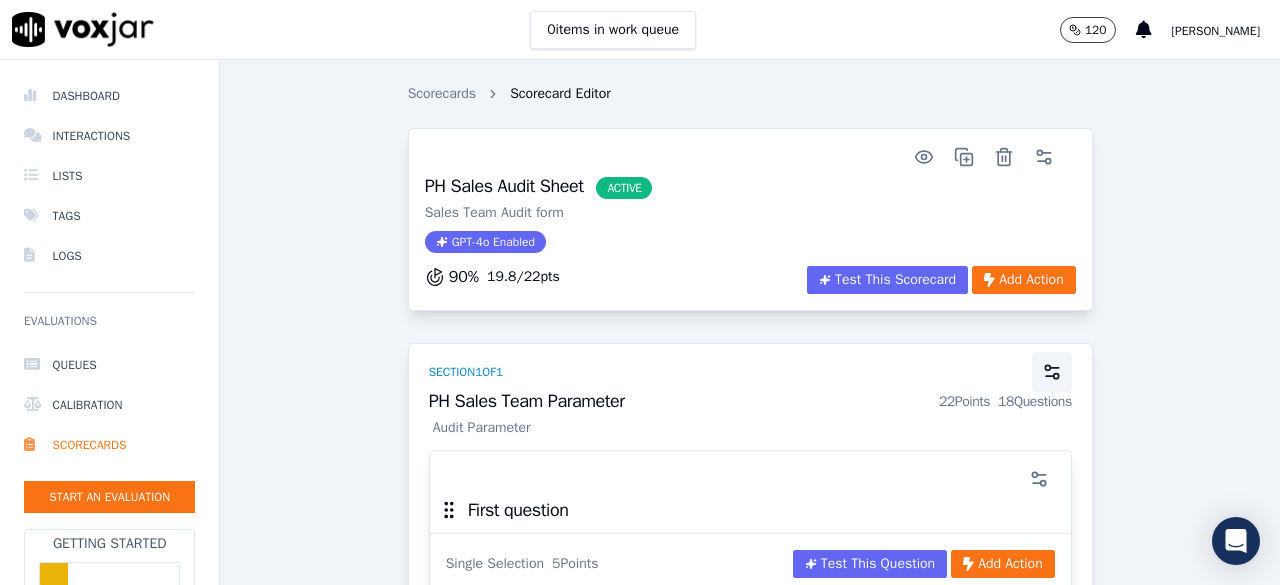 click 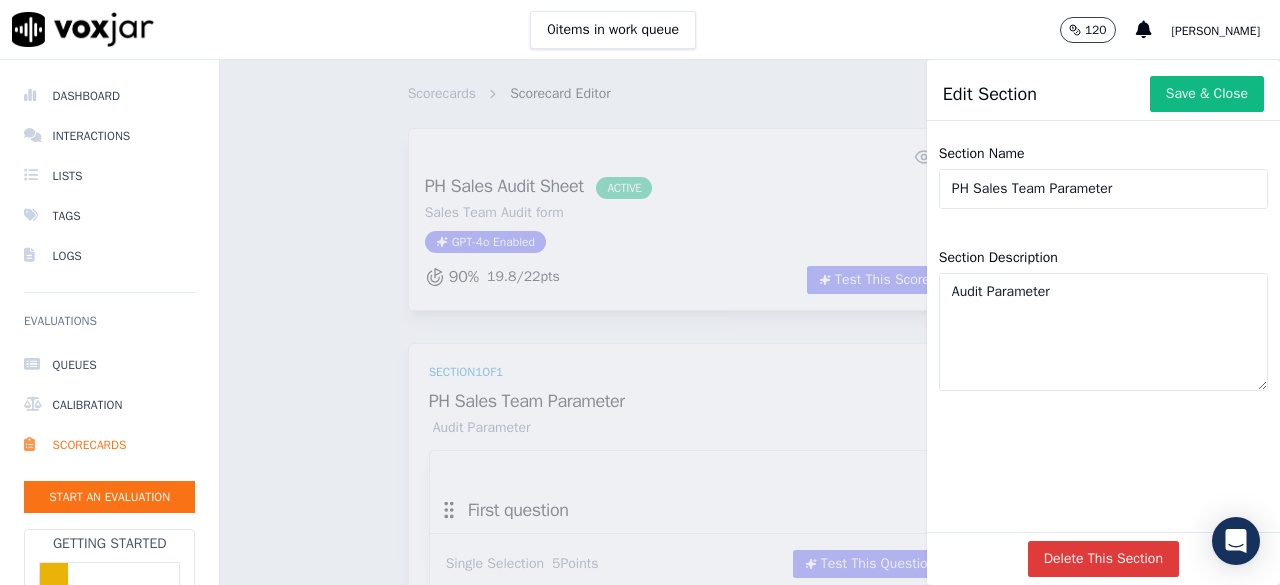 click on "Delete This Section" at bounding box center [1103, 559] 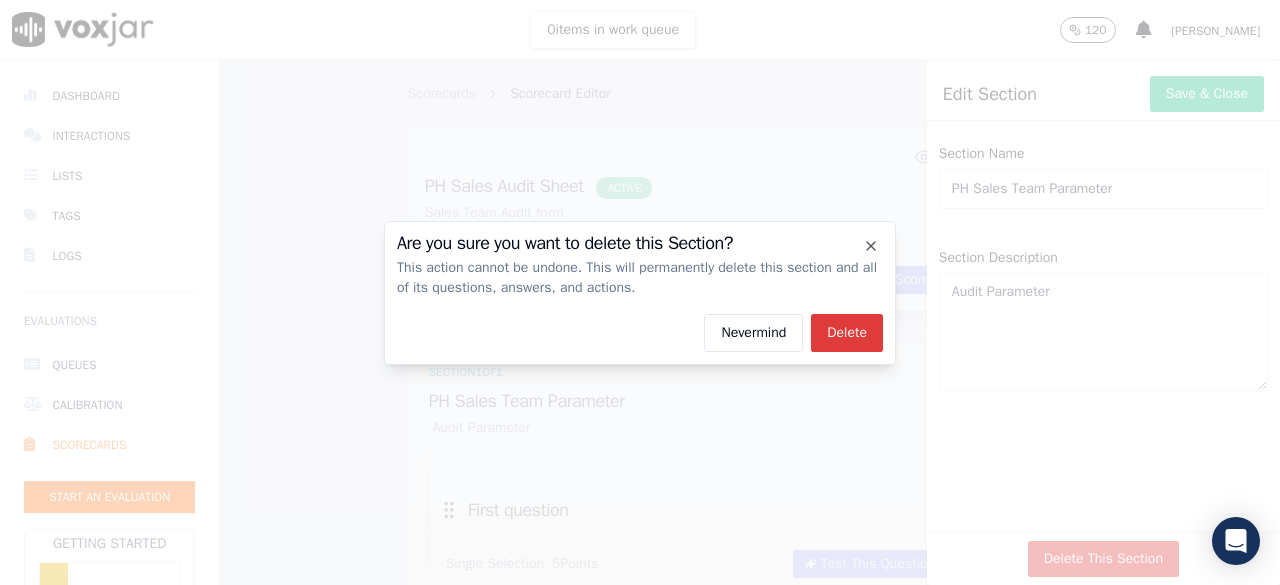 click on "Delete" 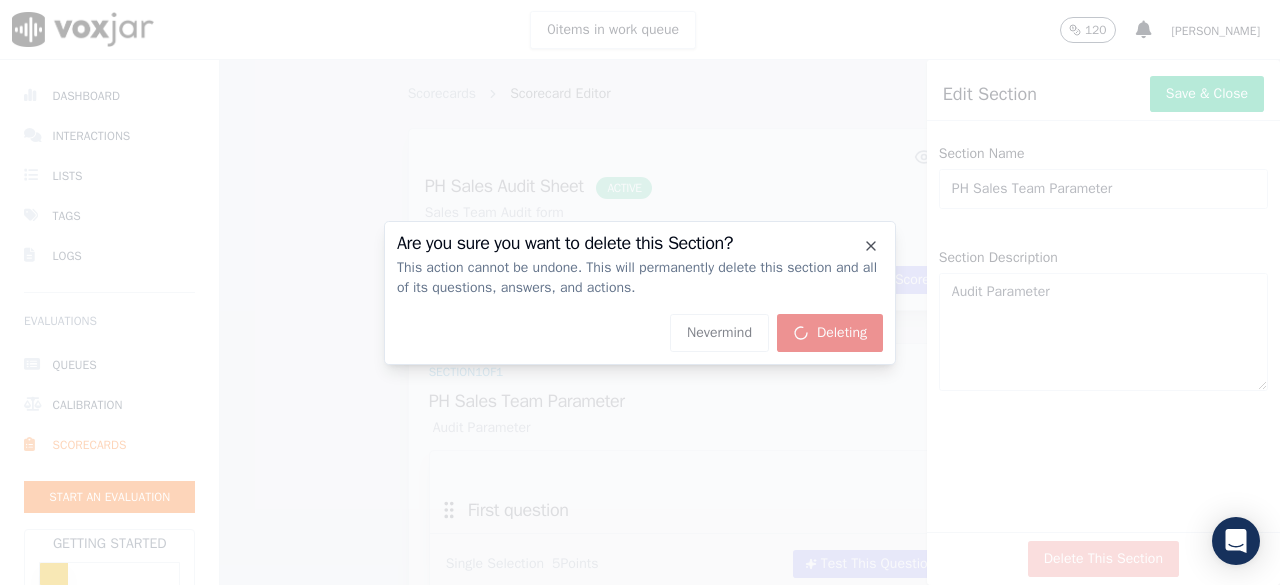 click on "Nevermind
Deleting" at bounding box center [640, 333] 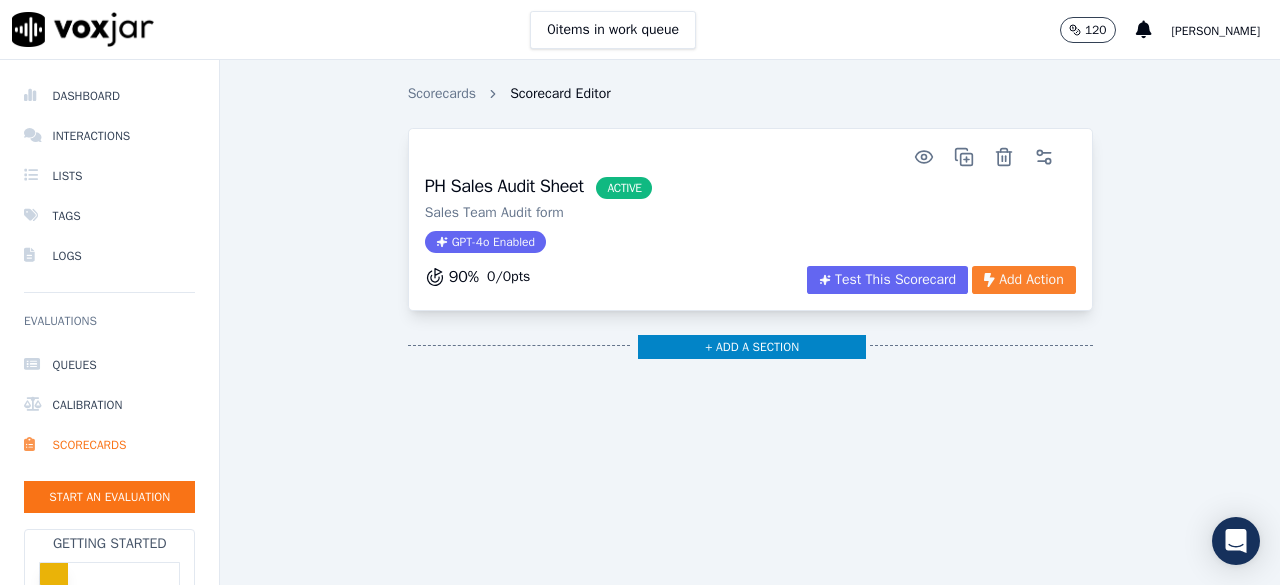 click on "Add Action" 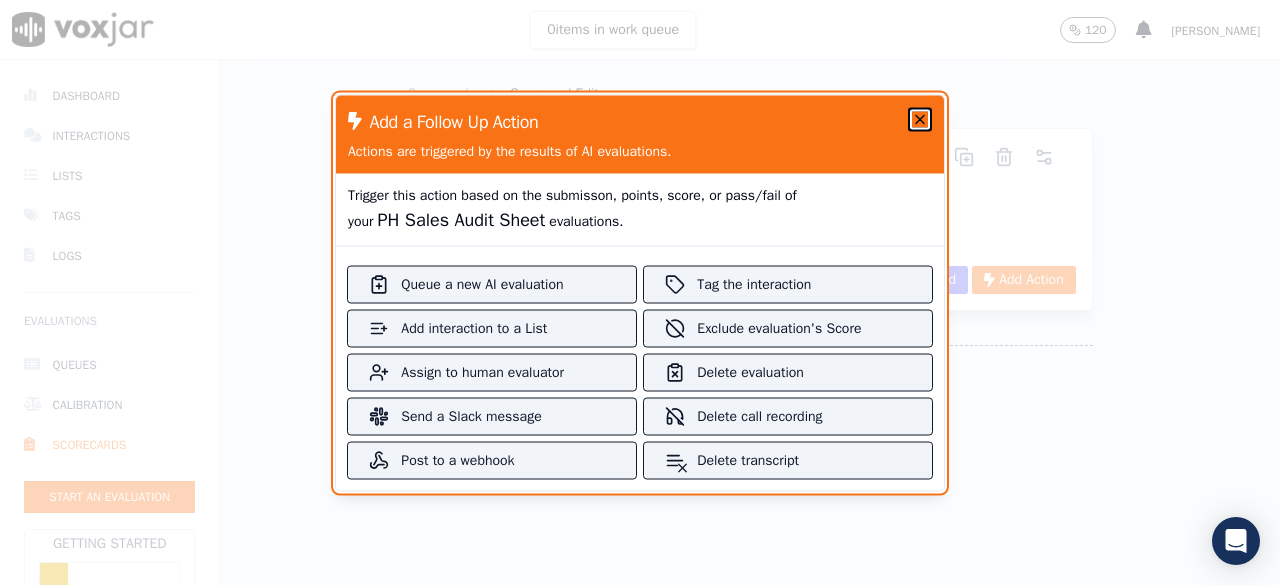 click 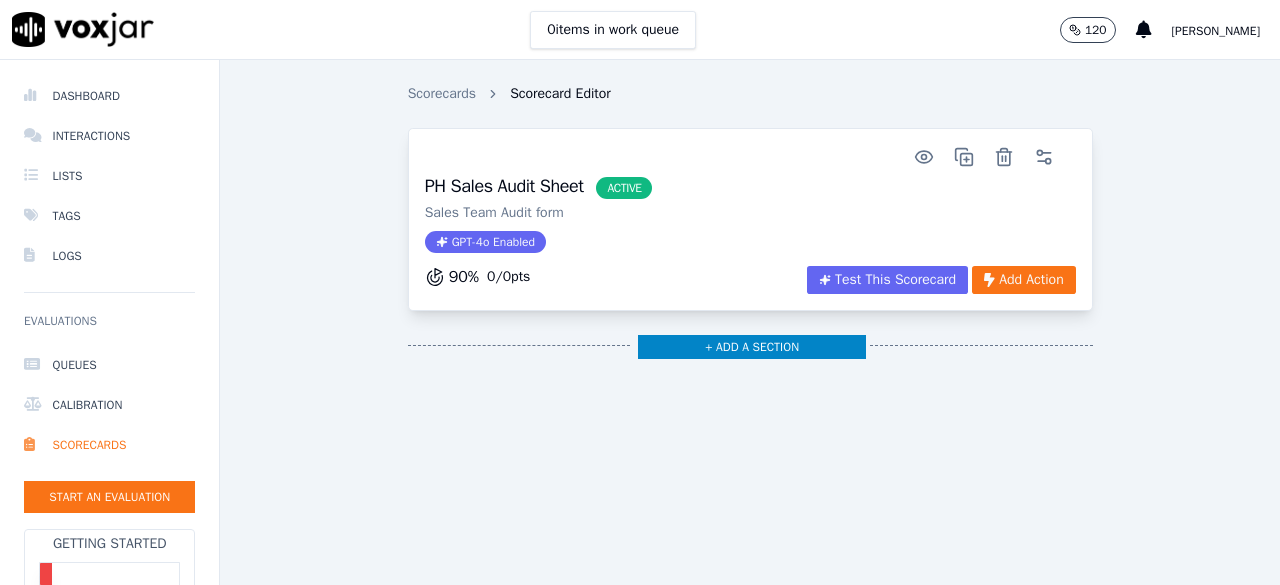 scroll, scrollTop: 0, scrollLeft: 0, axis: both 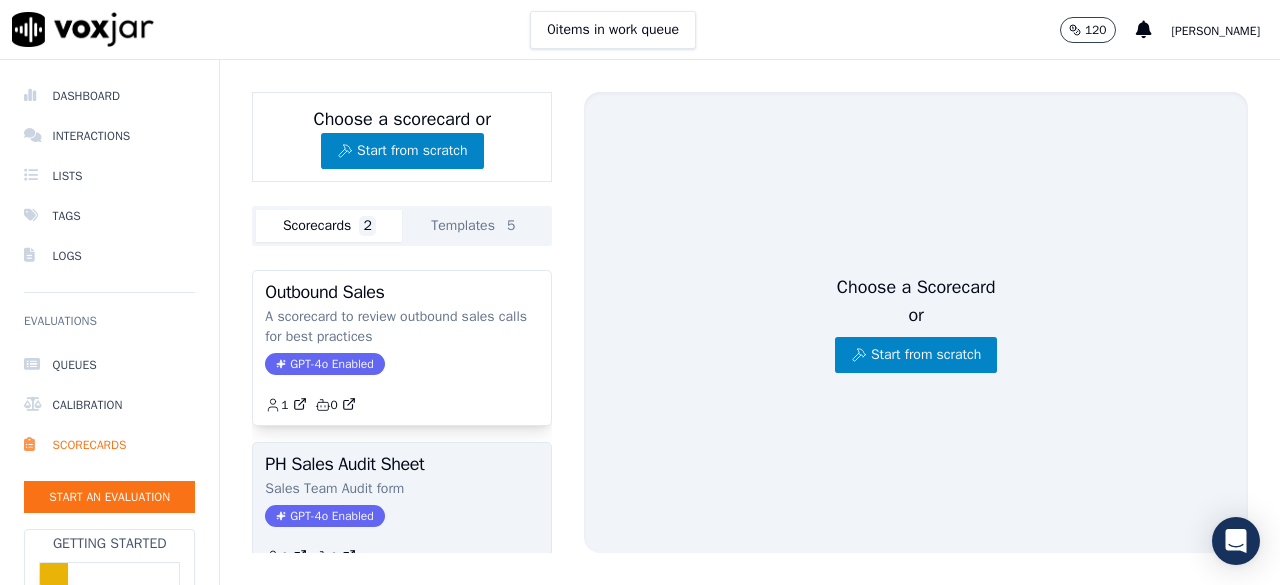 click on "PH Sales Audit Sheet" at bounding box center [402, 464] 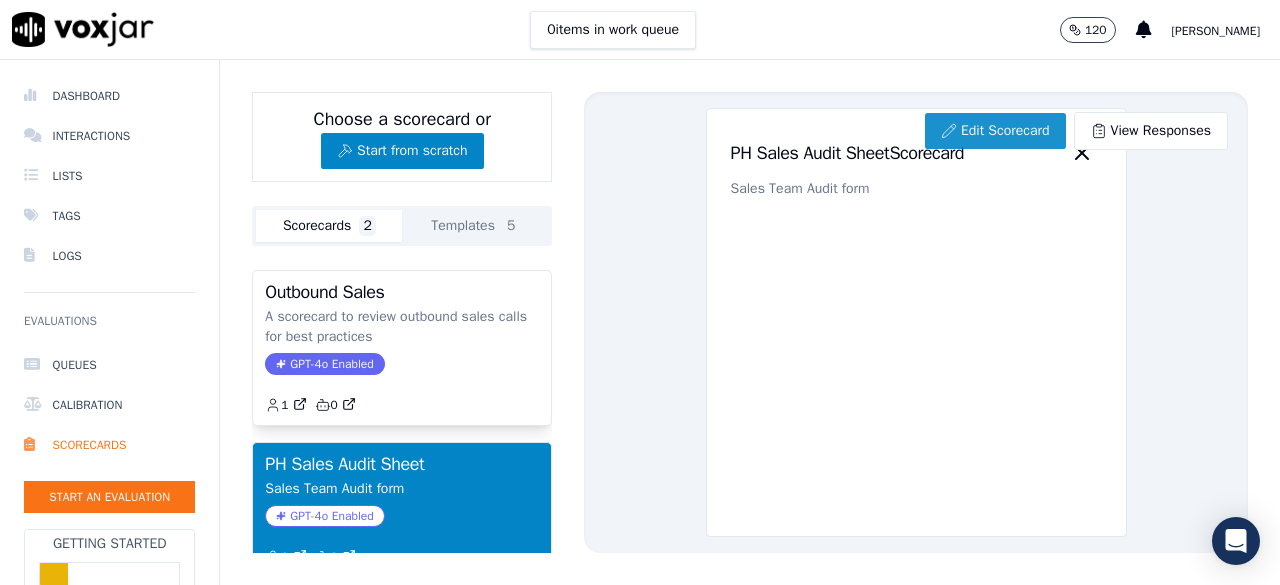 click on "Edit Scorecard" at bounding box center [995, 131] 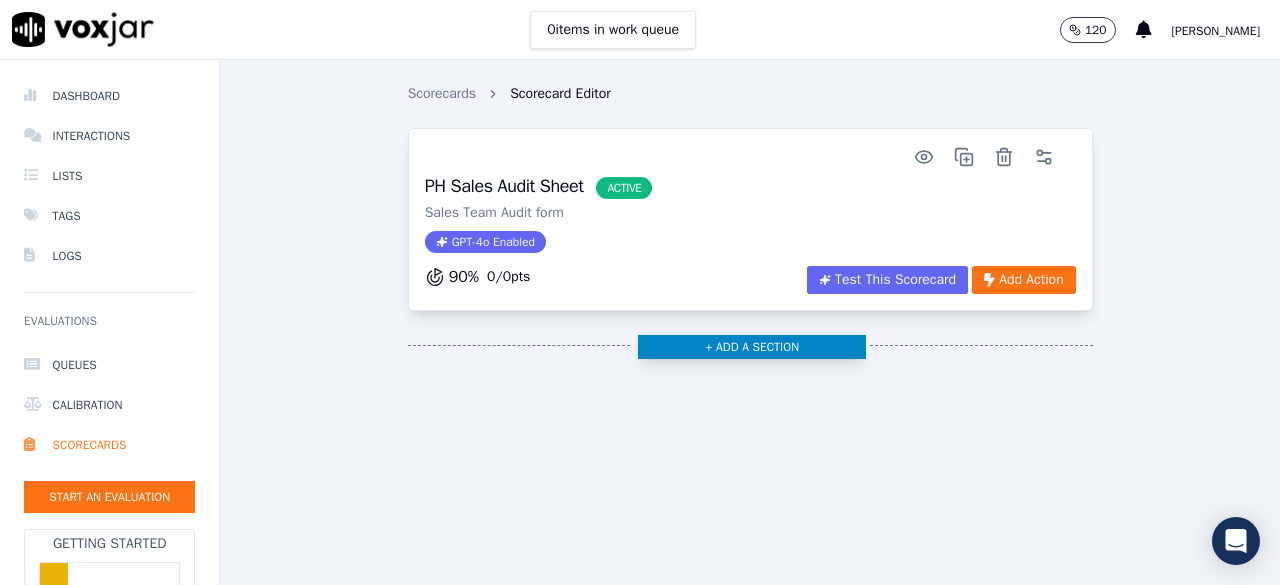 click on "+ Add a section" at bounding box center [752, 347] 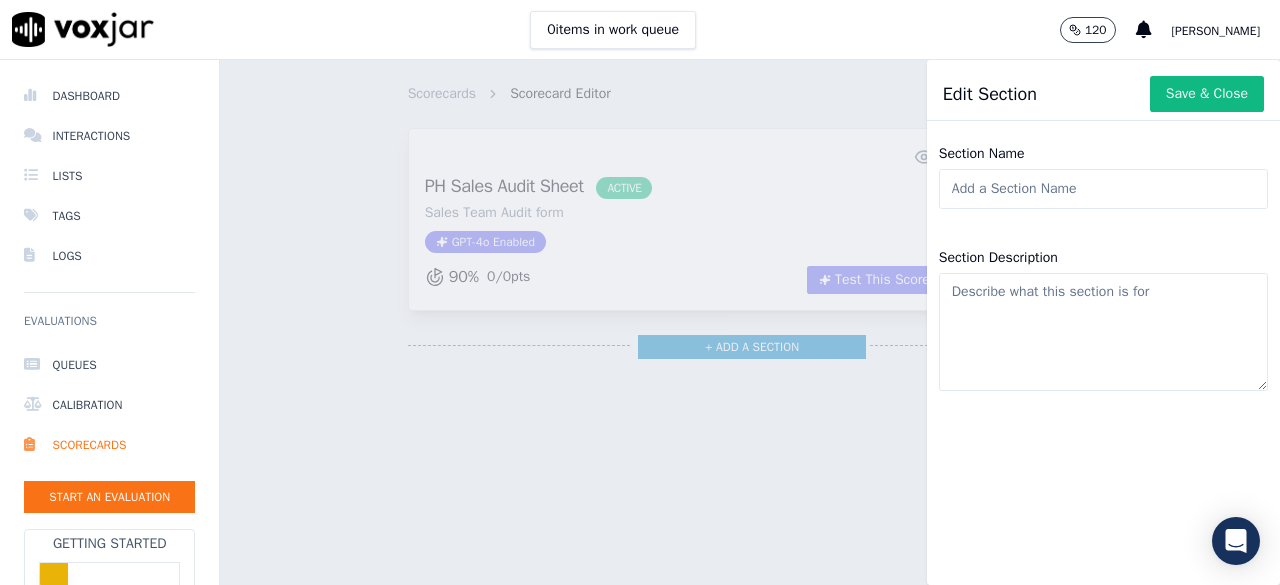 click on "Section Name" 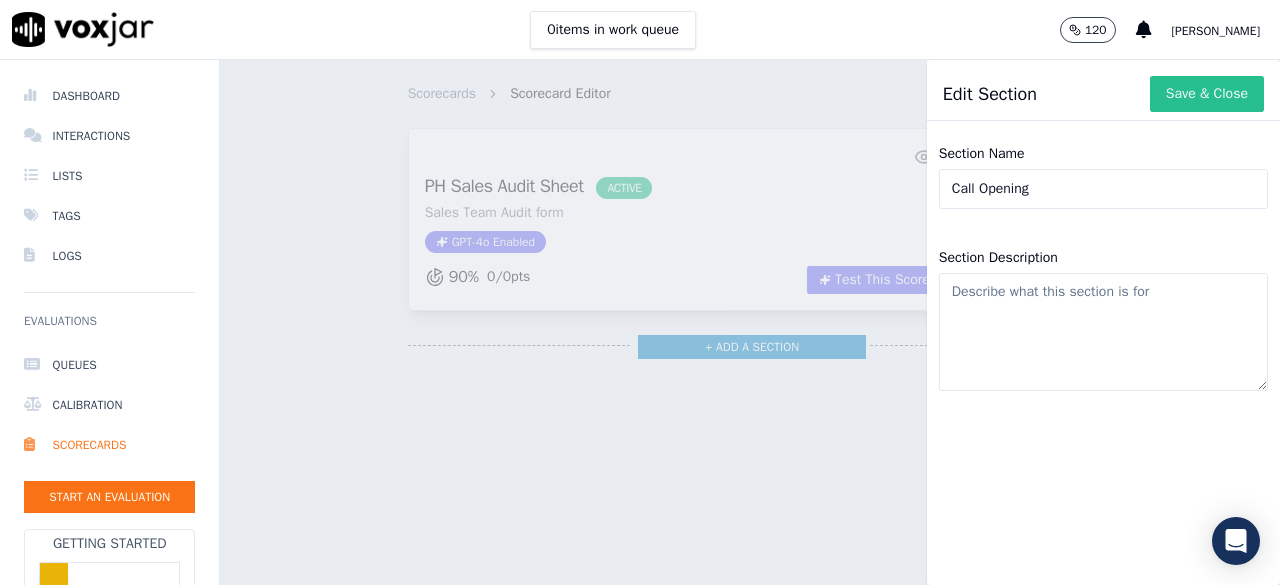 type on "Call Opening" 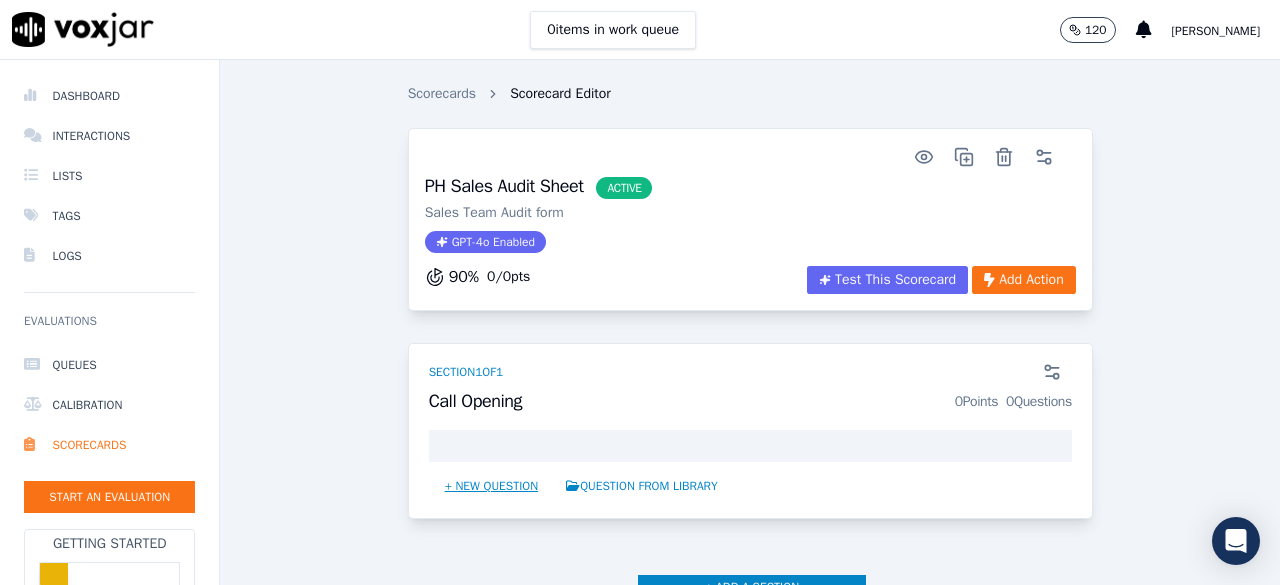 click on "+ New question" at bounding box center [492, 486] 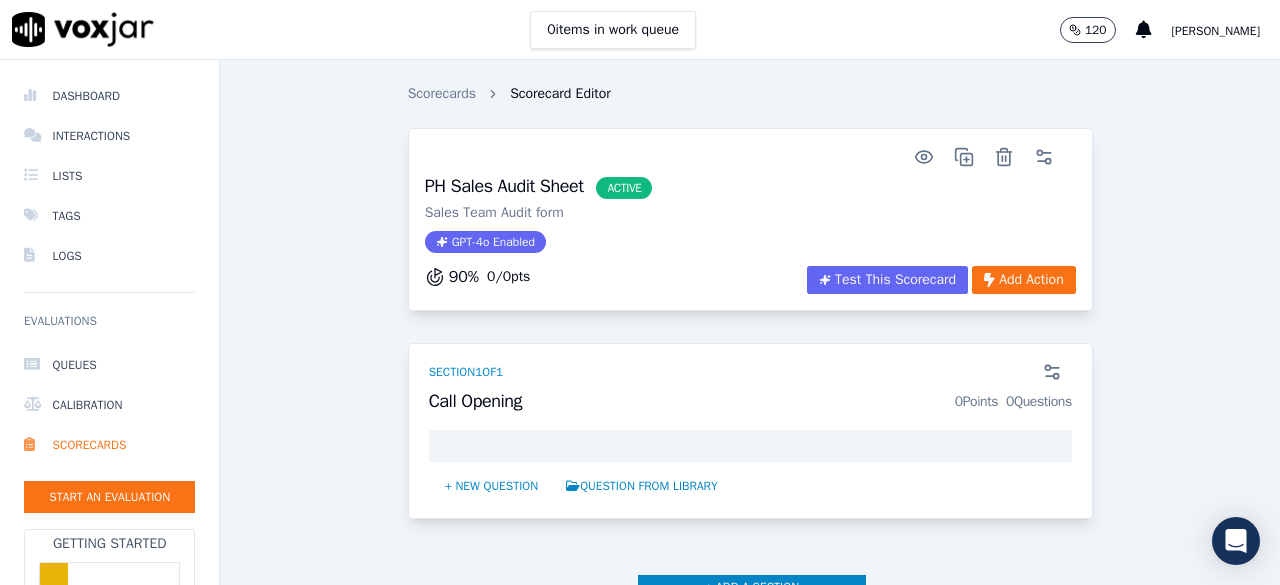 click on "[PERSON_NAME]" at bounding box center (1216, 31) 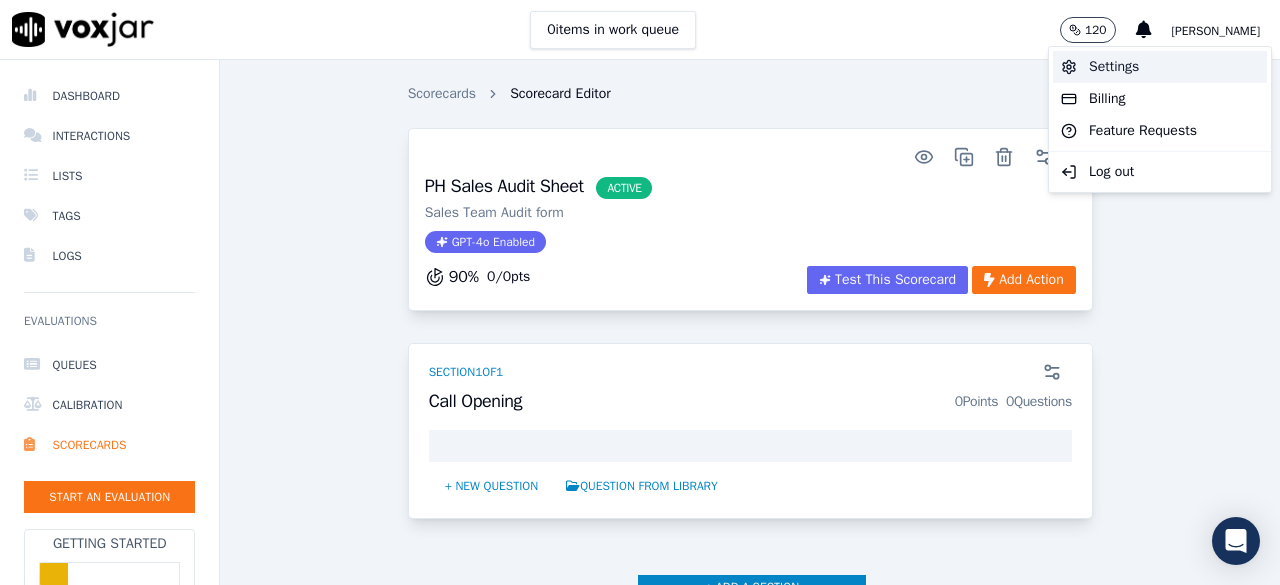 click on "Settings" at bounding box center [1160, 67] 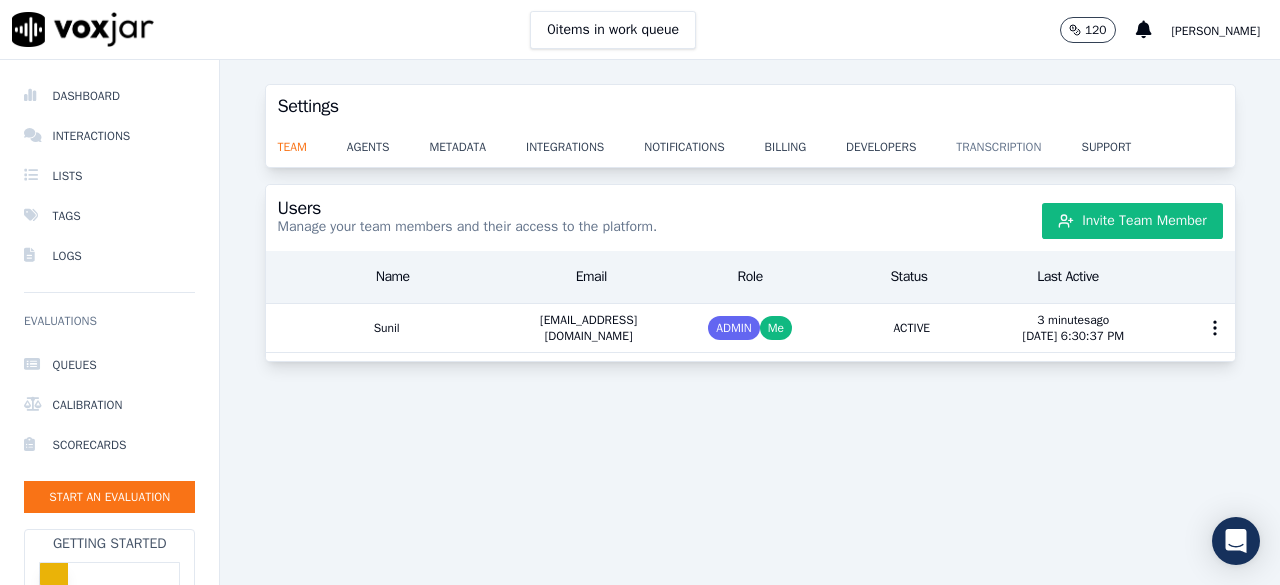 click on "transcription" at bounding box center [1018, 141] 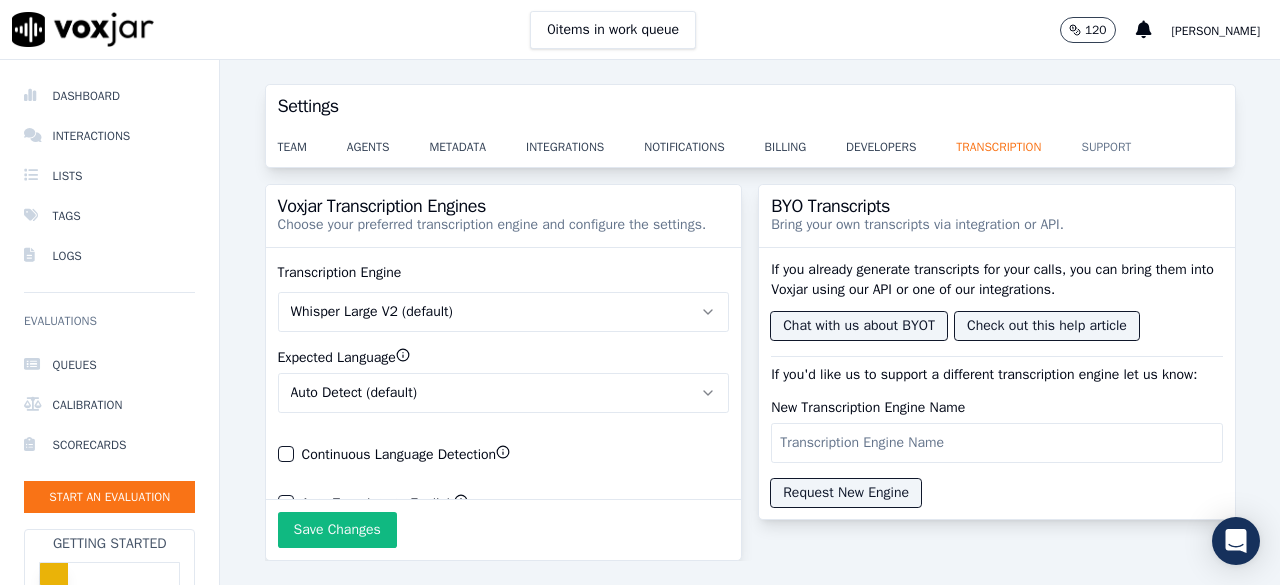 click on "support" at bounding box center (1126, 141) 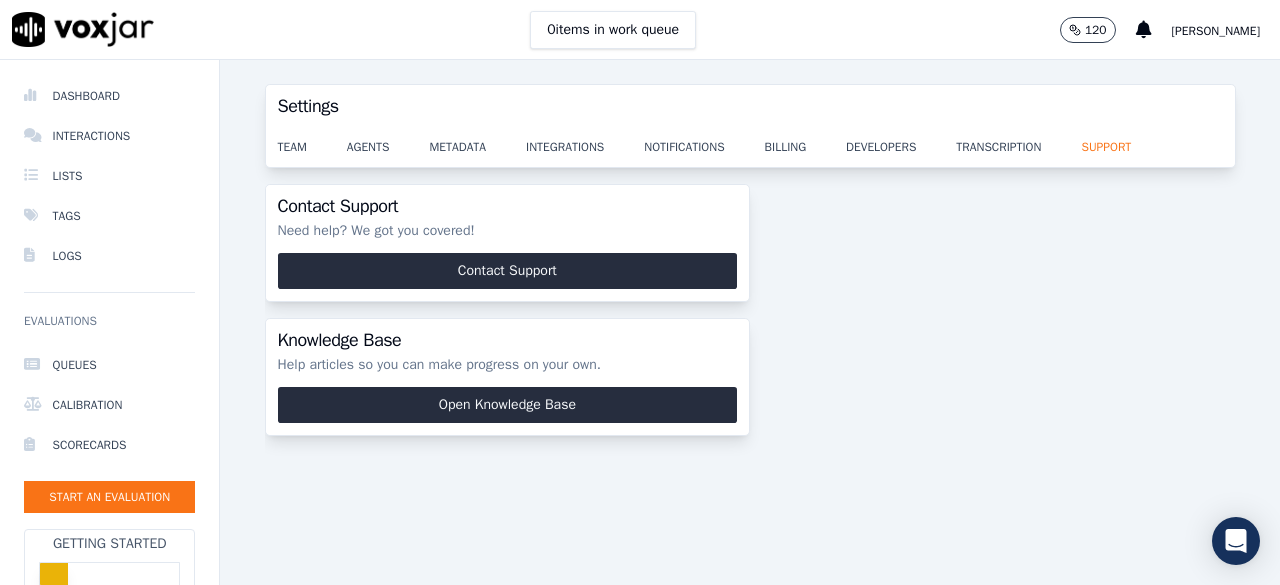 click on "team agents metadata integrations notifications billing developers transcription support" at bounding box center (750, 147) 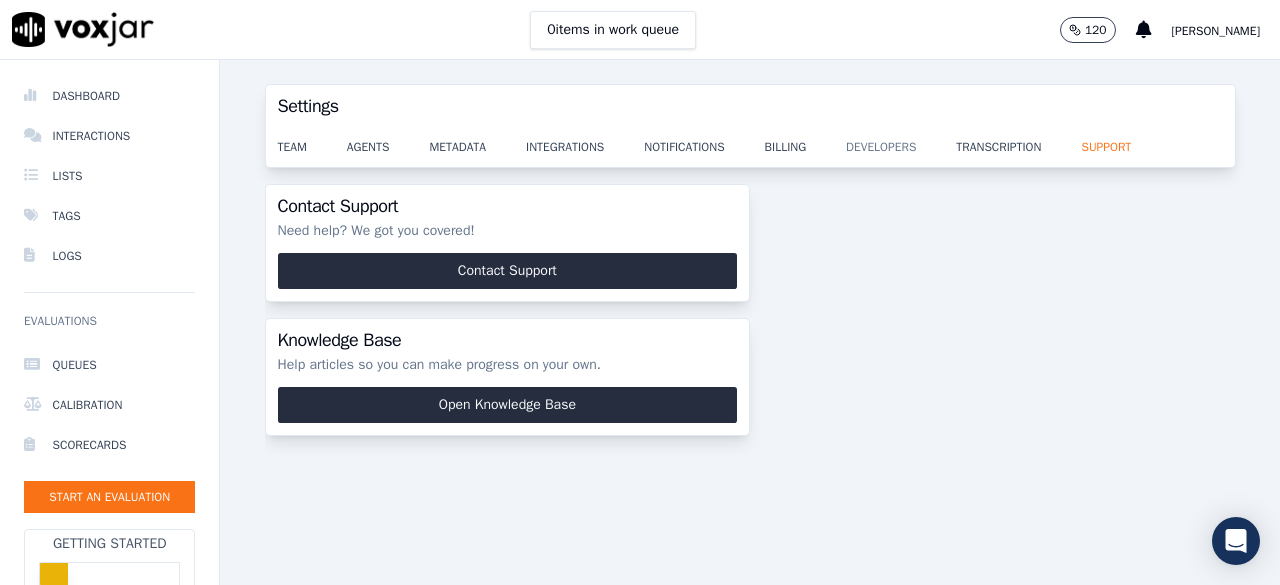click on "developers" at bounding box center [901, 141] 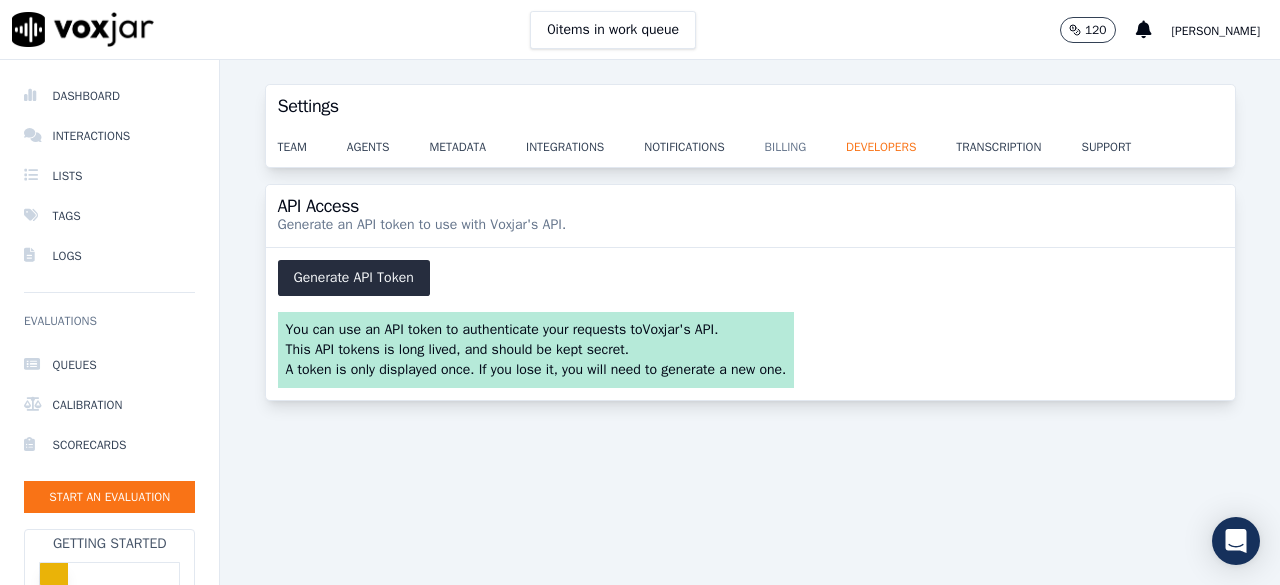 click on "billing" at bounding box center (805, 141) 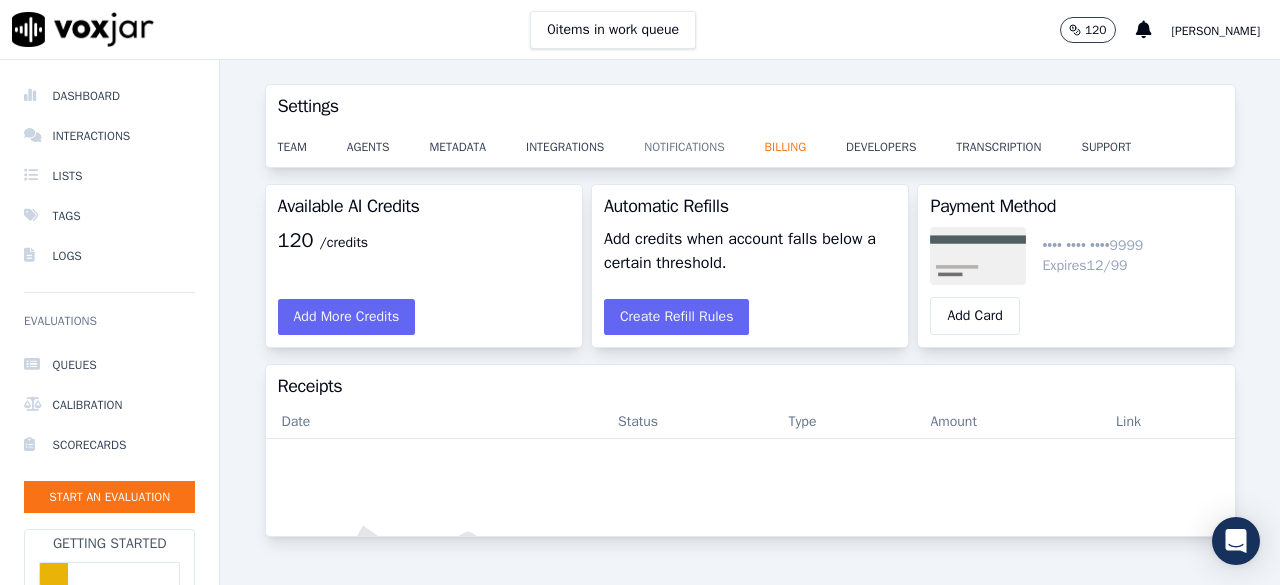 click on "notifications" at bounding box center (704, 141) 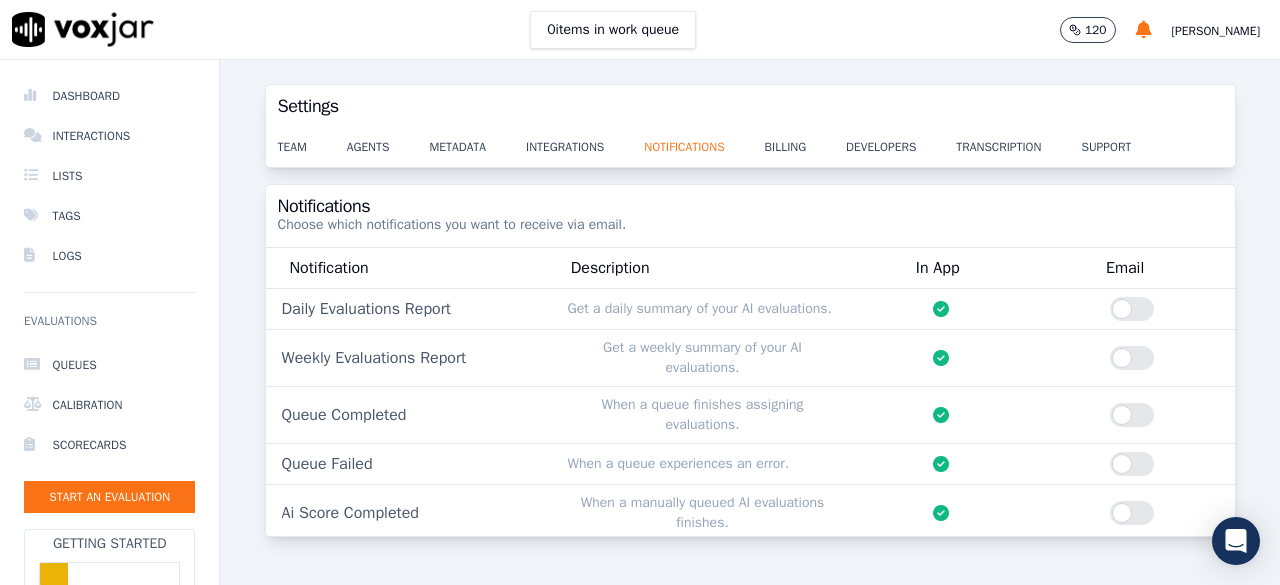 click at bounding box center [1132, 415] 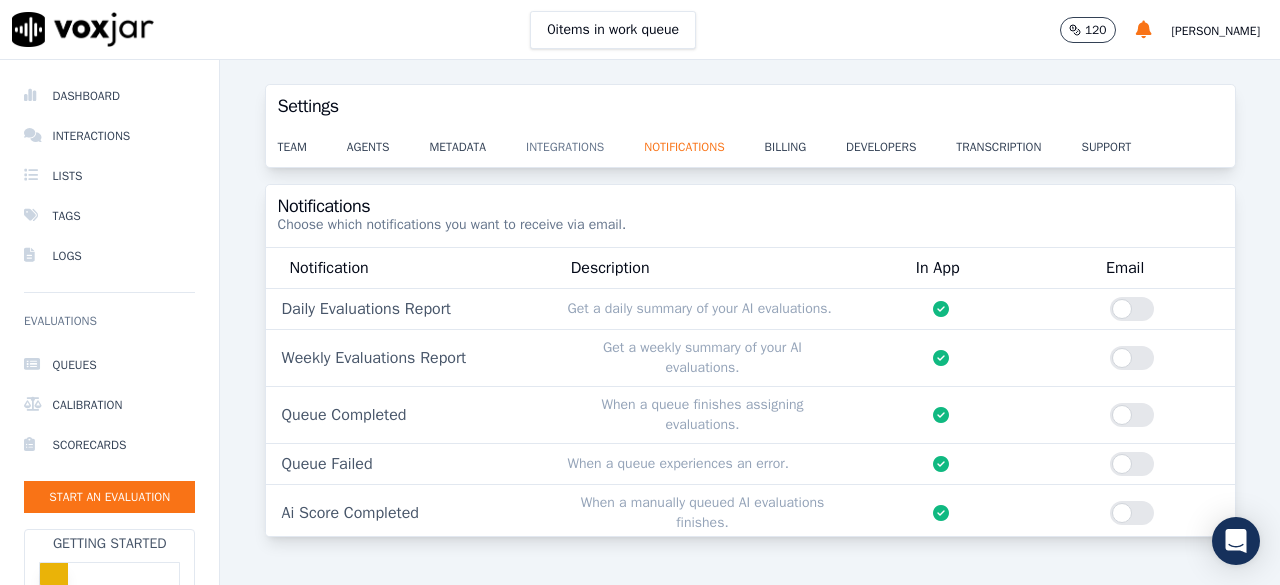 click on "integrations" at bounding box center [585, 141] 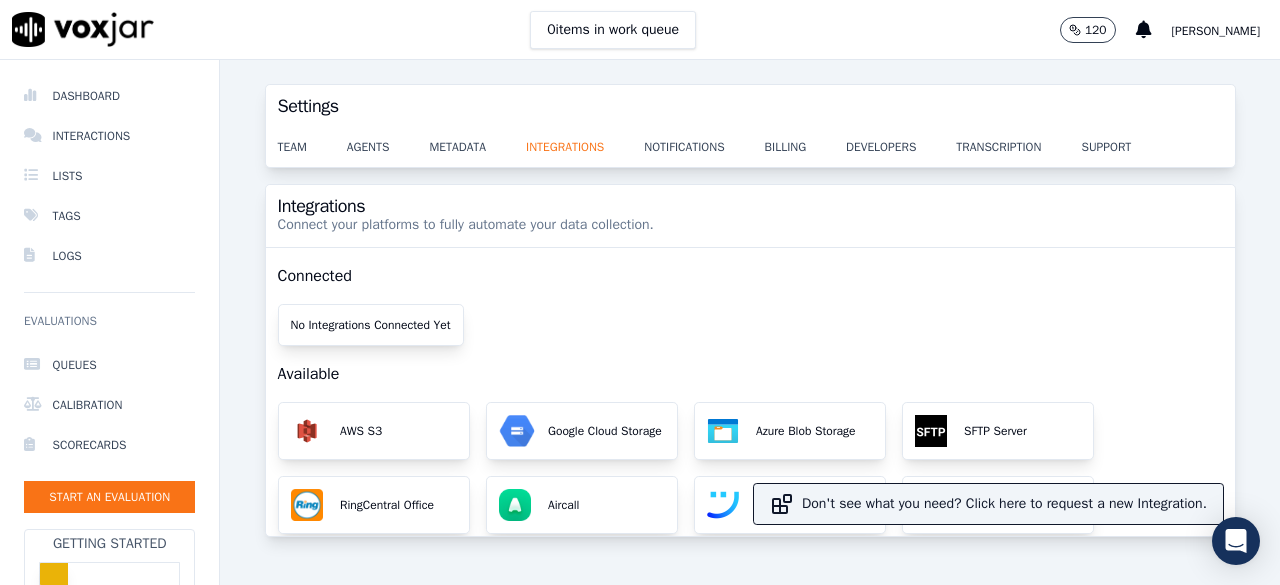 click on "team agents metadata integrations notifications billing developers transcription support" at bounding box center (750, 147) 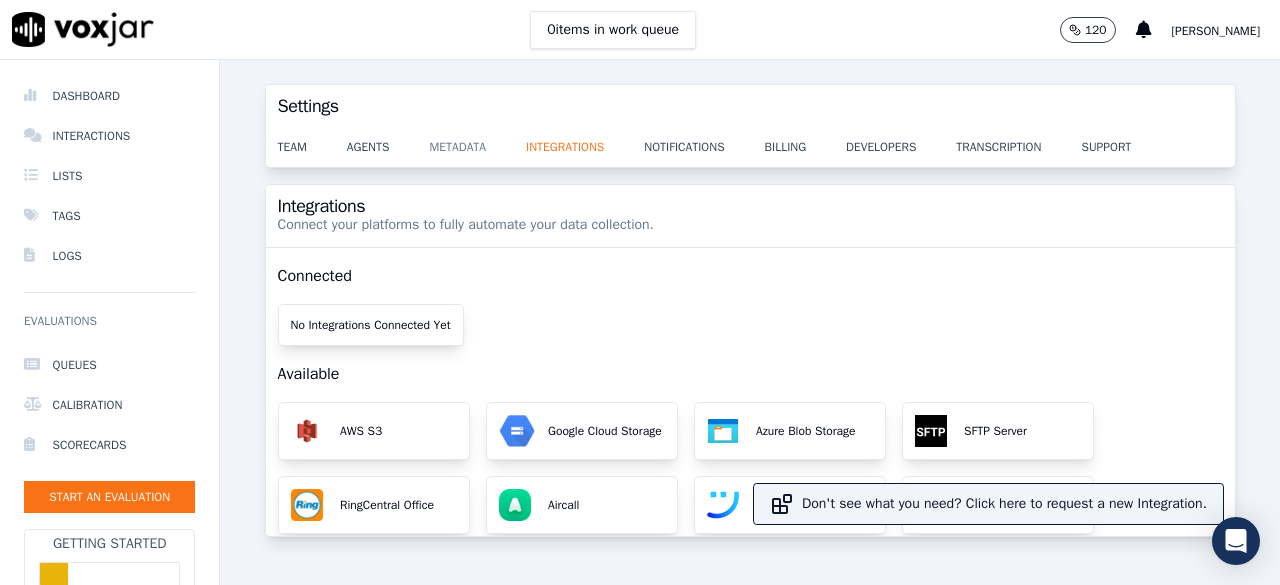 click on "metadata" at bounding box center (477, 141) 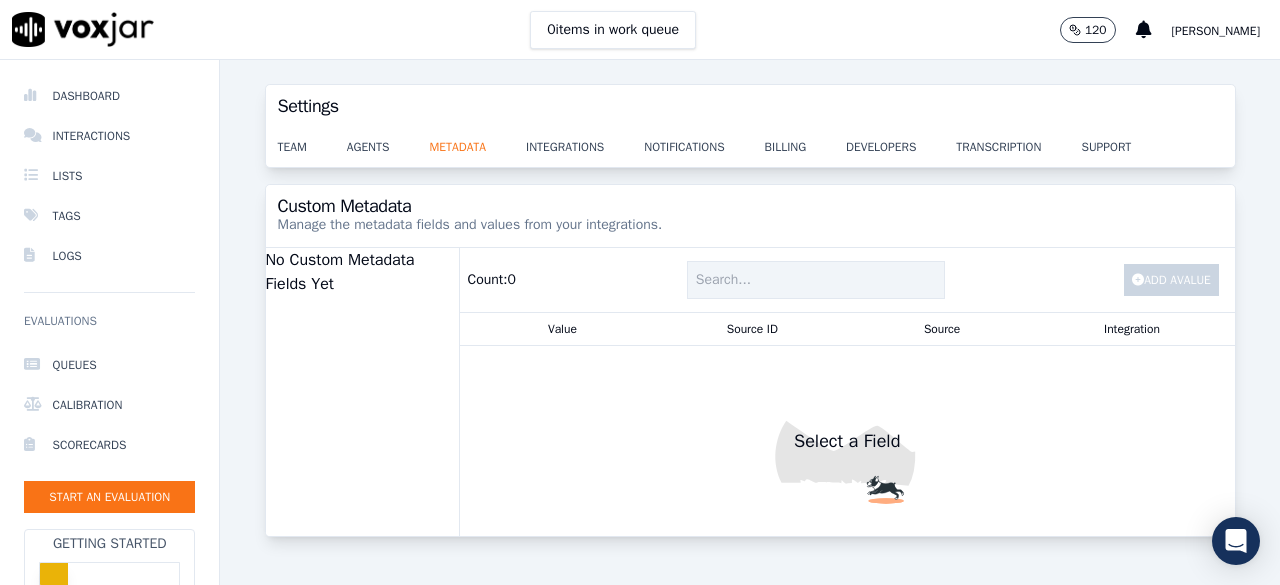 click on "team agents metadata integrations notifications billing developers transcription support" at bounding box center (750, 147) 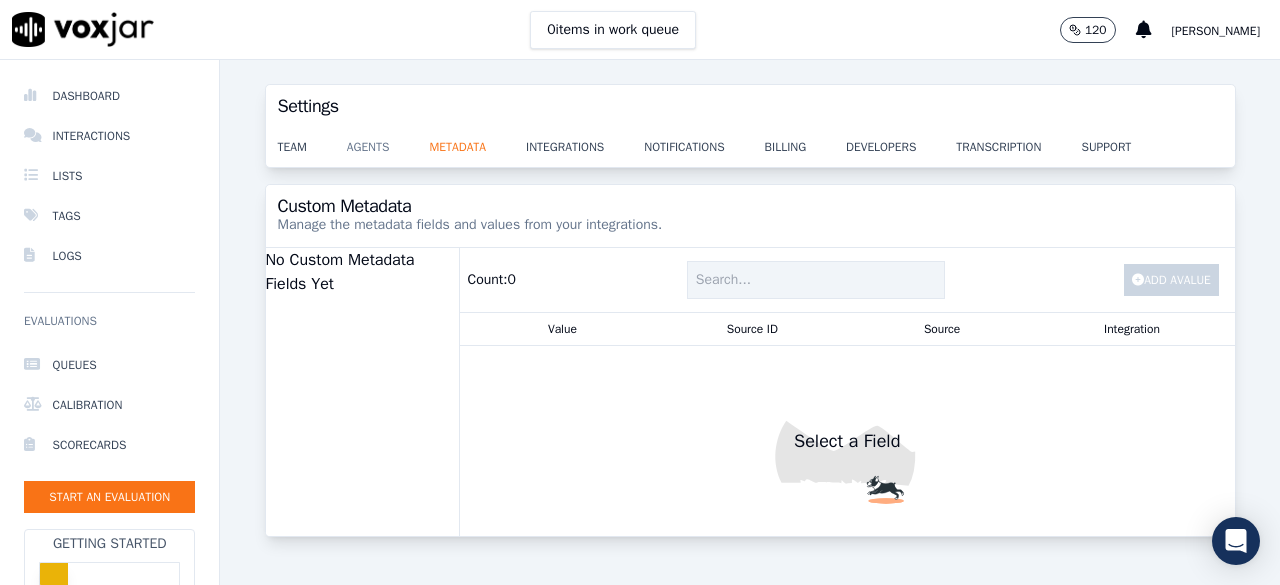 click on "agents" at bounding box center [388, 141] 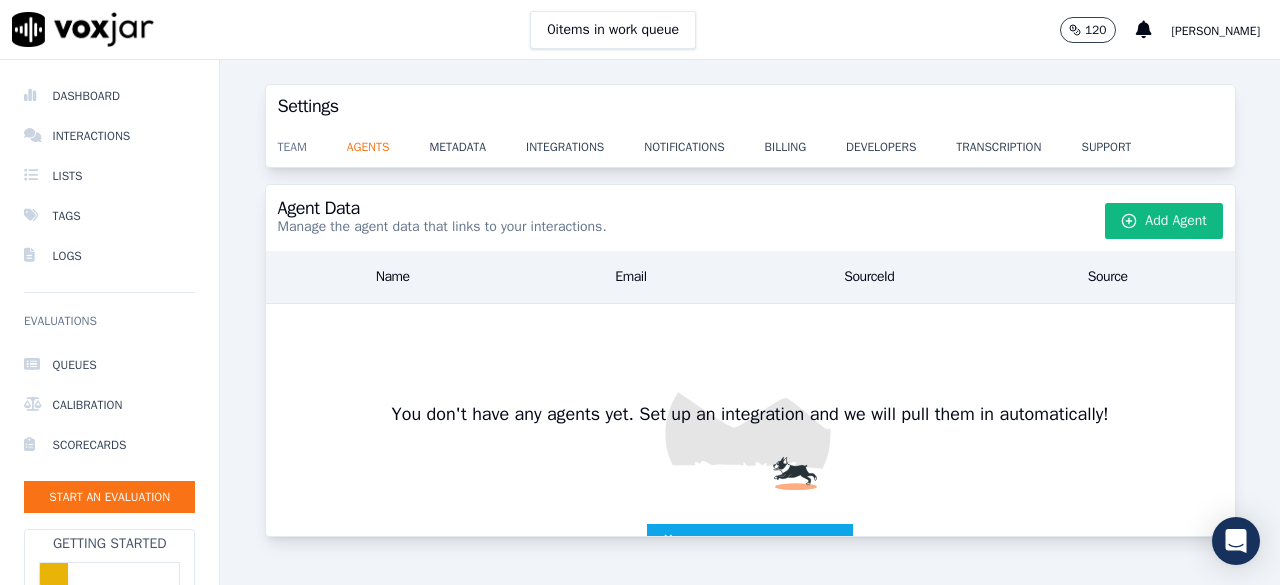 click on "team" at bounding box center (312, 141) 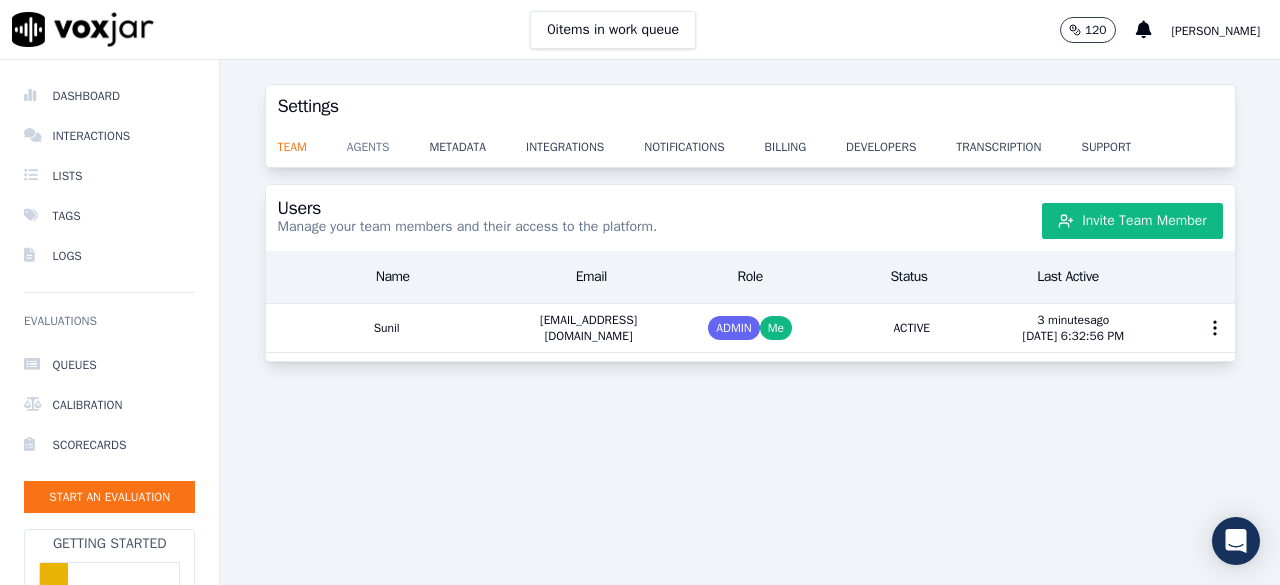 click on "agents" at bounding box center [388, 141] 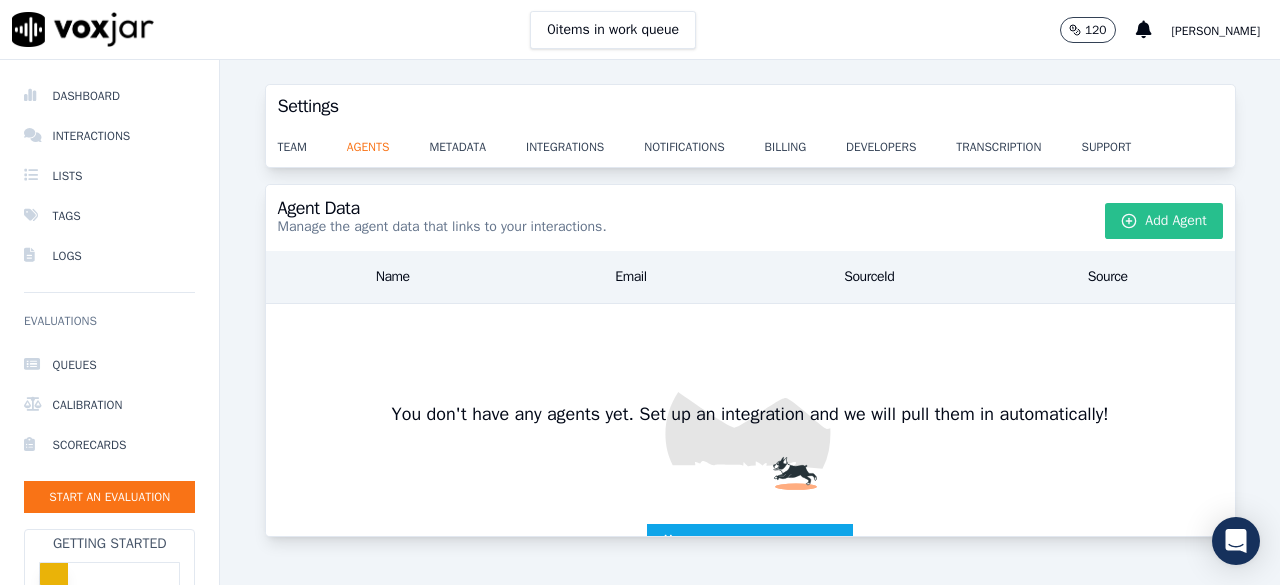 click on "Add Agent" at bounding box center (1164, 221) 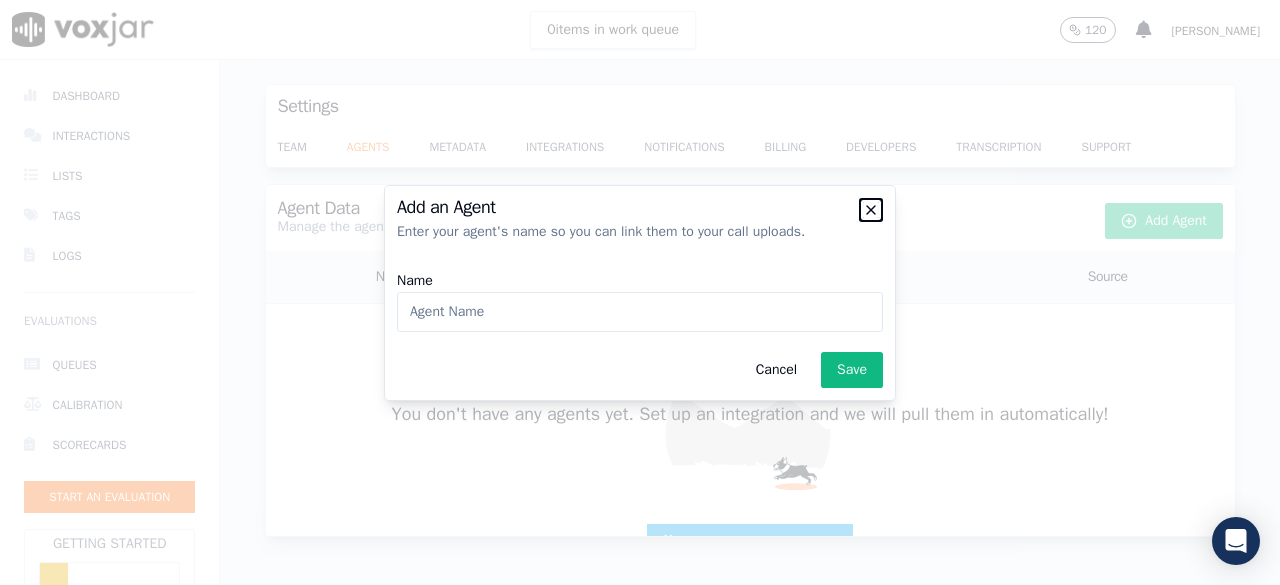 click 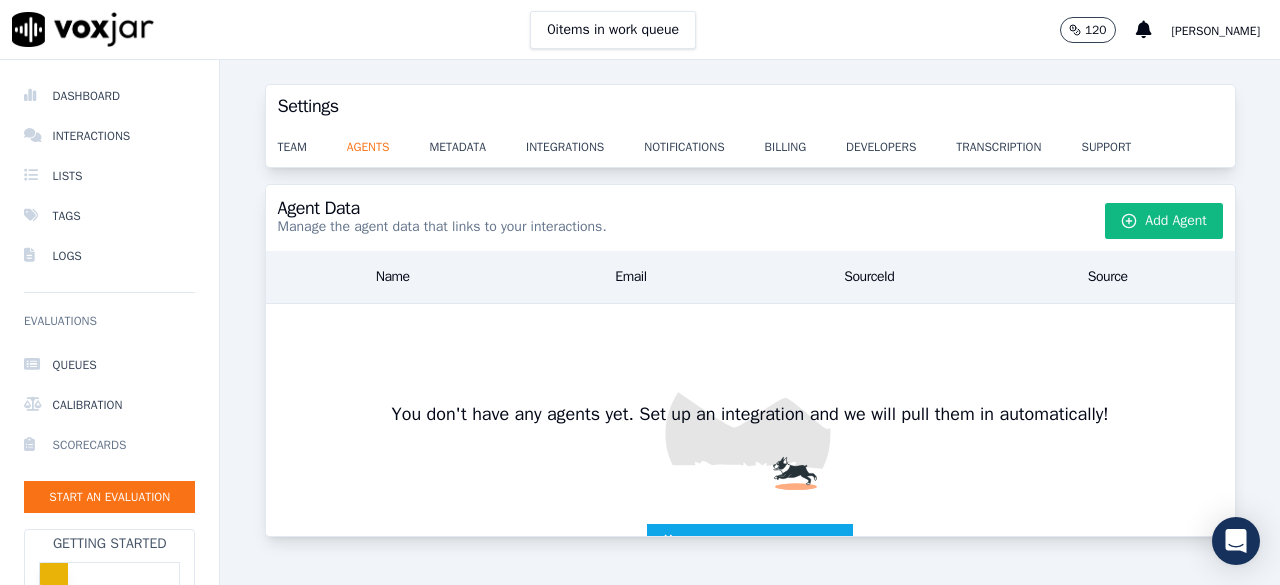 click on "Scorecards" at bounding box center [109, 445] 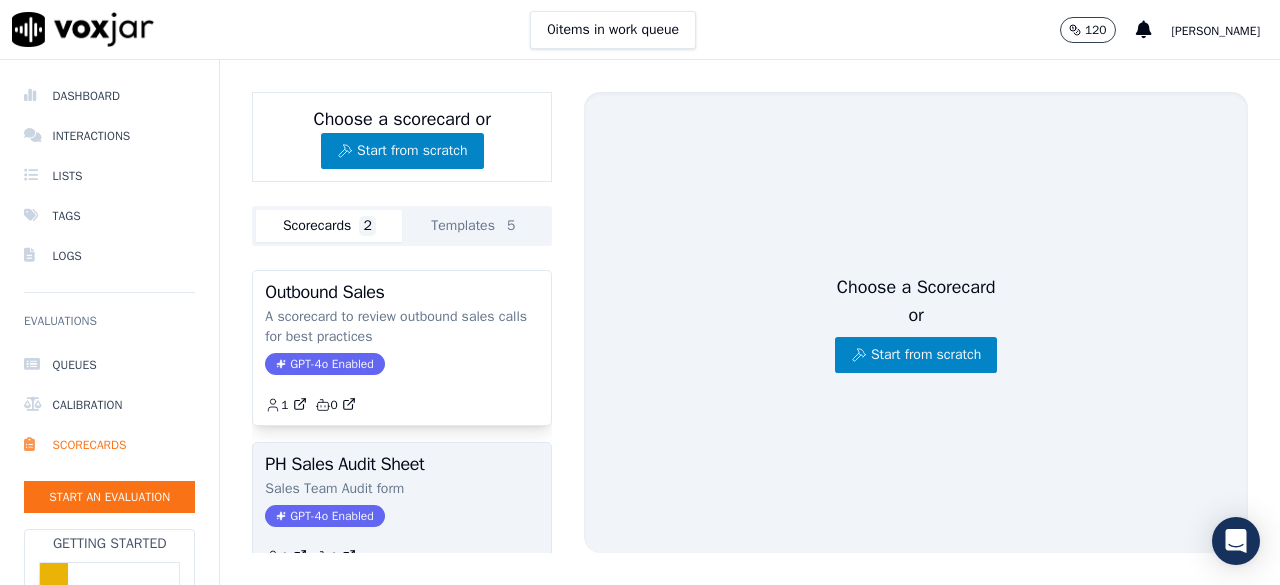 click on "Sales Team Audit form" 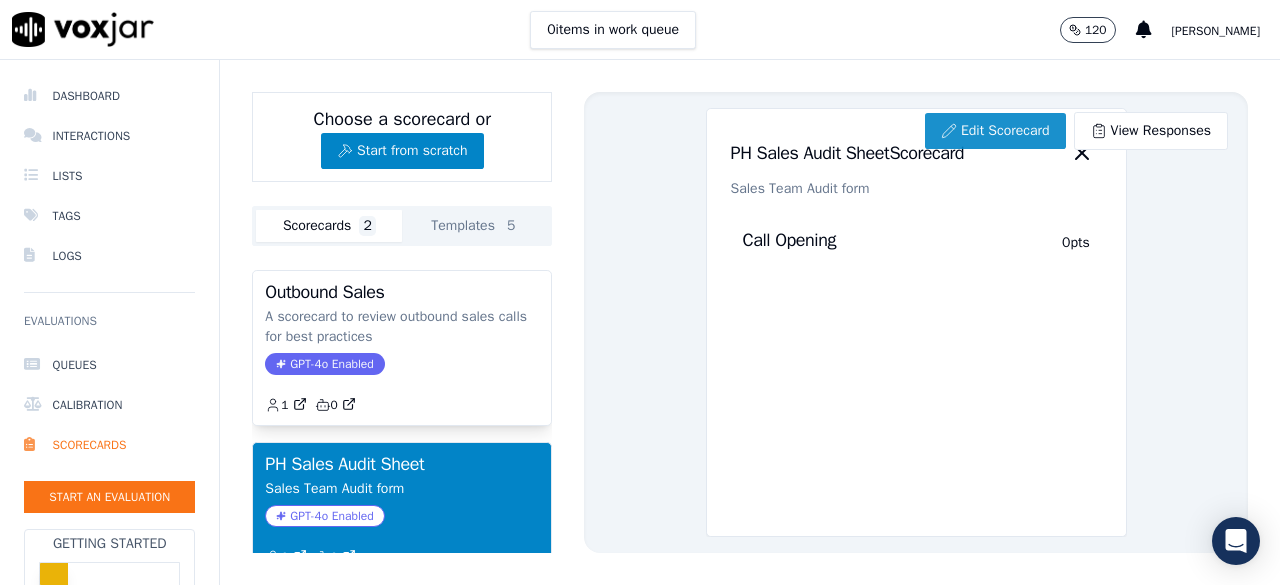 click on "Edit Scorecard" at bounding box center (995, 131) 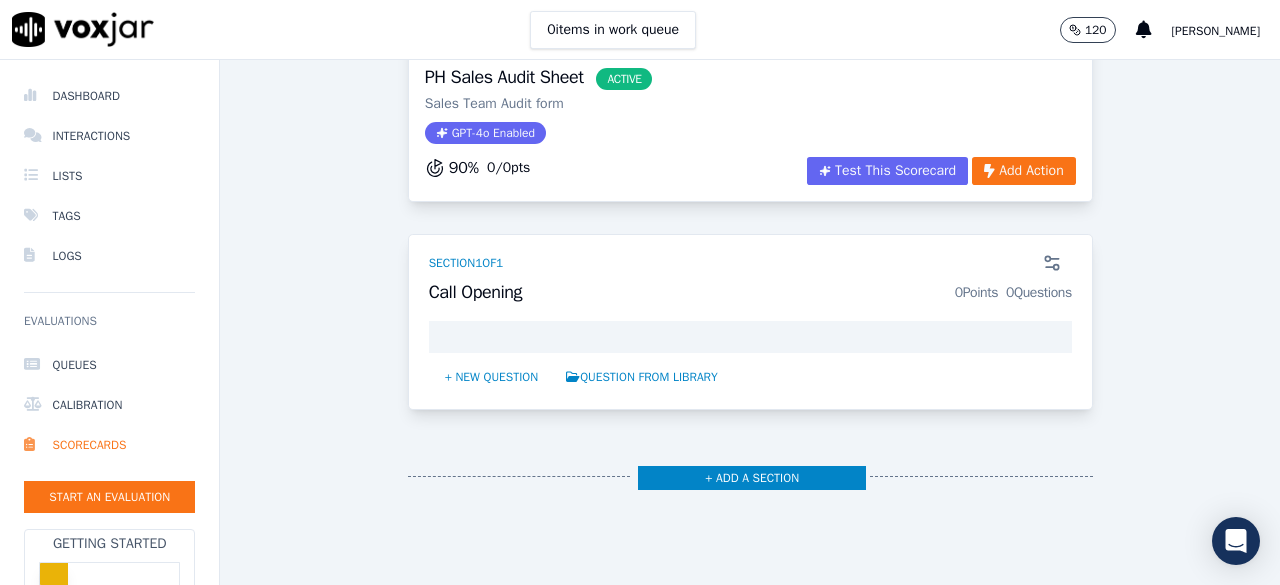 scroll, scrollTop: 112, scrollLeft: 0, axis: vertical 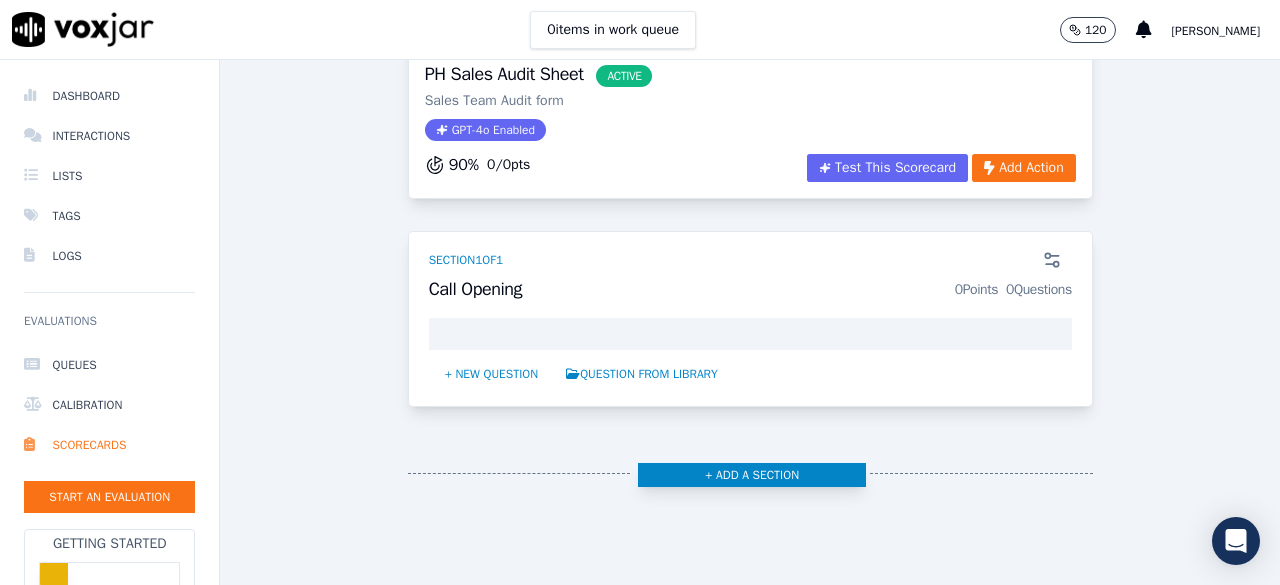 click on "+ Add a section" at bounding box center (752, 475) 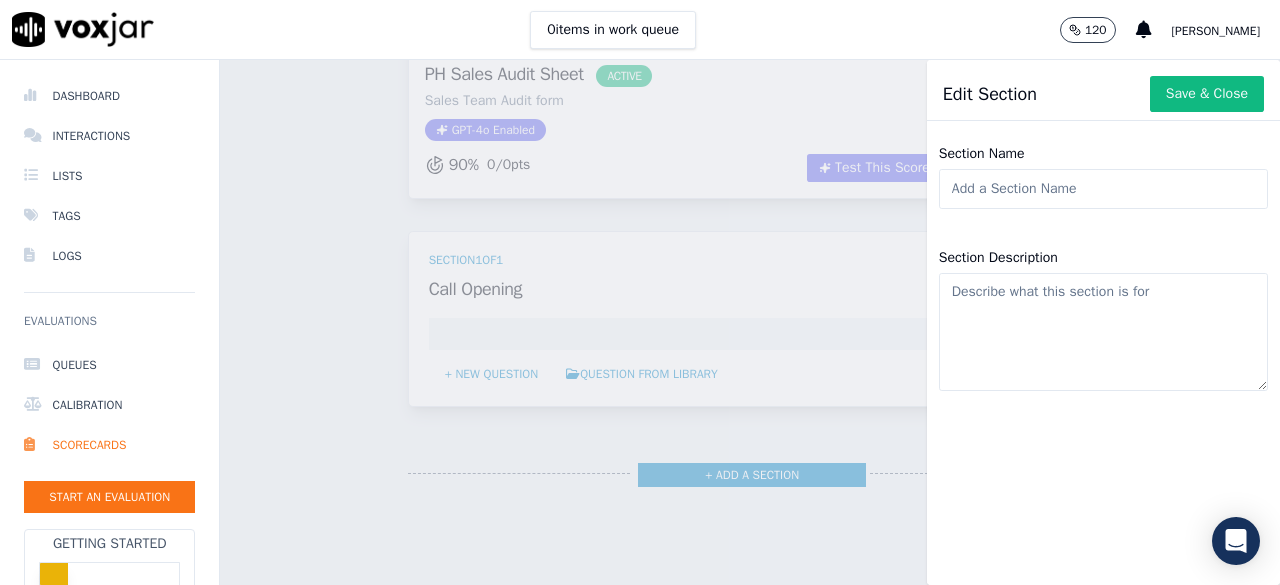 click on "Section Name" 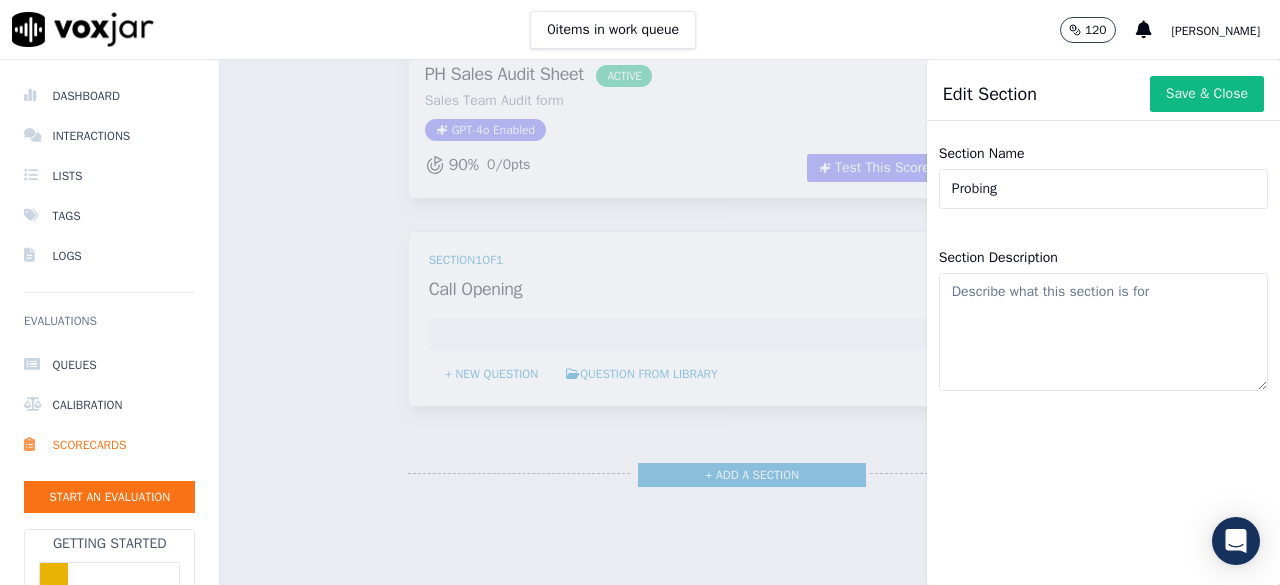 type on "Probing" 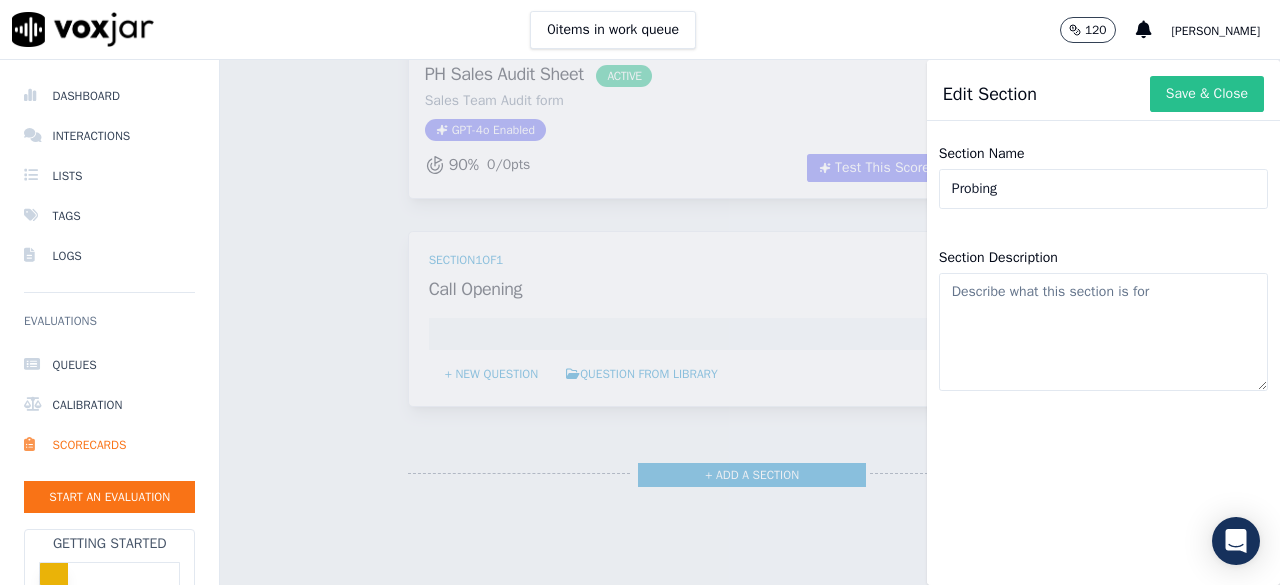 click on "Save & Close" at bounding box center (1207, 94) 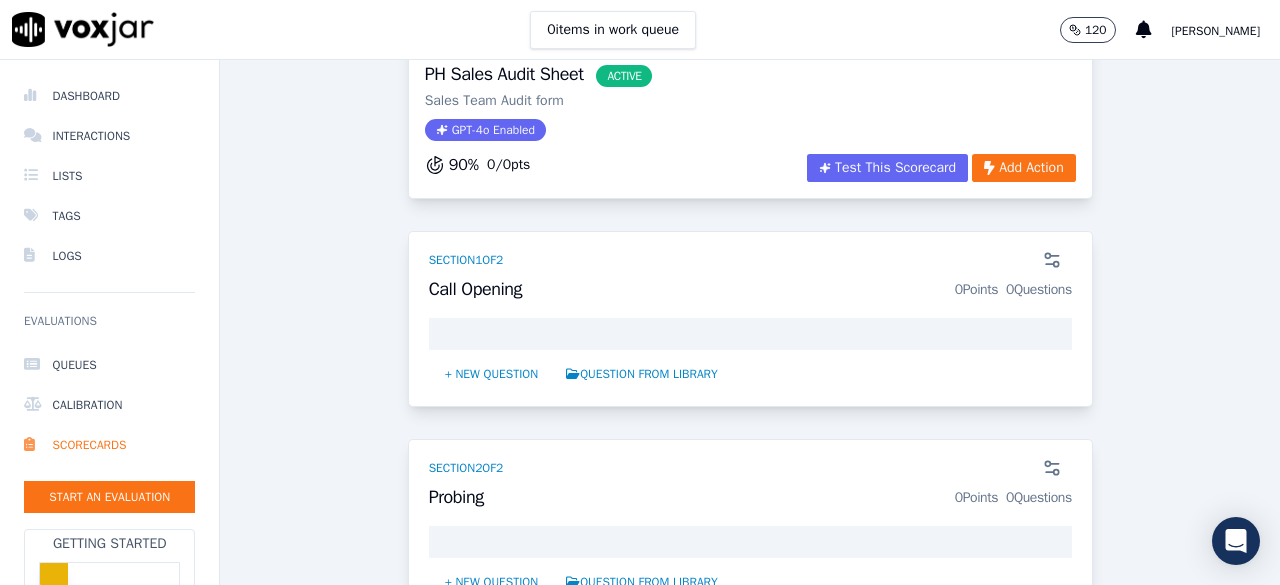 click on "[PERSON_NAME]" at bounding box center [1216, 31] 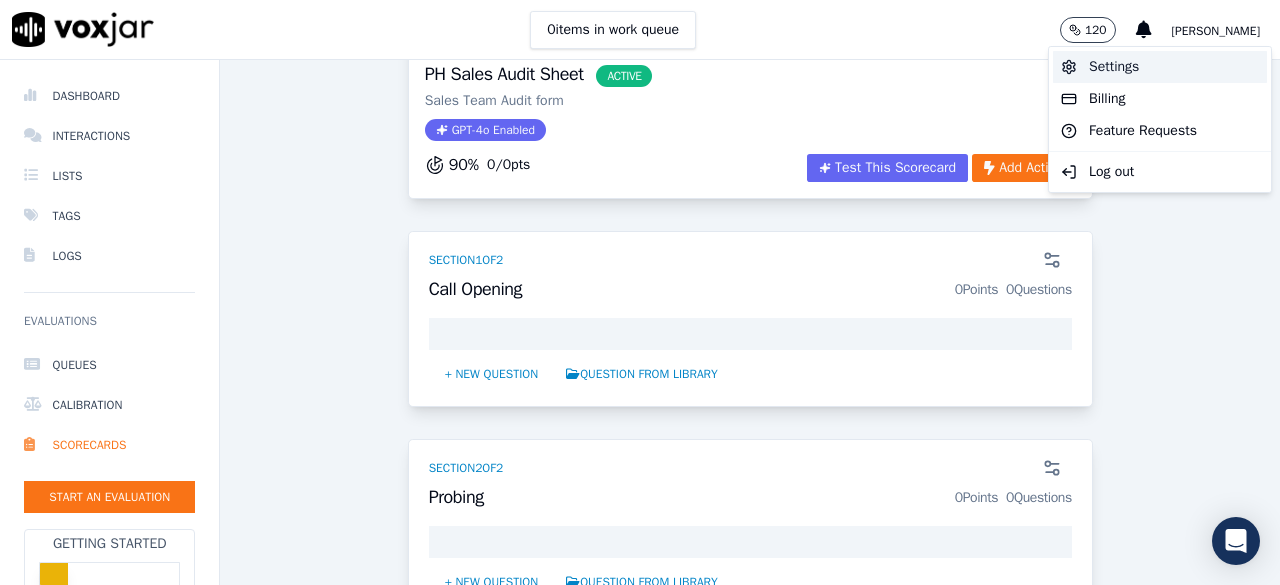 click on "Settings" at bounding box center (1160, 67) 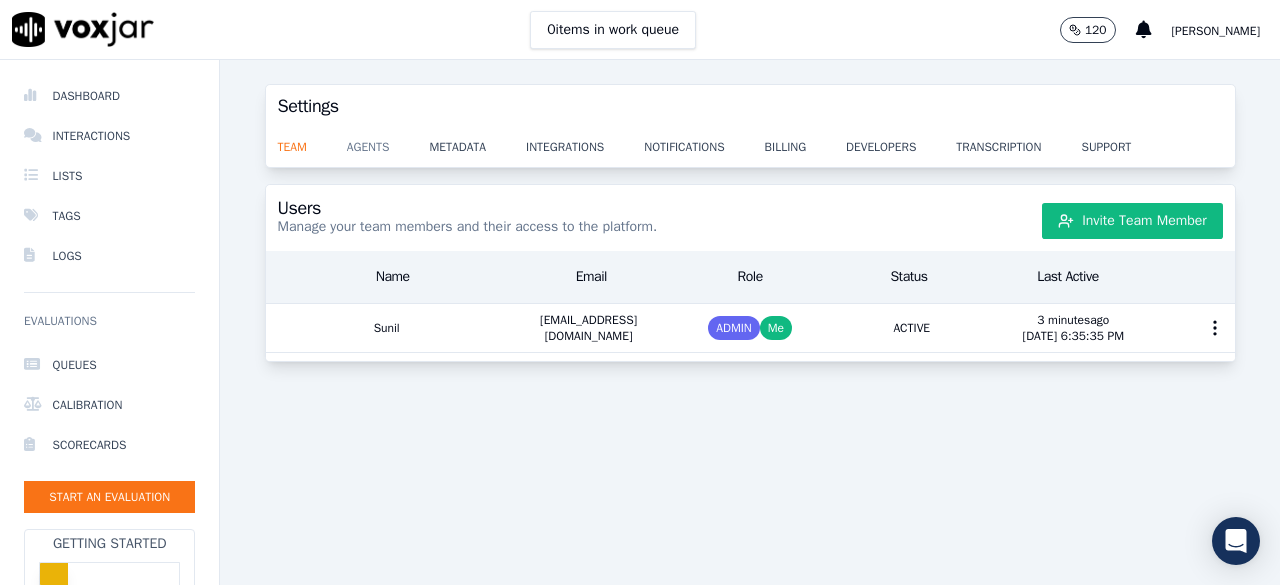 click on "agents" at bounding box center (388, 141) 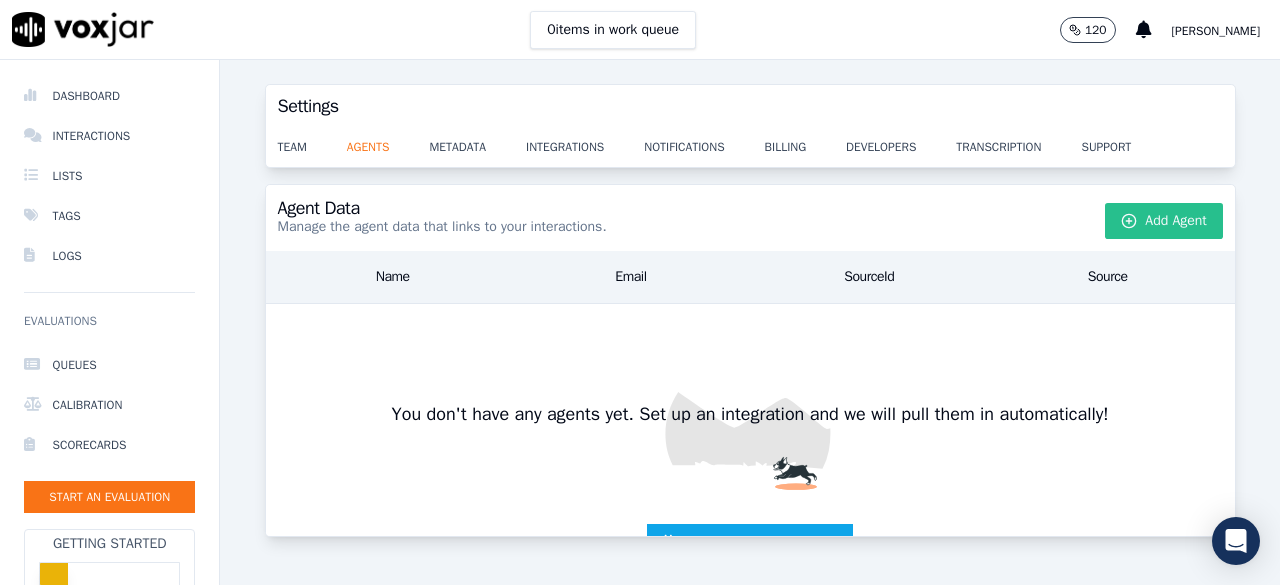 click on "Add Agent" at bounding box center (1164, 221) 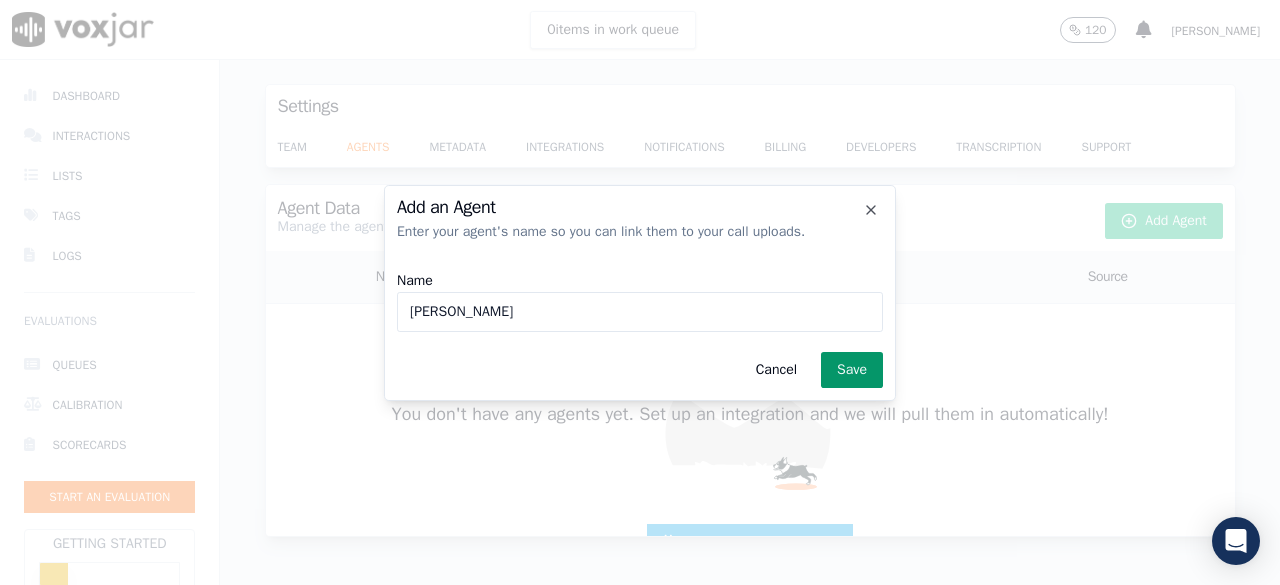type on "Sarath" 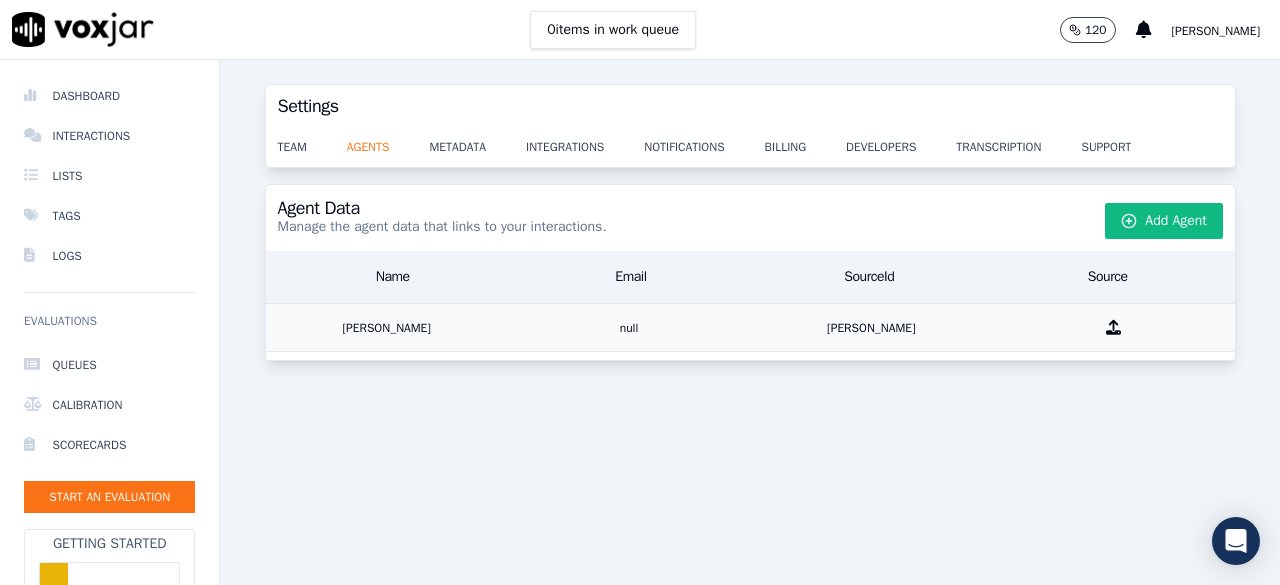 click on "null" at bounding box center [629, 327] 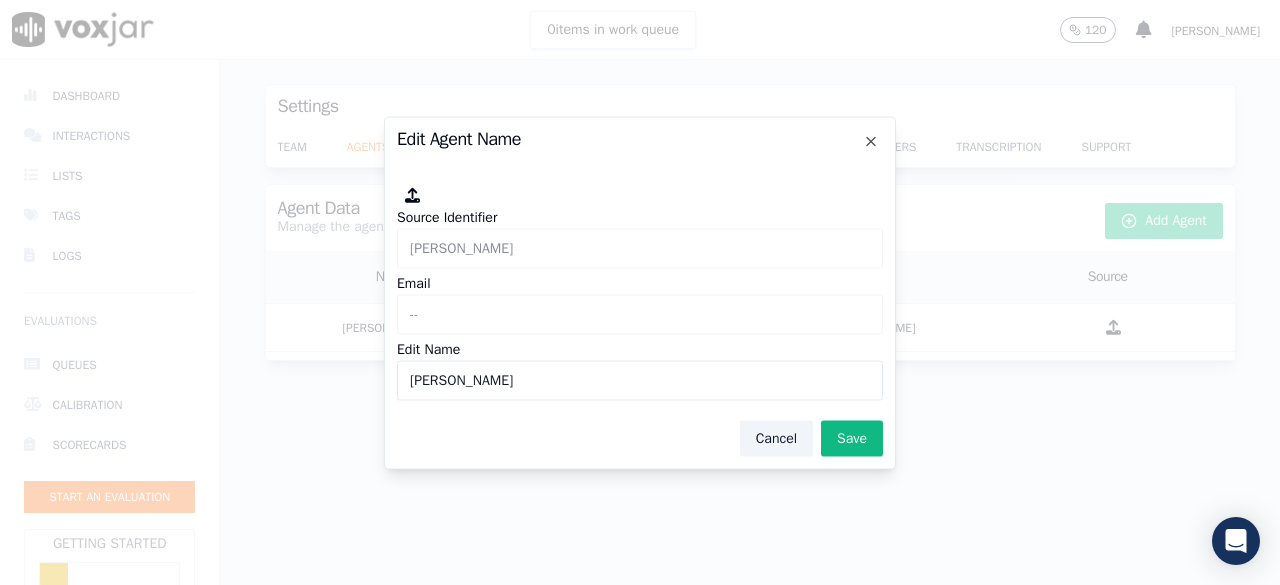 click on "Cancel" at bounding box center (776, 438) 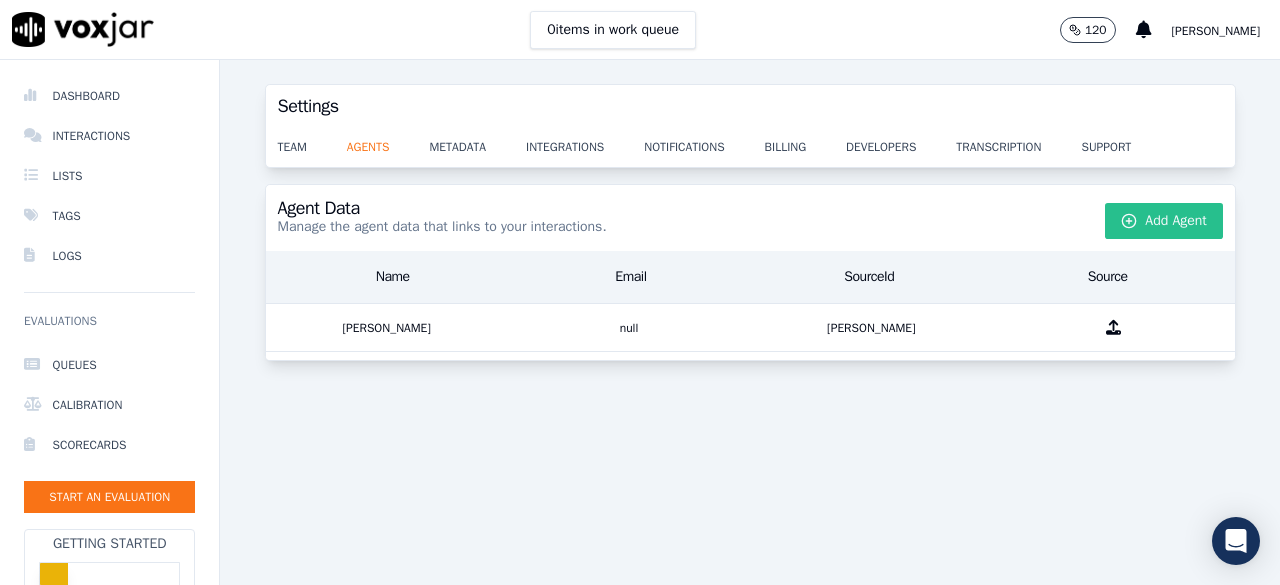 click on "Add Agent" at bounding box center [1164, 221] 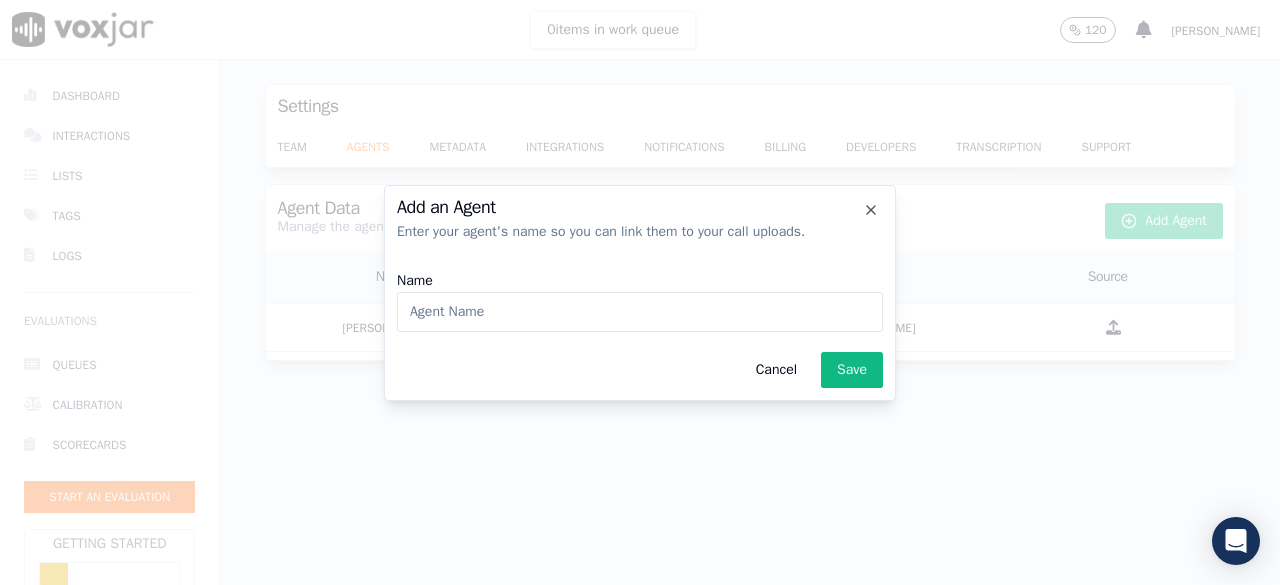 click on "Name" 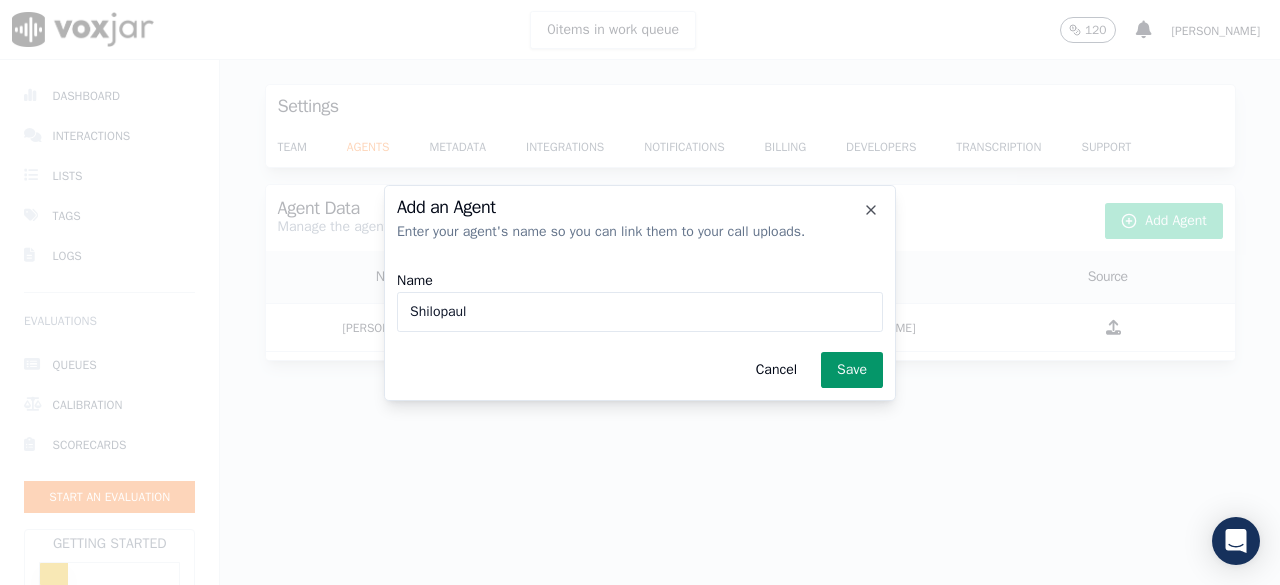 type on "Shilopaul" 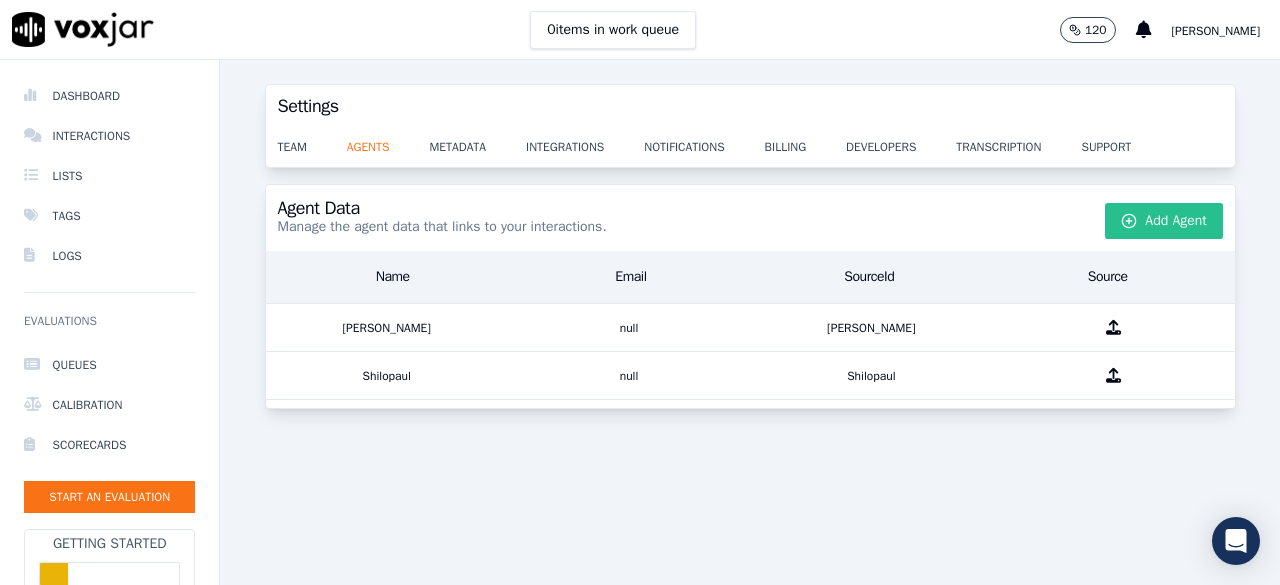 click on "Add Agent" at bounding box center (1164, 221) 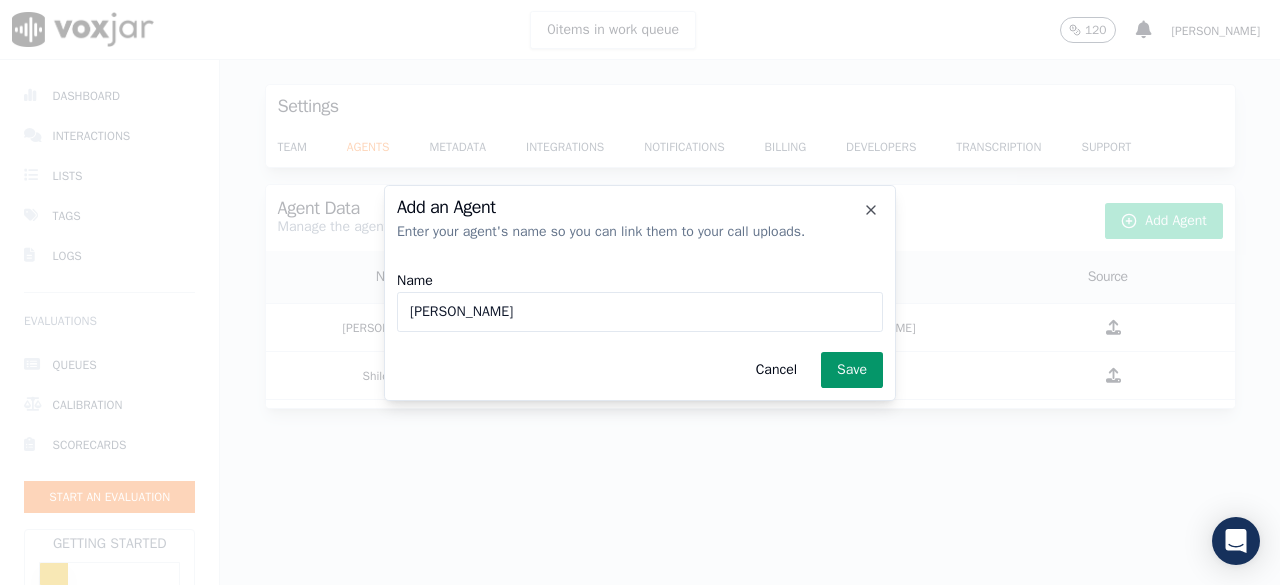 type on "Sahad Sadique" 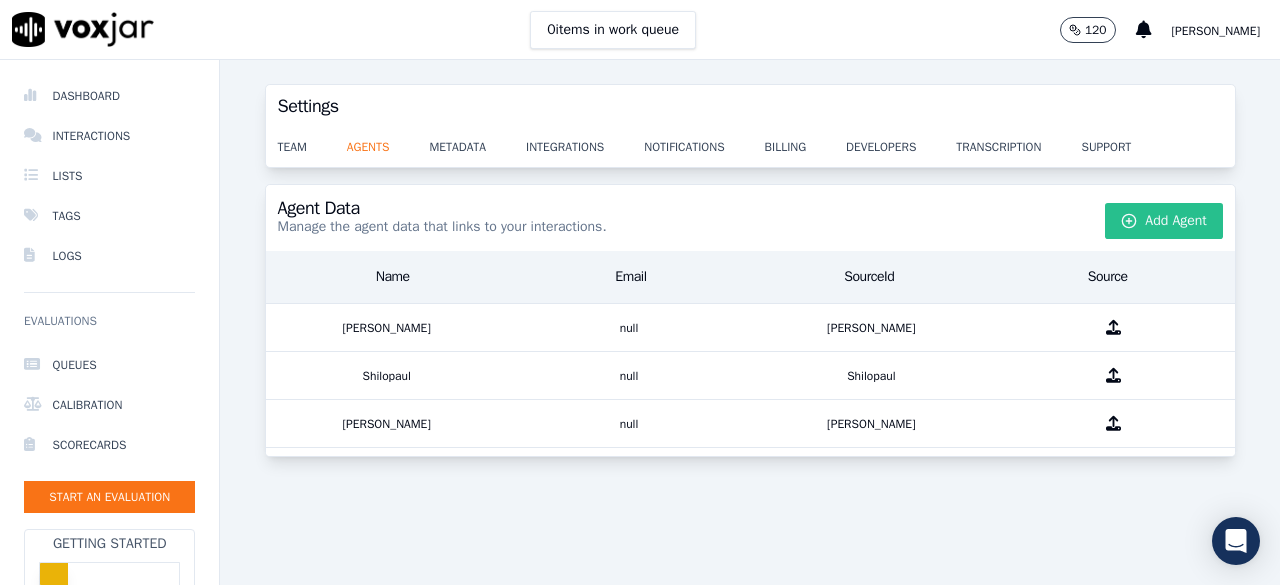 click on "Add Agent" at bounding box center [1164, 221] 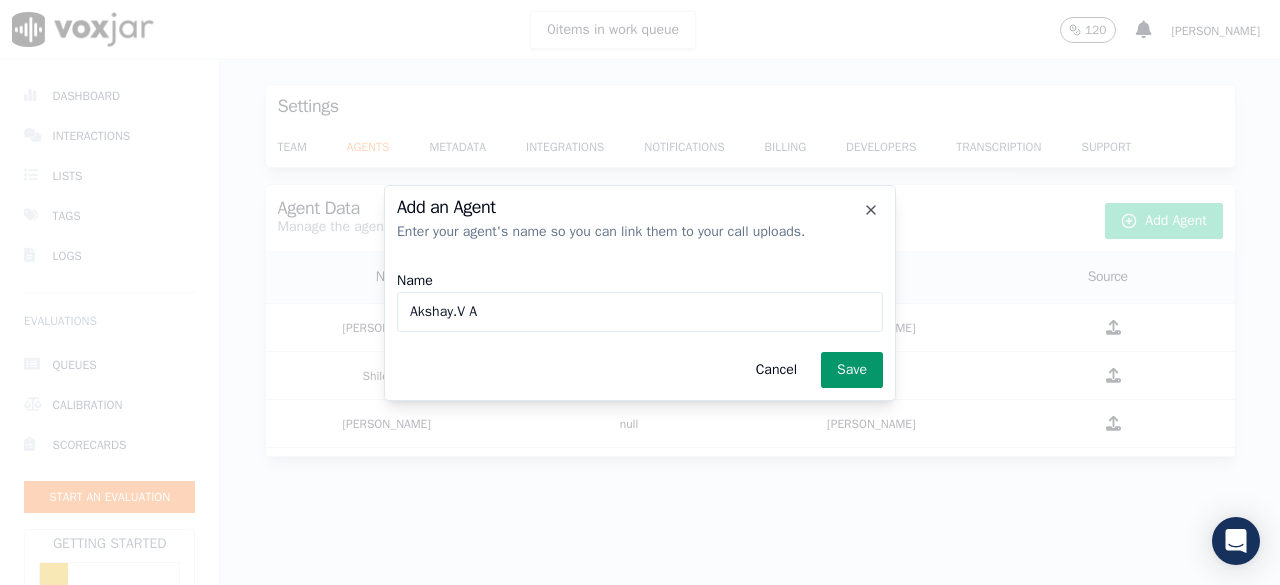 type on "Akshay.V A" 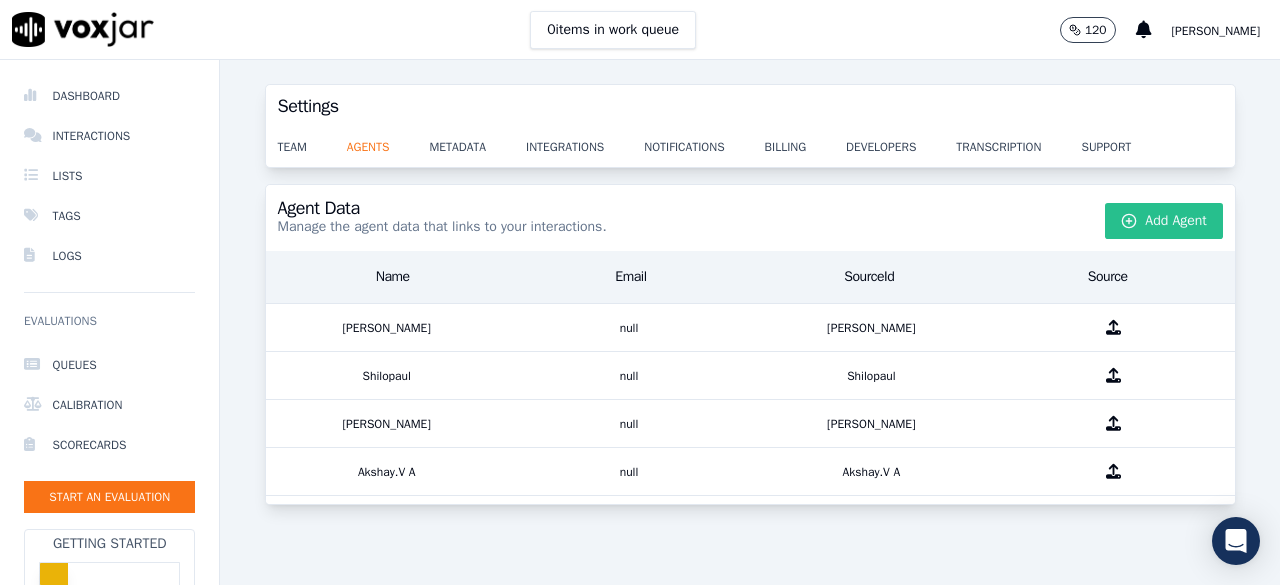 click on "Add Agent" at bounding box center [1164, 221] 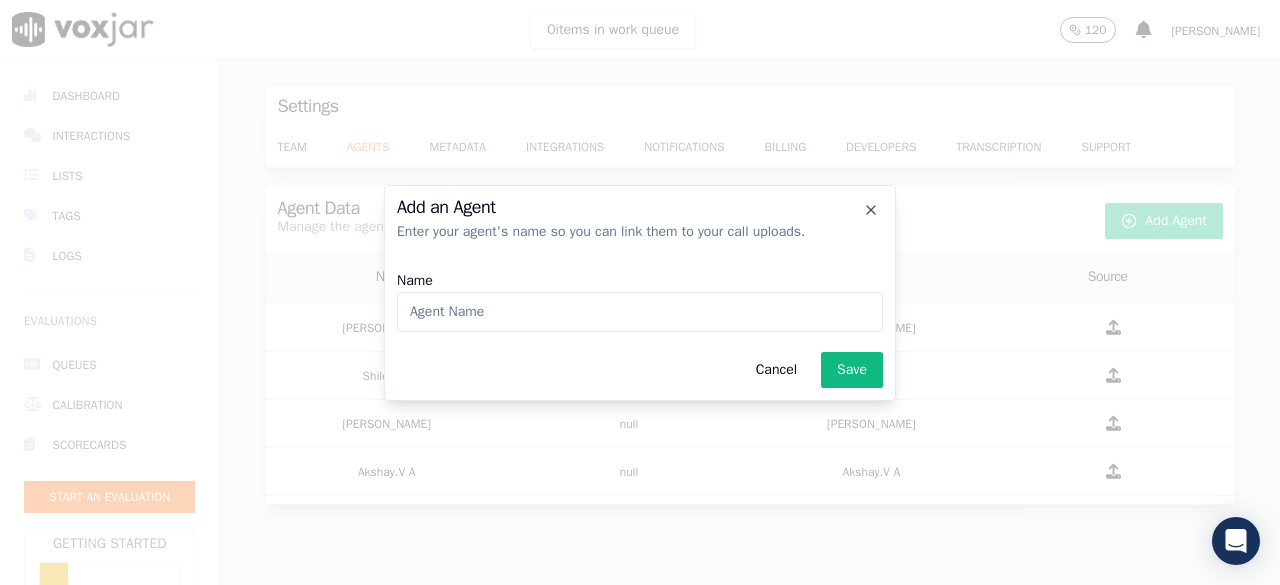 click on "Name" 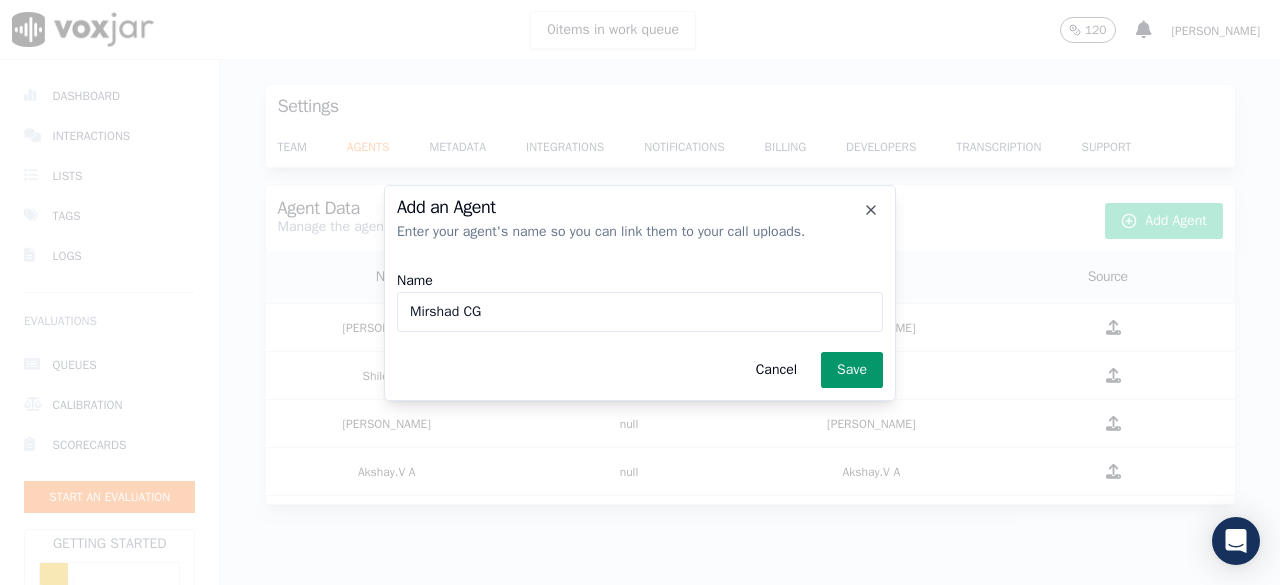 type on "Mirshad CG" 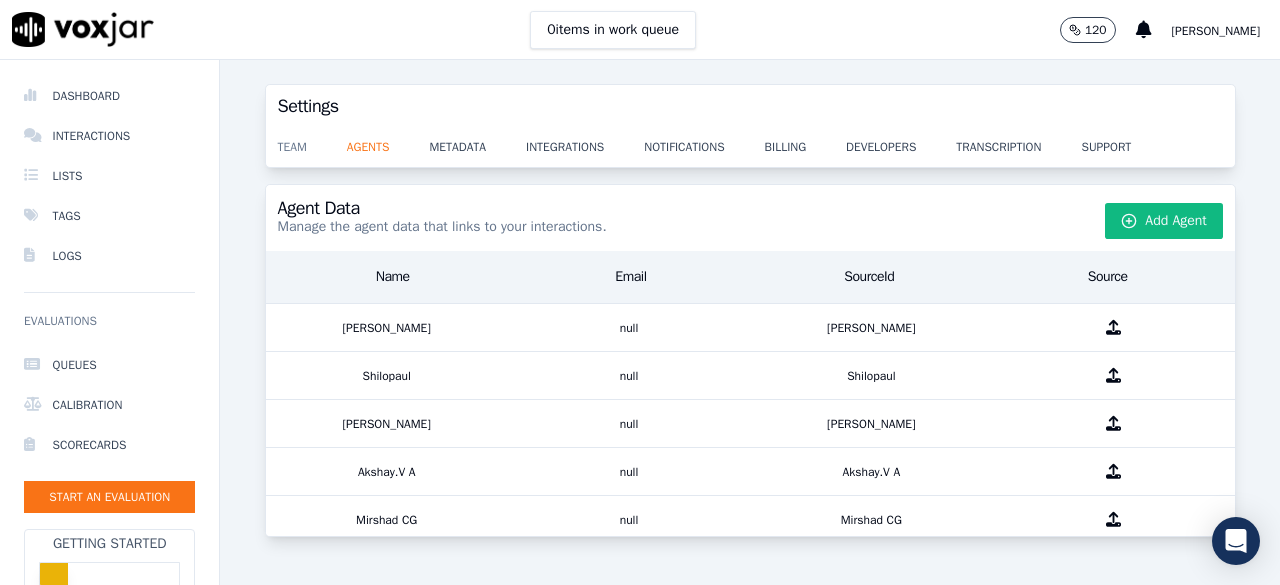 click on "team" at bounding box center [312, 141] 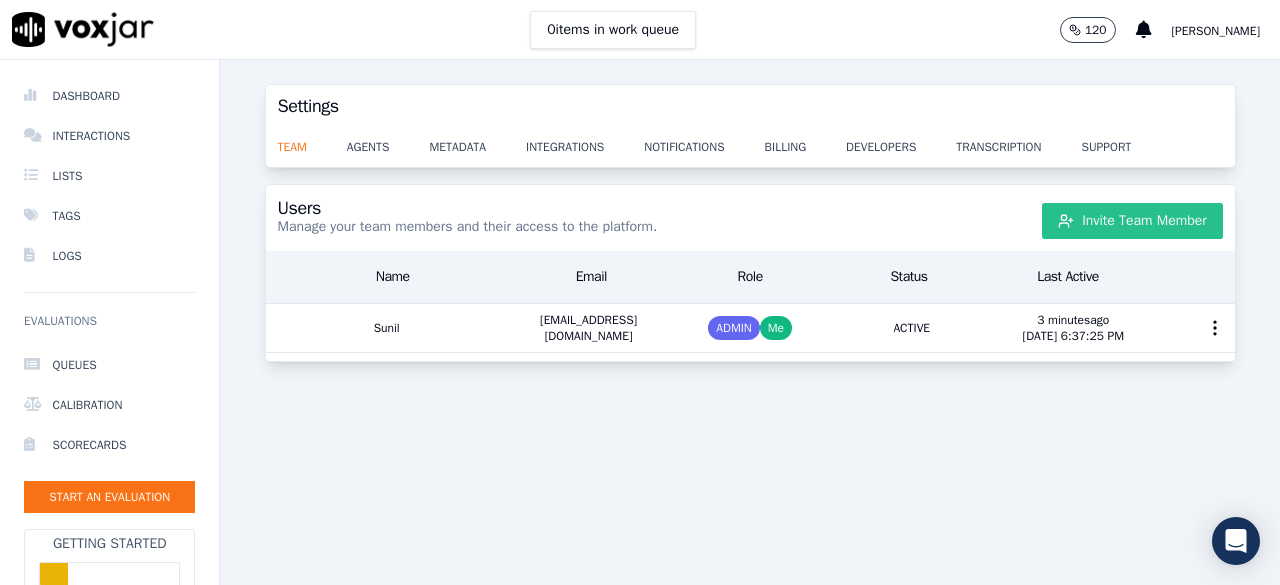 click on "Invite Team Member" at bounding box center (1132, 221) 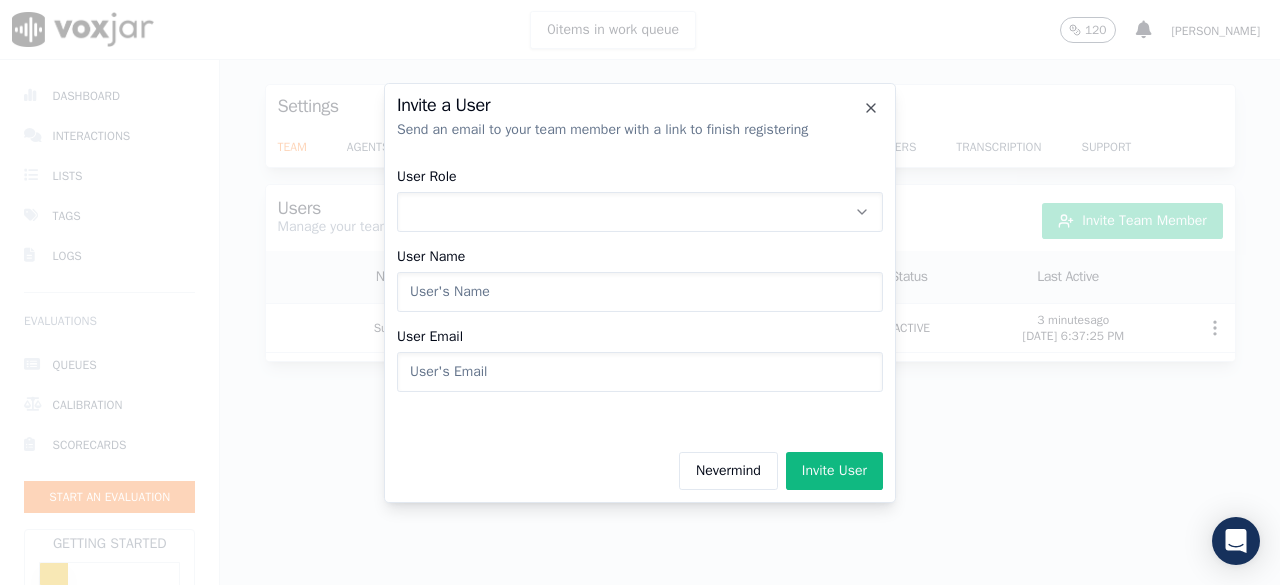 click on "User Role" 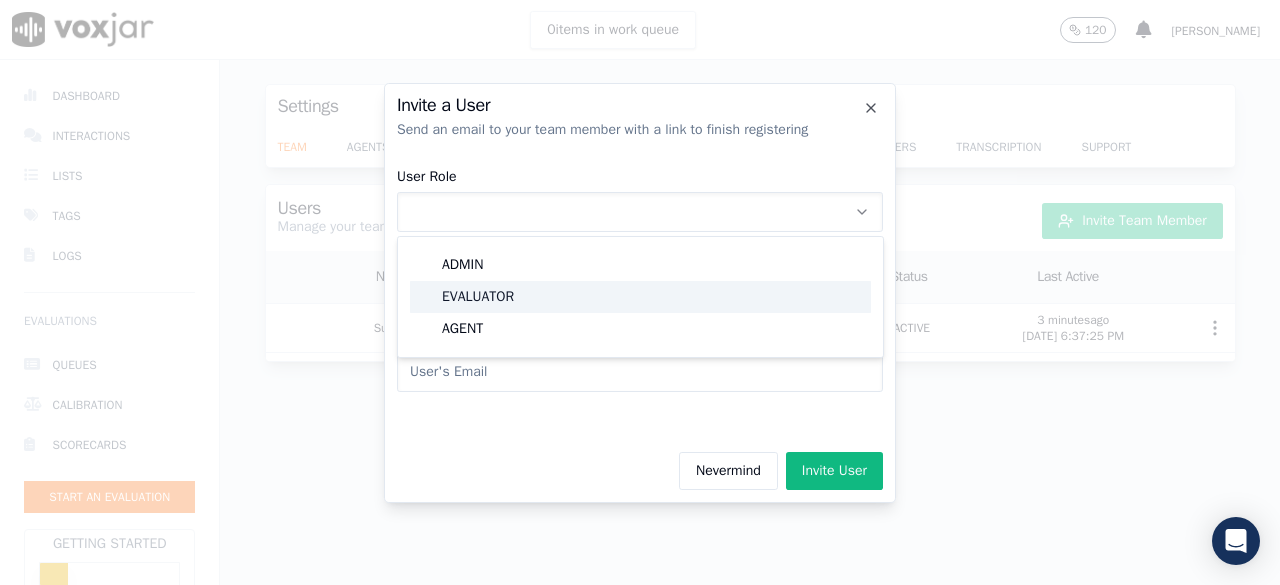 click on "EVALUATOR" 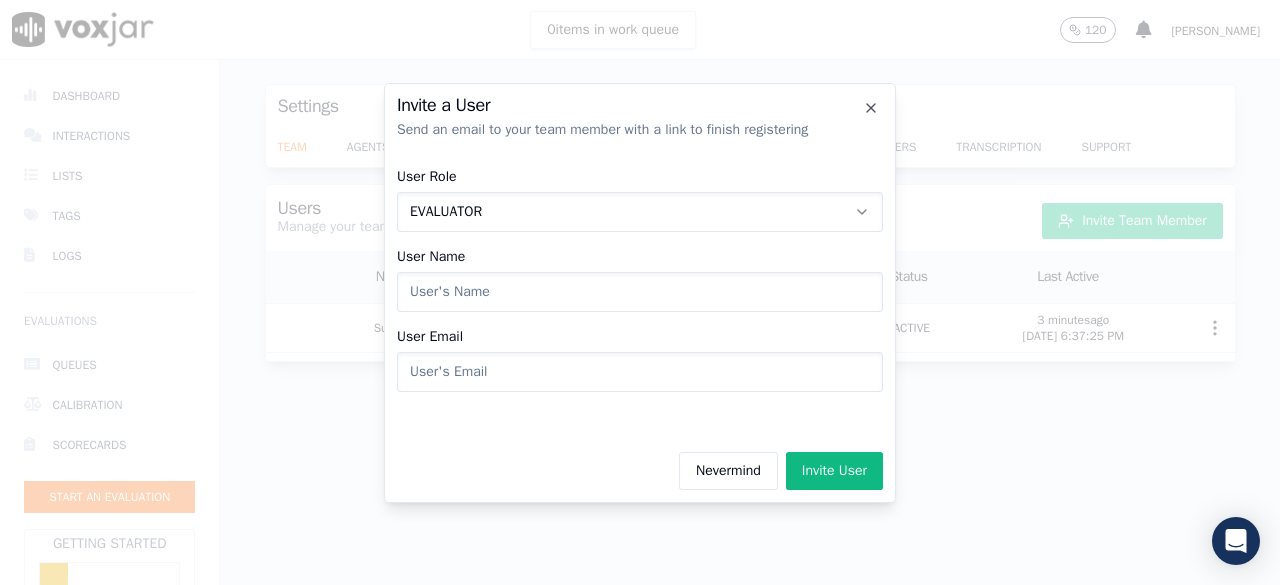click on "User Name" 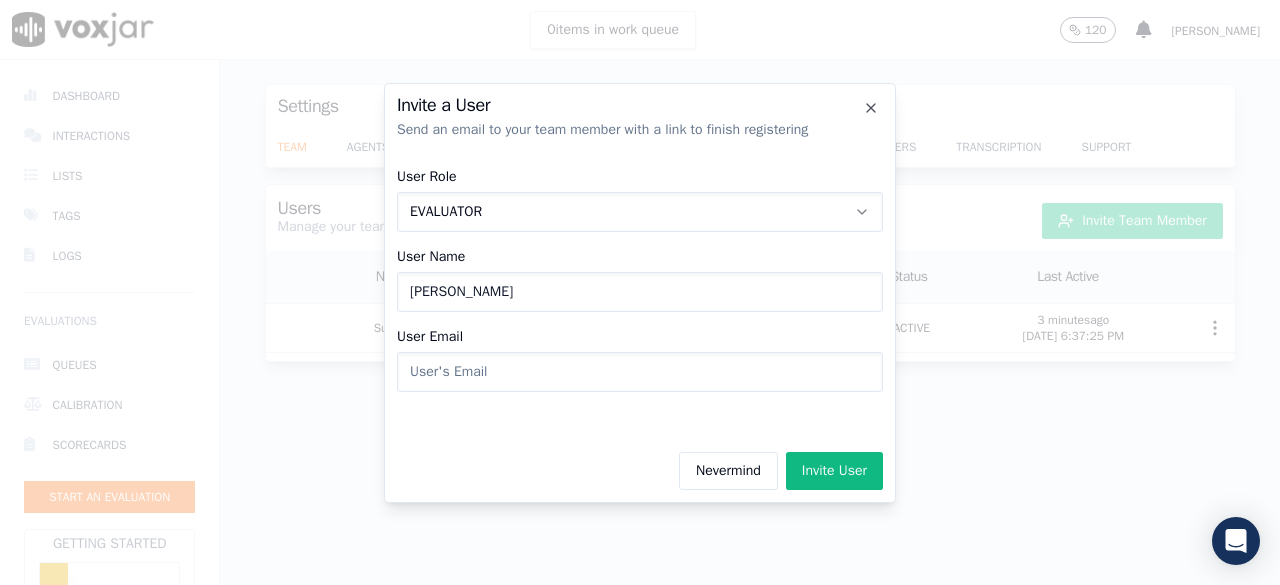 type on "Abins" 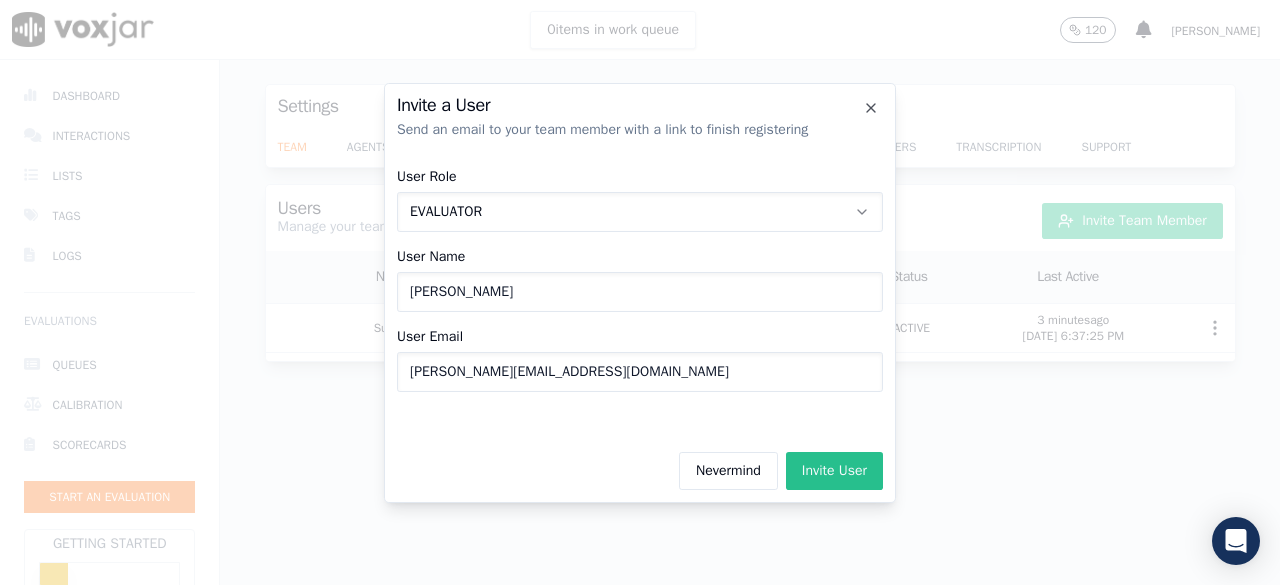 type on "Abins@policyhouse.com" 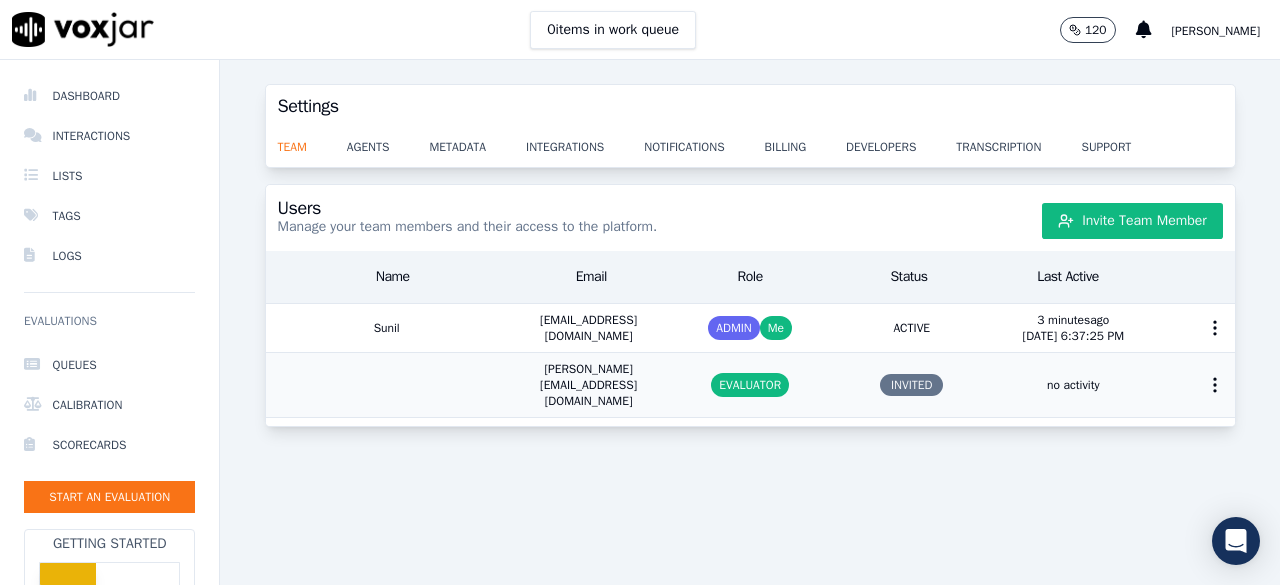 click at bounding box center (387, 385) 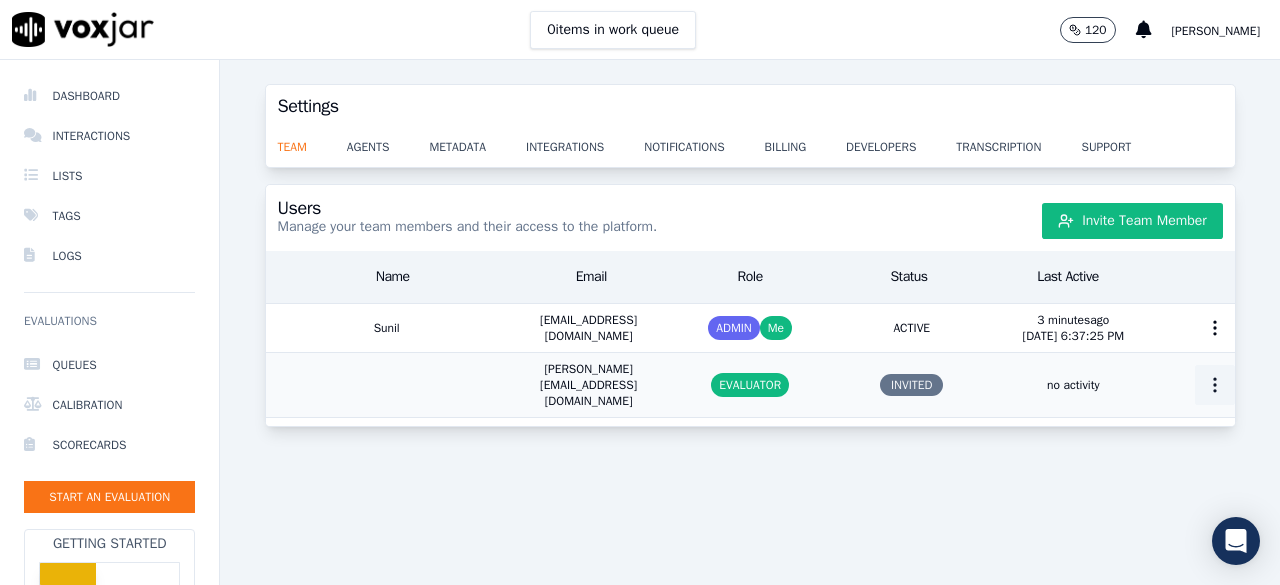 click 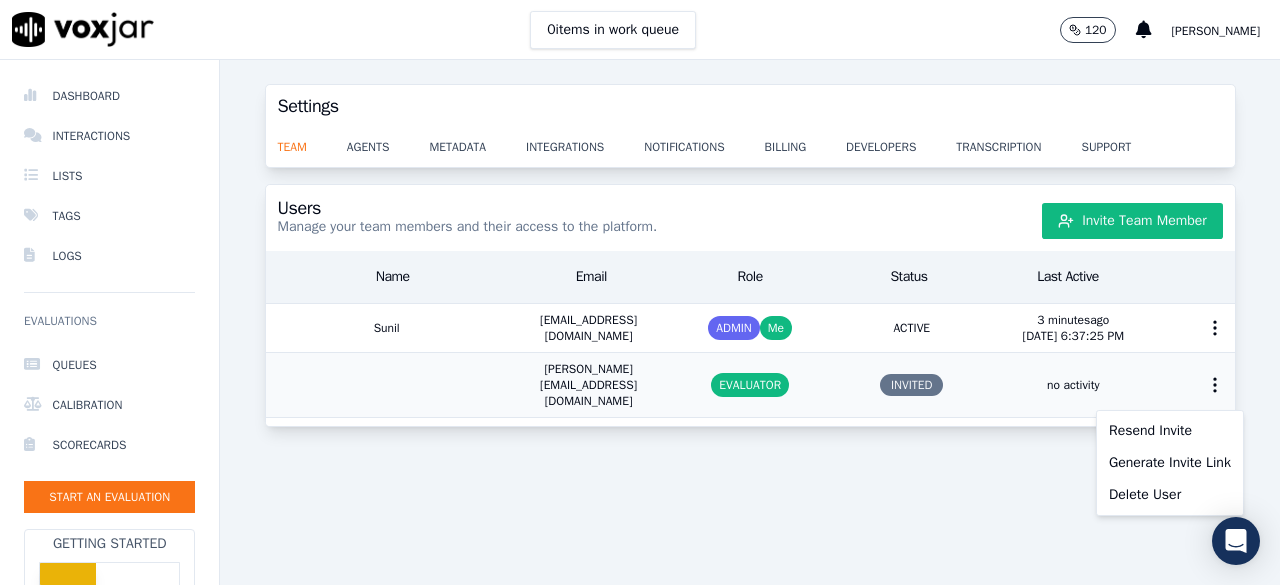 click on "abins@policyhouse.com" at bounding box center (589, 385) 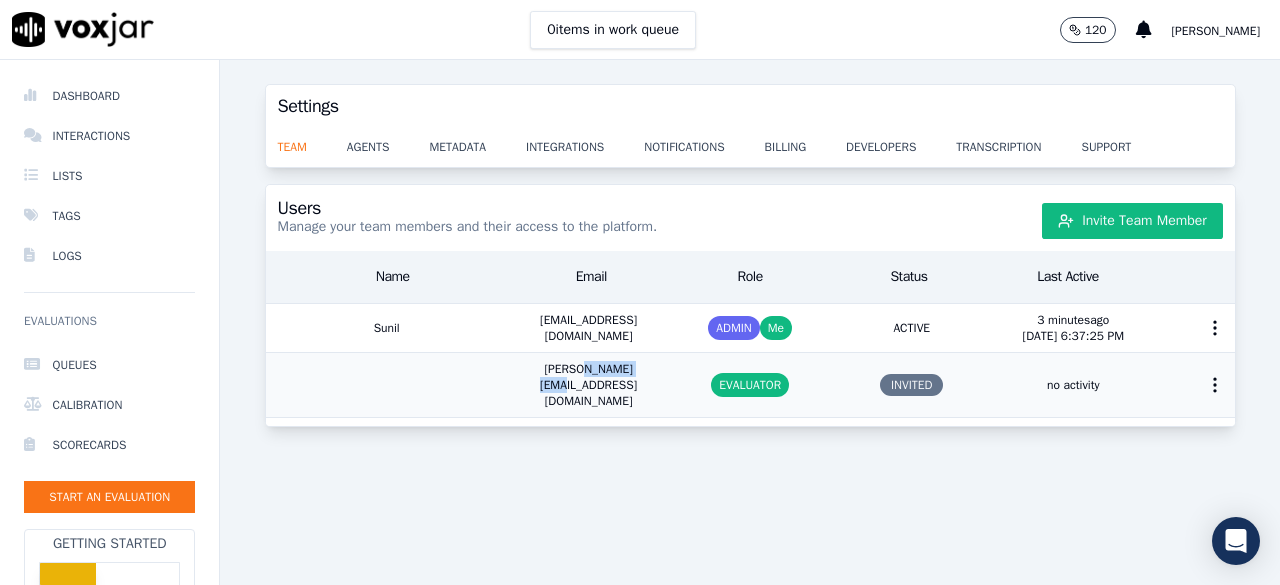 click on "abins@policyhouse.com" at bounding box center [589, 385] 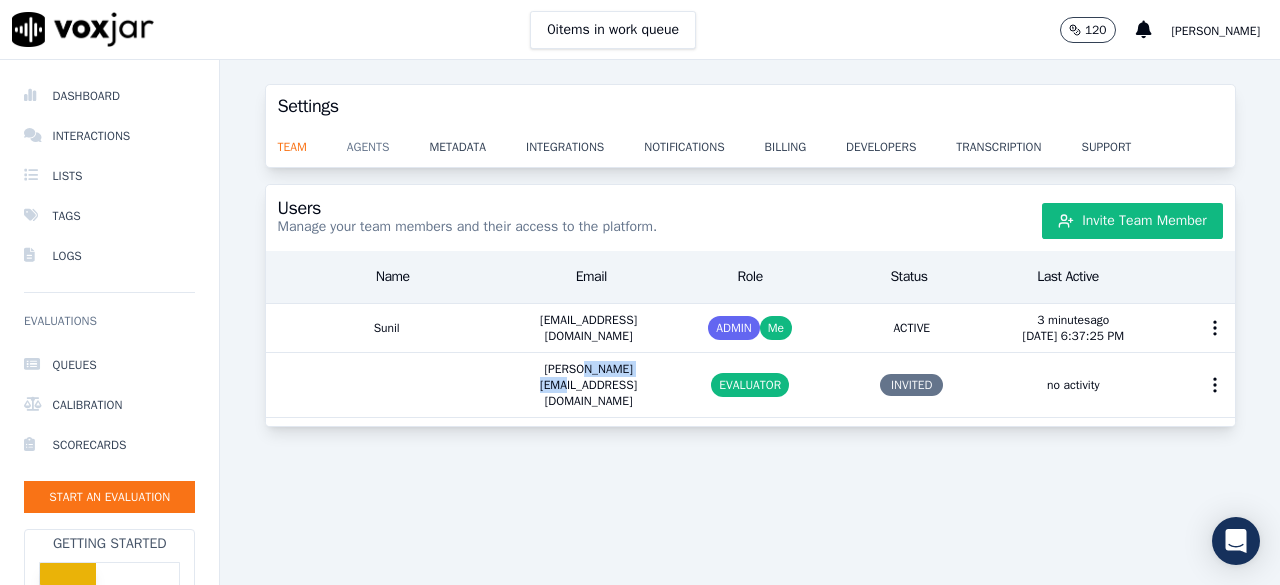 click on "agents" at bounding box center (388, 141) 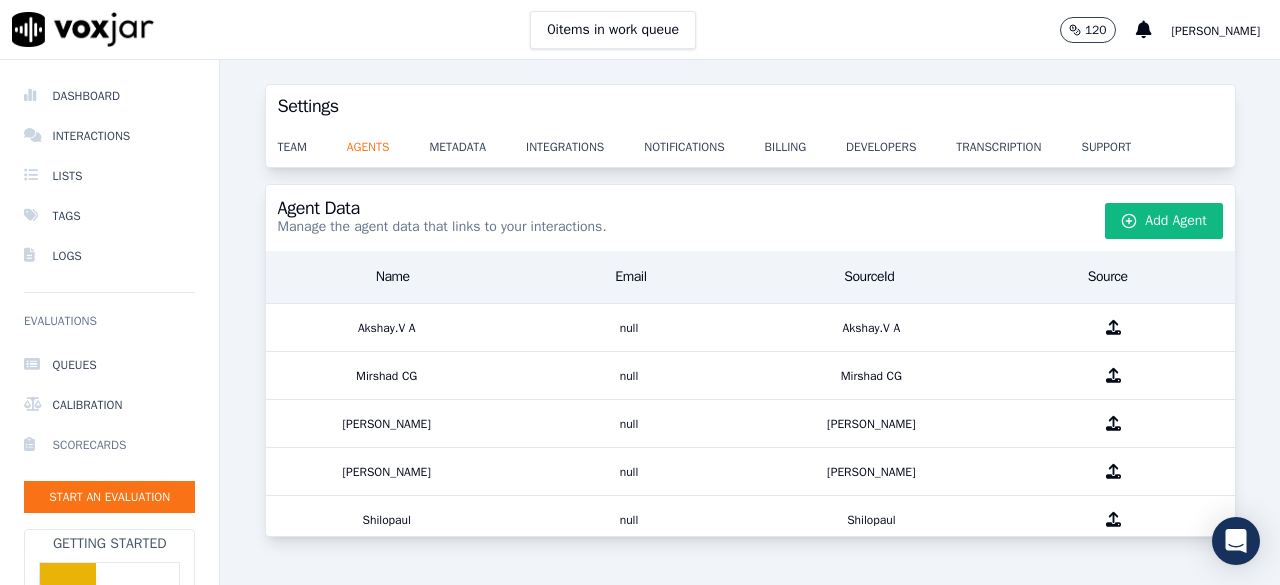 click on "Scorecards" at bounding box center (109, 445) 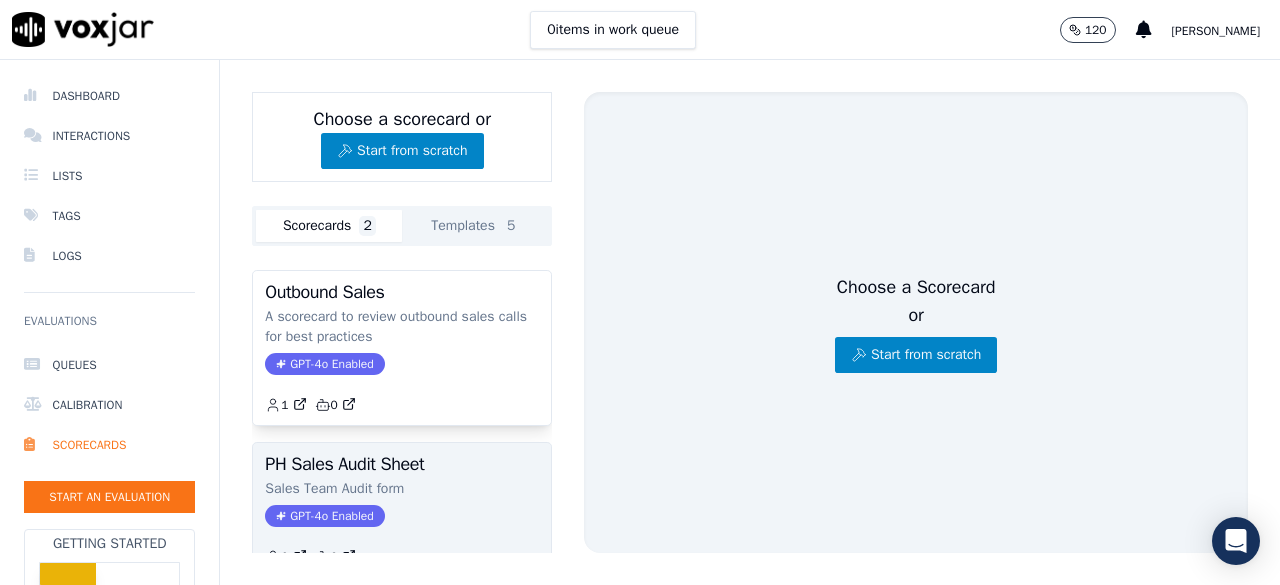 click on "PH Sales Audit Sheet" at bounding box center (402, 464) 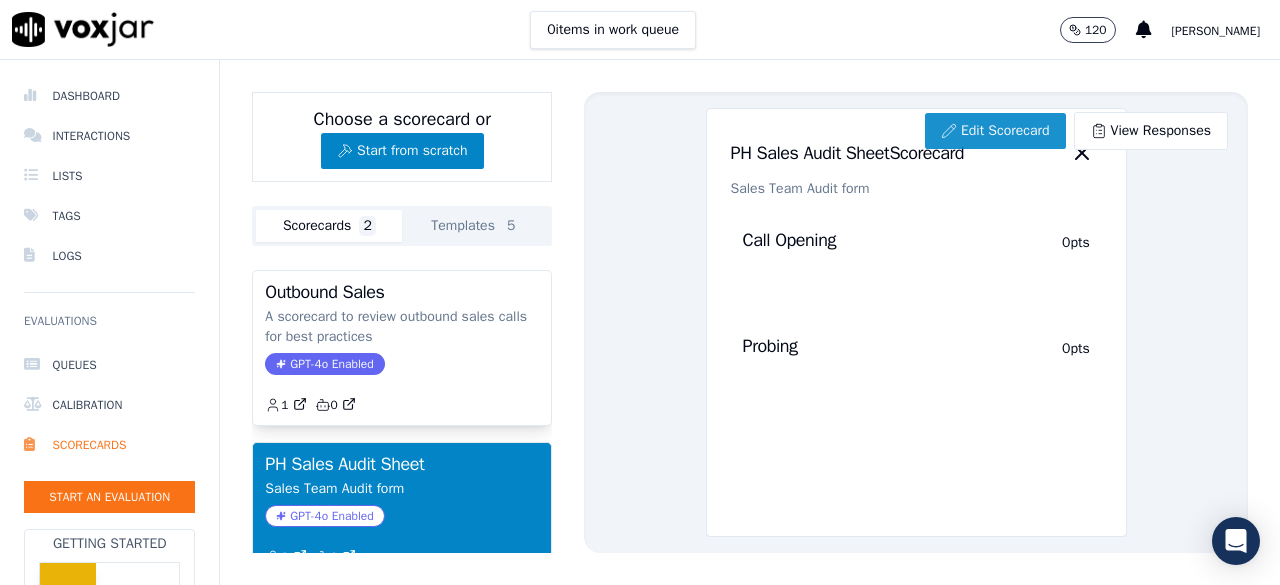 click on "Edit Scorecard" at bounding box center (995, 131) 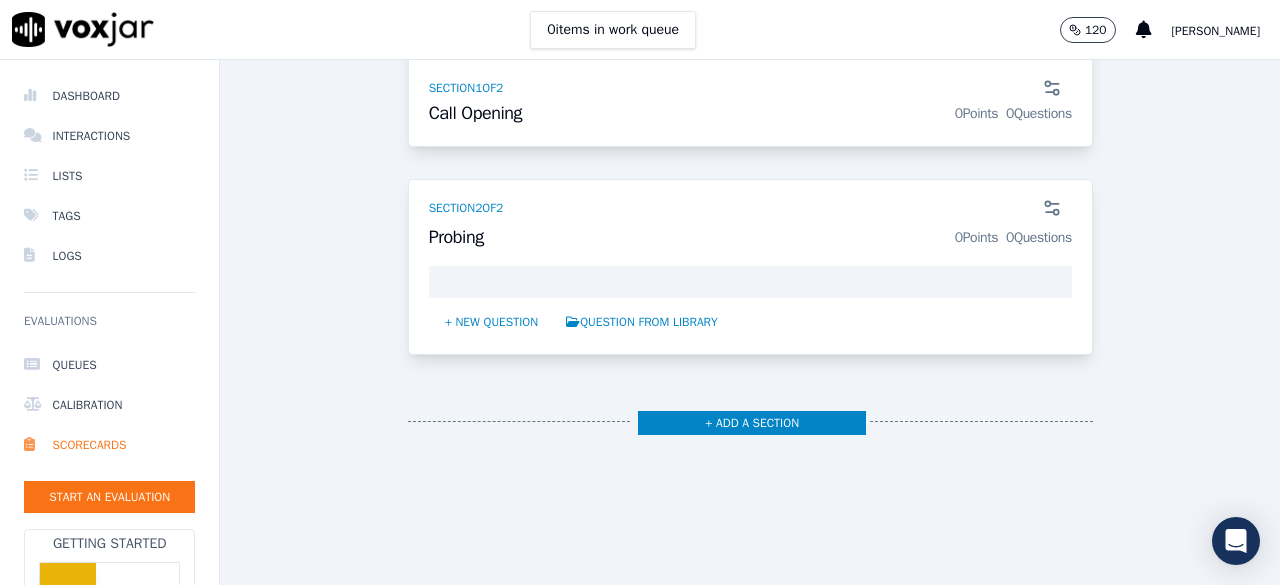 scroll, scrollTop: 376, scrollLeft: 0, axis: vertical 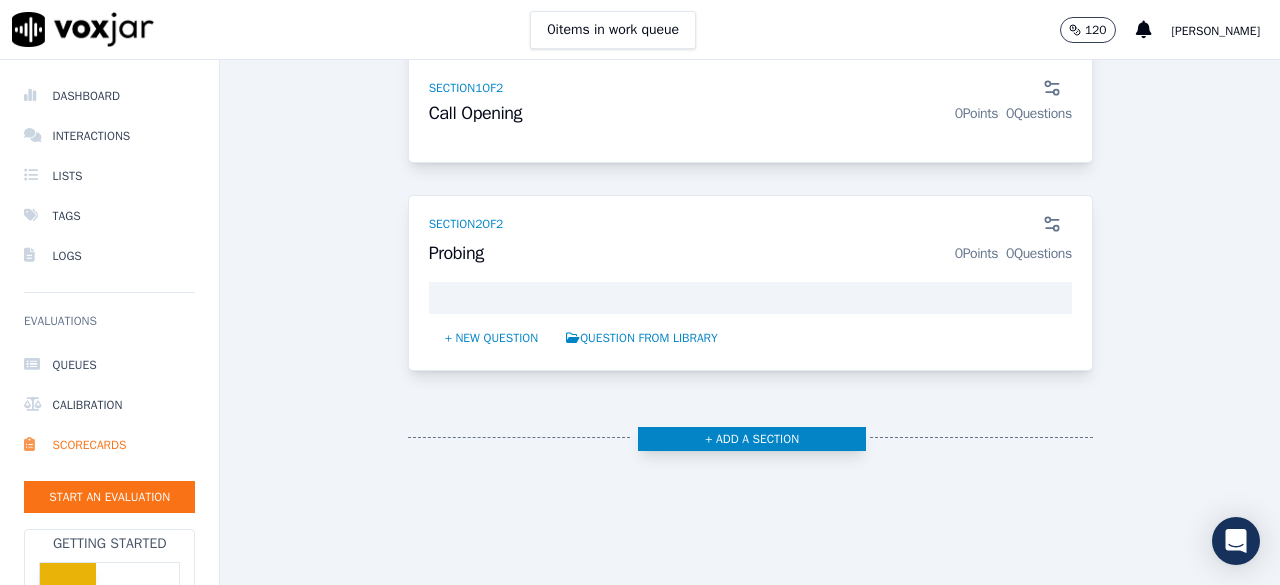 click on "+ Add a section" at bounding box center [752, 439] 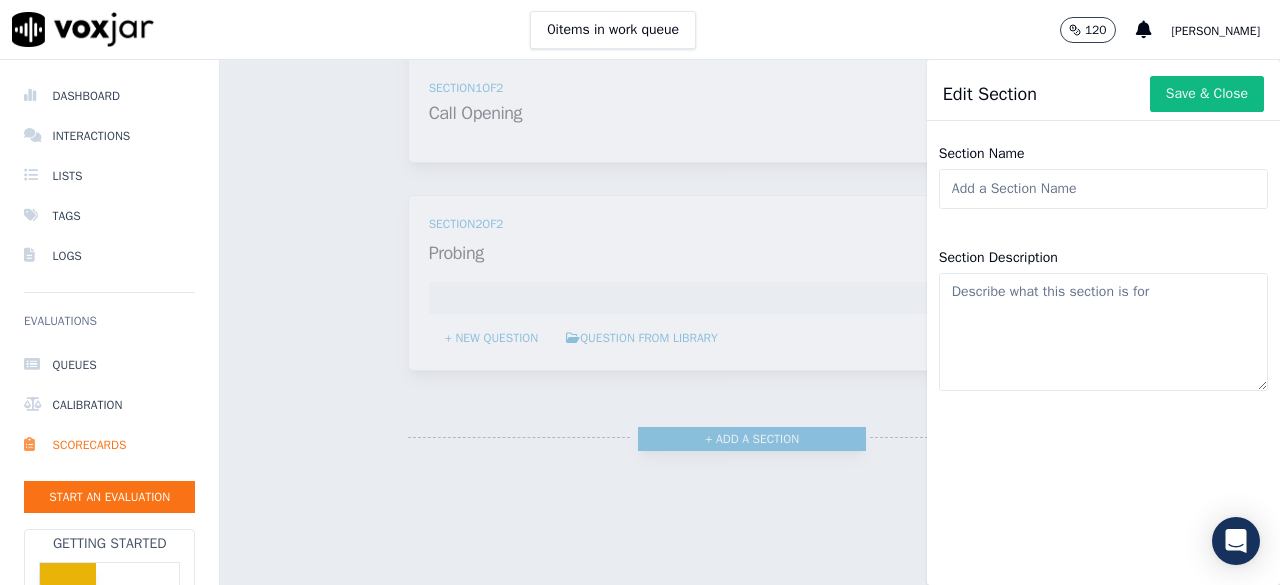 type 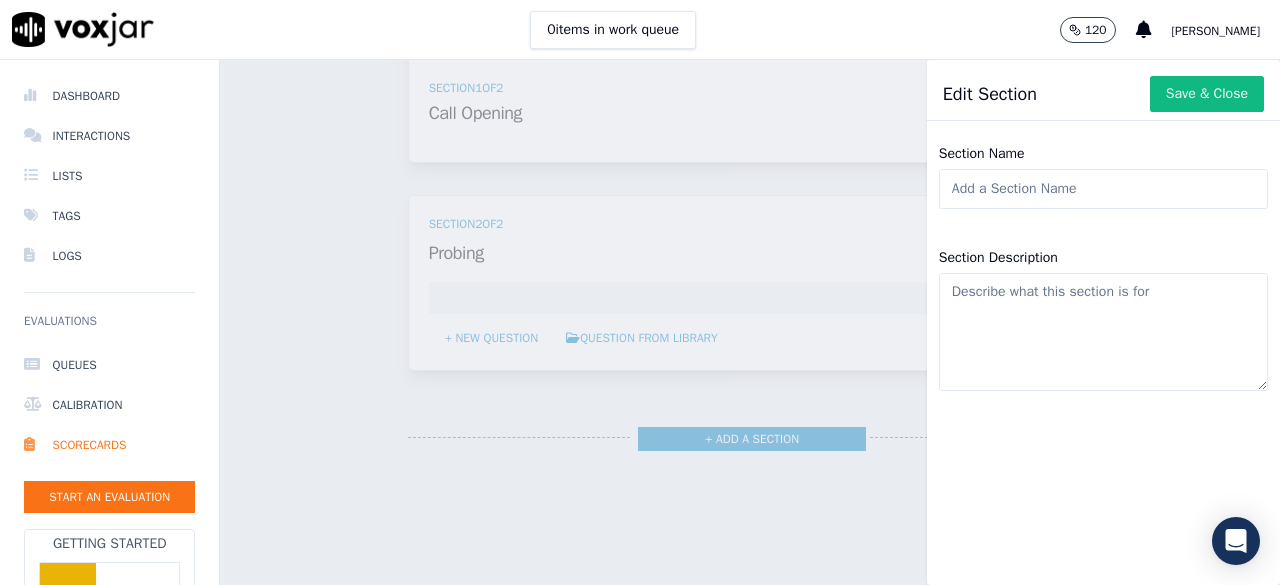 click on "Section Name" 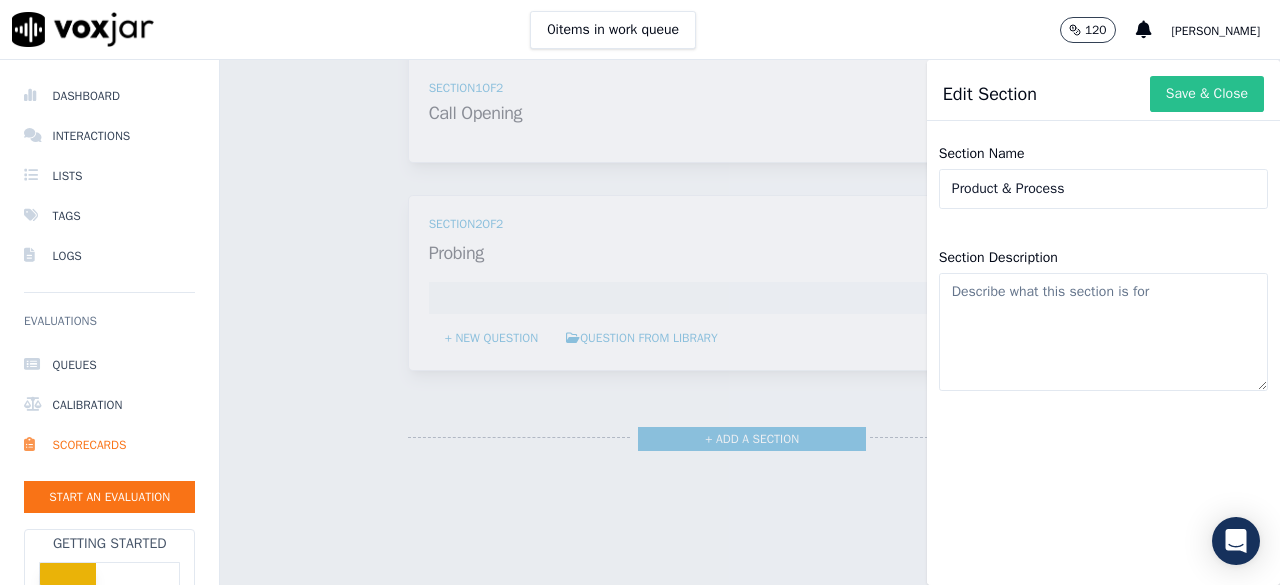 type on "Product & Process" 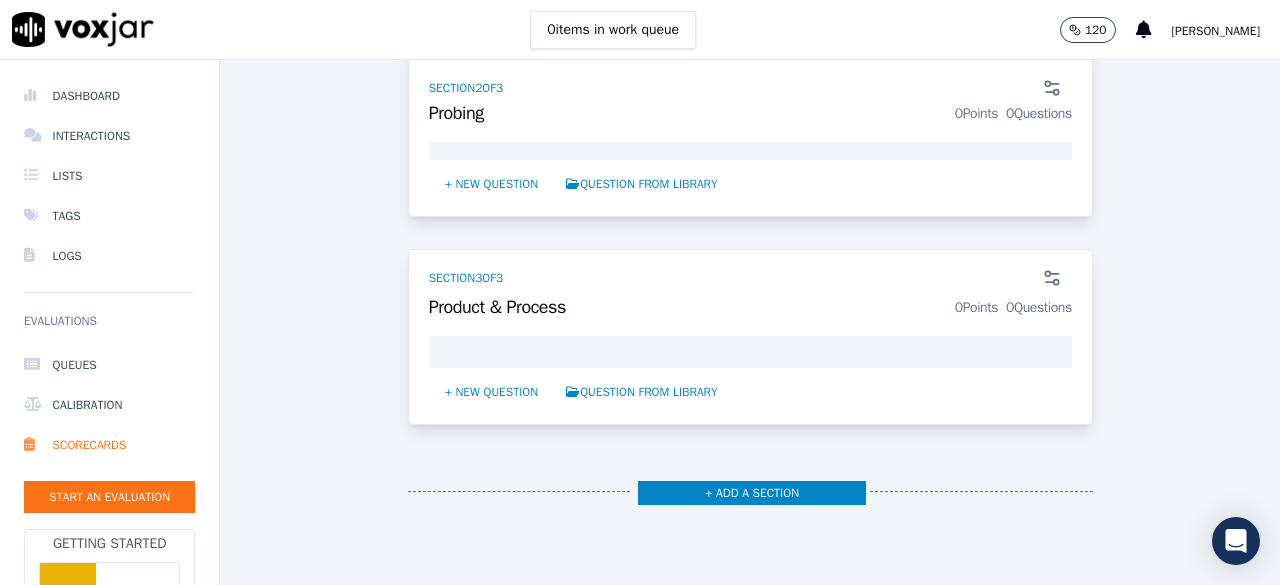 scroll, scrollTop: 560, scrollLeft: 0, axis: vertical 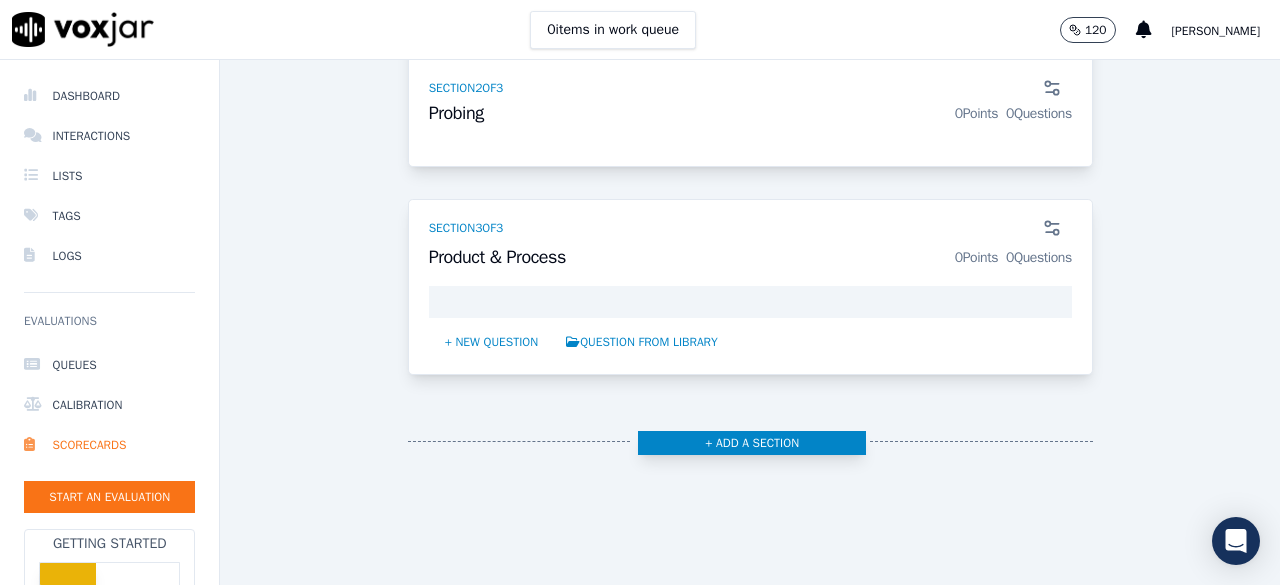 click on "+ Add a section" at bounding box center [752, 443] 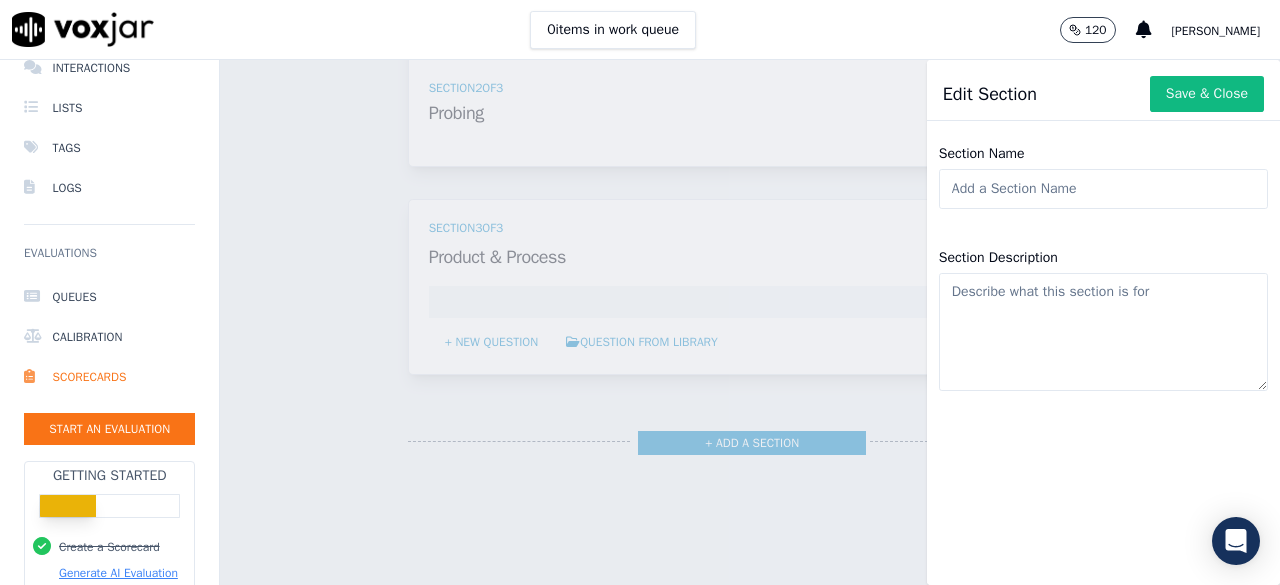 scroll, scrollTop: 0, scrollLeft: 0, axis: both 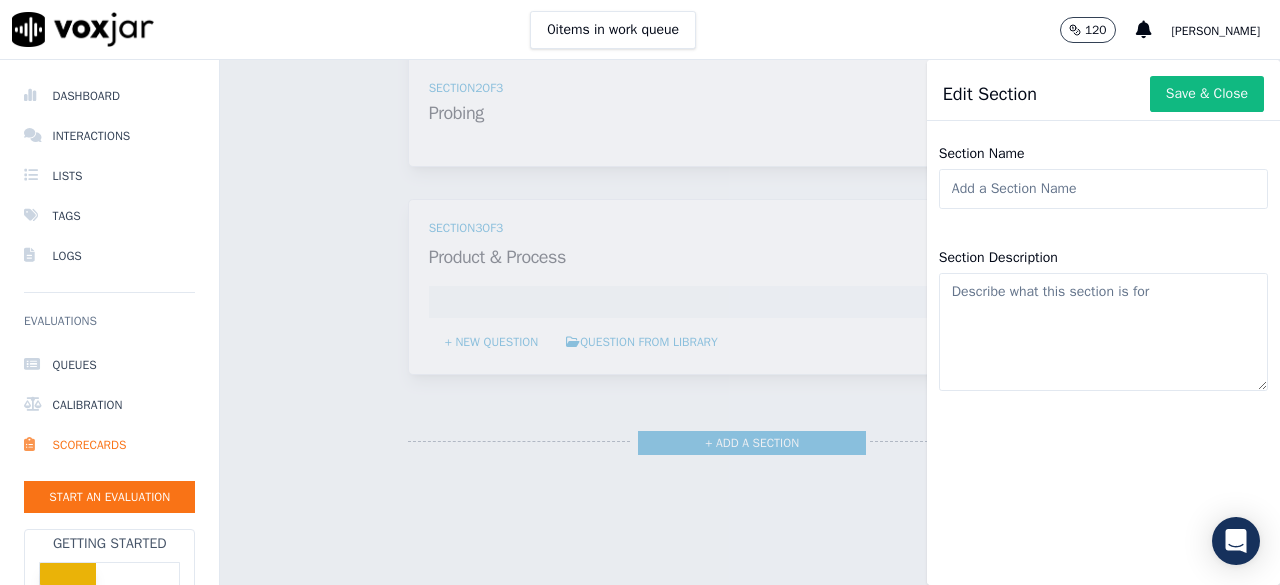 click on "[PERSON_NAME]" at bounding box center [1216, 31] 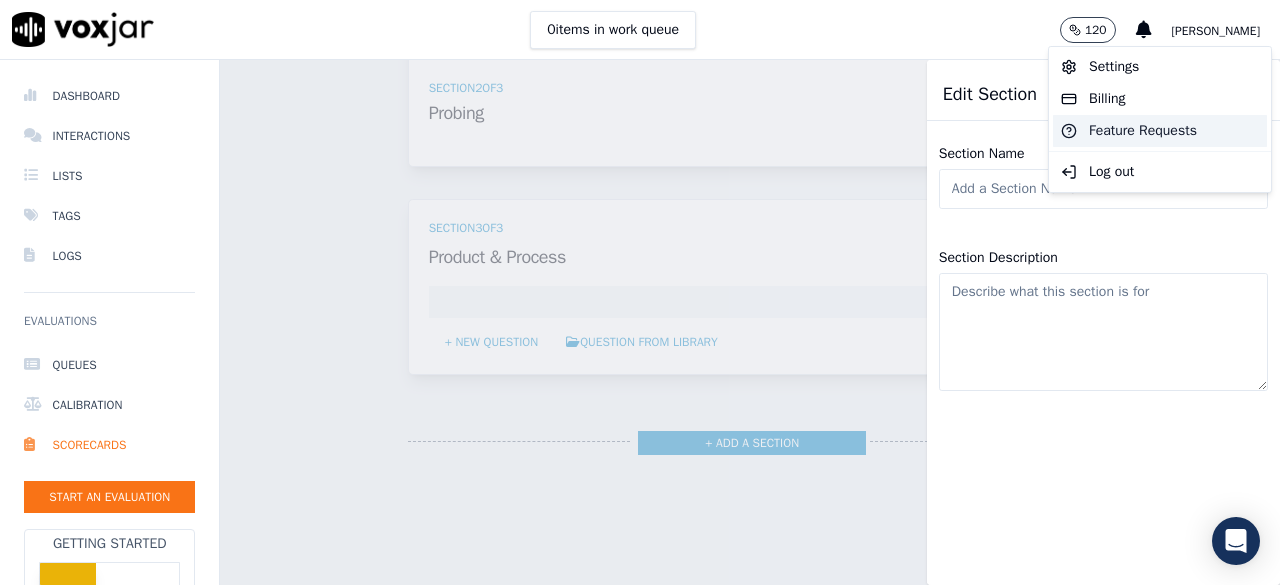 click on "Feature Requests" 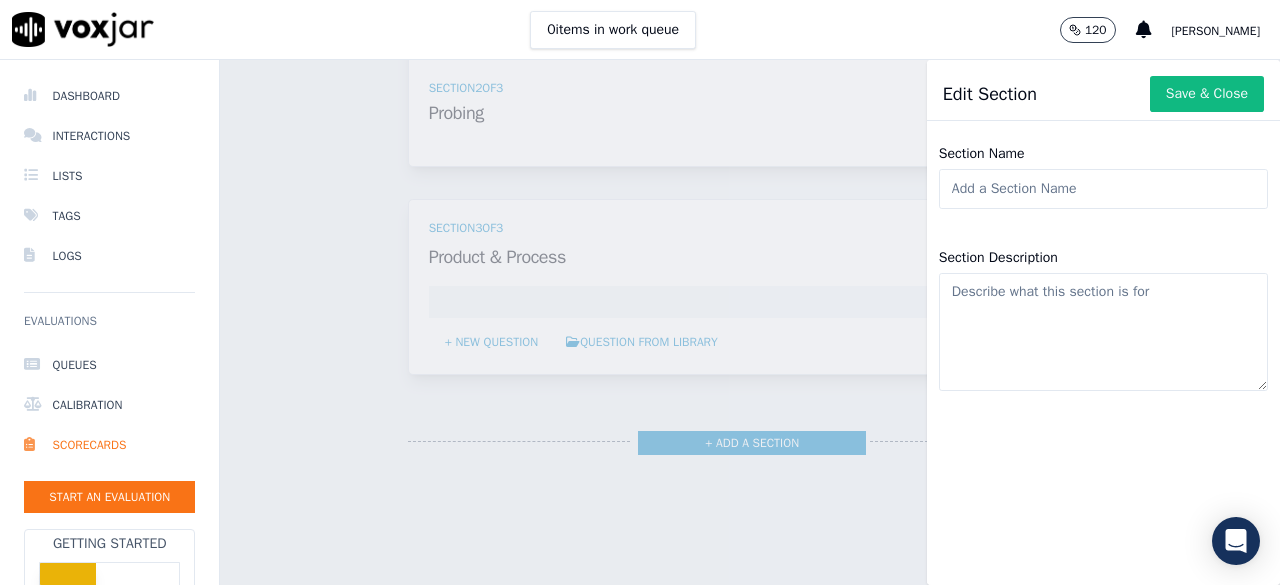type 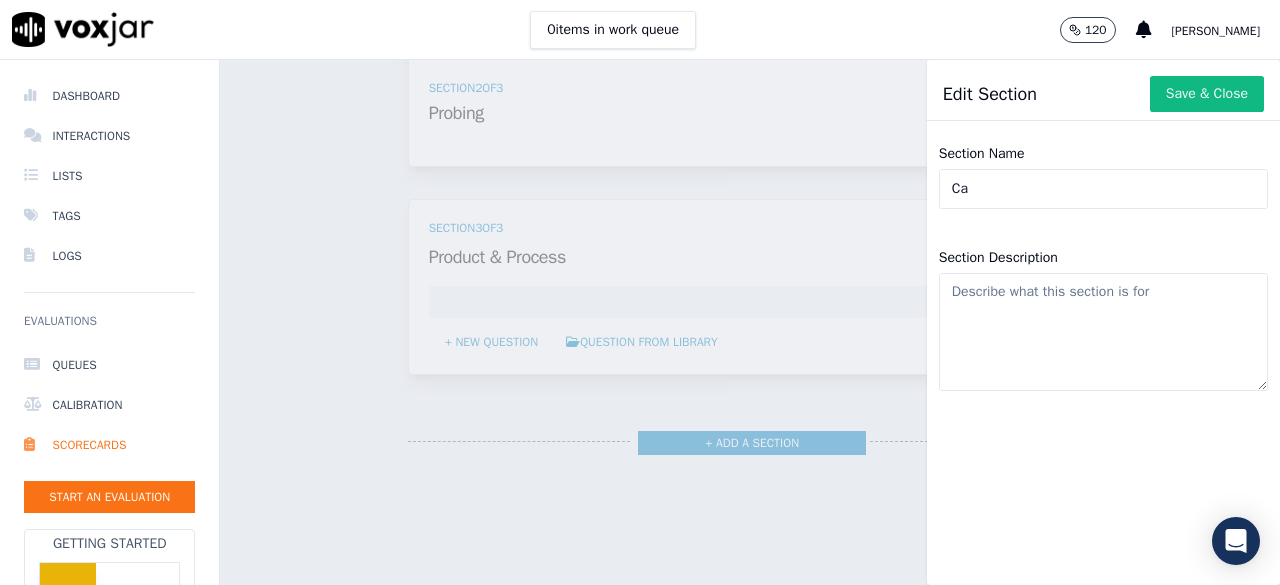 type on "C" 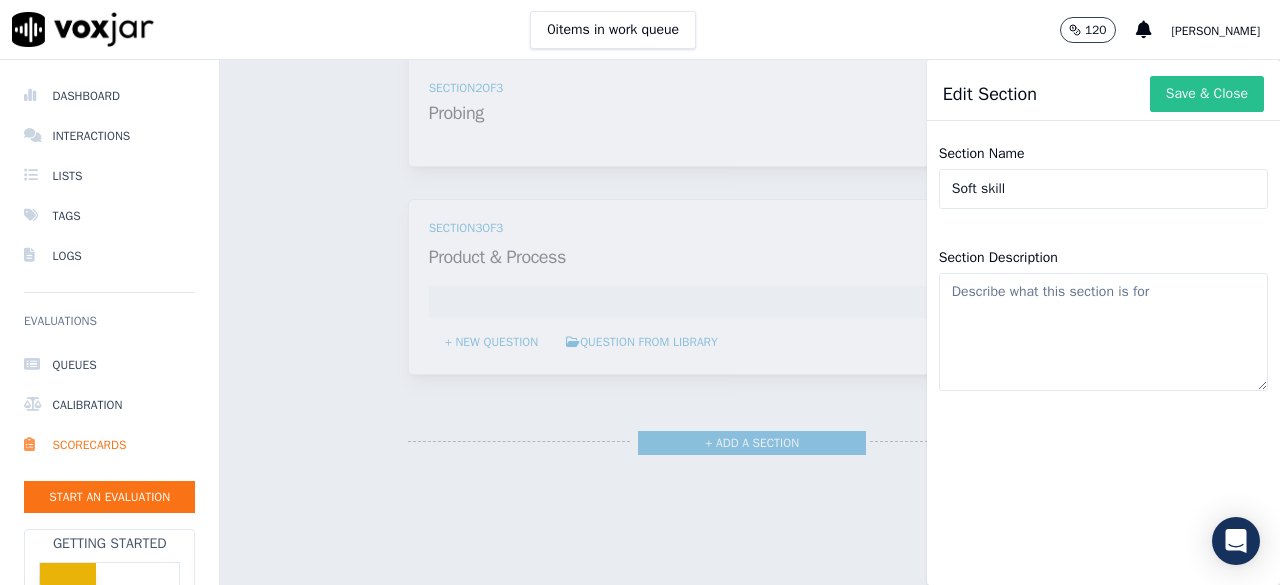 type on "Soft skill" 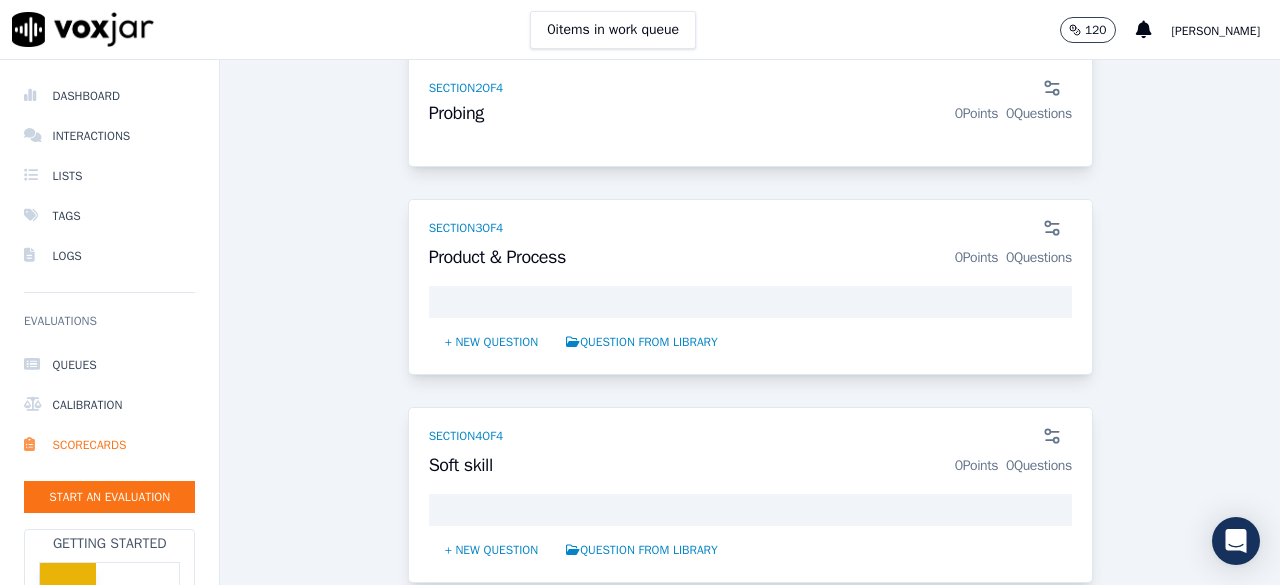 click on "PH Sales Audit Sheet   ACTIVE   Sales Team Audit form     GPT-4o Enabled     90 %
0 / 0  pts
Test This Scorecard
Add Action     Section  1  of  4       Call Opening   0  Points   0  Questions         + New question    Question from Library Section  2  of  4       Probing   0  Points   0  Questions         + New question    Question from Library Section  3  of  4       Product & Process   0  Points   0  Questions         + New question    Question from Library Section  4  of  4       Soft skill   0  Points   0  Questions         + New question    Question from Library     + Add a section" at bounding box center [750, 133] 